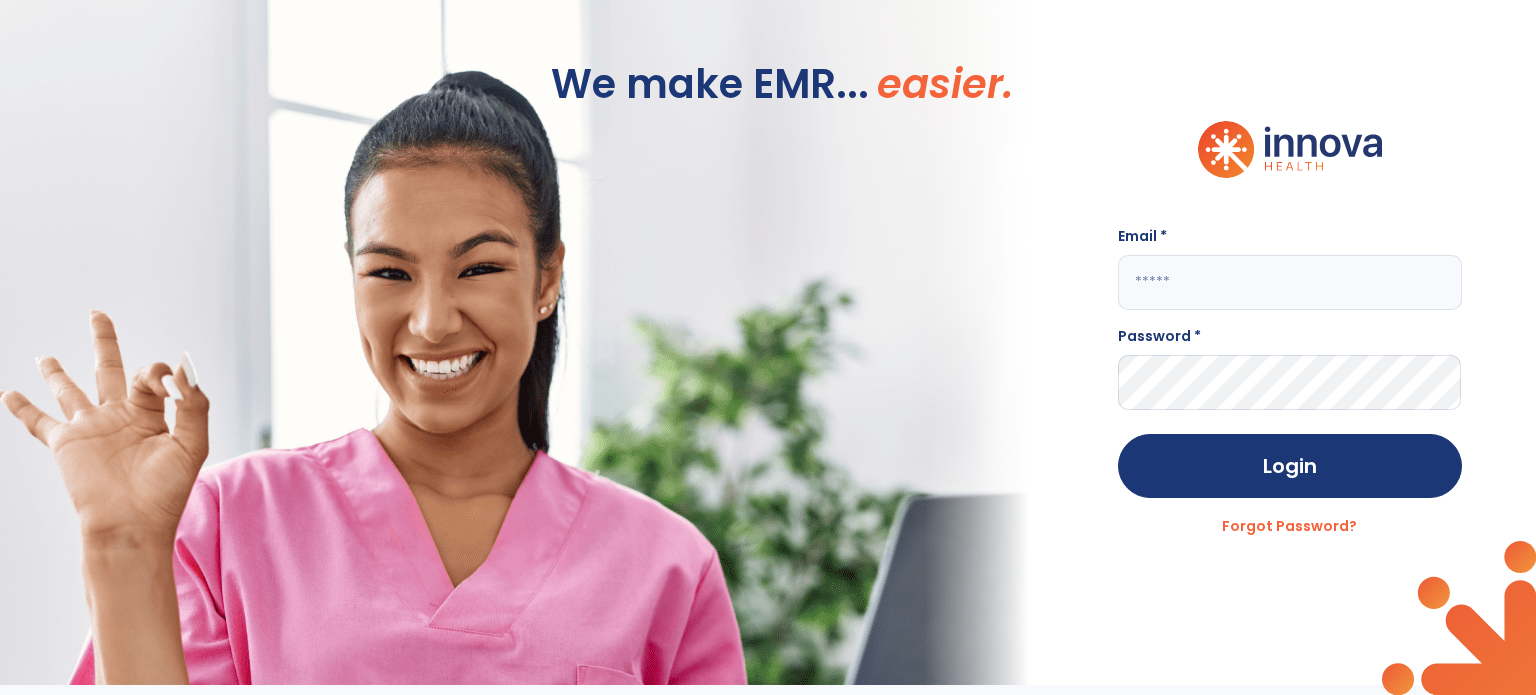 scroll, scrollTop: 0, scrollLeft: 0, axis: both 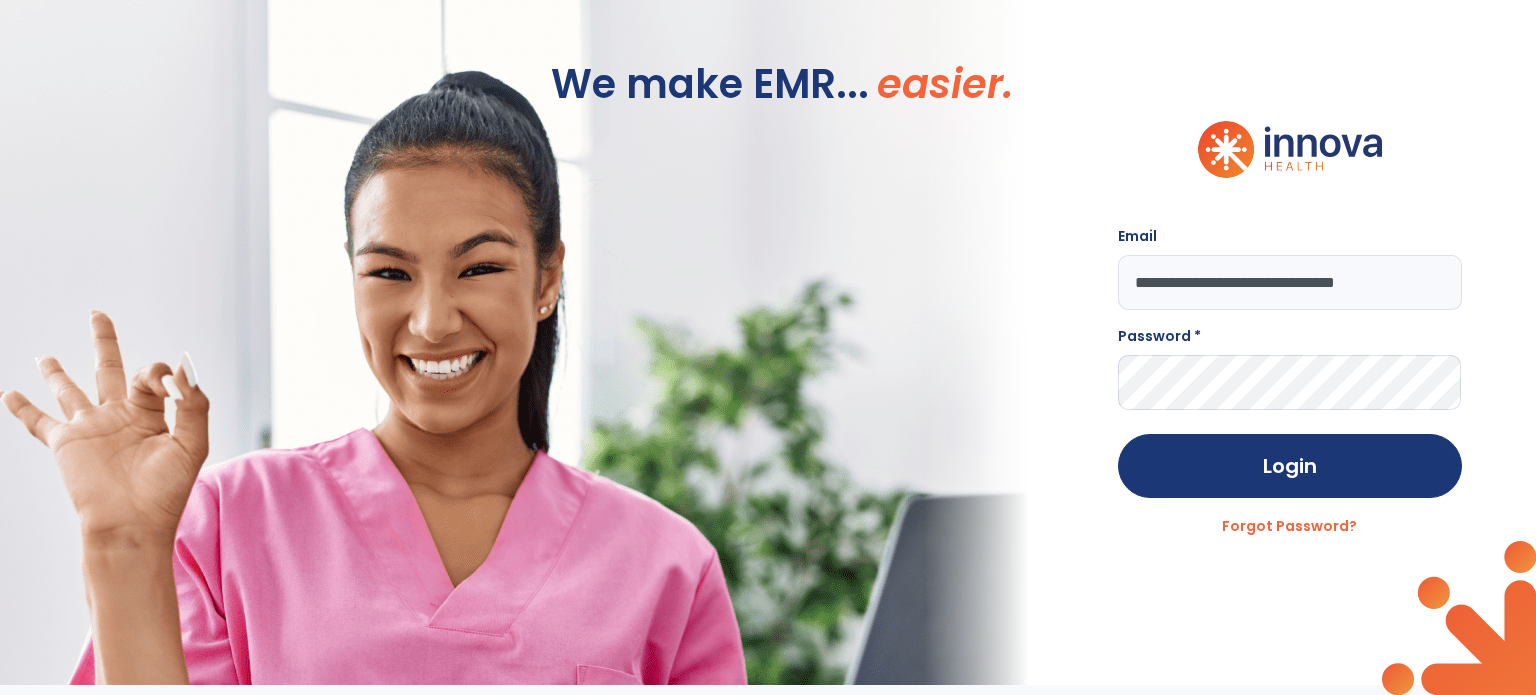 type on "**********" 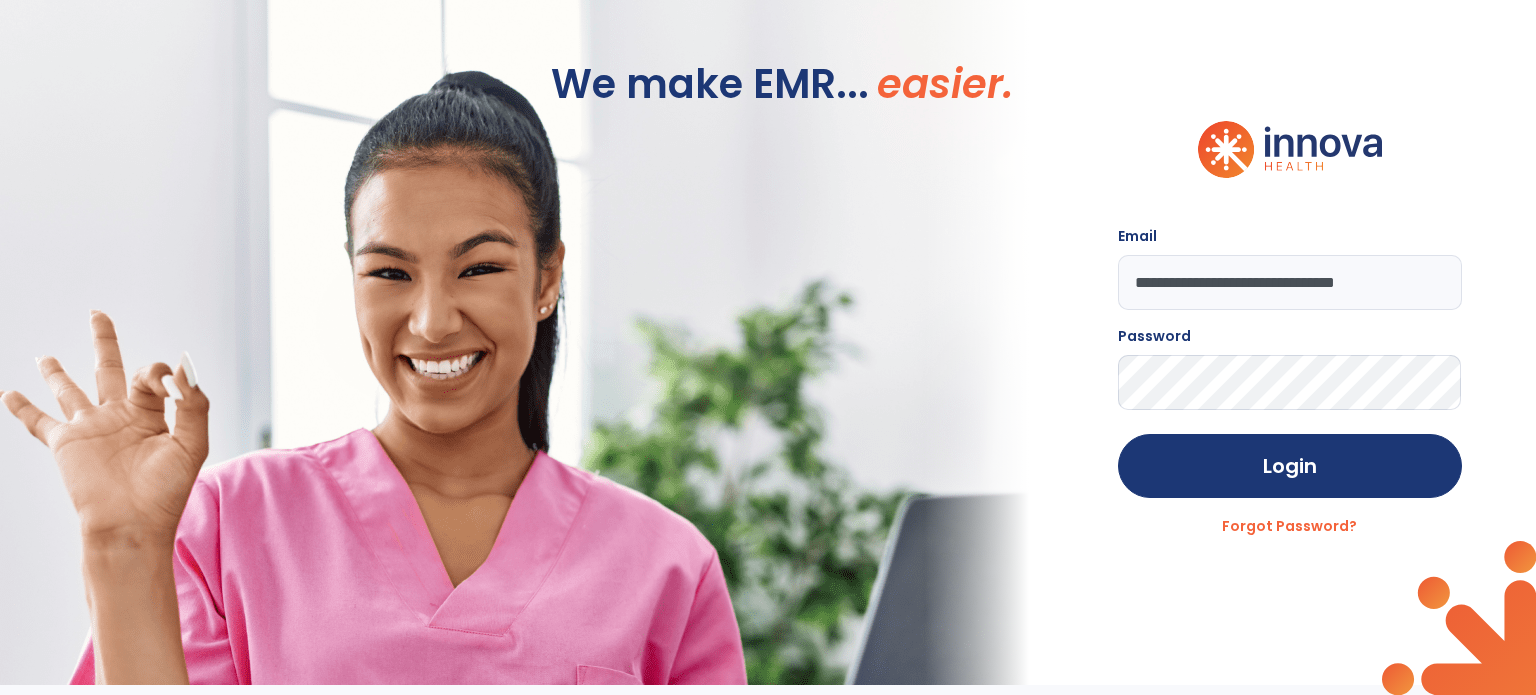 click on "Login" 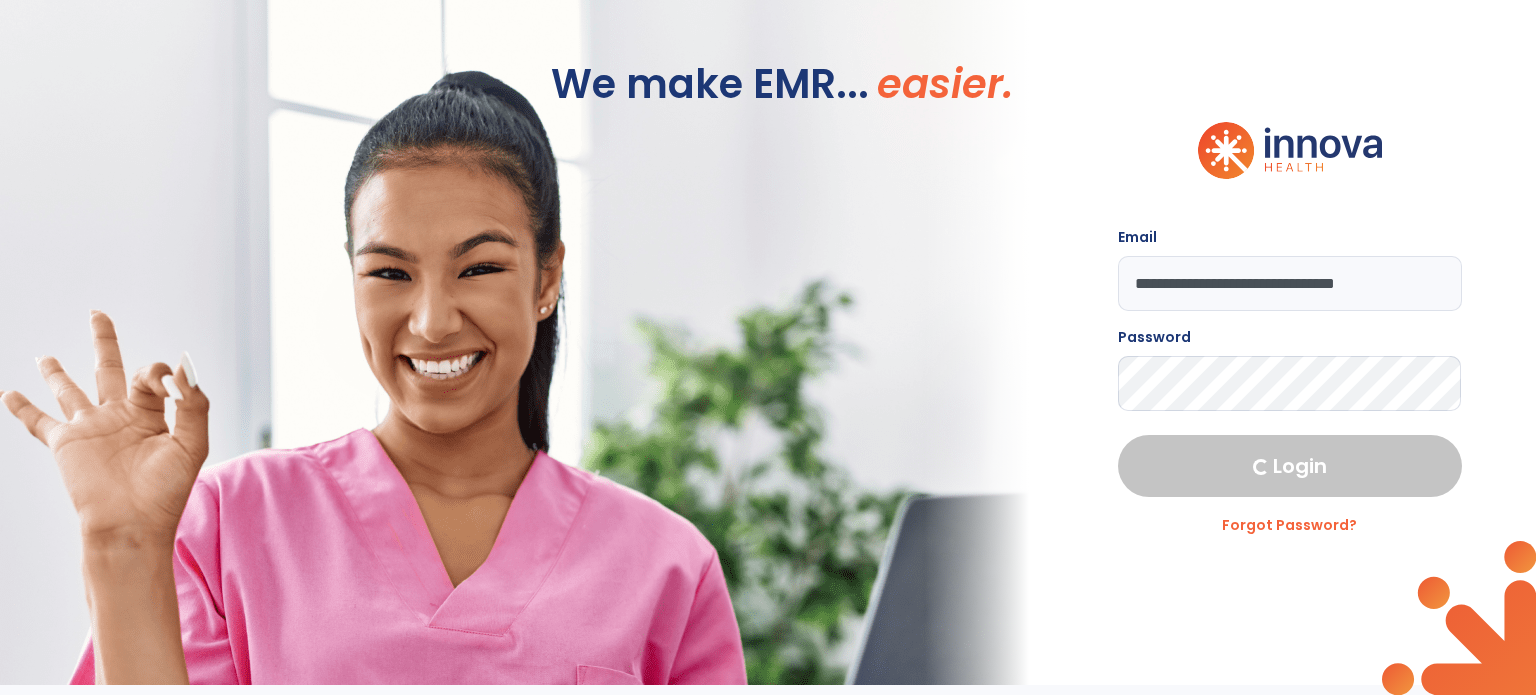 select on "****" 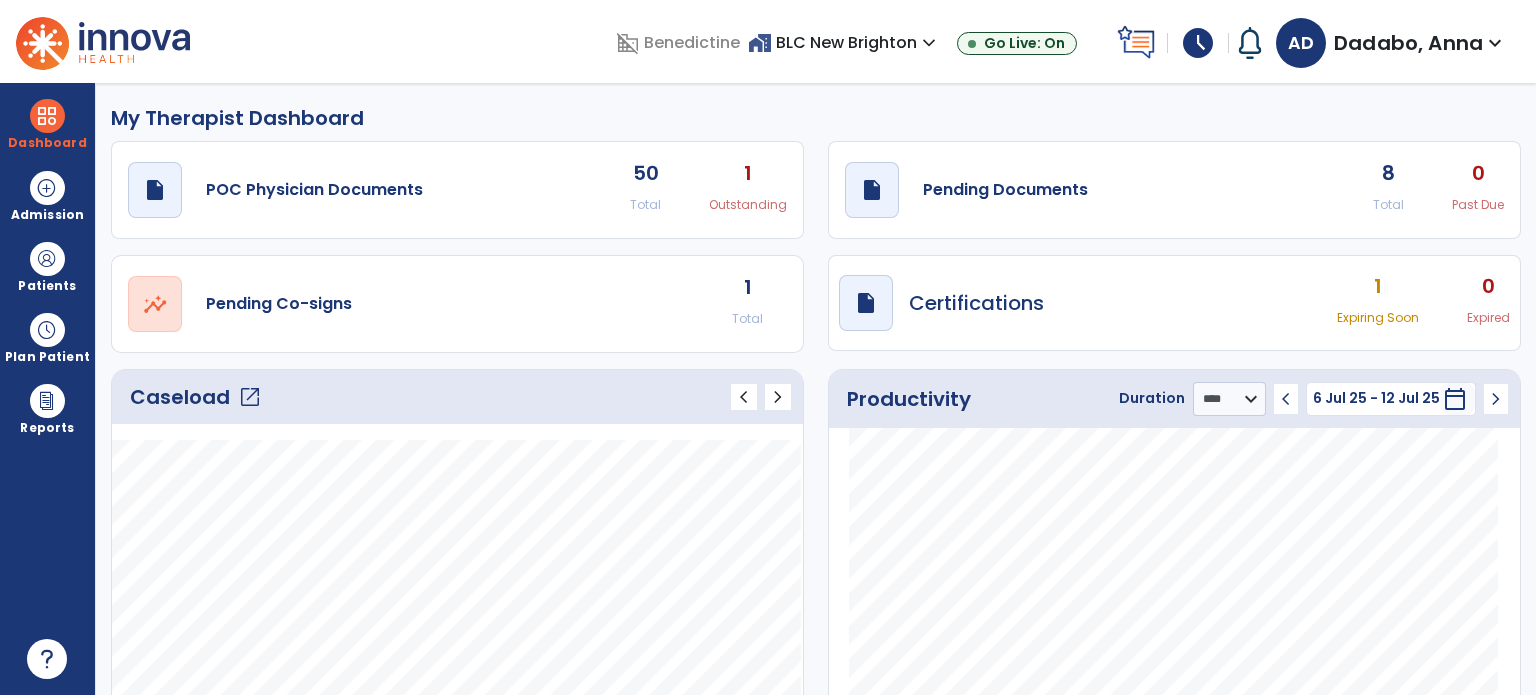 click on "open_in_new" 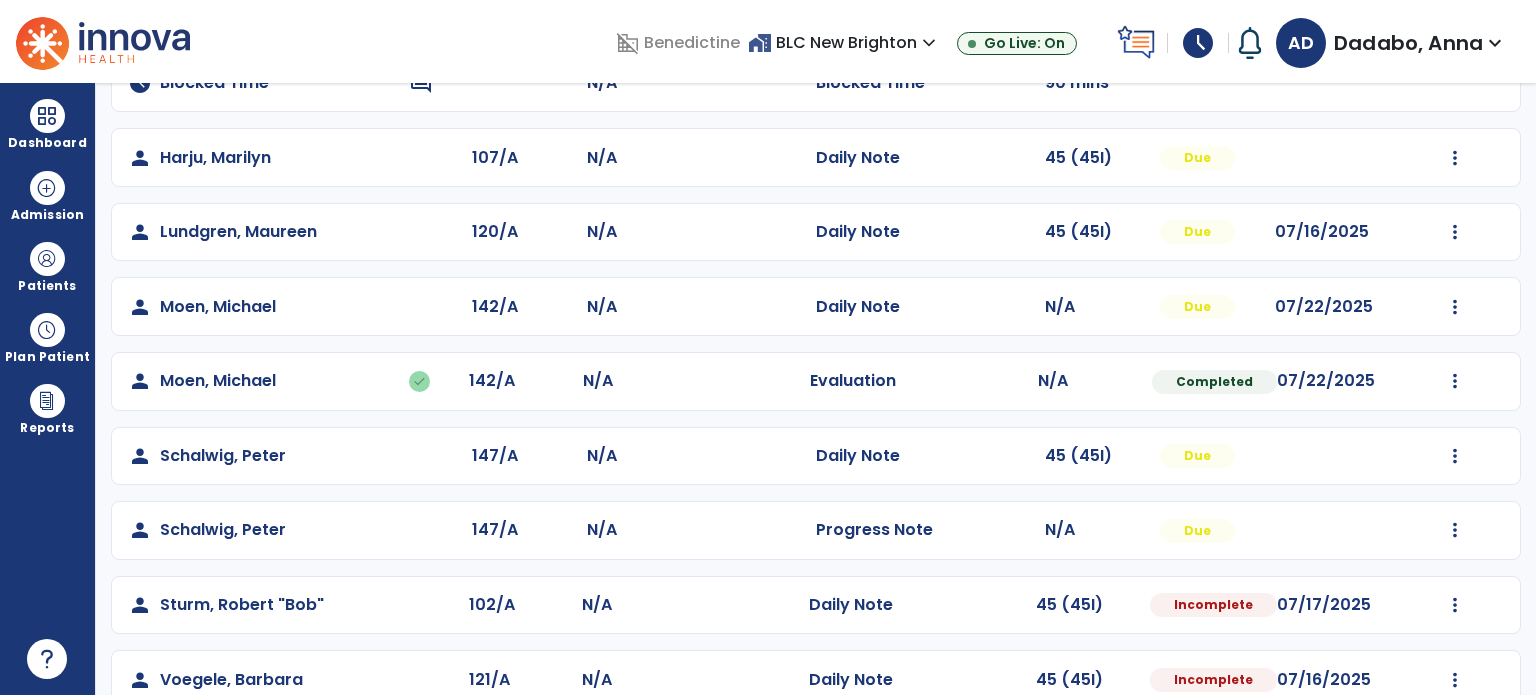 scroll, scrollTop: 317, scrollLeft: 0, axis: vertical 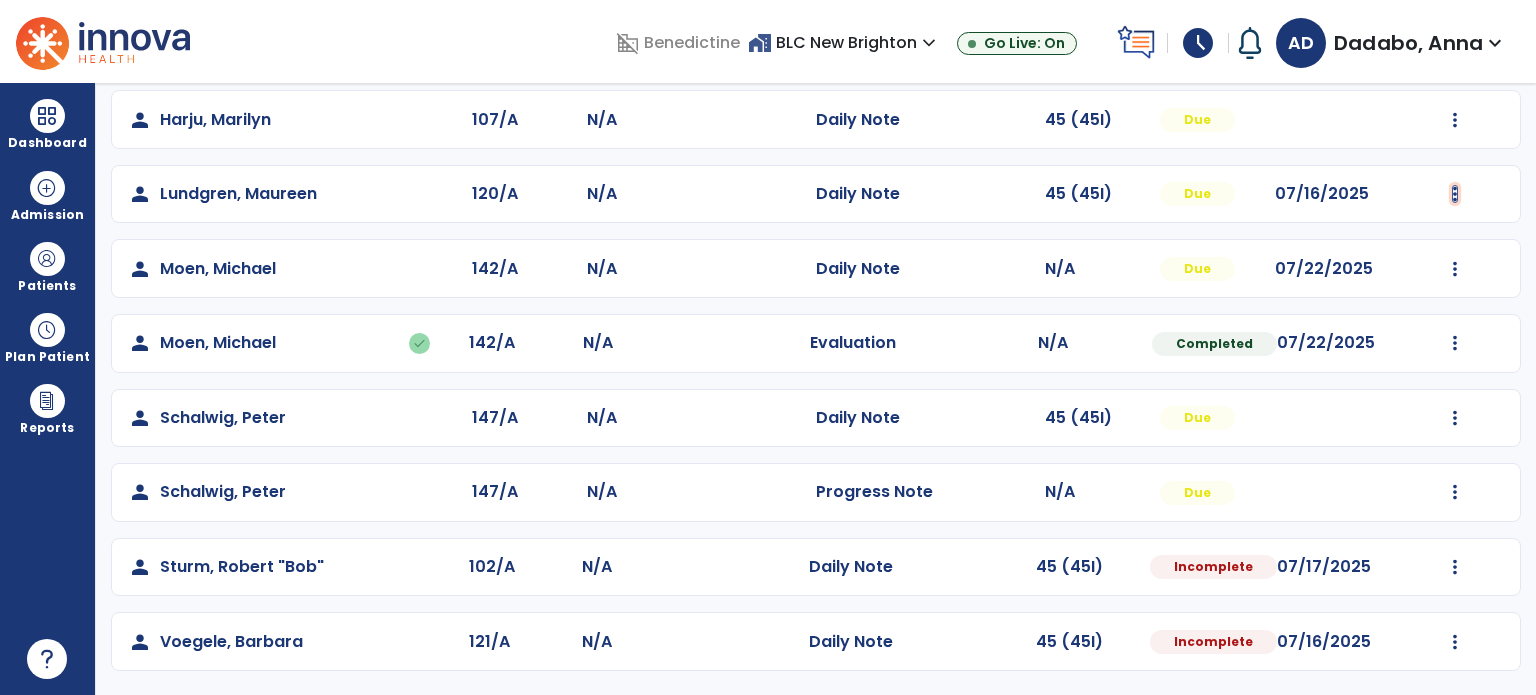 click at bounding box center (1455, -29) 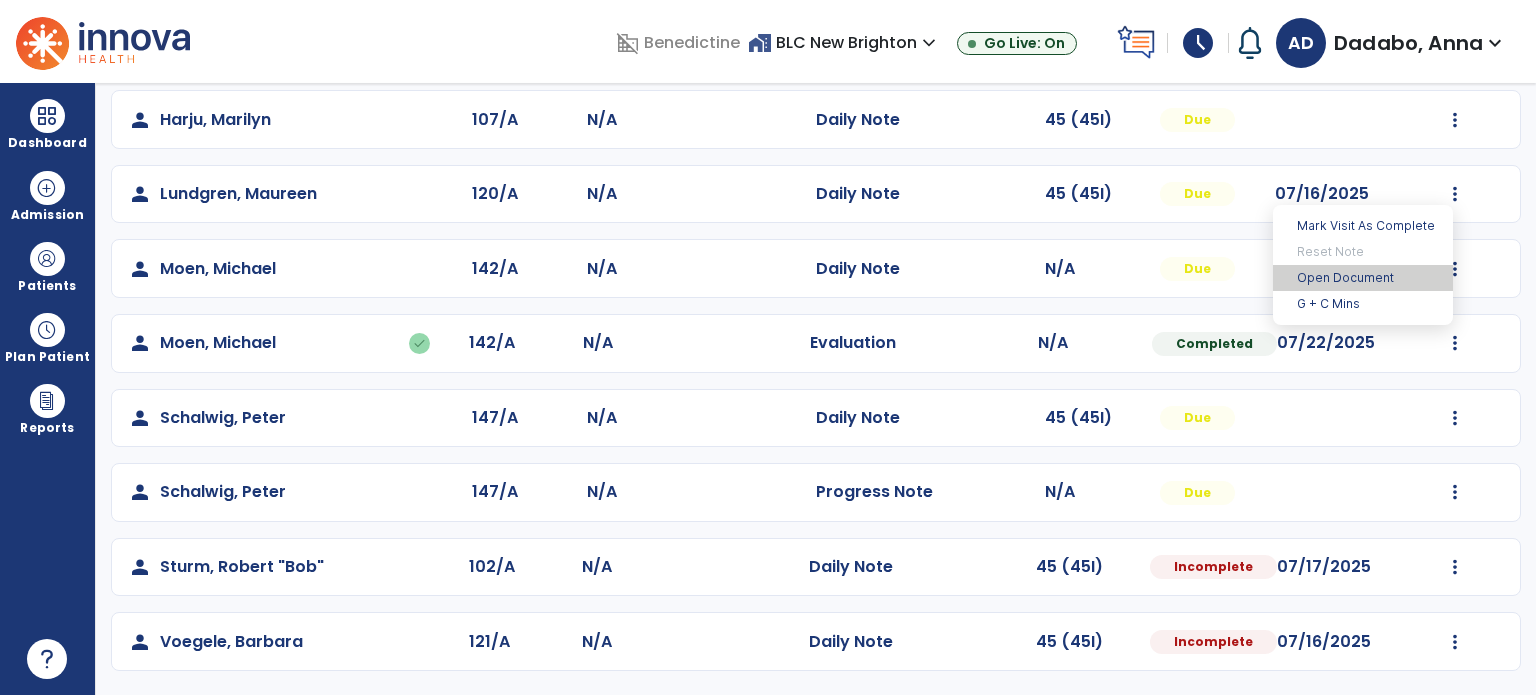 click on "Open Document" at bounding box center [1363, 278] 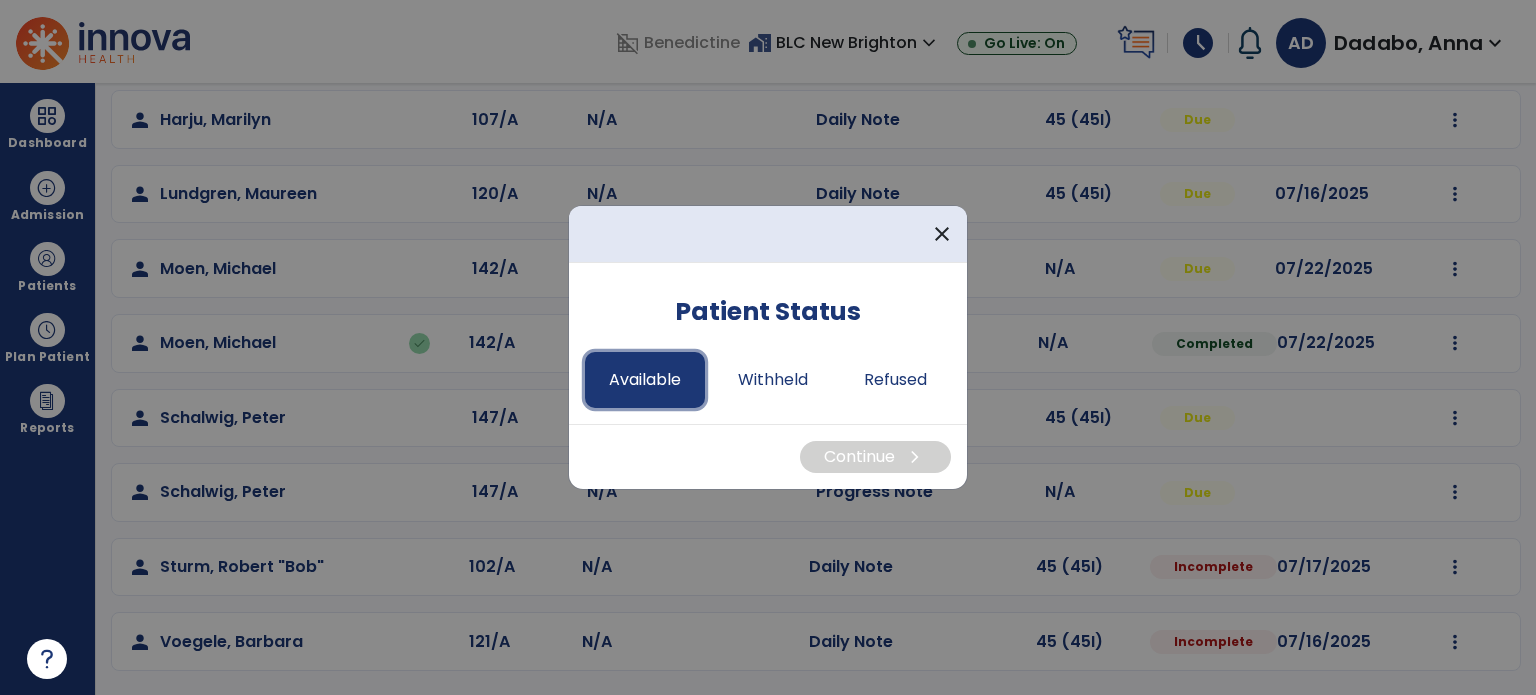click on "Available" at bounding box center [645, 380] 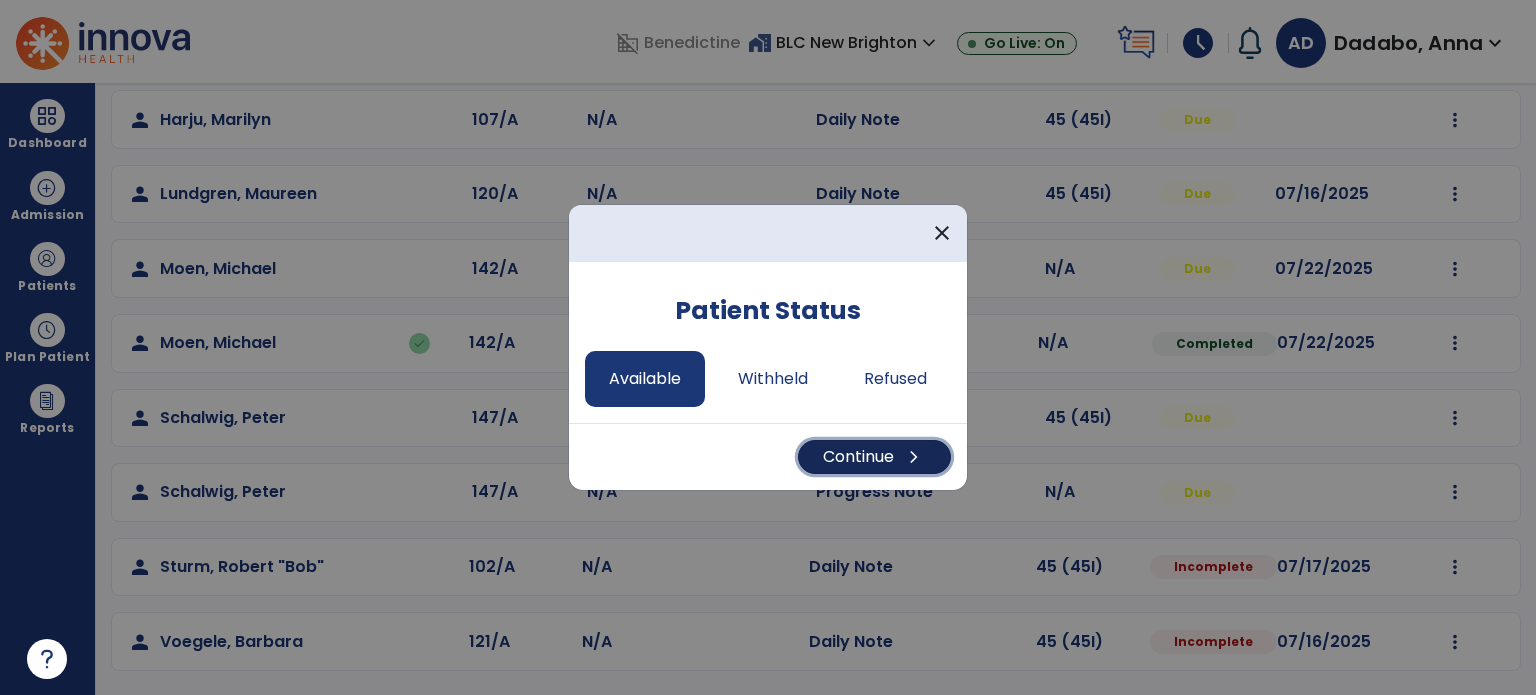 click on "Continue   chevron_right" at bounding box center (874, 457) 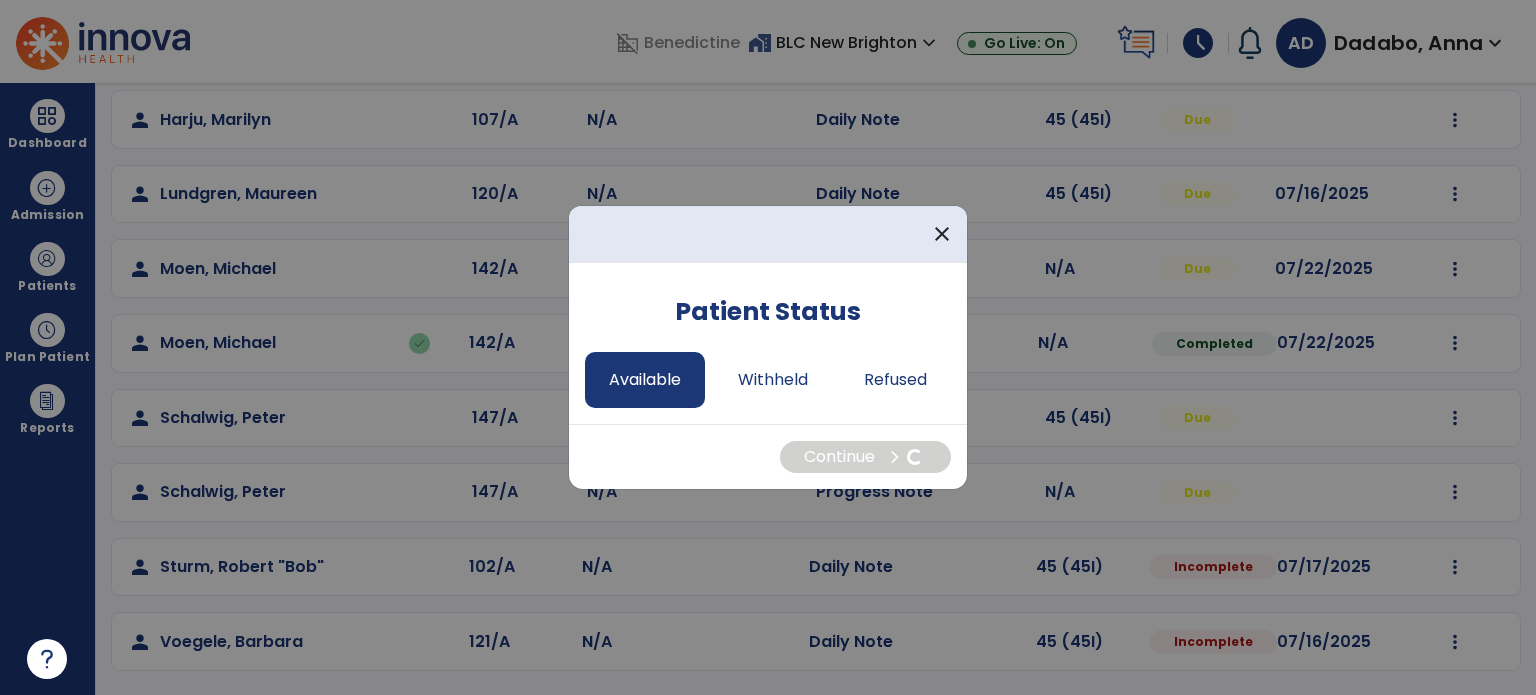 select on "*" 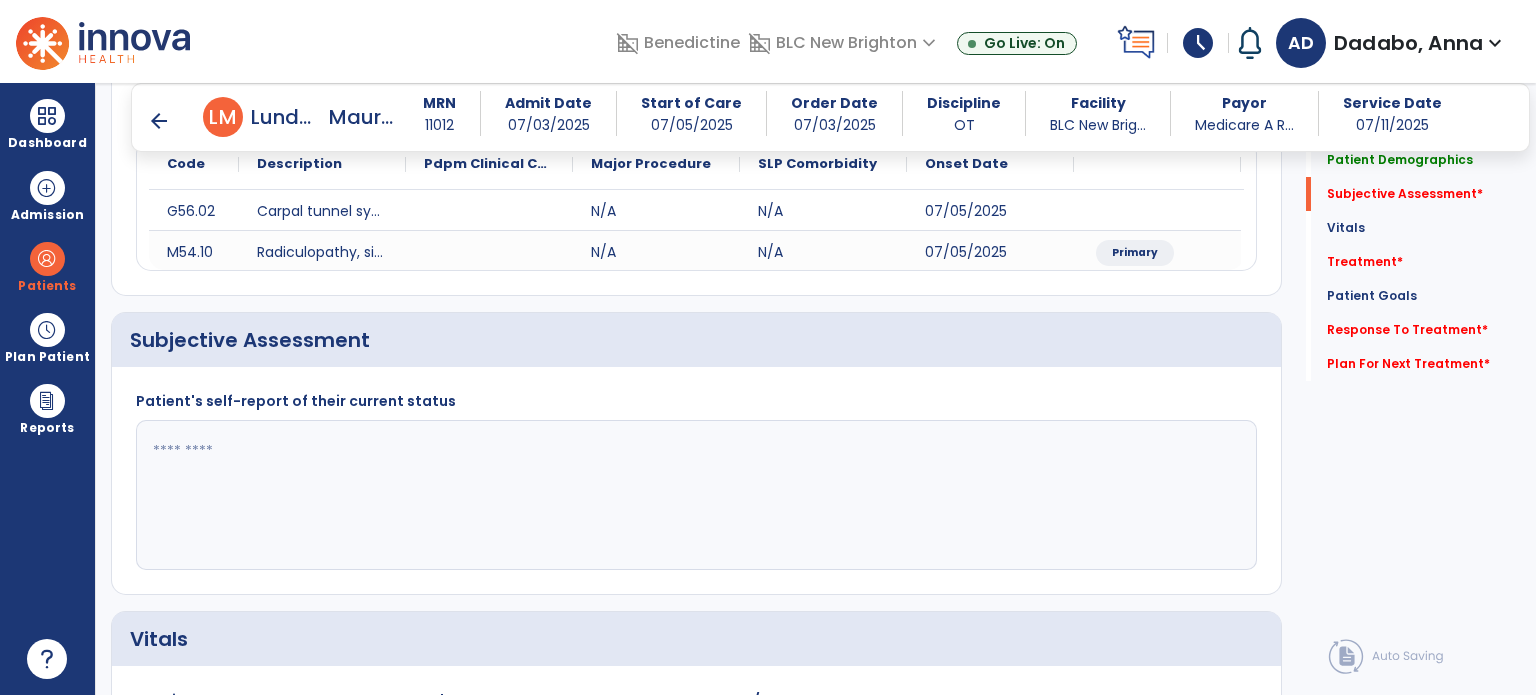 scroll, scrollTop: 257, scrollLeft: 0, axis: vertical 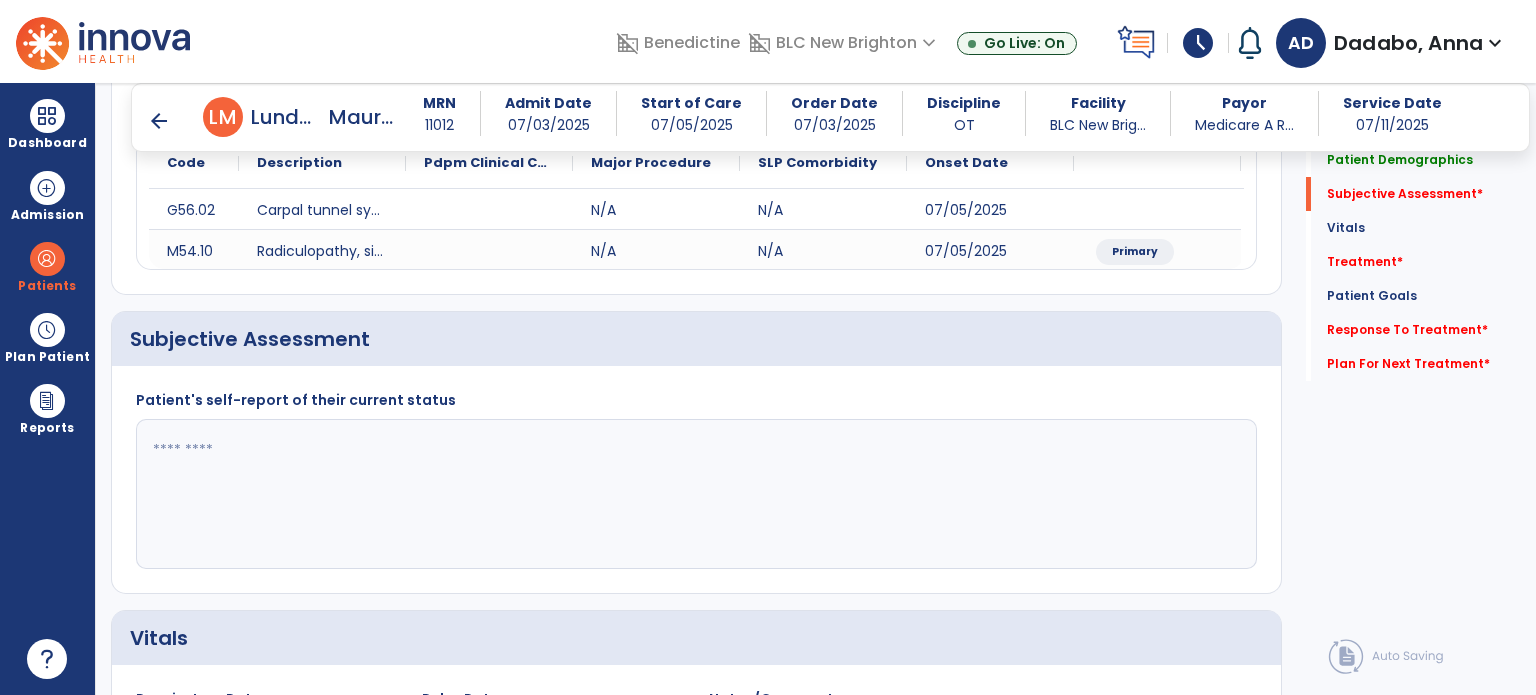 click 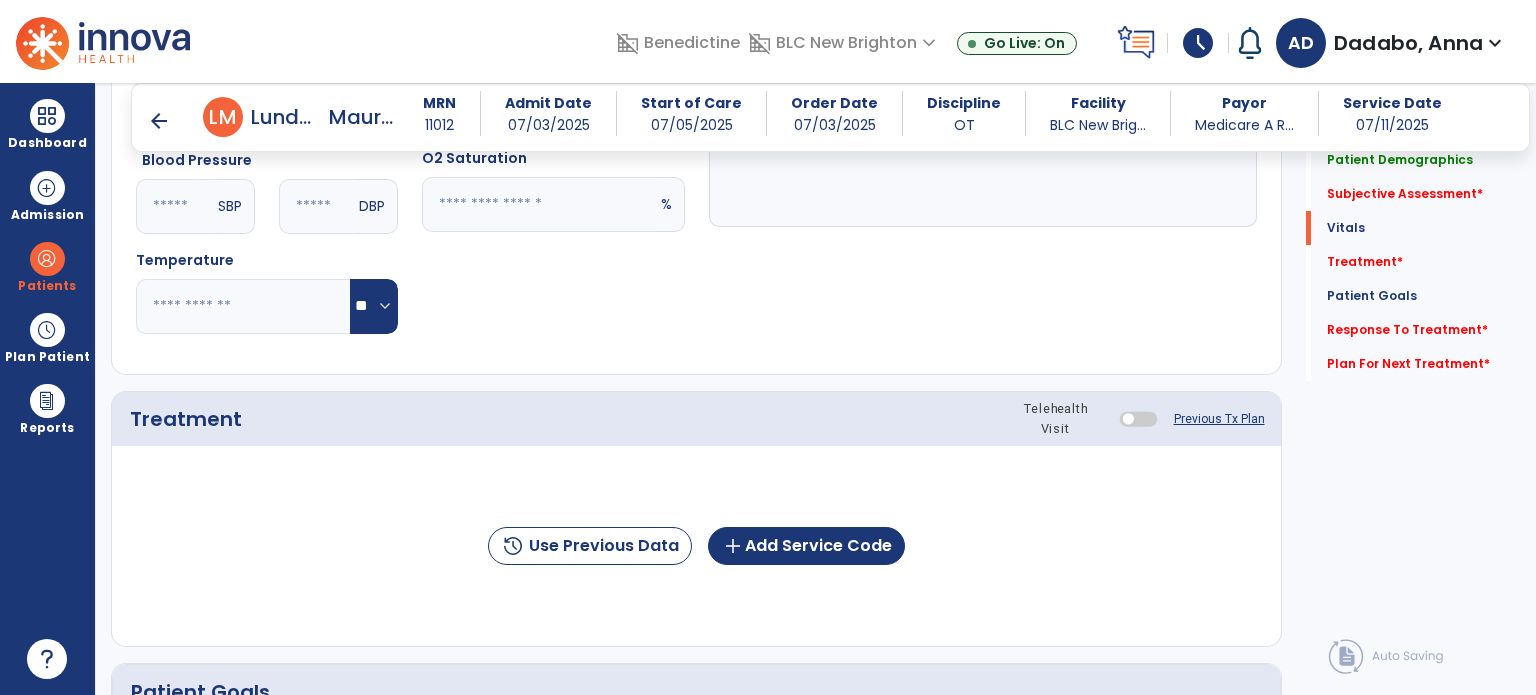 scroll, scrollTop: 900, scrollLeft: 0, axis: vertical 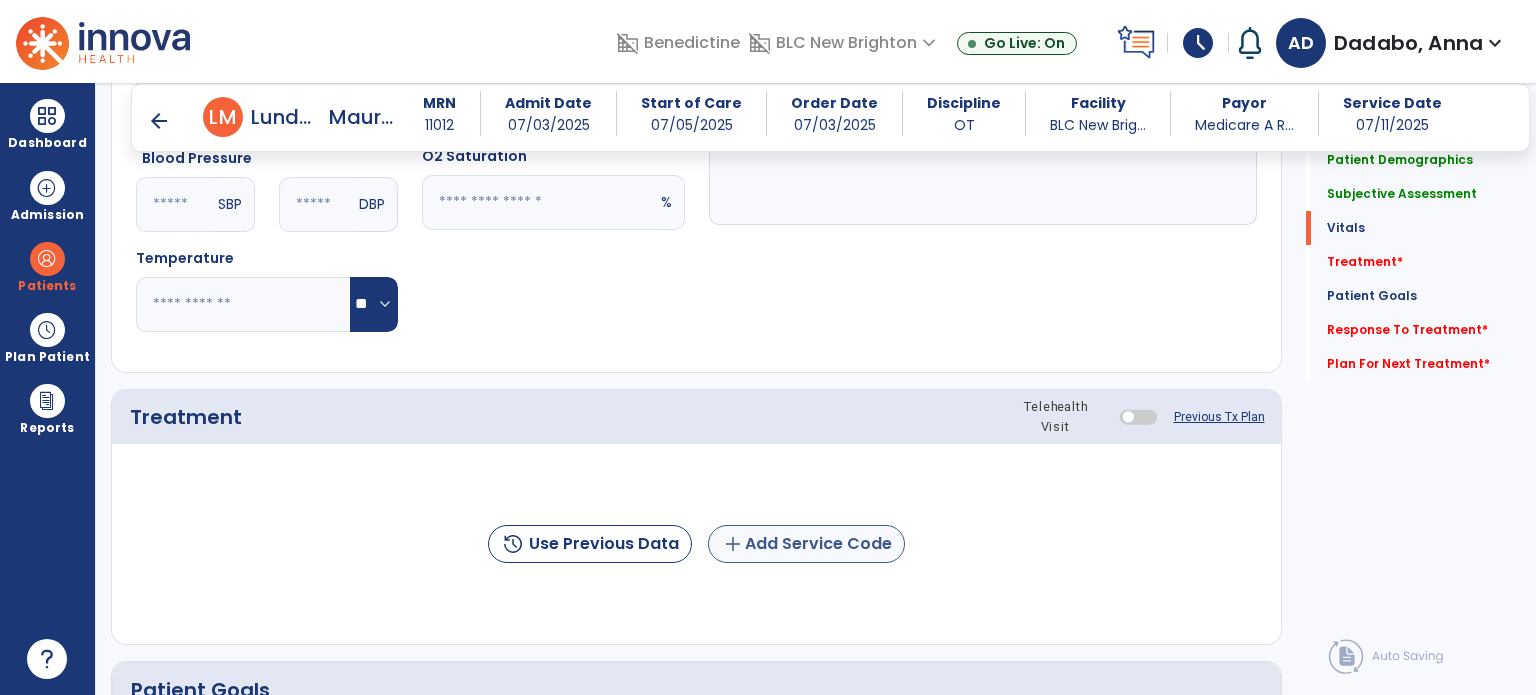 type on "**********" 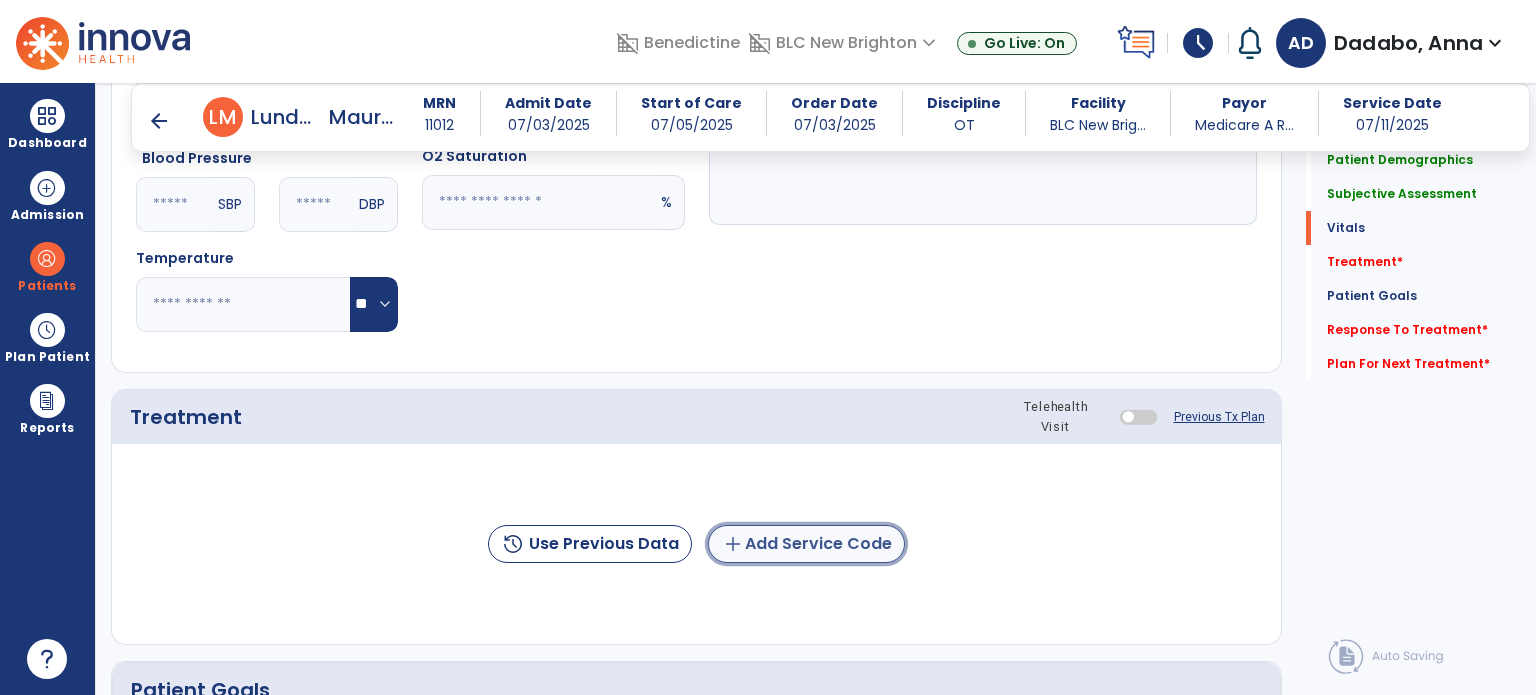 click on "add  Add Service Code" 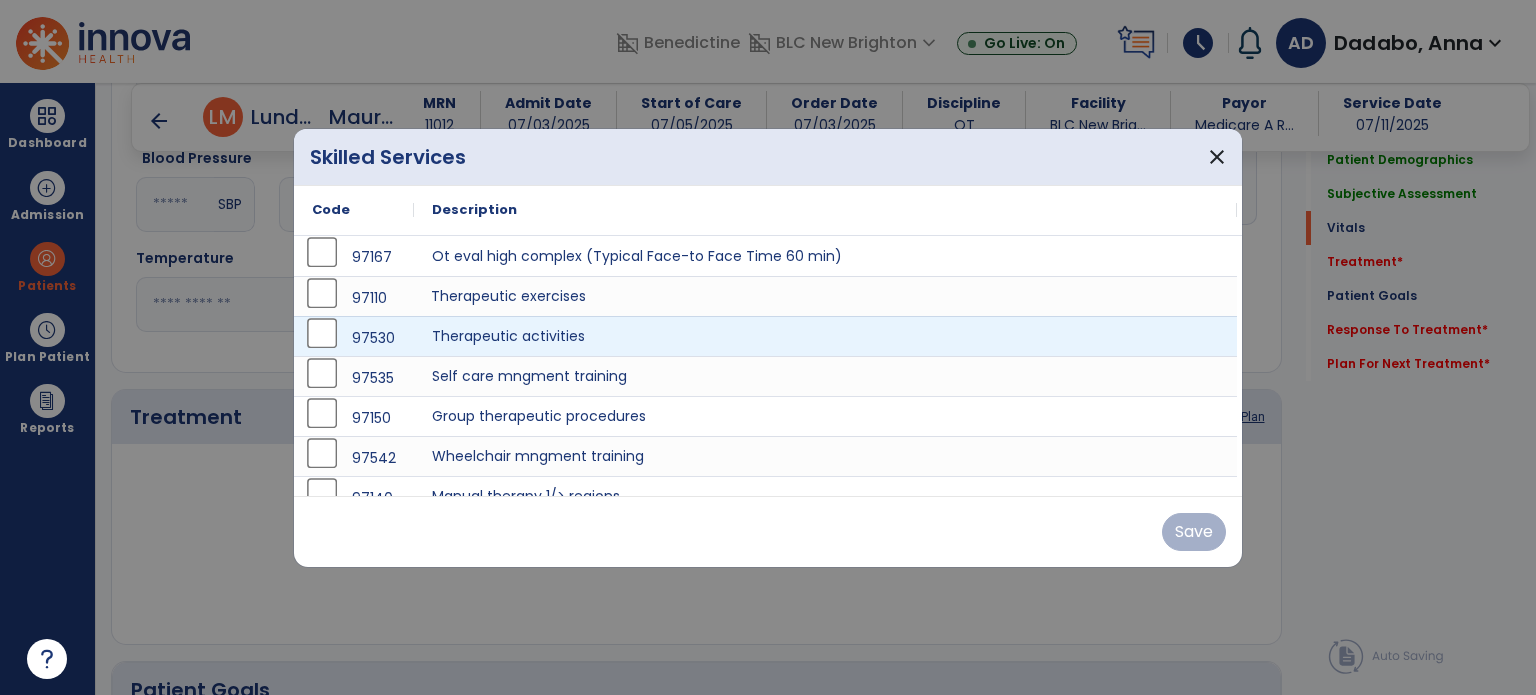 drag, startPoint x: 671, startPoint y: 298, endPoint x: 656, endPoint y: 337, distance: 41.785164 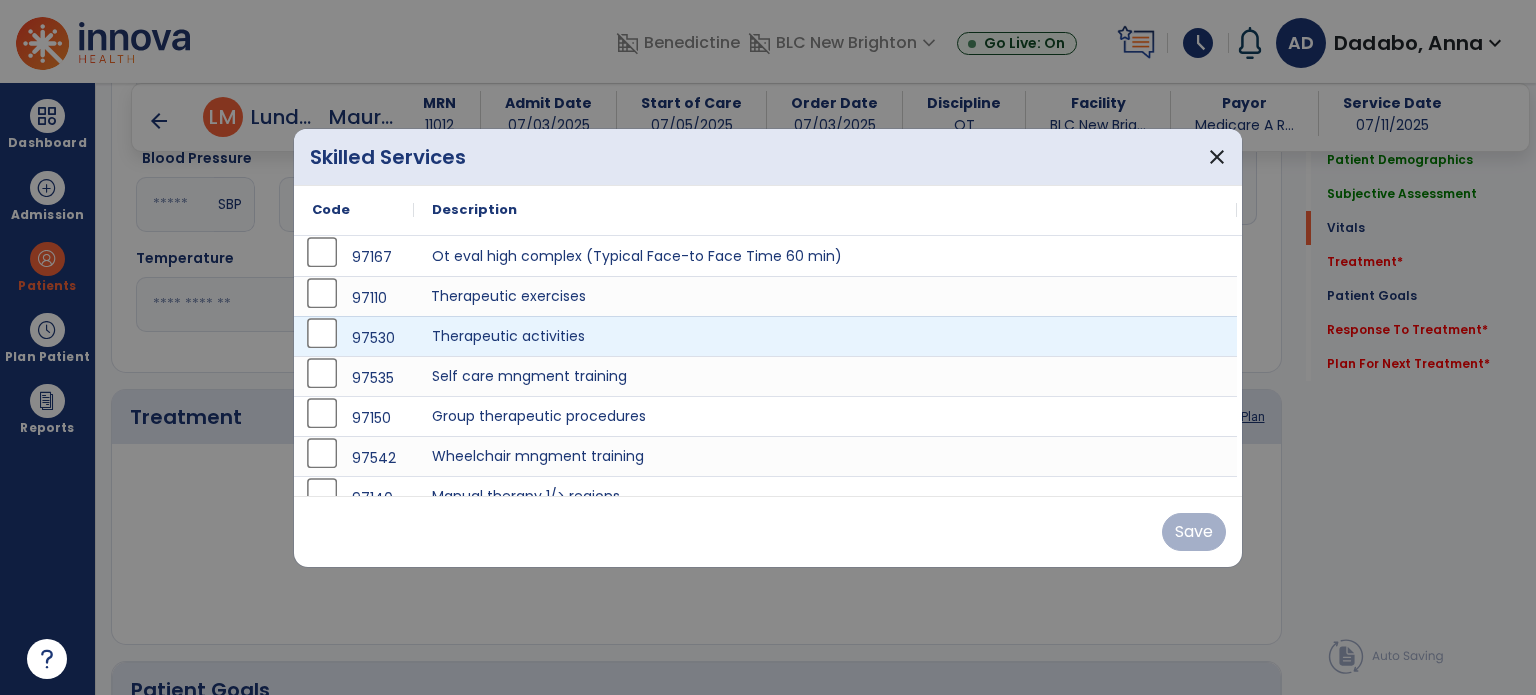 click on "97167 Ot eval high complex (Typical Face-to Face Time 60 min)   97110 Therapeutic exercises   97530 Therapeutic activities   97535 Self care mngment training   97150 Group therapeutic procedures   97542 Wheelchair mngment training   97140 Manual therapy 1/> regions   97550 Caregiver training, without the patient present, first 30 minutes.   97551 Additional 15 minutes of face-to-face caregiver training, without the patient present, after 97550 is billed.   97552 Training of multiple caregivers for multiple patients at the same time." at bounding box center [765, 436] 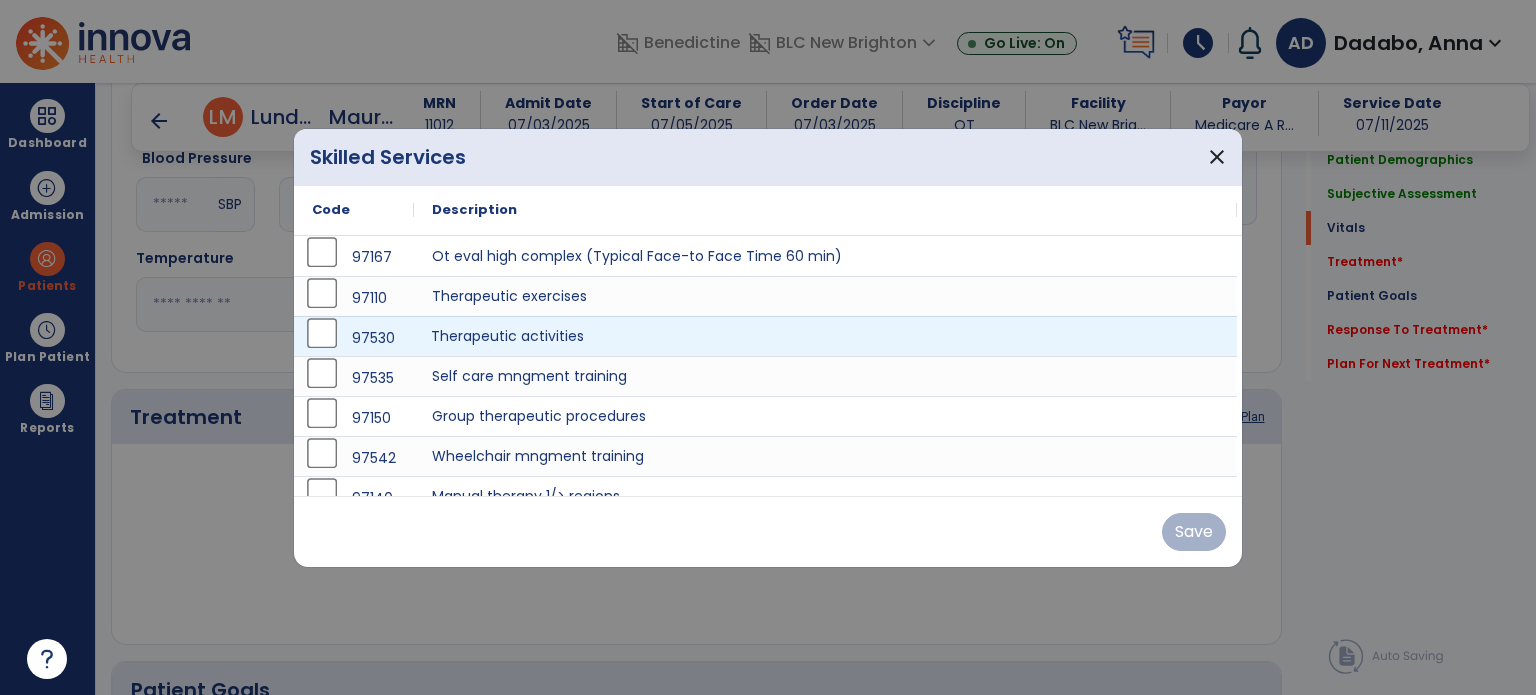 click on "Therapeutic activities" at bounding box center (825, 336) 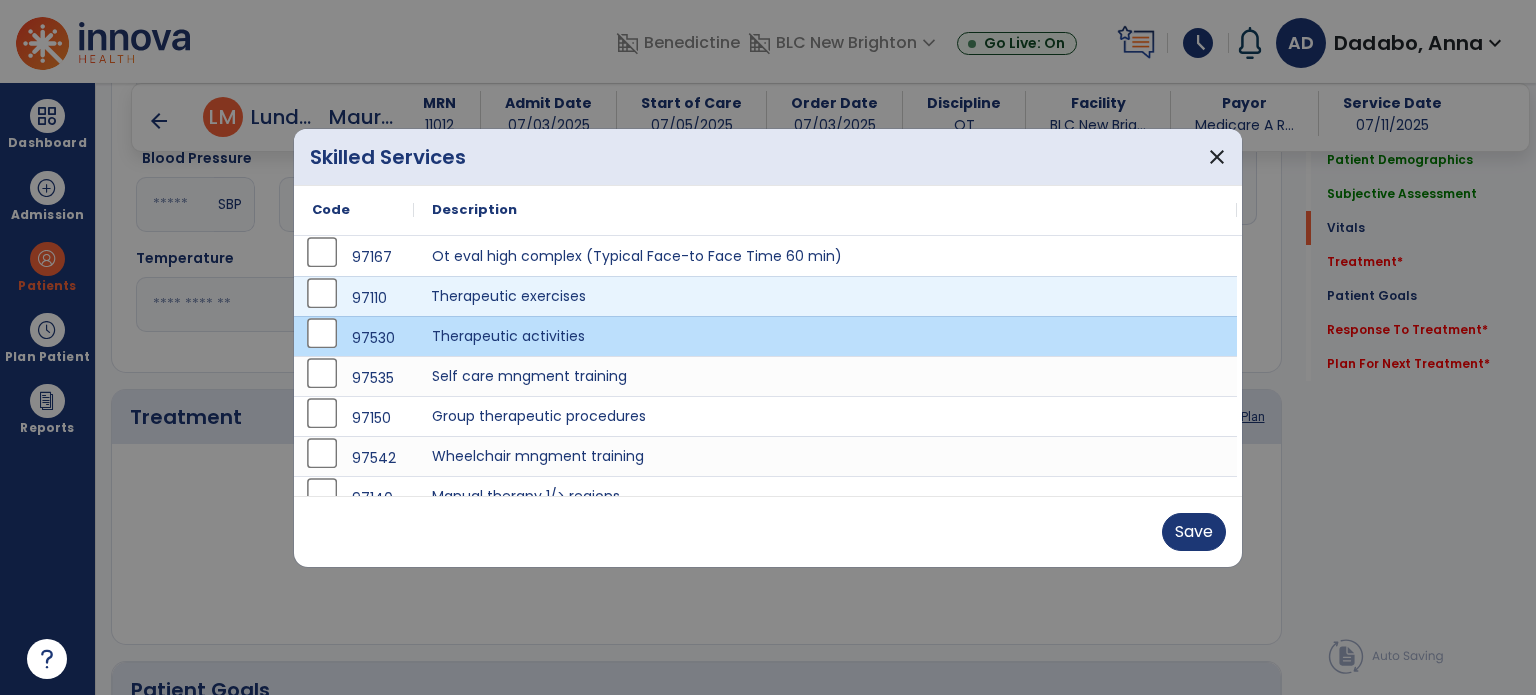 click on "Therapeutic exercises" at bounding box center [825, 296] 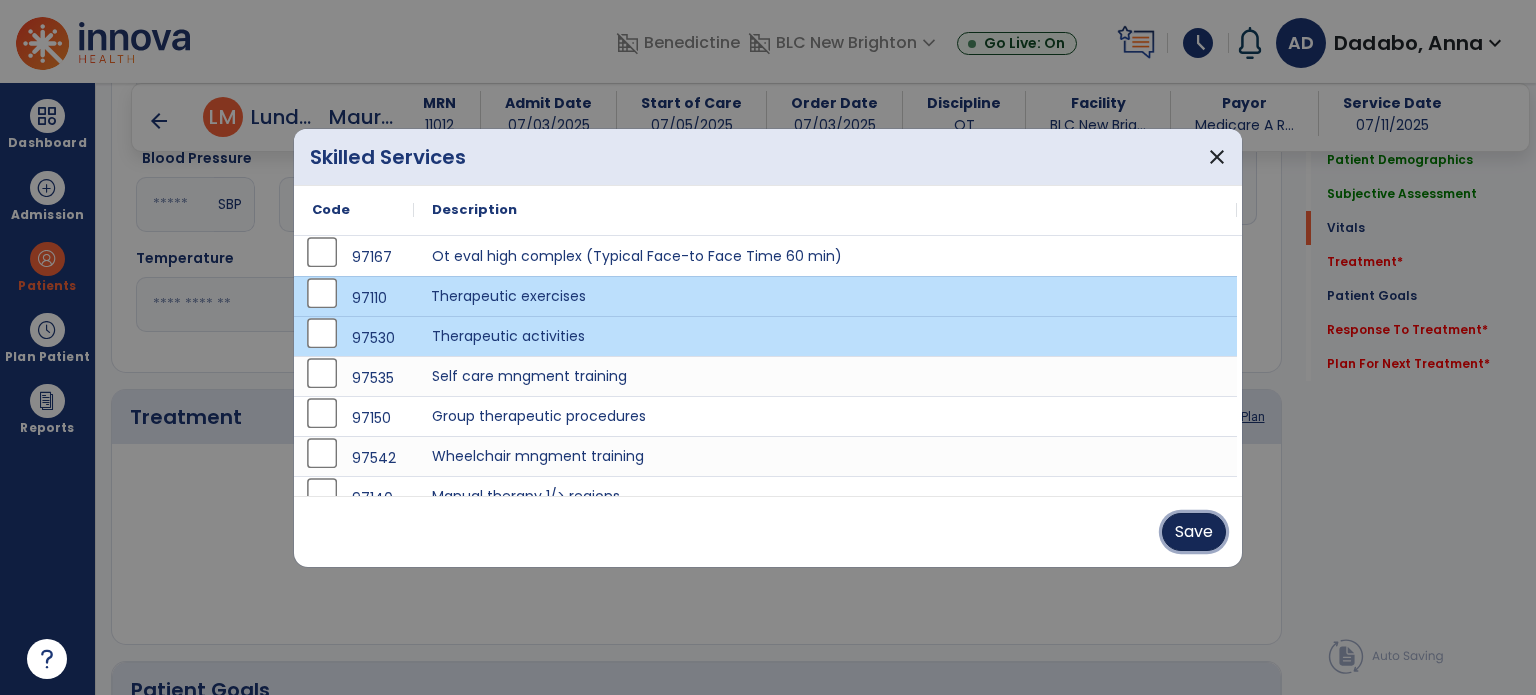 click on "Save" at bounding box center [1194, 532] 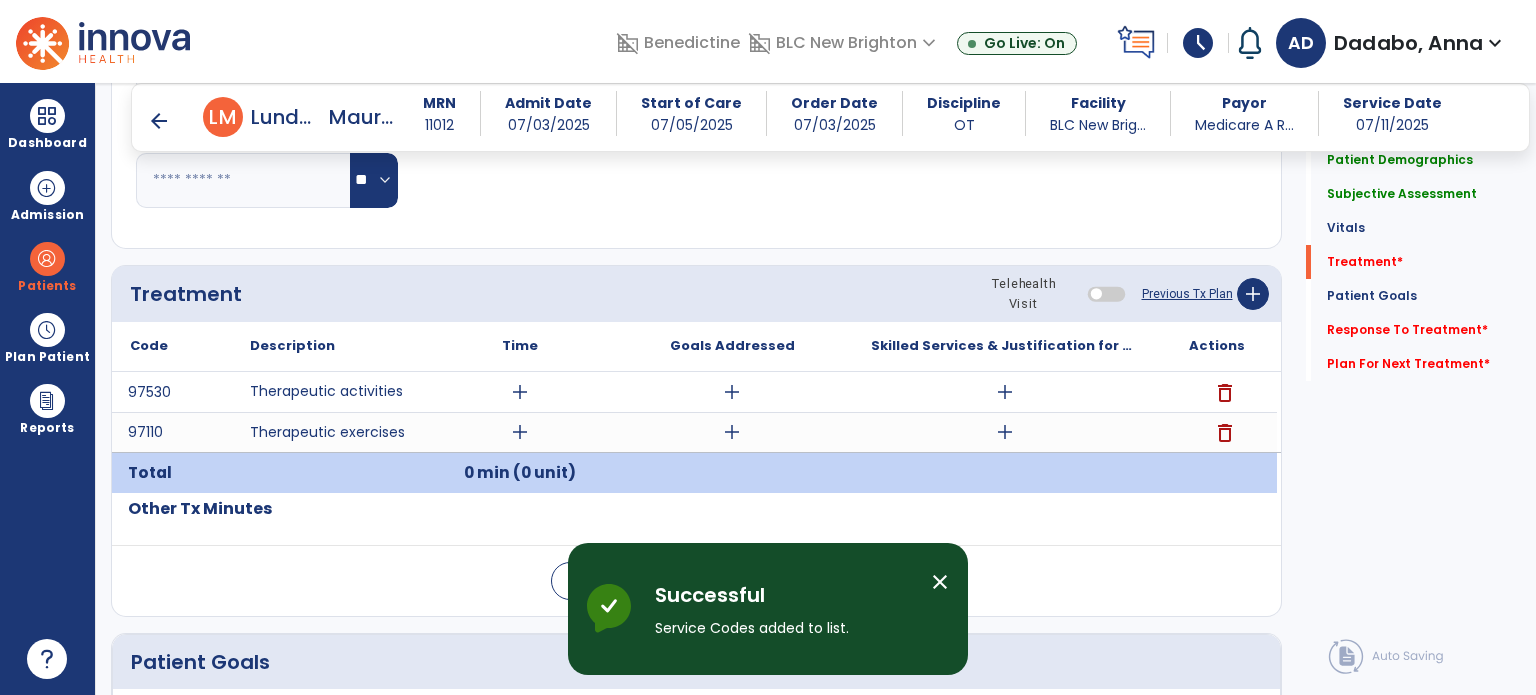 scroll, scrollTop: 1080, scrollLeft: 0, axis: vertical 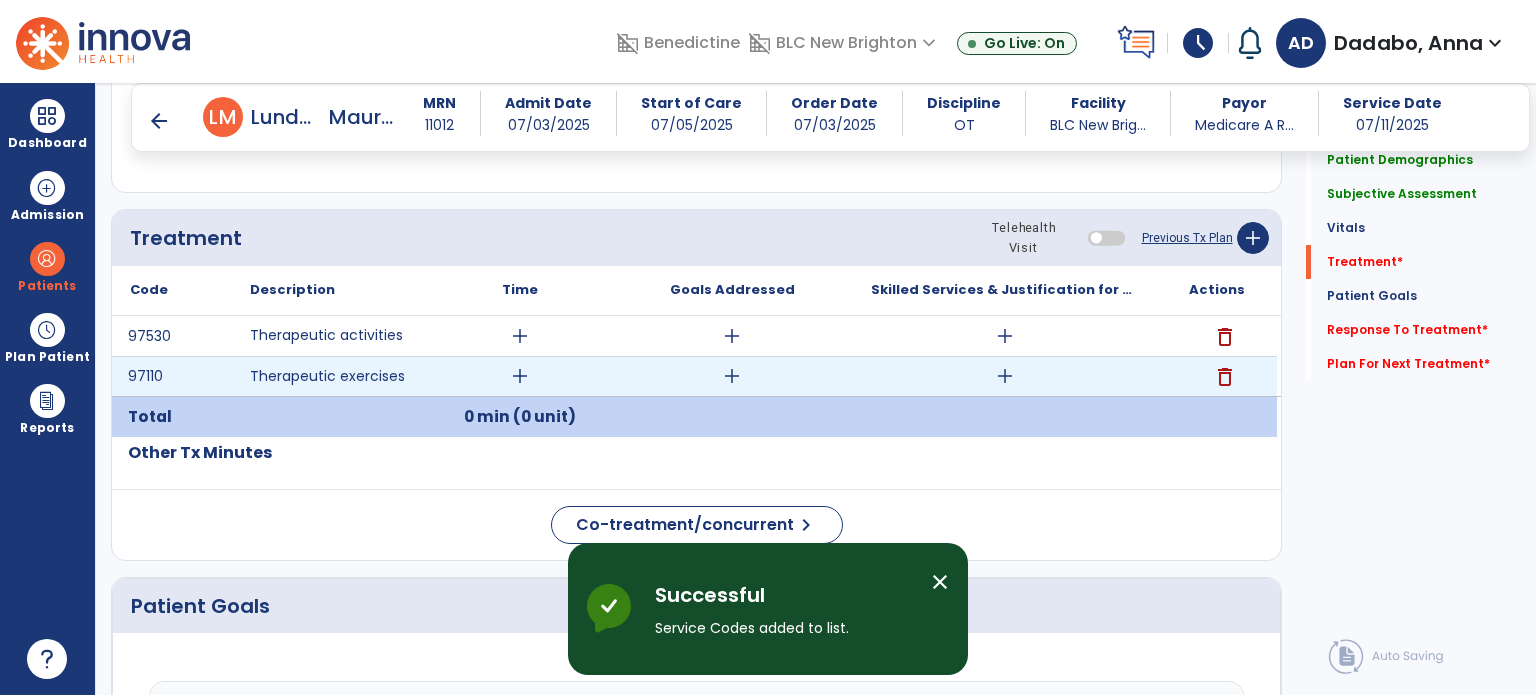 click on "add" at bounding box center [1005, 376] 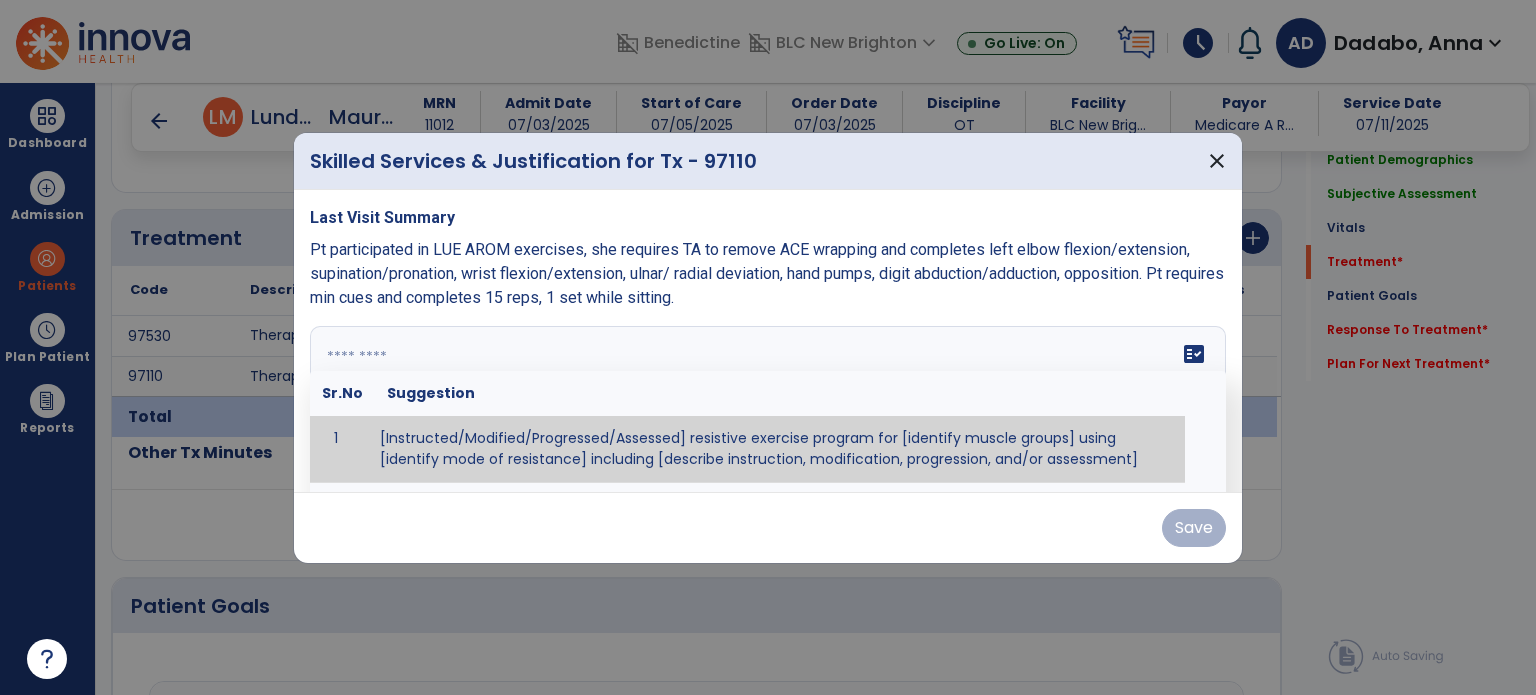 click on "fact_check  Sr.No Suggestion 1 [Instructed/Modified/Progressed/Assessed] resistive exercise program for [identify muscle groups] using [identify mode of resistance] including [describe instruction, modification, progression, and/or assessment] 2 [Instructed/Modified/Progressed/Assessed] aerobic exercise program using [identify equipment/mode] including [describe instruction, modification,progression, and/or assessment] 3 [Instructed/Modified/Progressed/Assessed] [PROM/A/AROM/AROM] program for [identify joint movements] using [contract-relax, over-pressure, inhibitory techniques, other] 4 [Assessed/Tested] aerobic capacity with administration of [aerobic capacity test]" at bounding box center (768, 401) 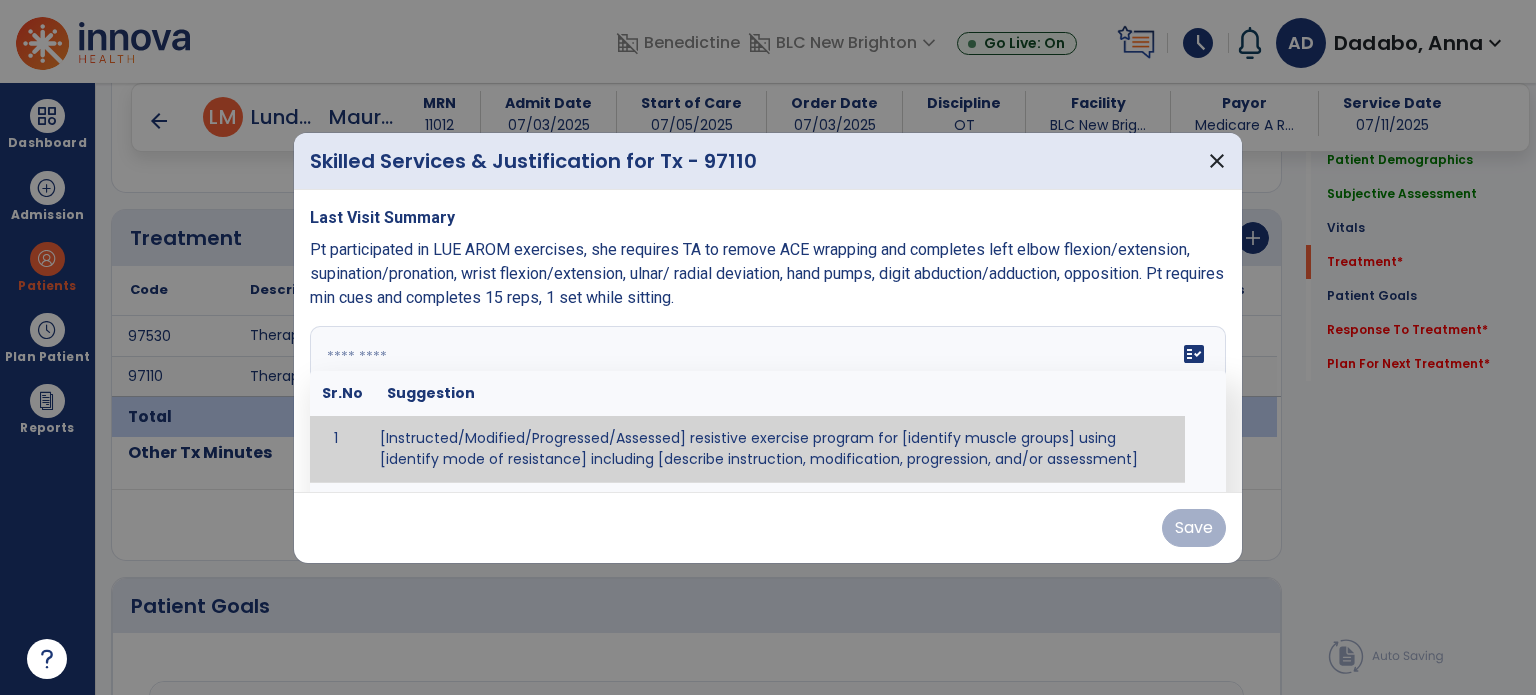 click on "fact_check  Sr.No Suggestion 1 [Instructed/Modified/Progressed/Assessed] resistive exercise program for [identify muscle groups] using [identify mode of resistance] including [describe instruction, modification, progression, and/or assessment] 2 [Instructed/Modified/Progressed/Assessed] aerobic exercise program using [identify equipment/mode] including [describe instruction, modification,progression, and/or assessment] 3 [Instructed/Modified/Progressed/Assessed] [PROM/A/AROM/AROM] program for [identify joint movements] using [contract-relax, over-pressure, inhibitory techniques, other] 4 [Assessed/Tested] aerobic capacity with administration of [aerobic capacity test]" at bounding box center (768, 401) 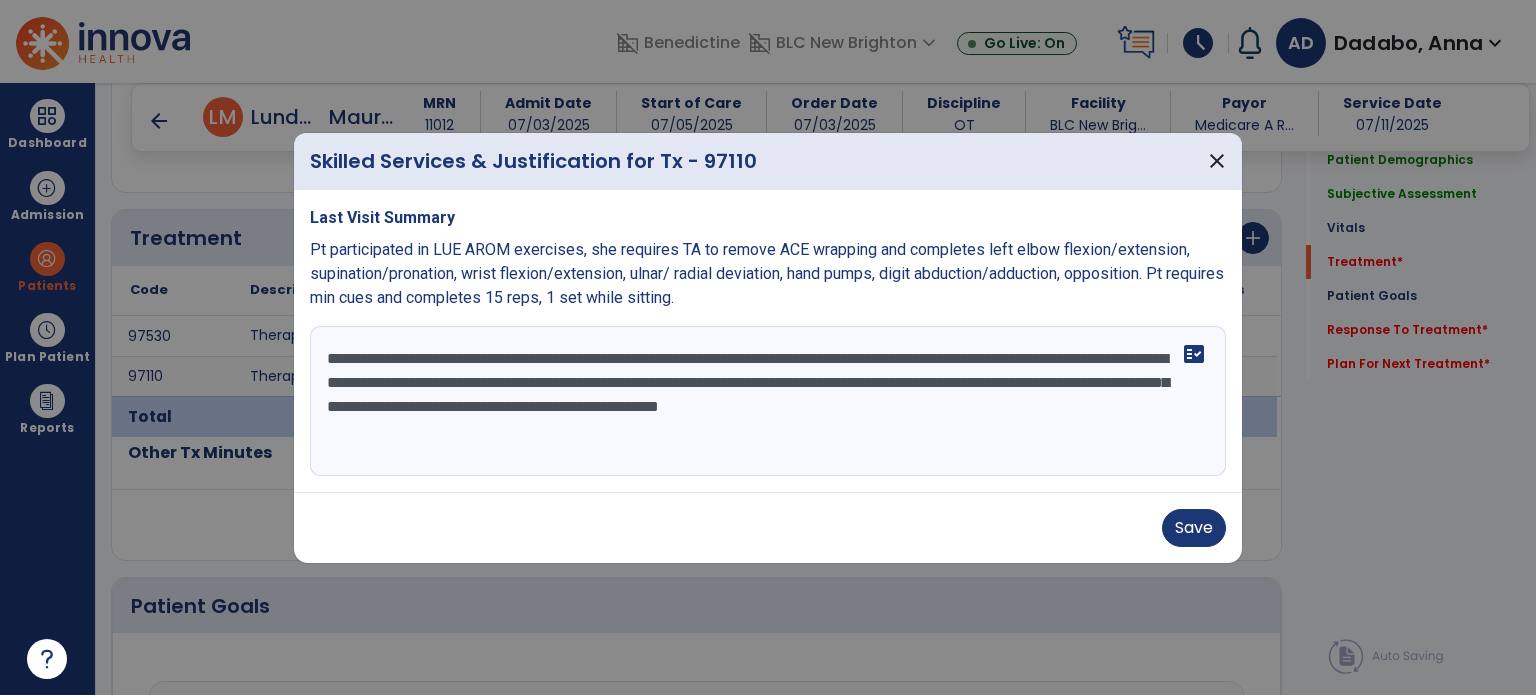 click on "**********" at bounding box center [768, 401] 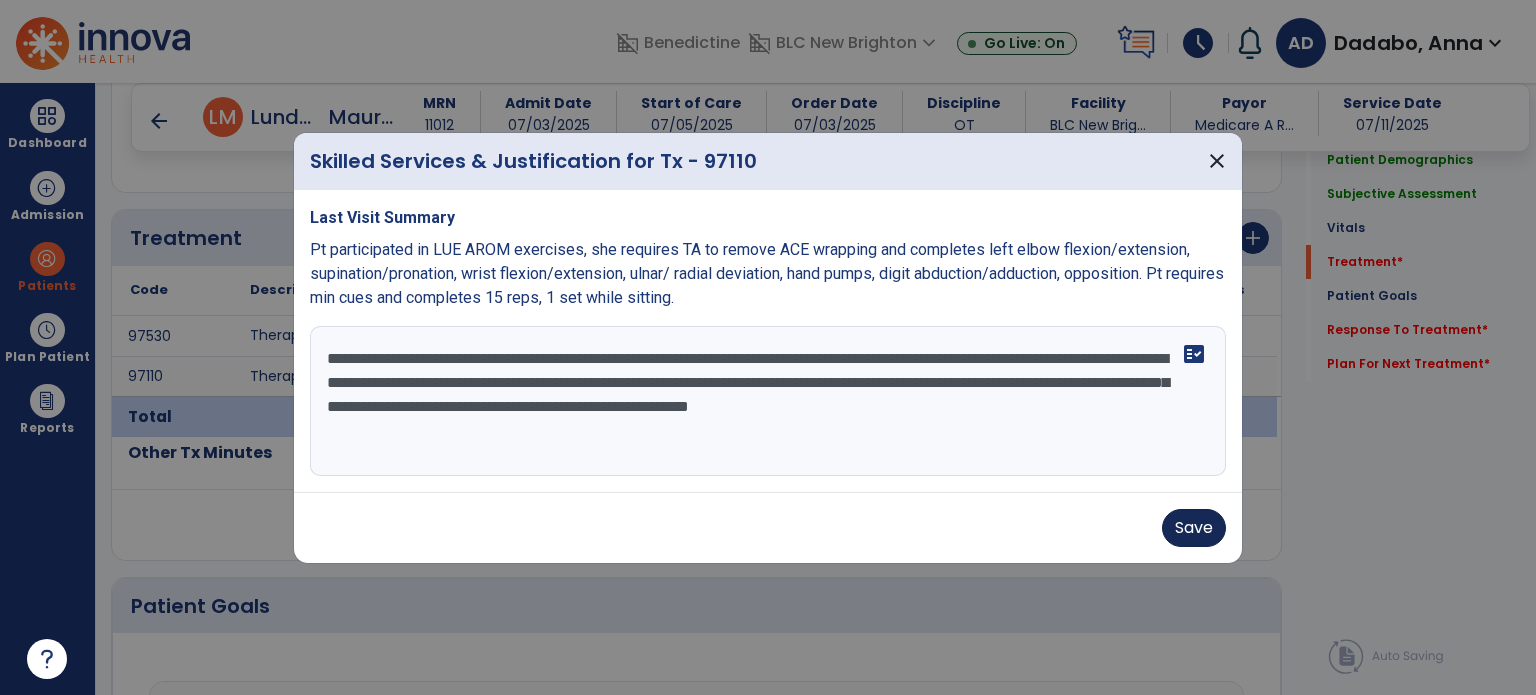 type on "**********" 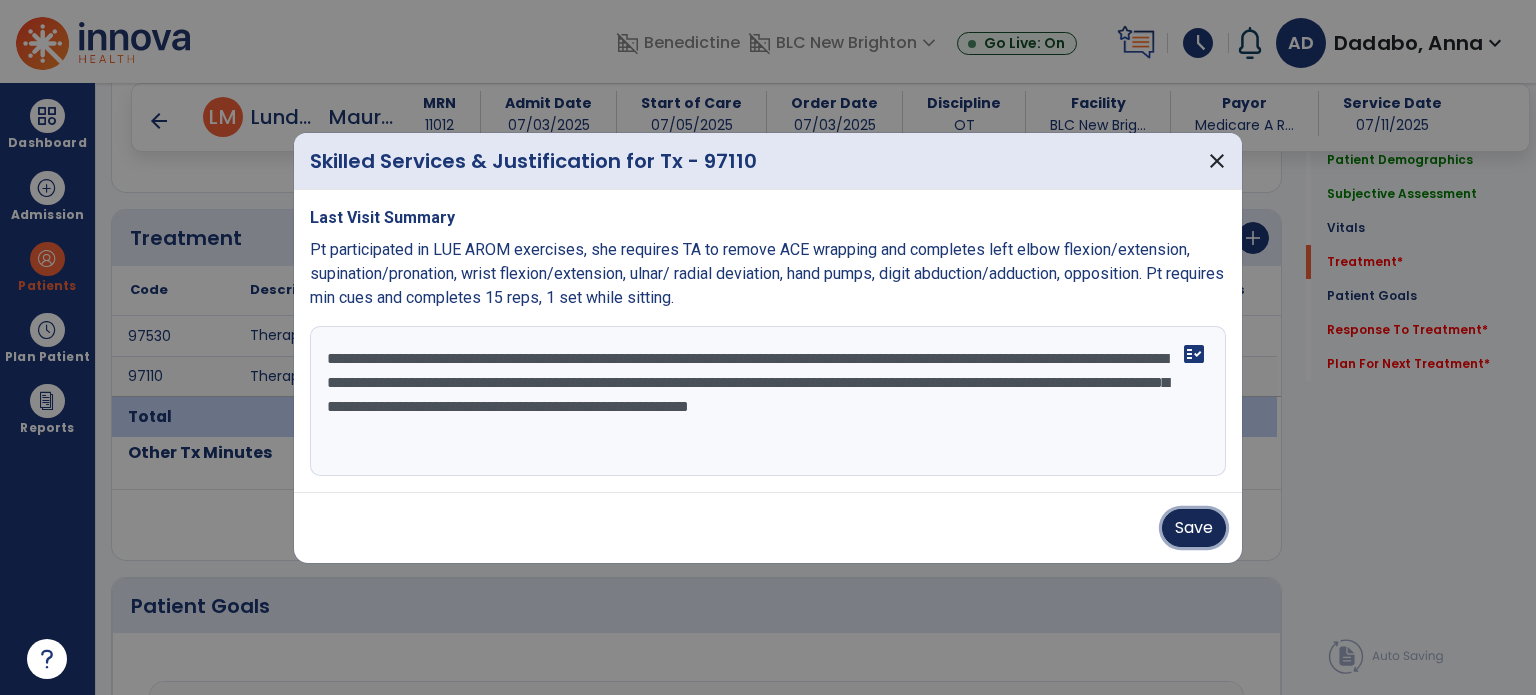 click on "Save" at bounding box center (1194, 528) 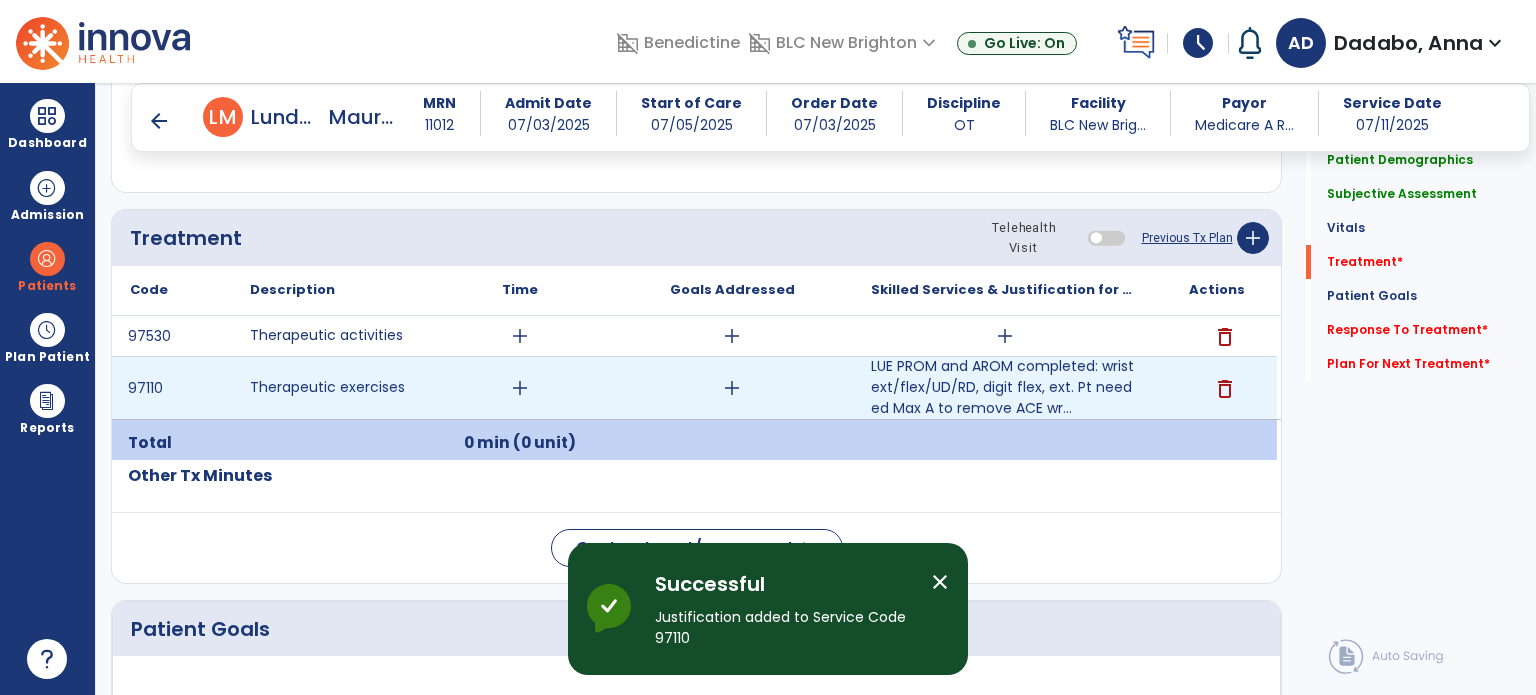 click on "add" at bounding box center (520, 388) 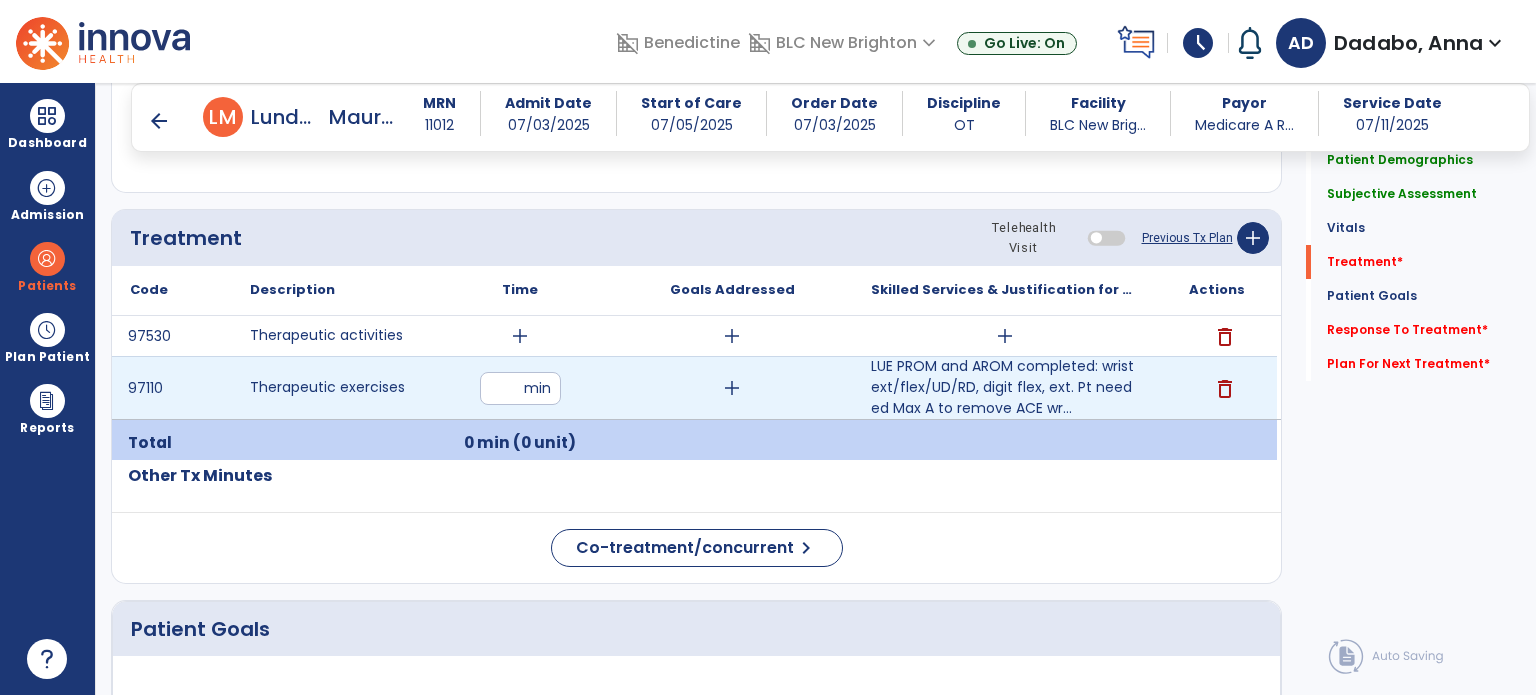 type on "**" 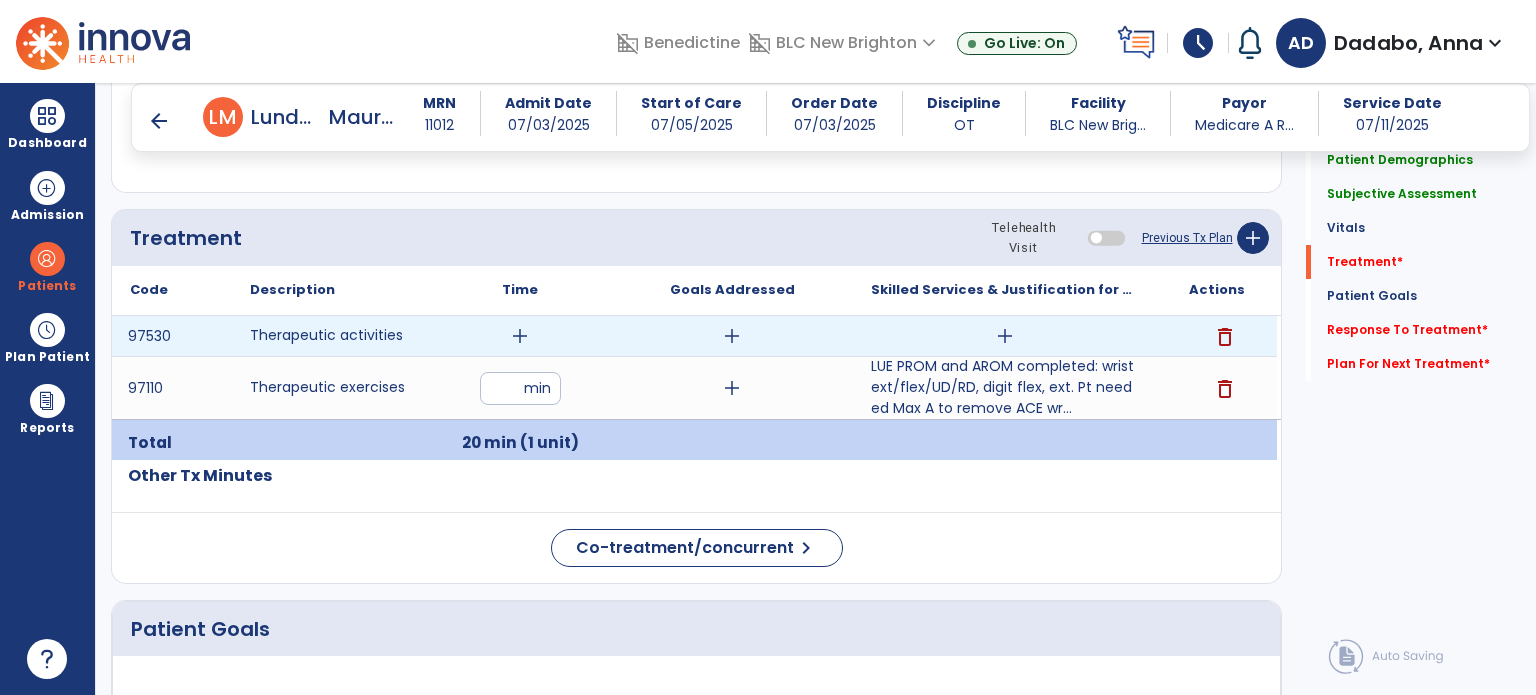 click on "add" at bounding box center [520, 336] 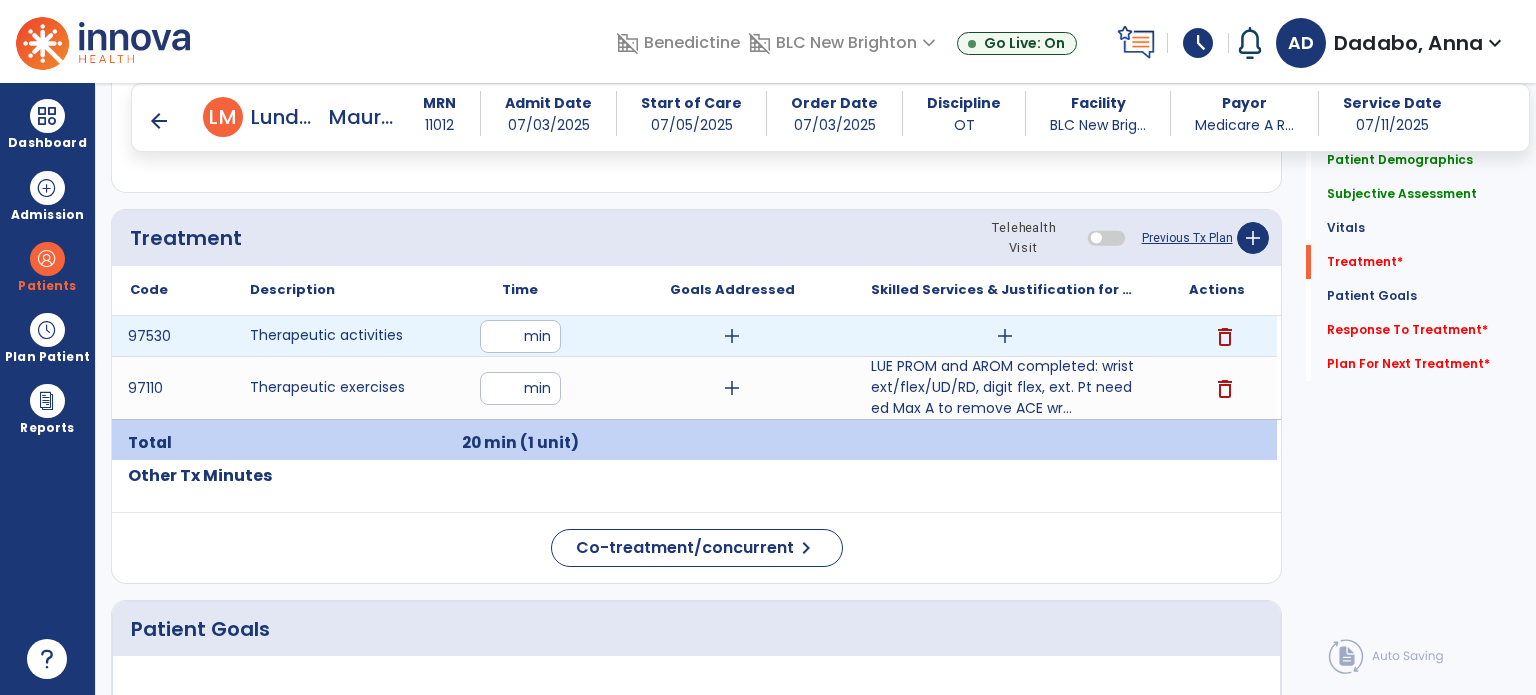 type on "**" 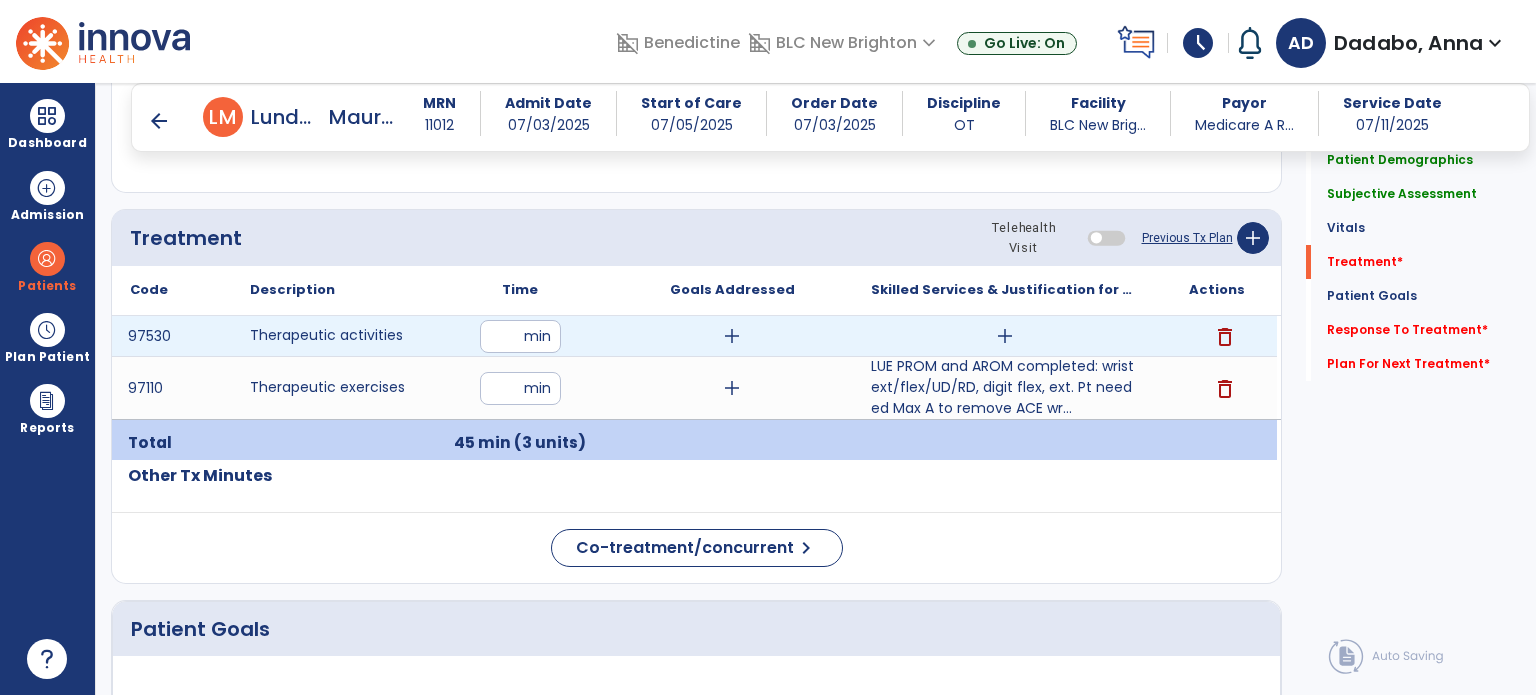 click on "add" at bounding box center [1005, 336] 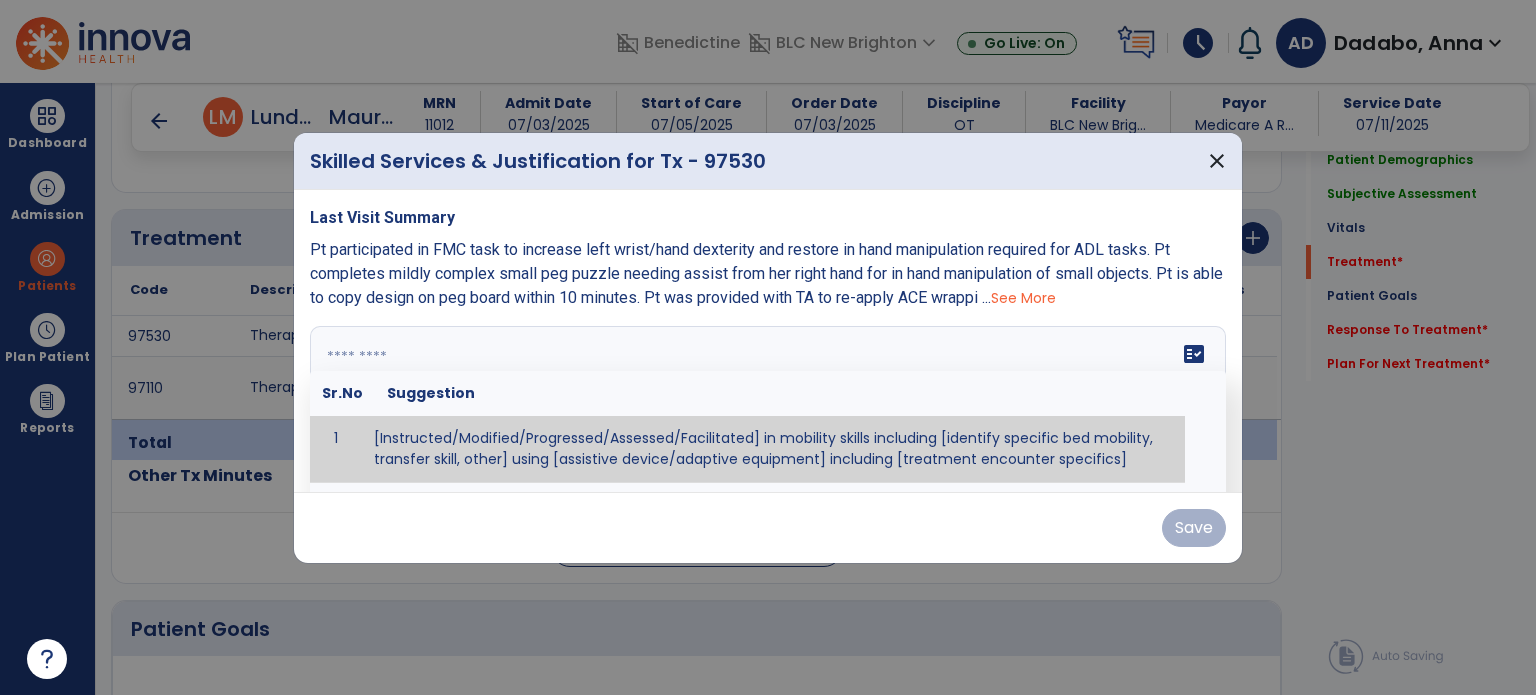 click at bounding box center [766, 401] 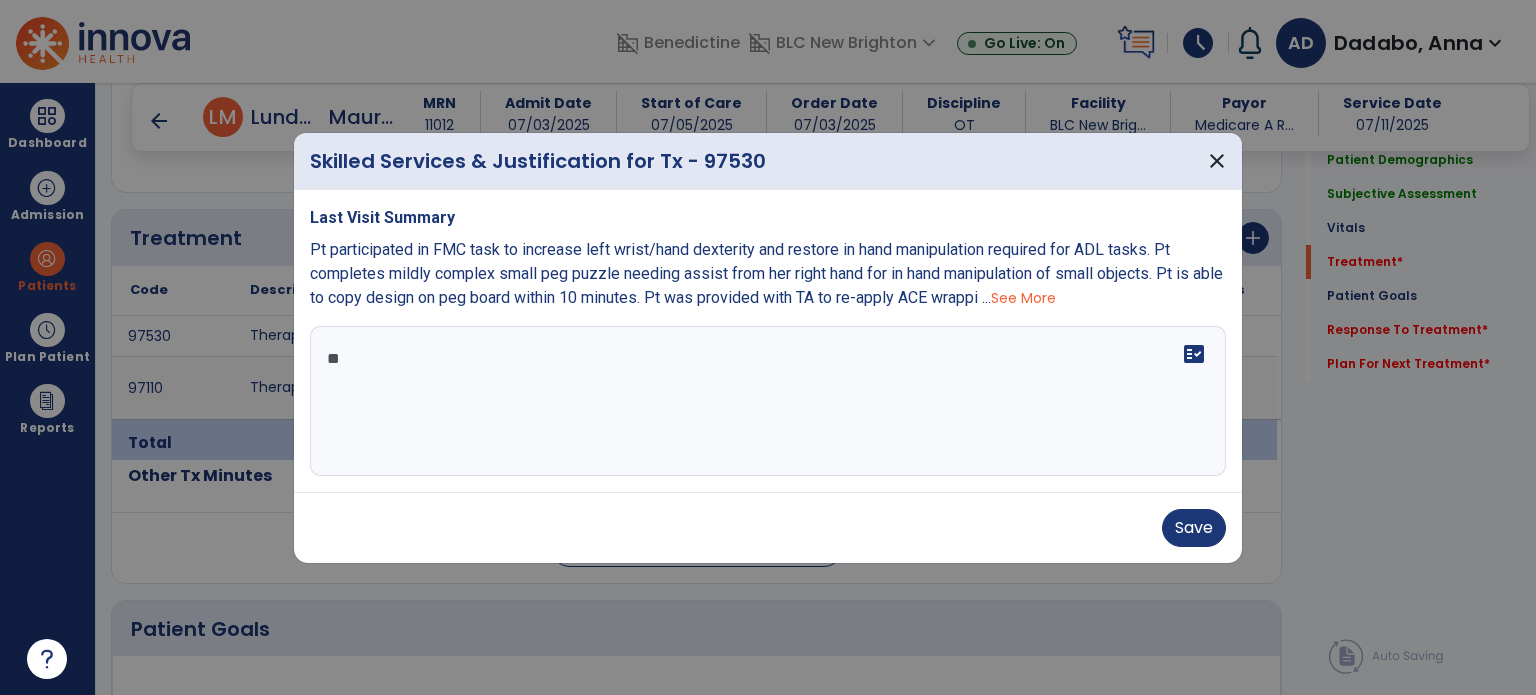 type on "*" 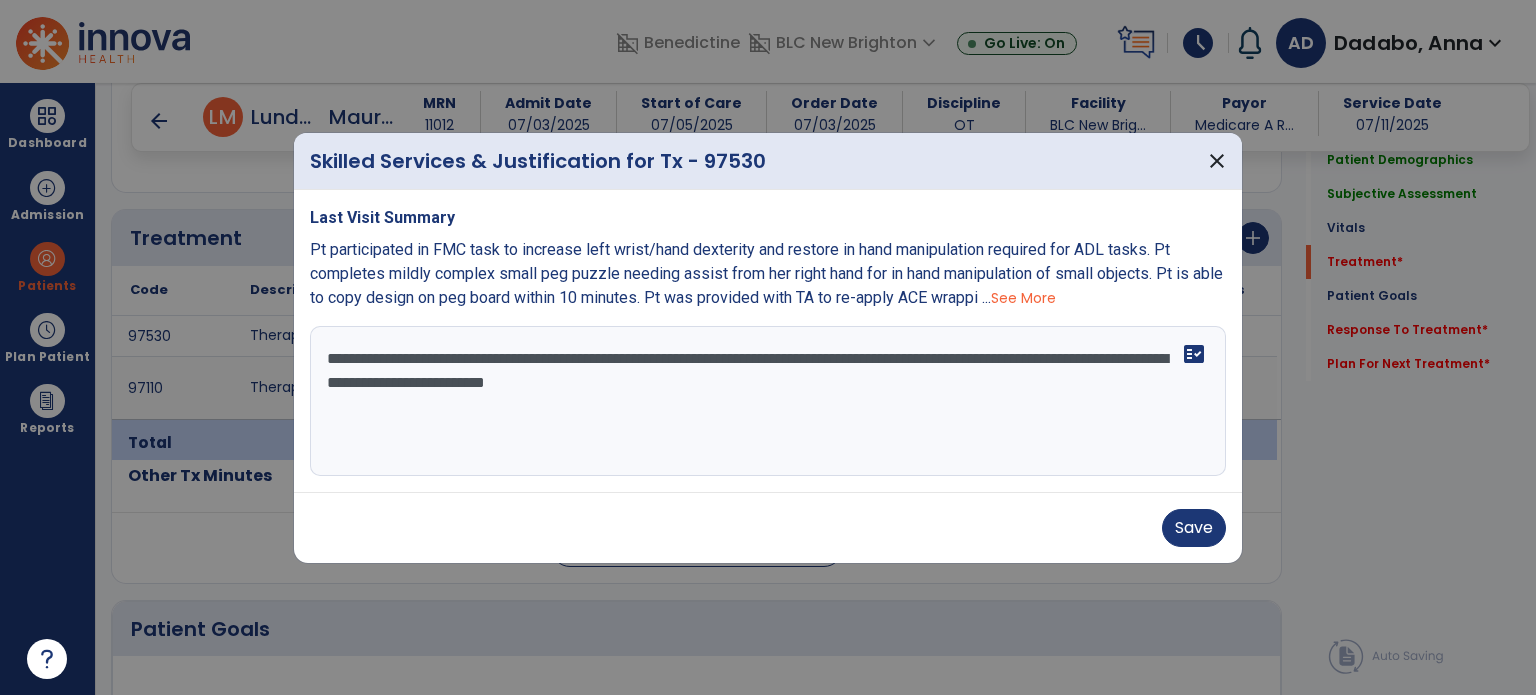 click on "**********" at bounding box center [768, 401] 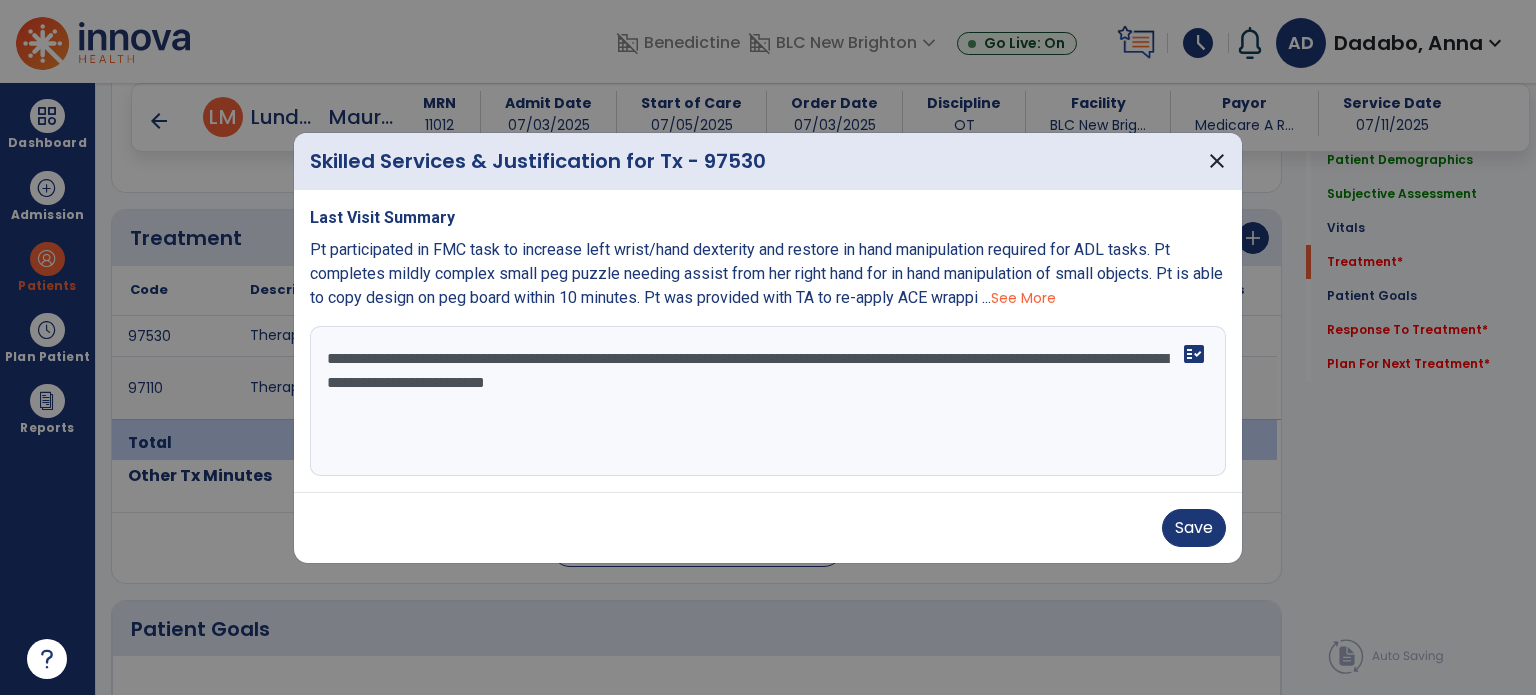 click on "**********" at bounding box center (768, 401) 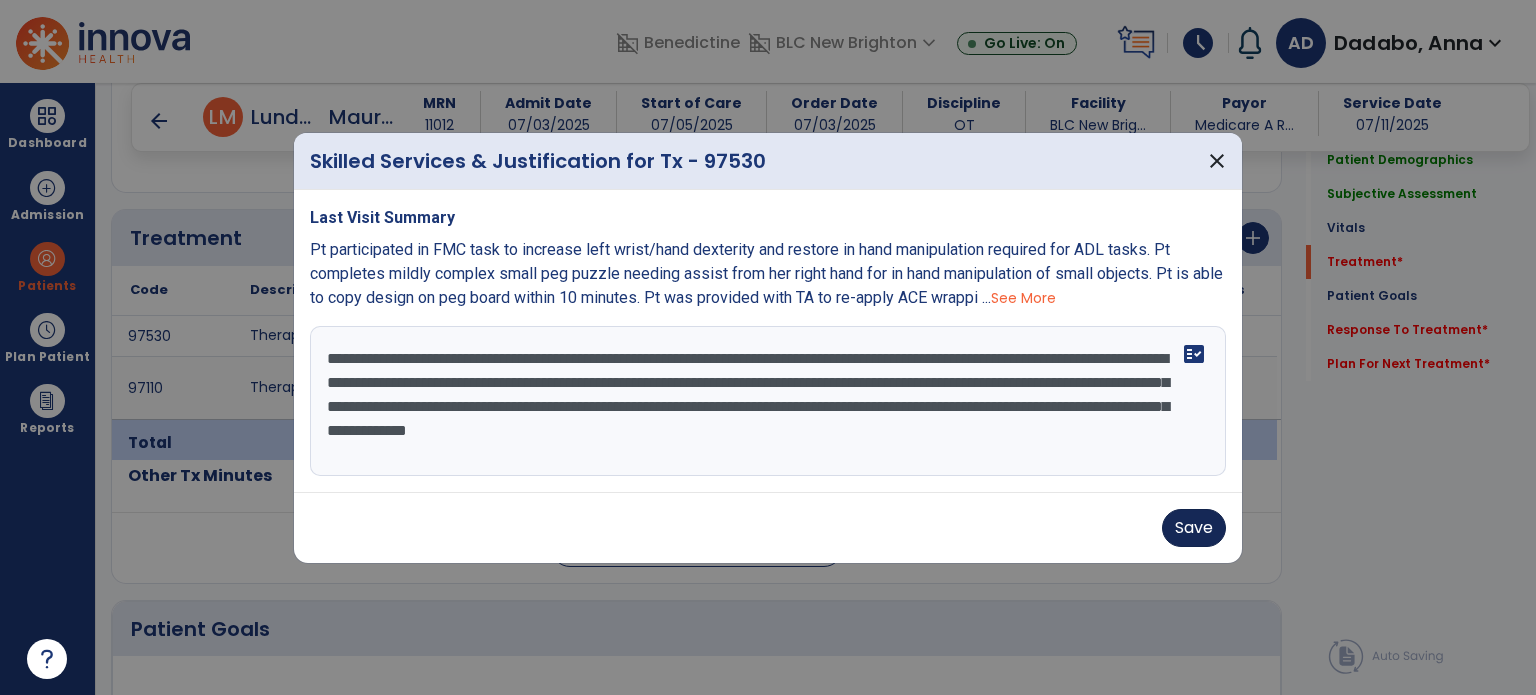type on "**********" 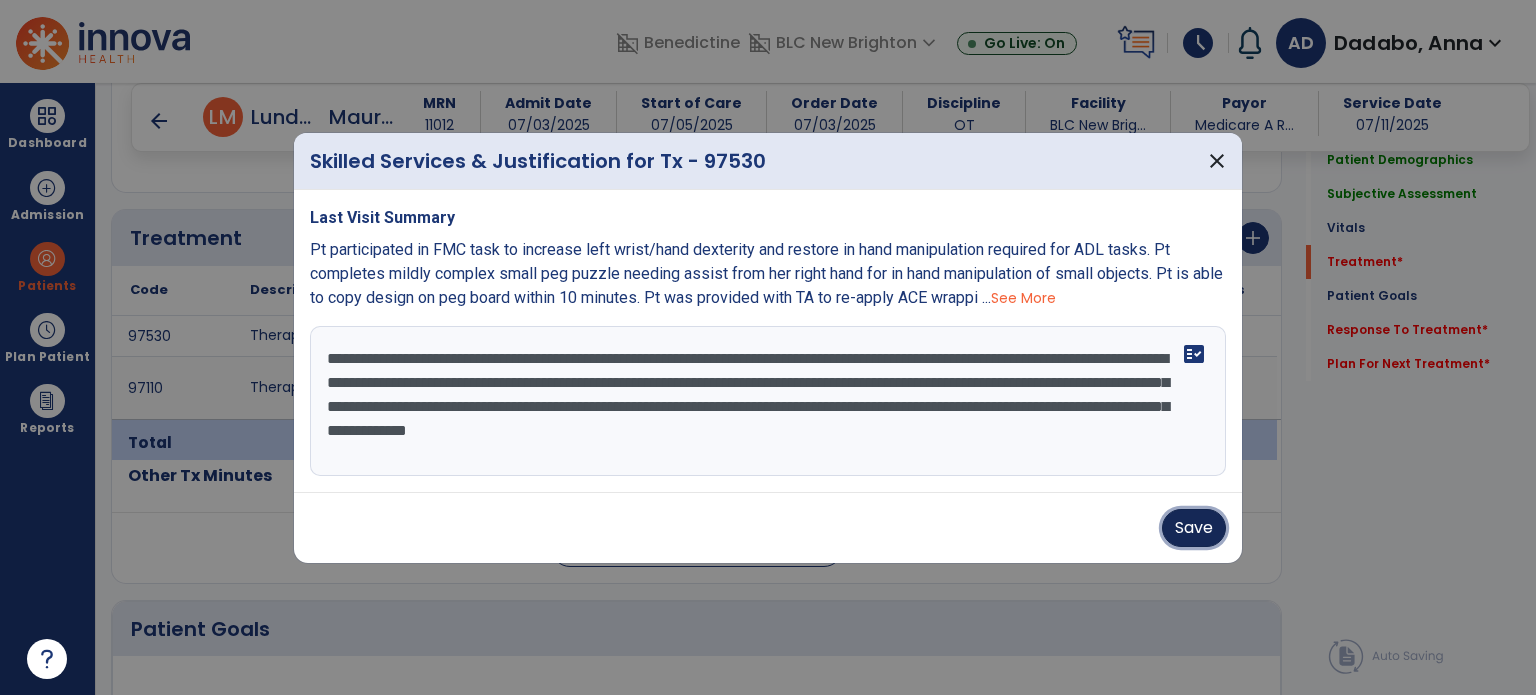 click on "Save" at bounding box center (1194, 528) 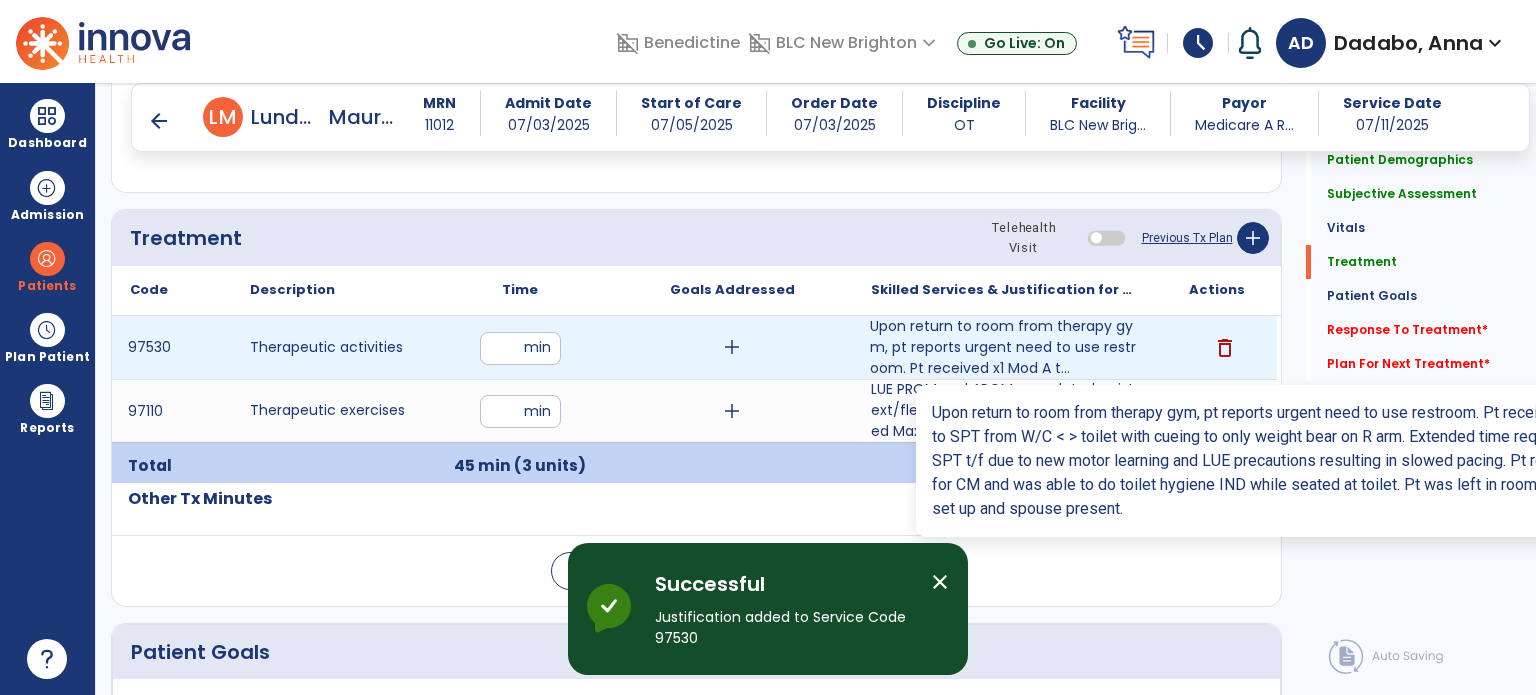 click on "Upon return to room from therapy gym, pt reports urgent need to use restroom. Pt received x1 Mod A t..." at bounding box center [1004, 347] 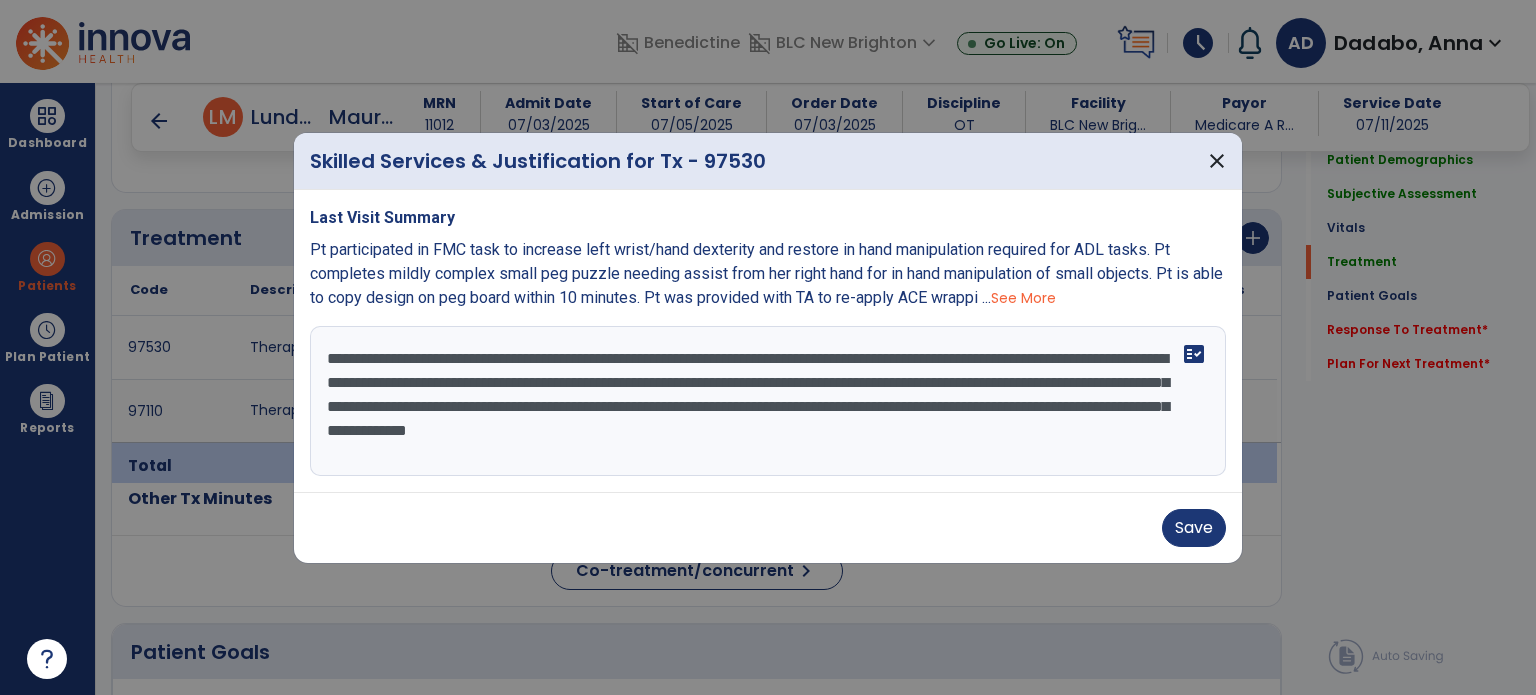 click on "**********" at bounding box center [768, 401] 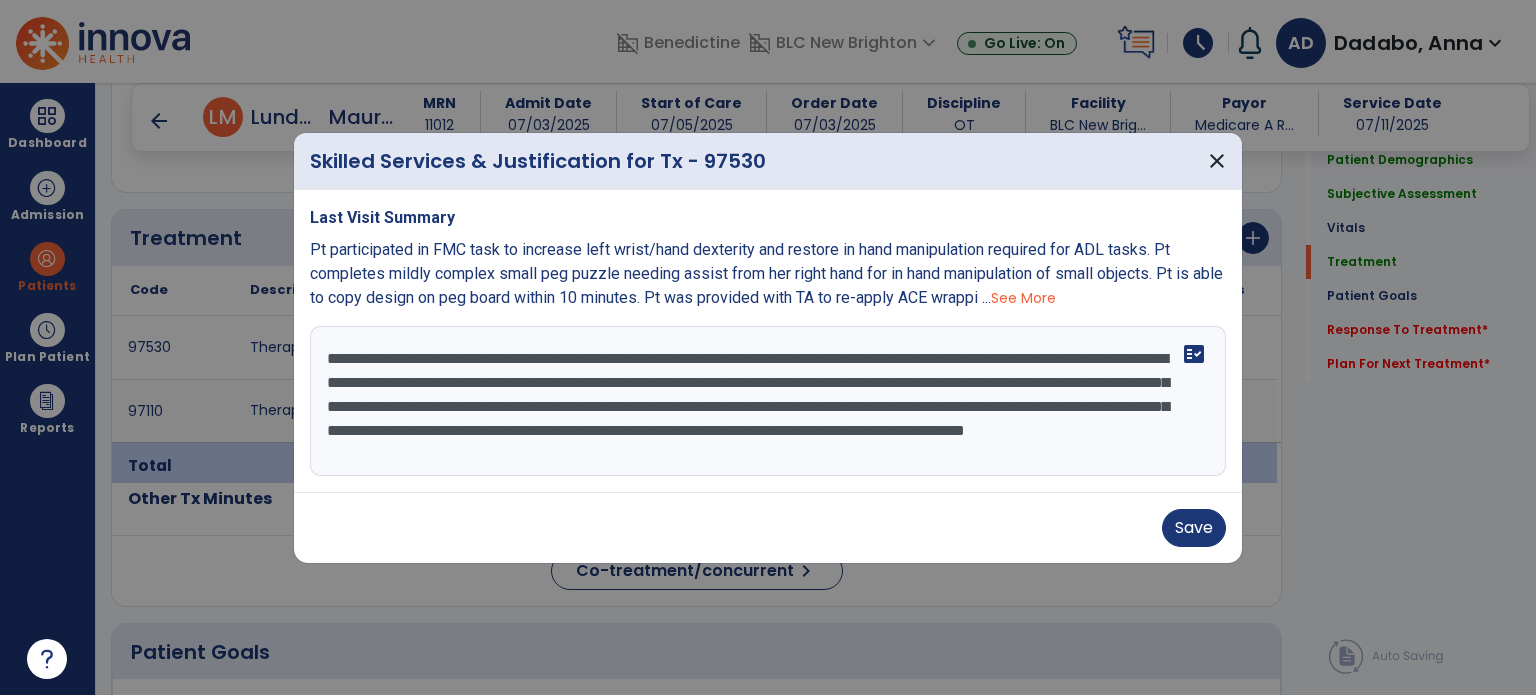 scroll, scrollTop: 15, scrollLeft: 0, axis: vertical 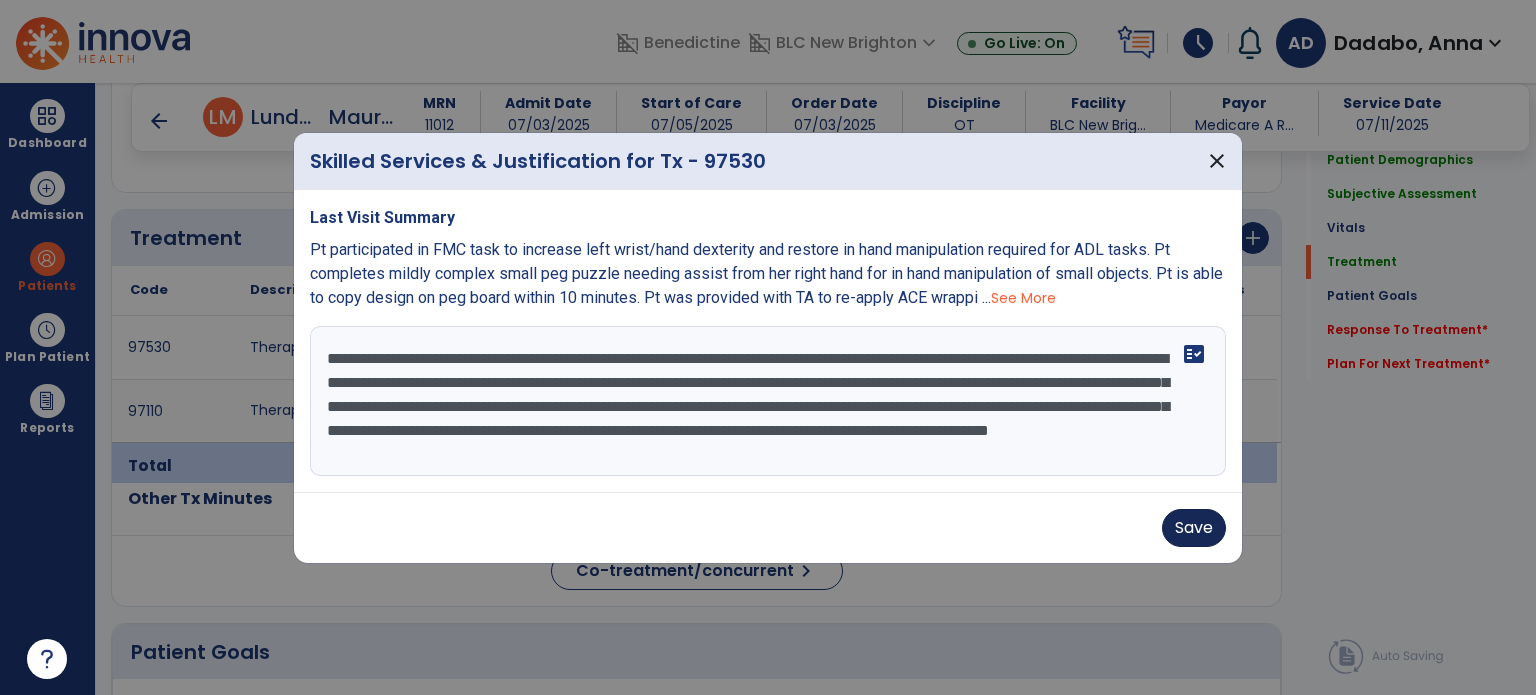 type on "**********" 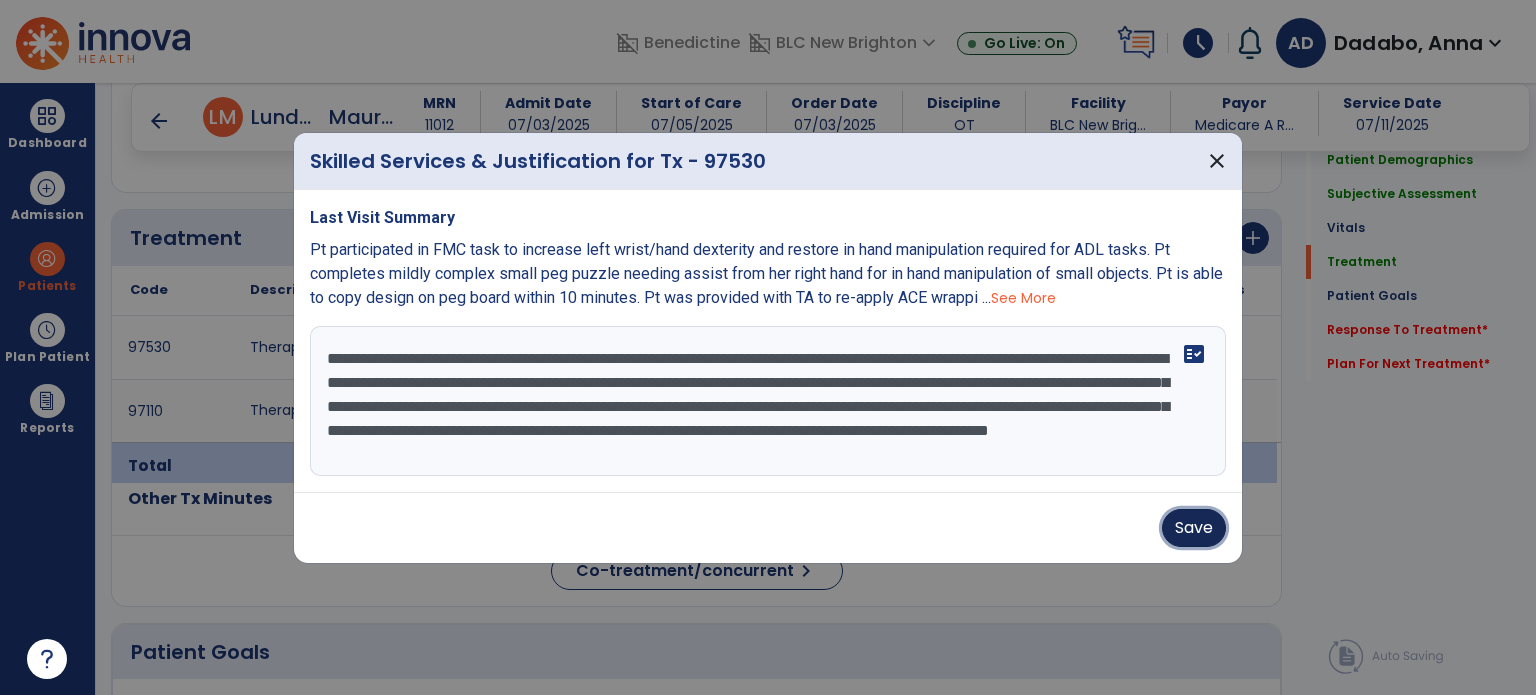 click on "Save" at bounding box center (1194, 528) 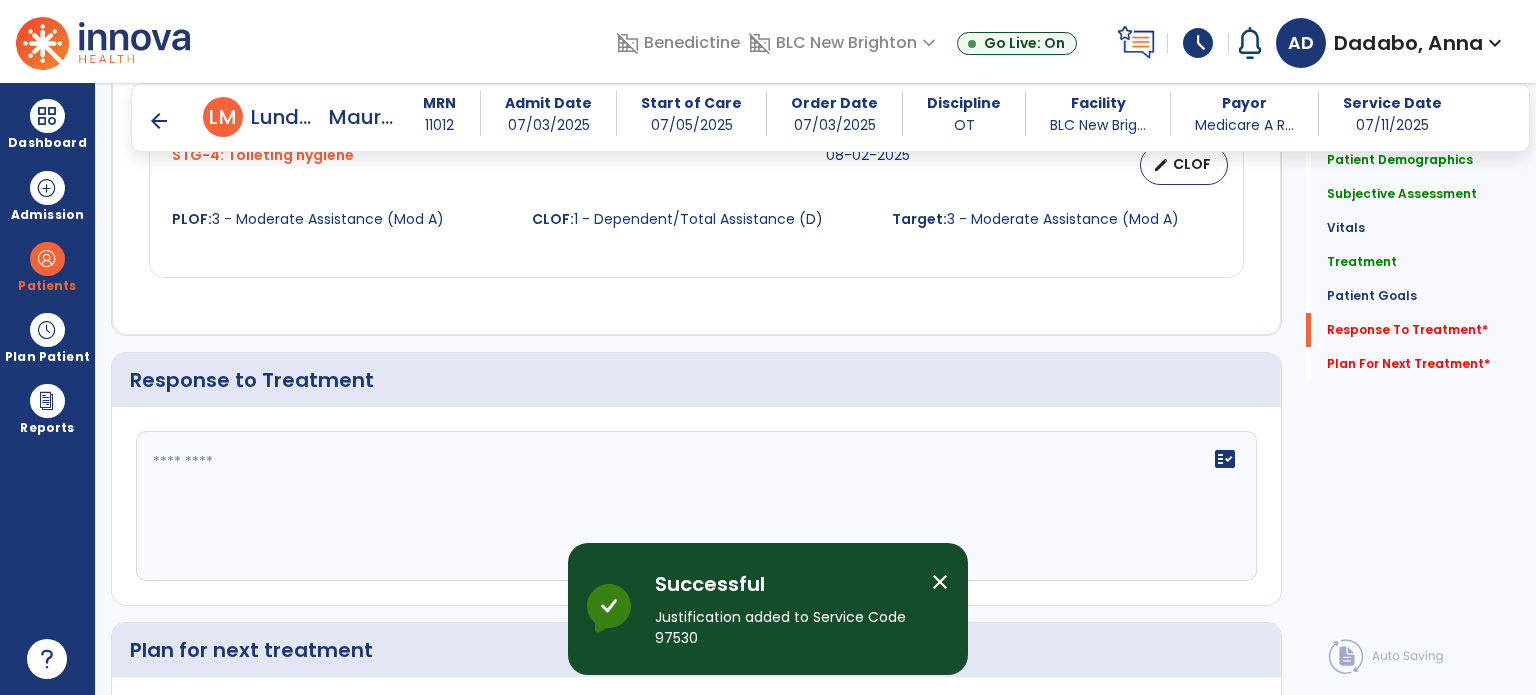 scroll, scrollTop: 2269, scrollLeft: 0, axis: vertical 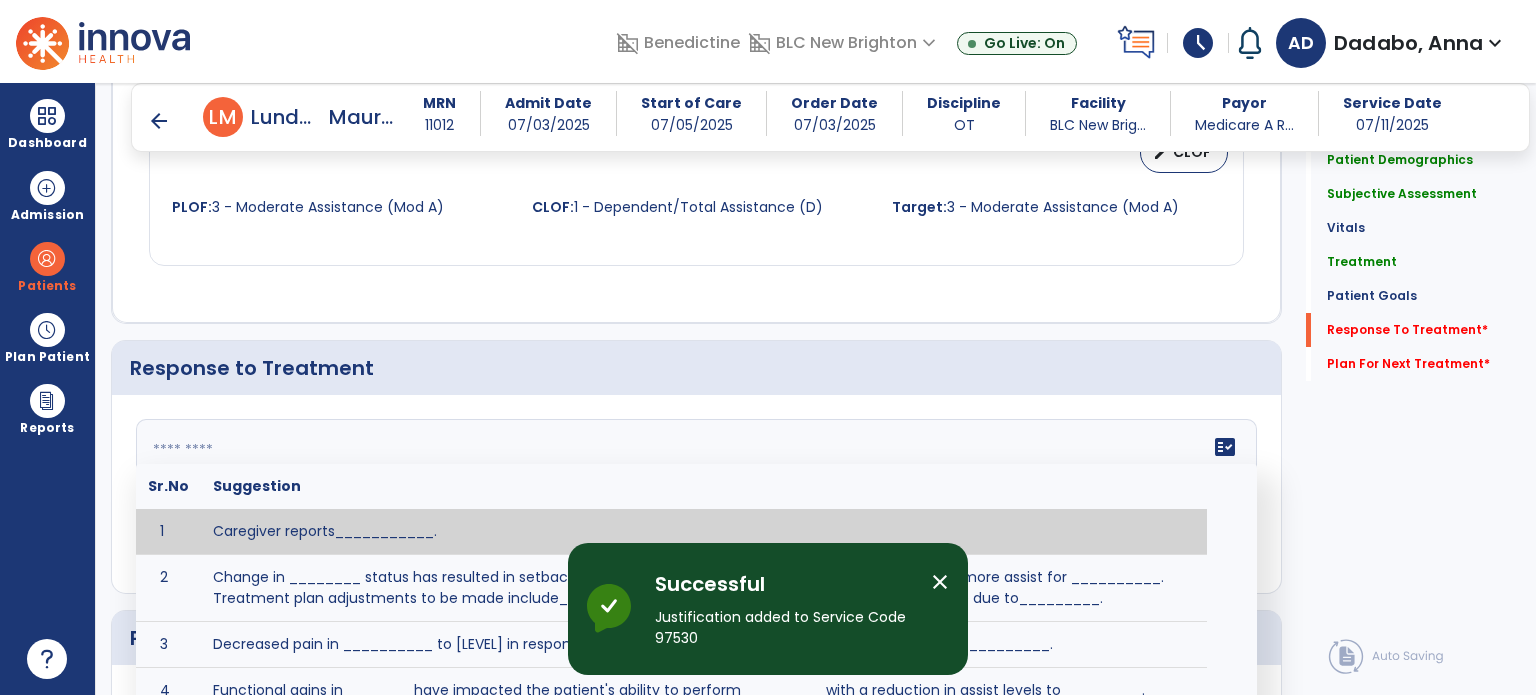 click on "fact_check  Sr.No Suggestion 1 Caregiver reports___________. 2 Change in ________ status has resulted in setback in_______due to ________, requiring patient to need more assist for __________.   Treatment plan adjustments to be made include________.  Progress towards goals is expected to continue due to_________. 3 Decreased pain in __________ to [LEVEL] in response to [MODALITY/TREATMENT] allows for improvement in _________. 4 Functional gains in _______ have impacted the patient's ability to perform_________ with a reduction in assist levels to_________. 5 Functional progress this week has been significant due to__________. 6 Gains in ________ have improved the patient's ability to perform ______with decreased levels of assist to___________. 7 Improvement in ________allows patient to tolerate higher levels of challenges in_________. 8 Pain in [AREA] has decreased to [LEVEL] in response to [TREATMENT/MODALITY], allowing fore ease in completing__________. 9 10 11 12 13 14 15 16 17 18 19 20 21" 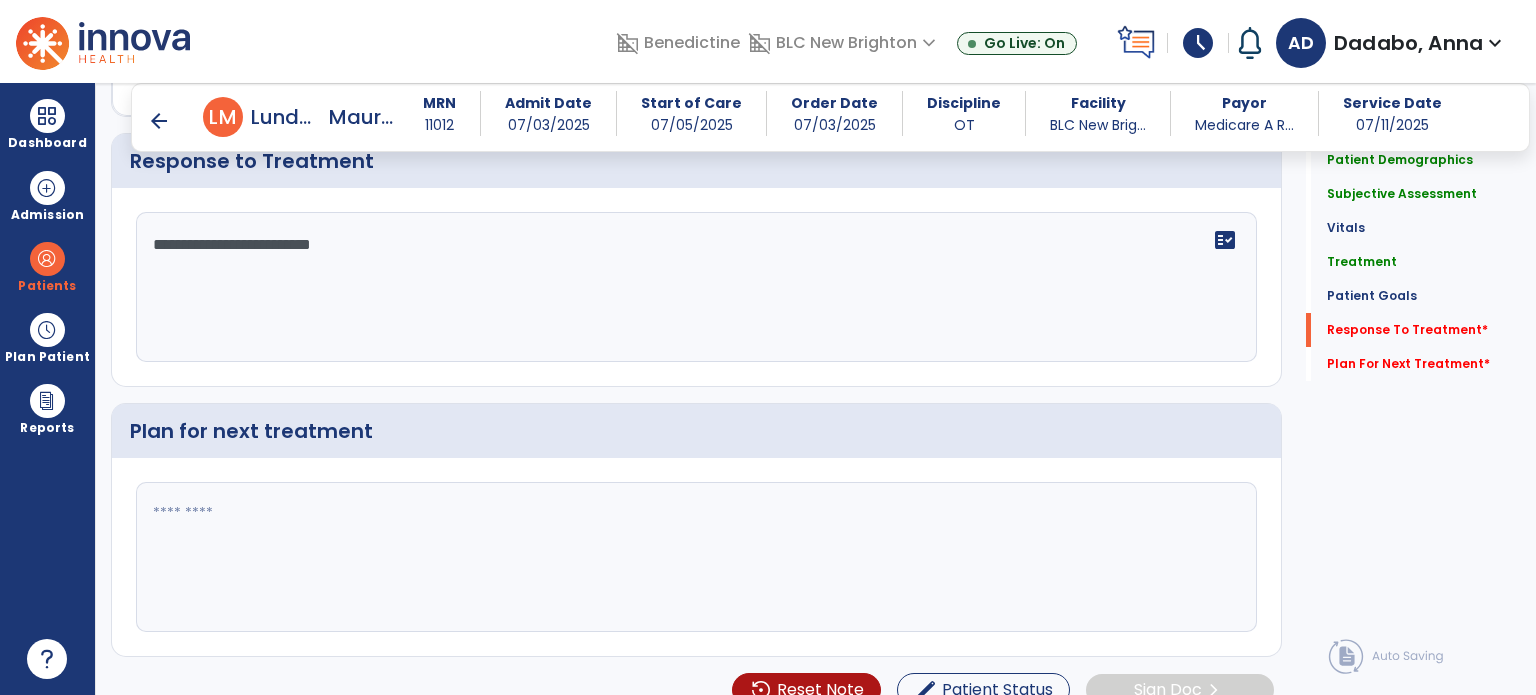 type on "**********" 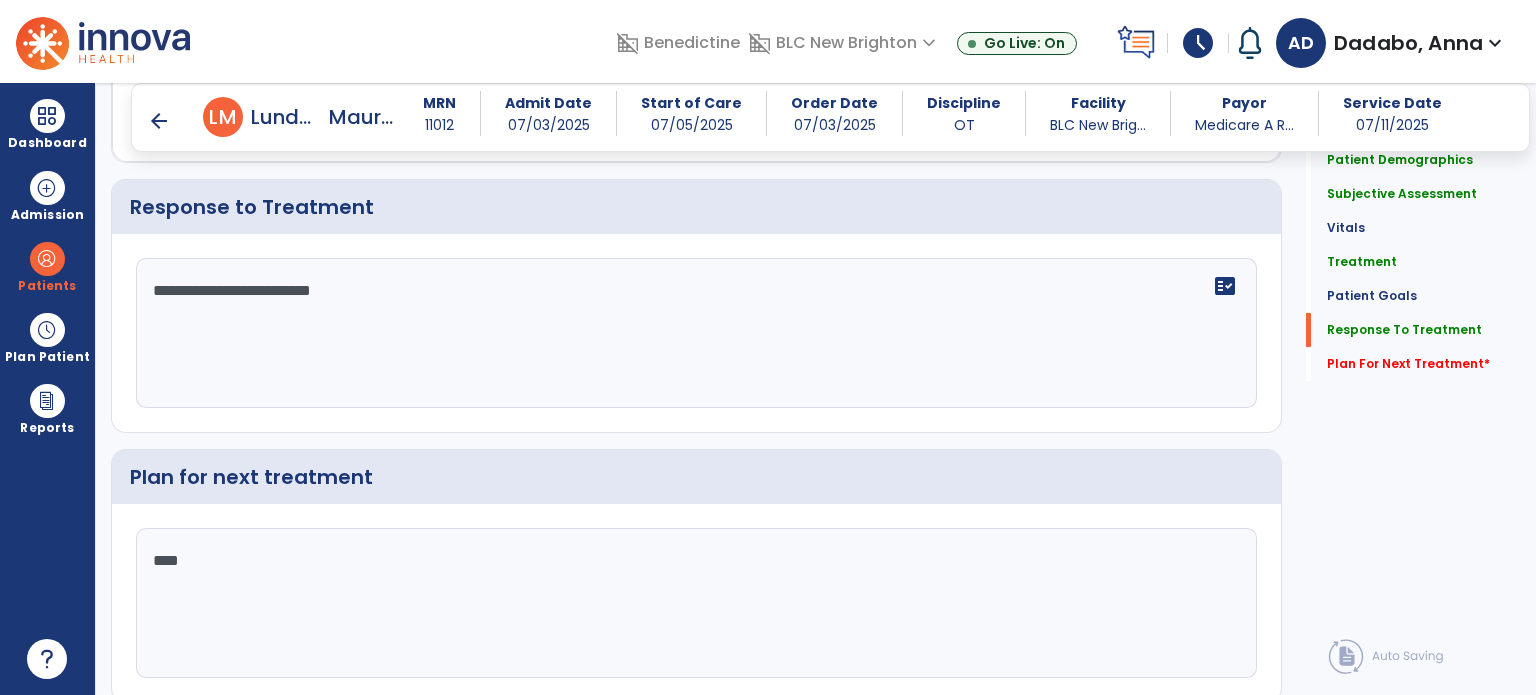 scroll, scrollTop: 2476, scrollLeft: 0, axis: vertical 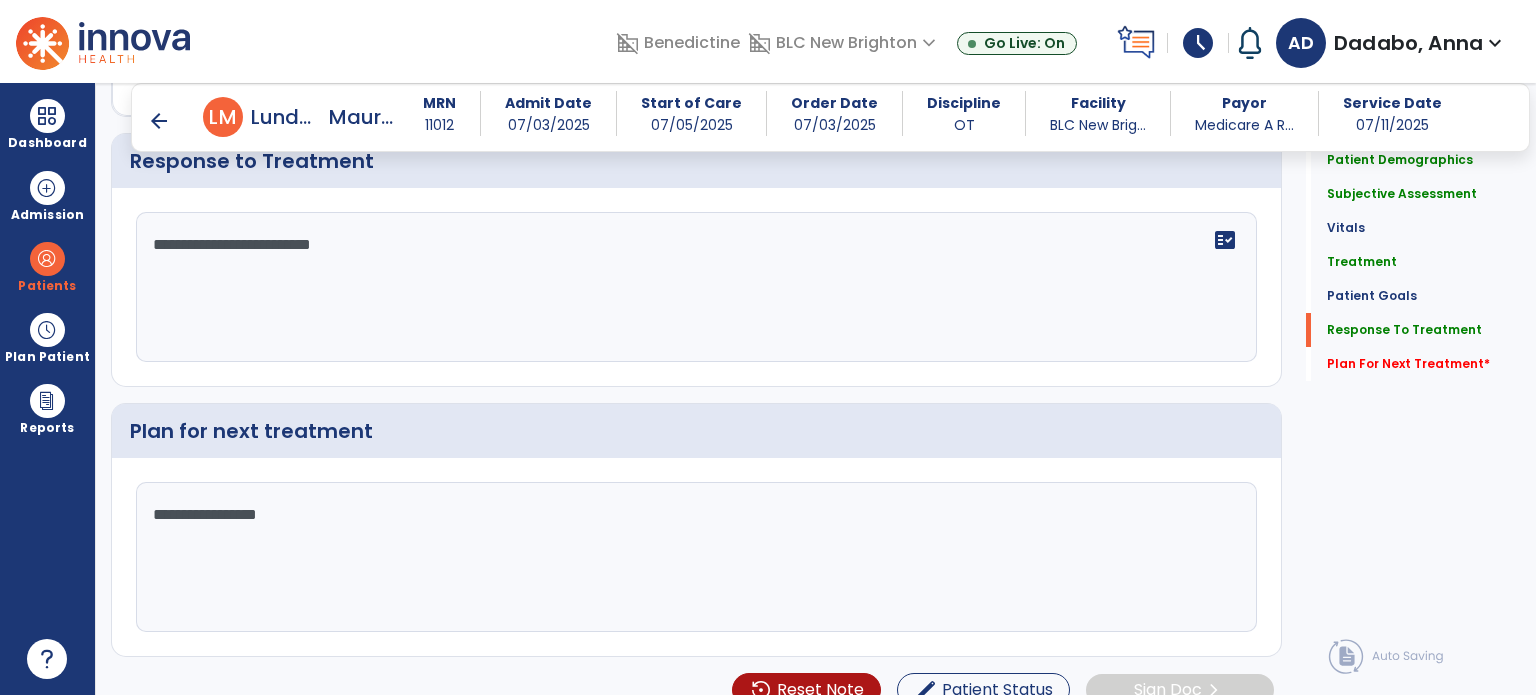 type on "**********" 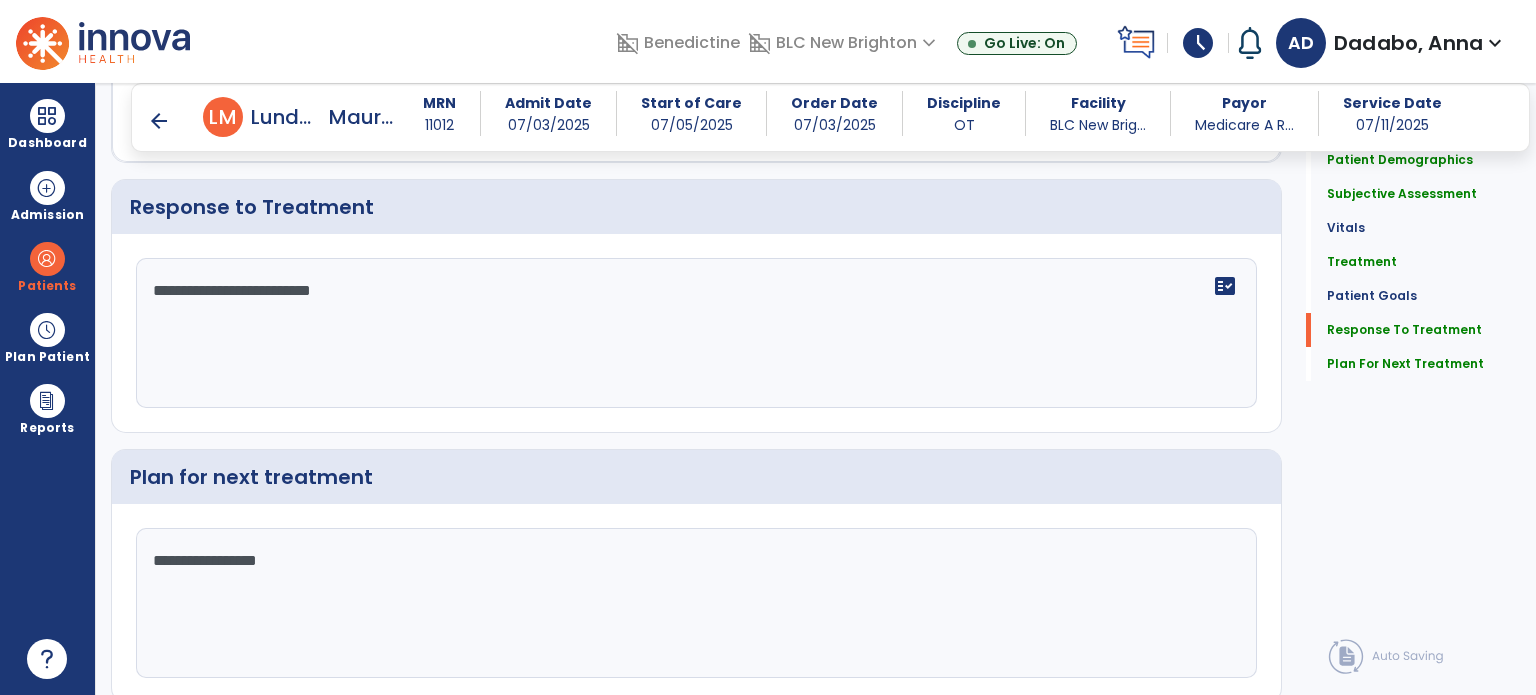 scroll, scrollTop: 2476, scrollLeft: 0, axis: vertical 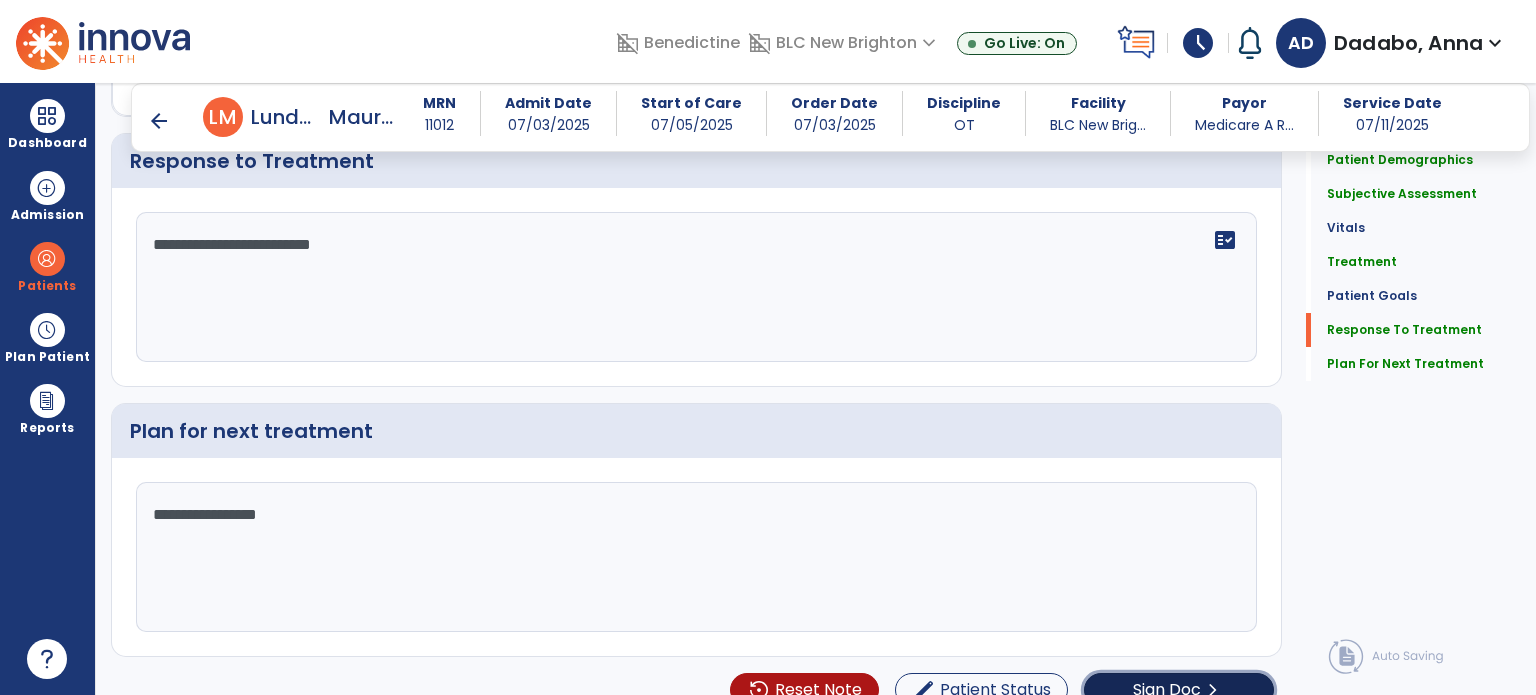 click on "Sign Doc" 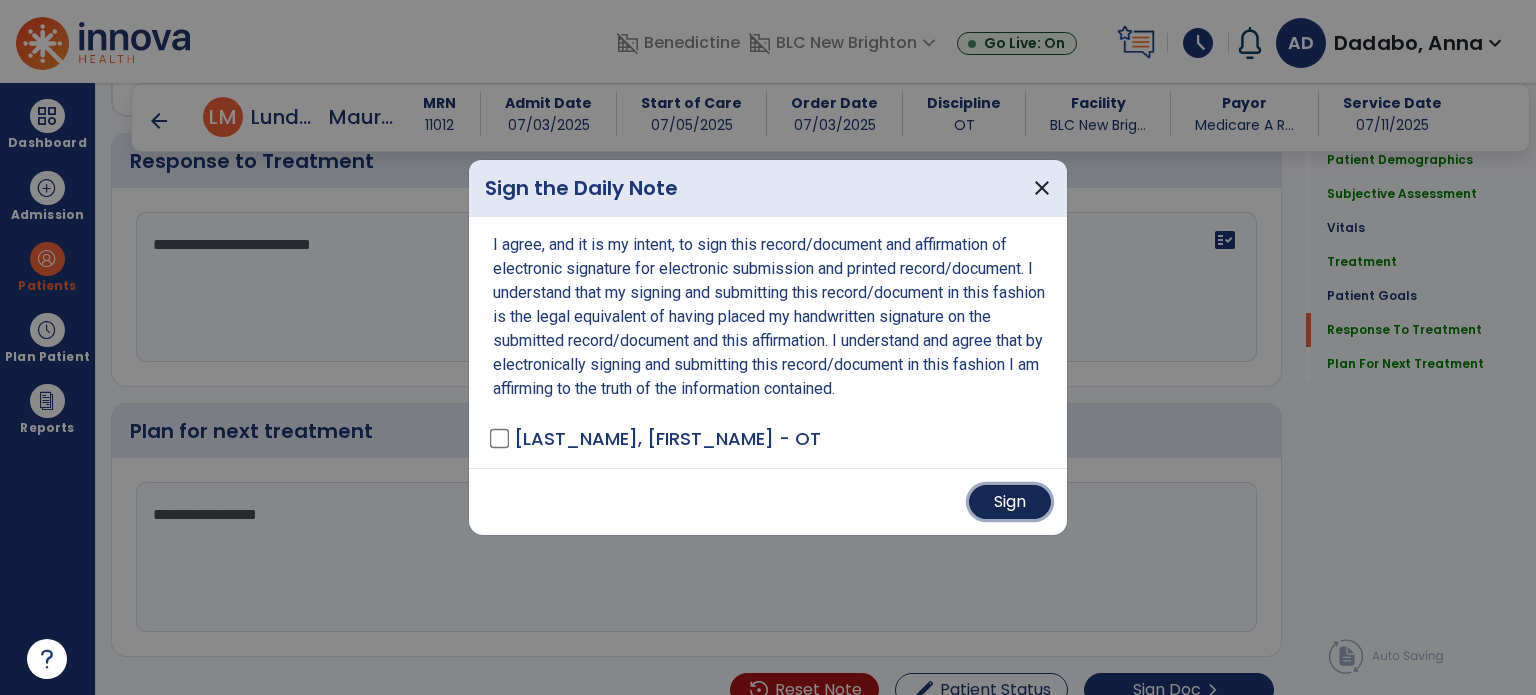 click on "Sign" at bounding box center (1010, 502) 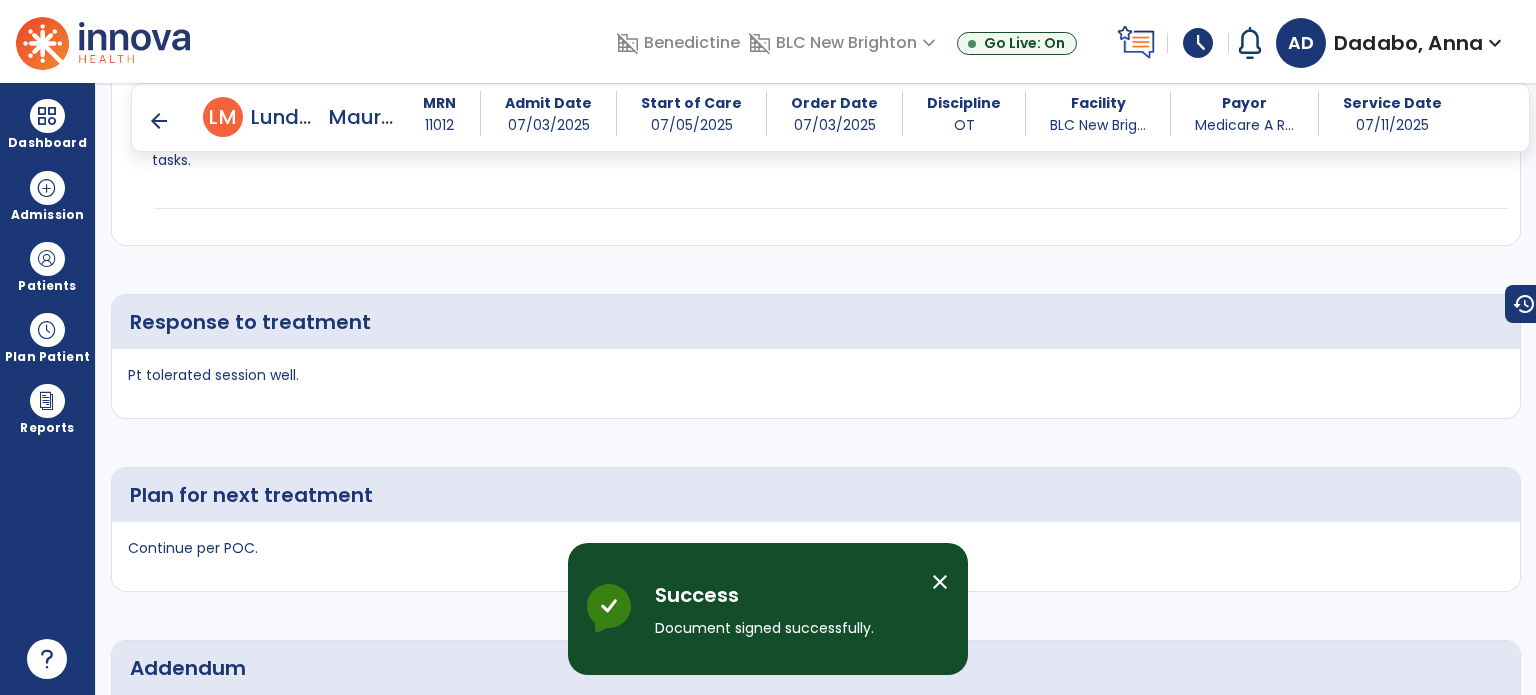 scroll, scrollTop: 3905, scrollLeft: 0, axis: vertical 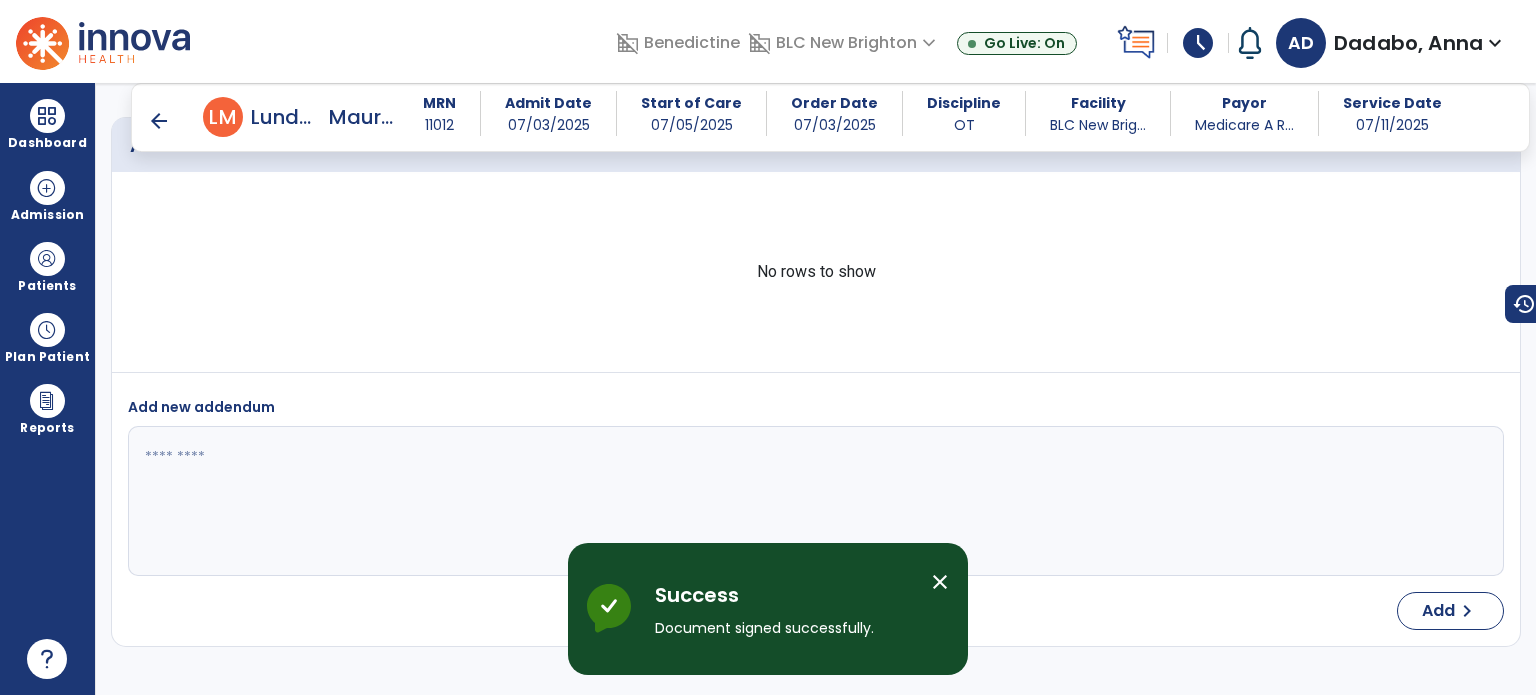 click on "arrow_back" at bounding box center [159, 121] 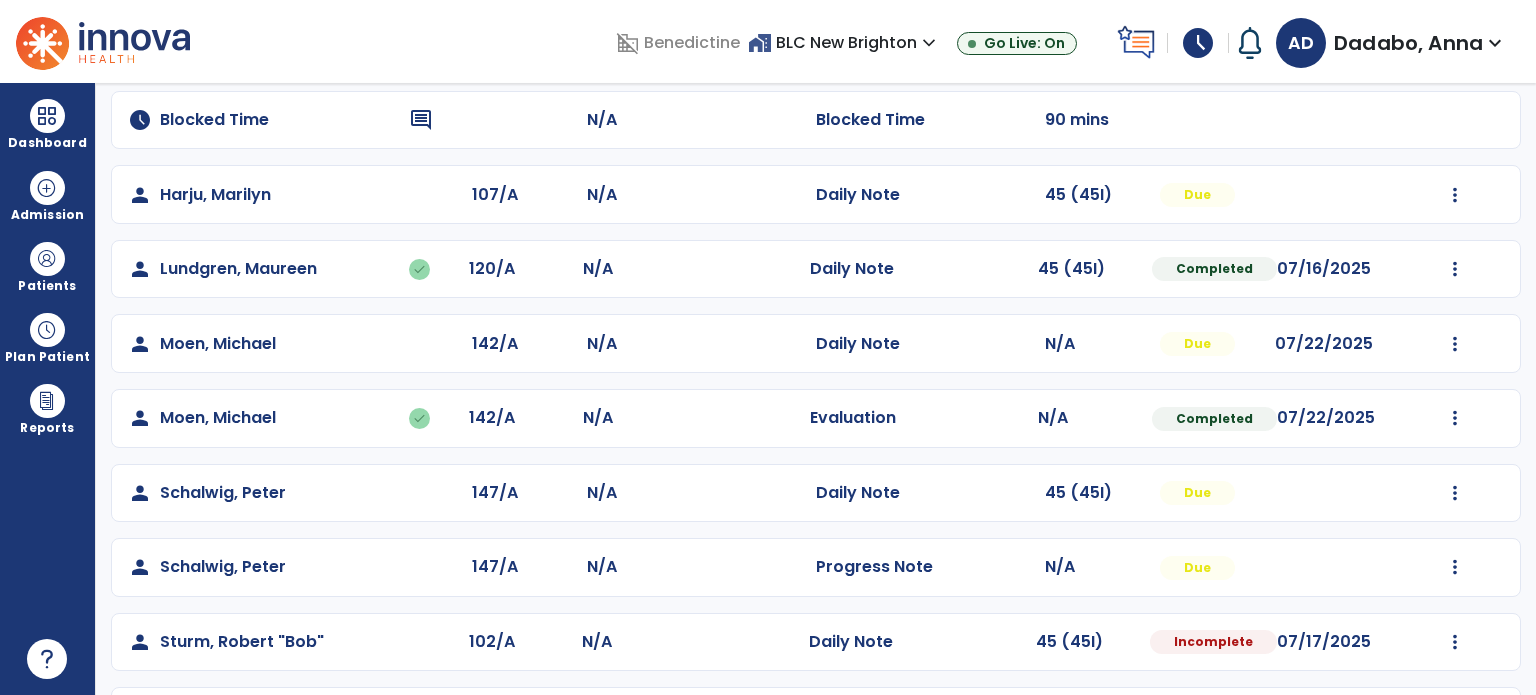 scroll, scrollTop: 317, scrollLeft: 0, axis: vertical 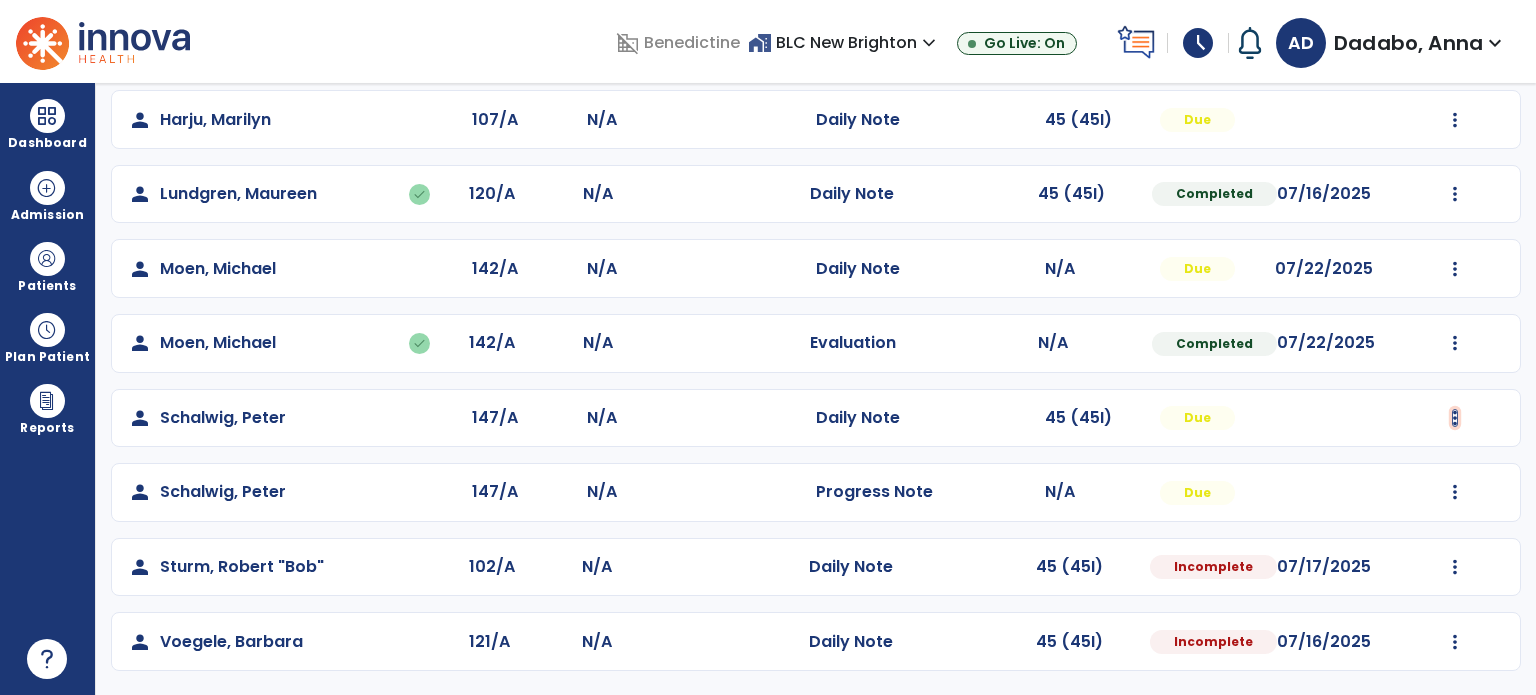 click at bounding box center (1455, -29) 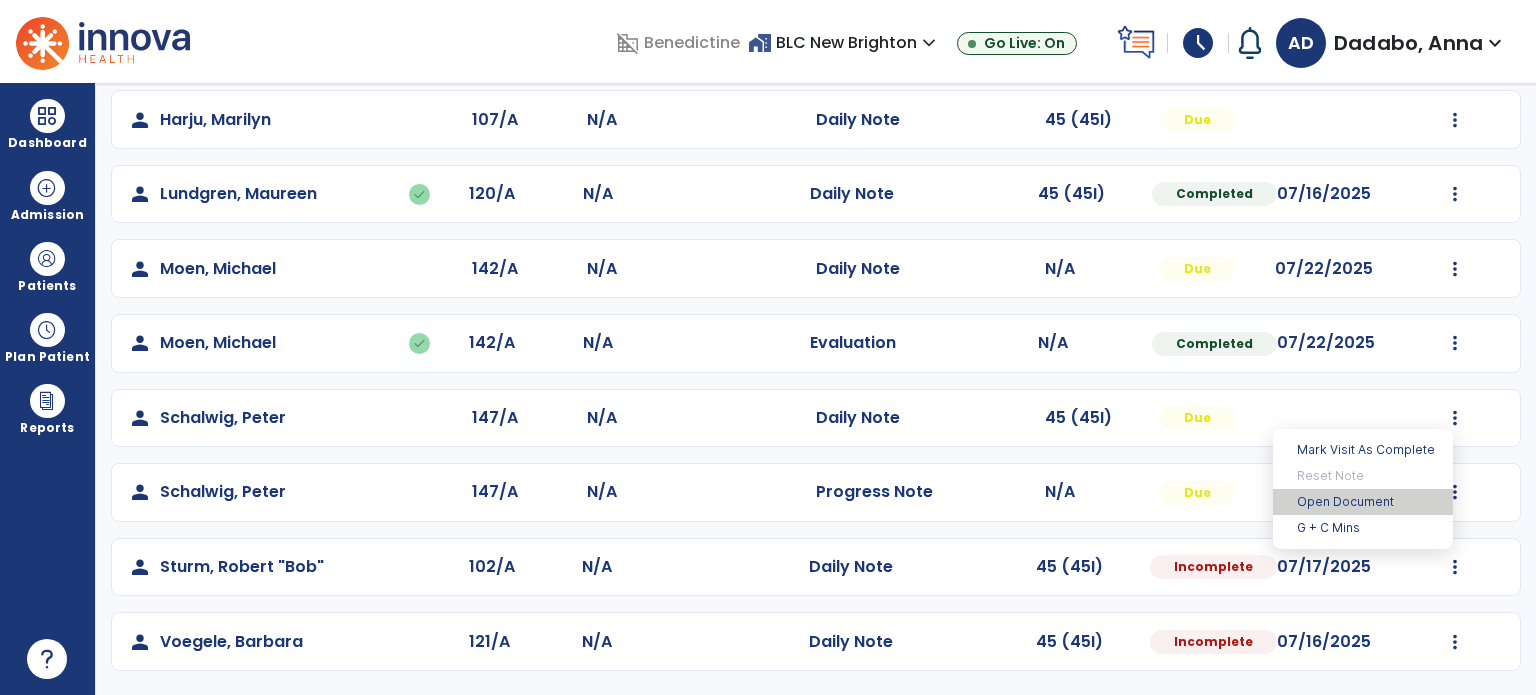 click on "Open Document" at bounding box center (1363, 502) 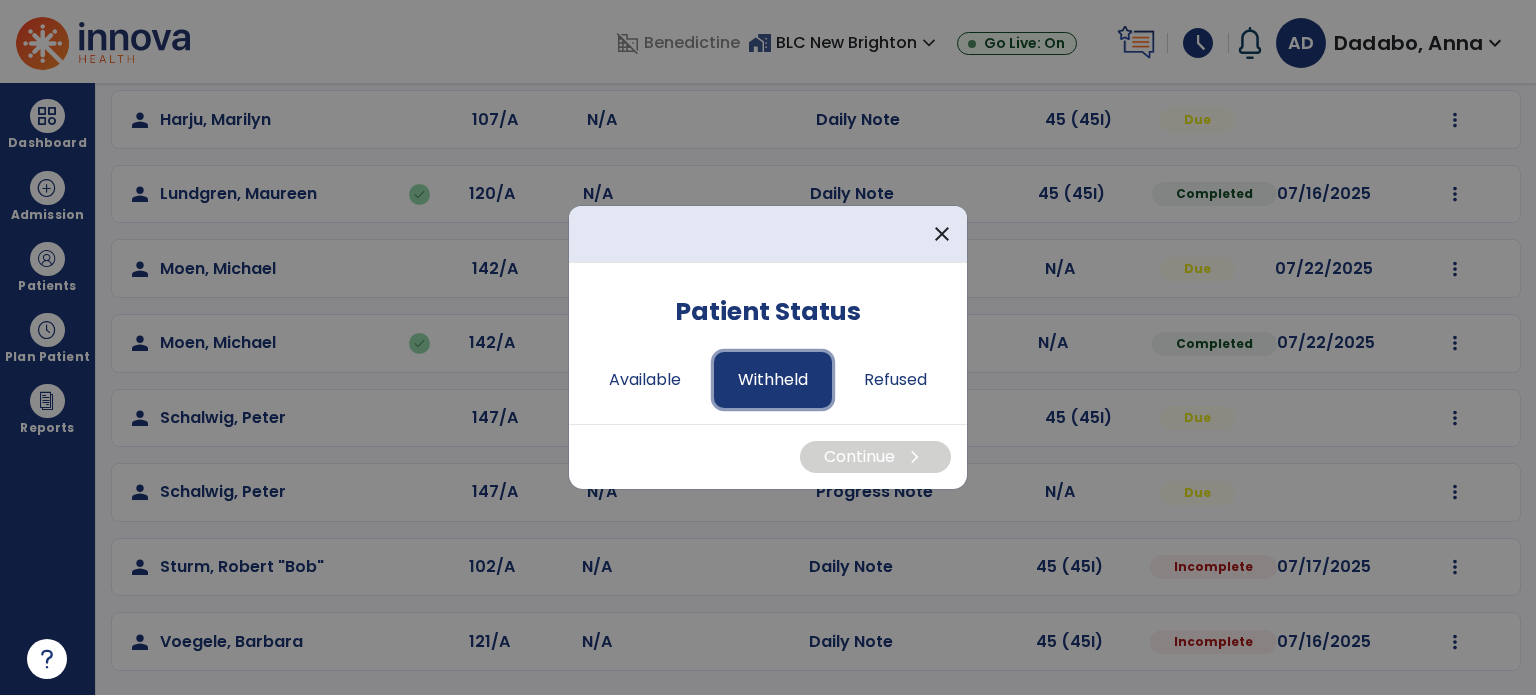 click on "Withheld" at bounding box center (773, 380) 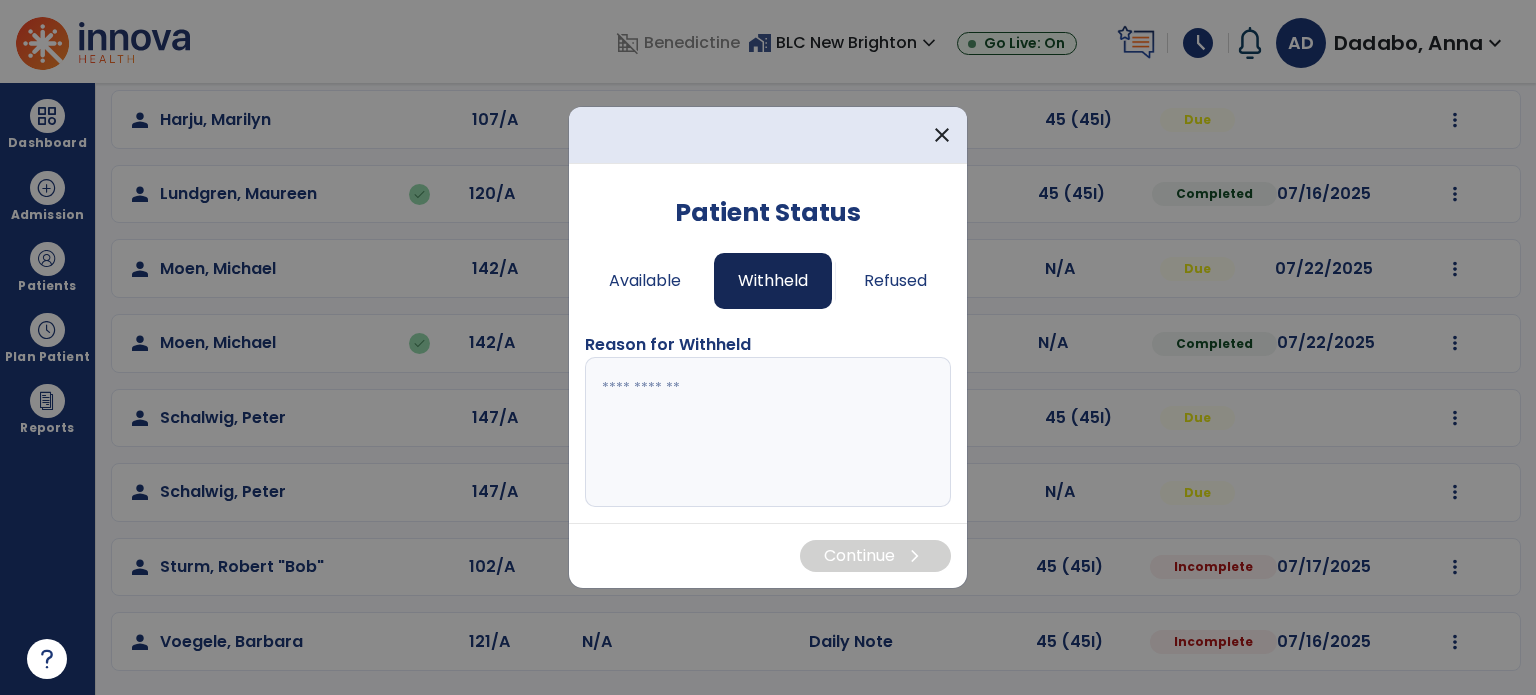 click at bounding box center [768, 432] 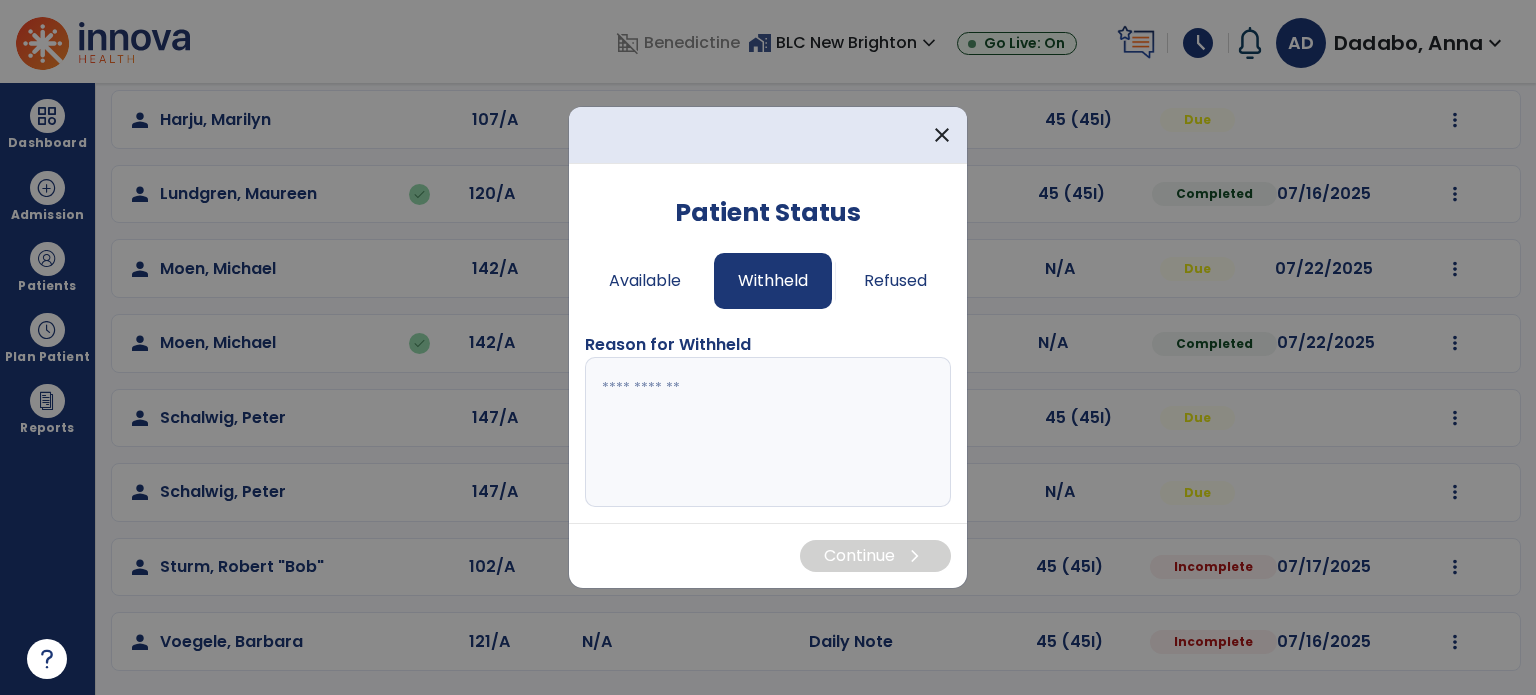 click at bounding box center (768, 432) 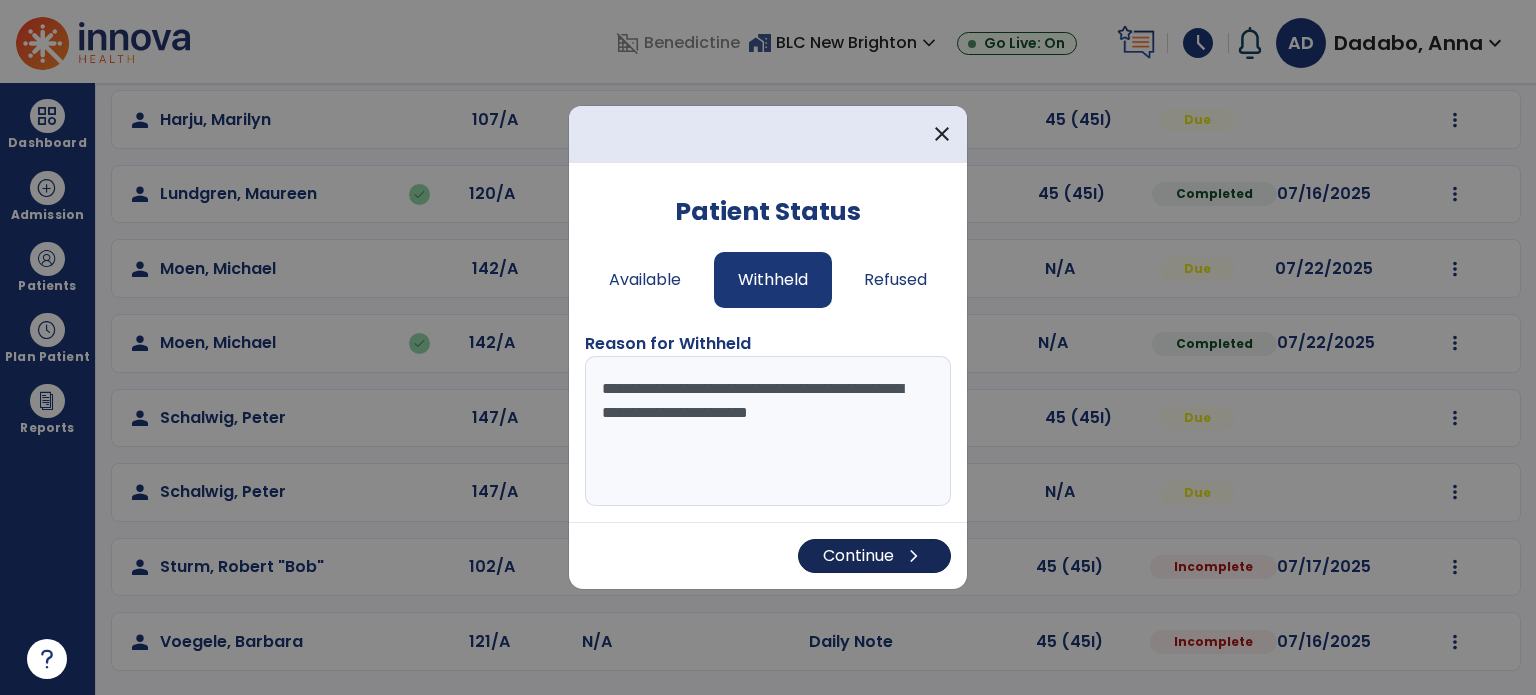 type on "**********" 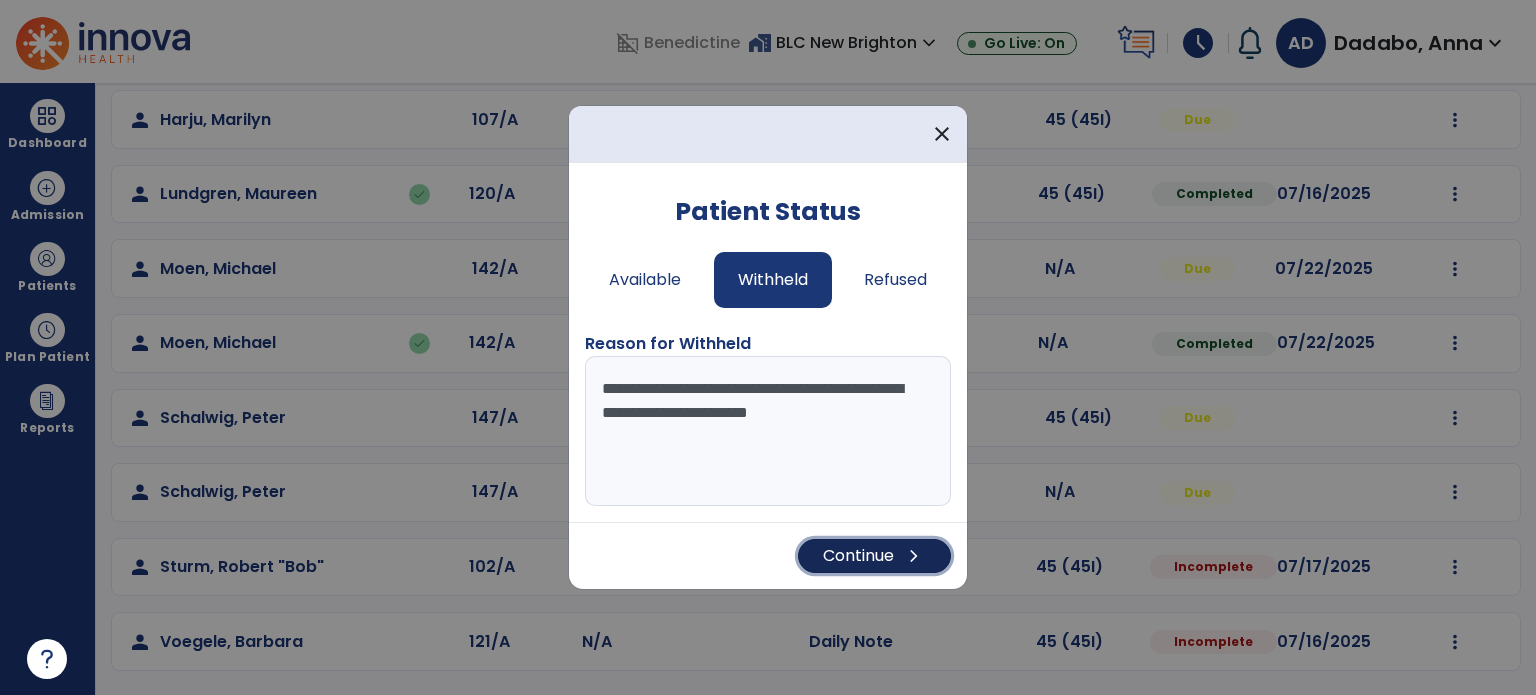 click on "Continue   chevron_right" at bounding box center [874, 556] 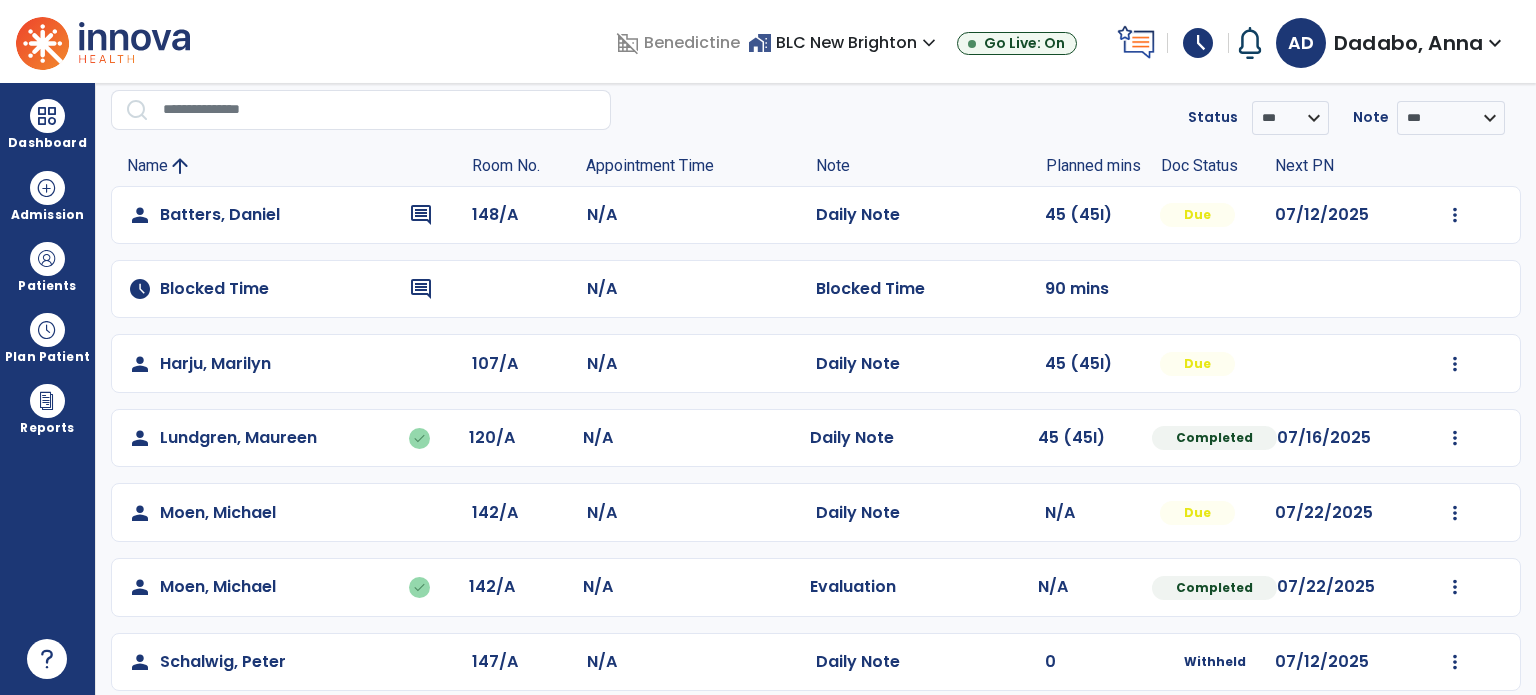 scroll, scrollTop: 72, scrollLeft: 0, axis: vertical 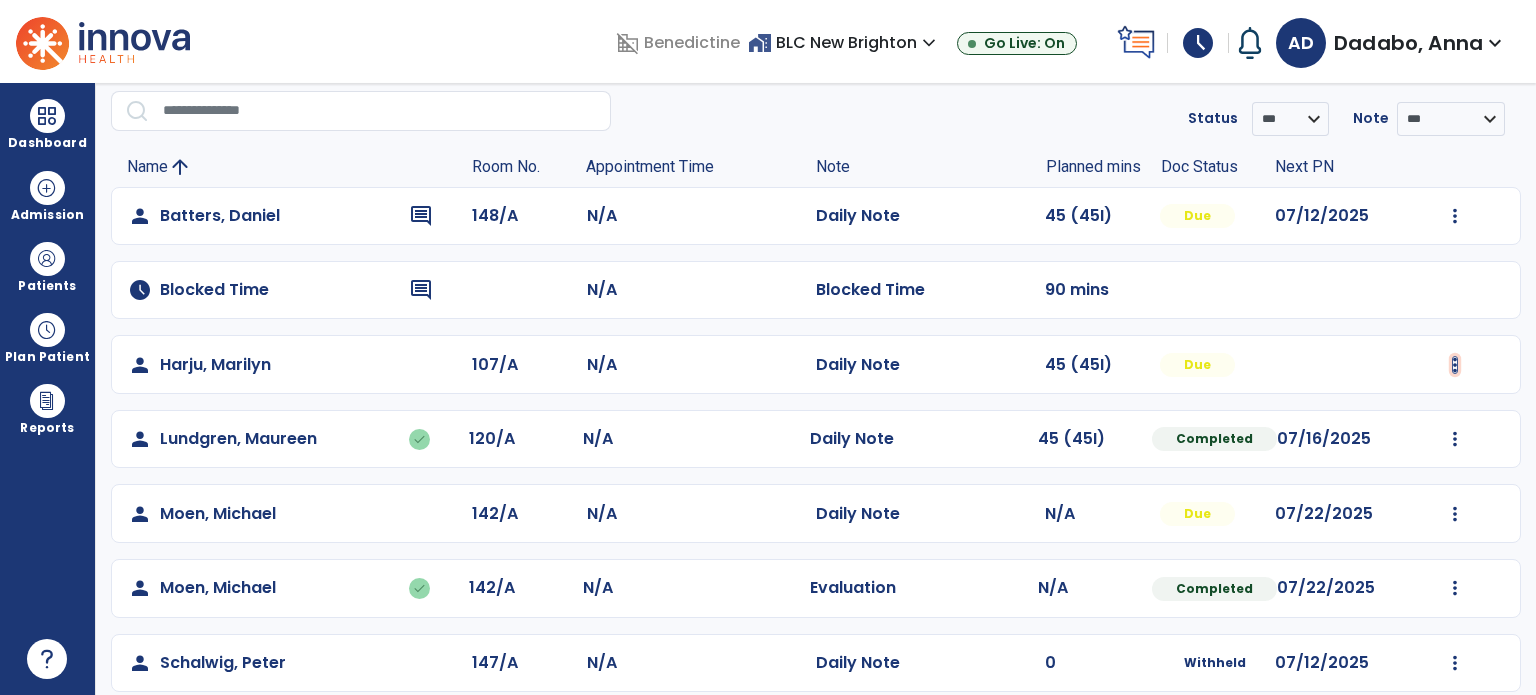 click at bounding box center (1455, 216) 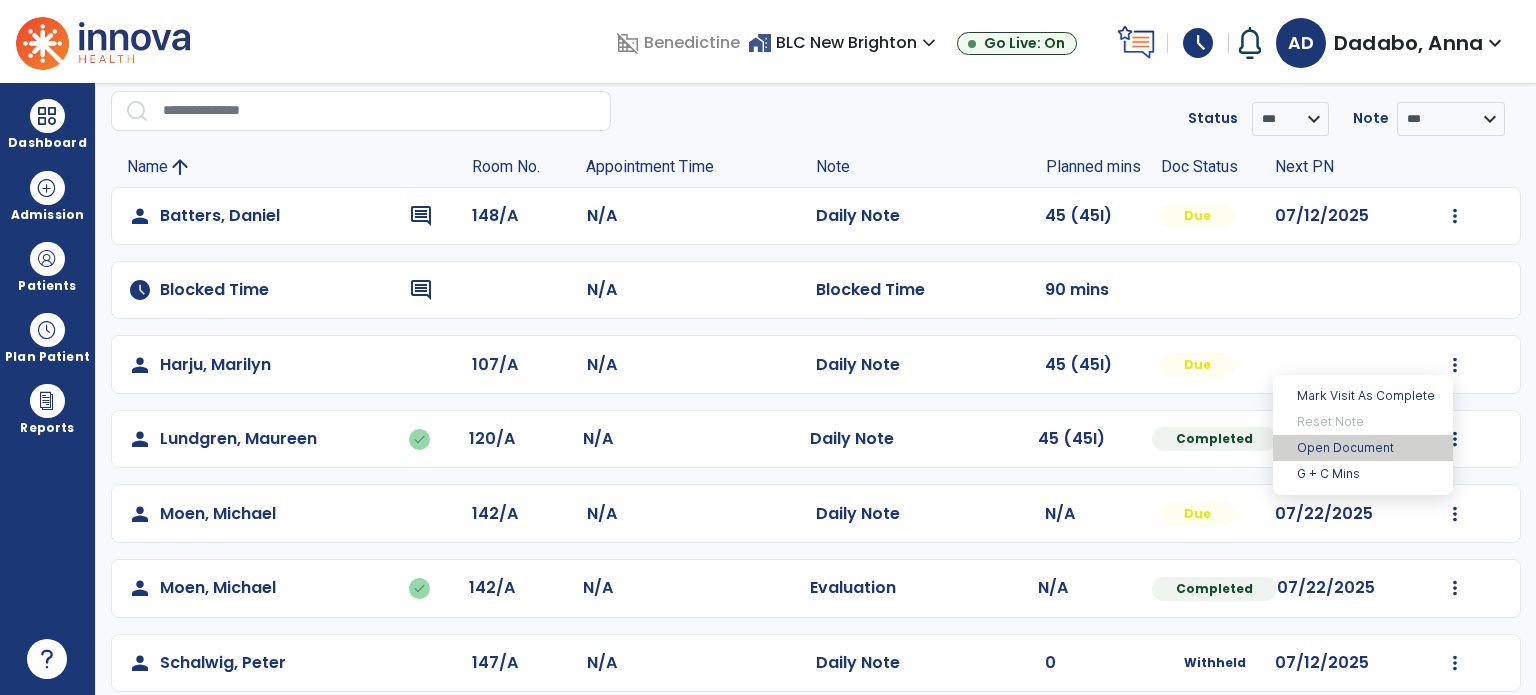 click on "Open Document" at bounding box center (1363, 448) 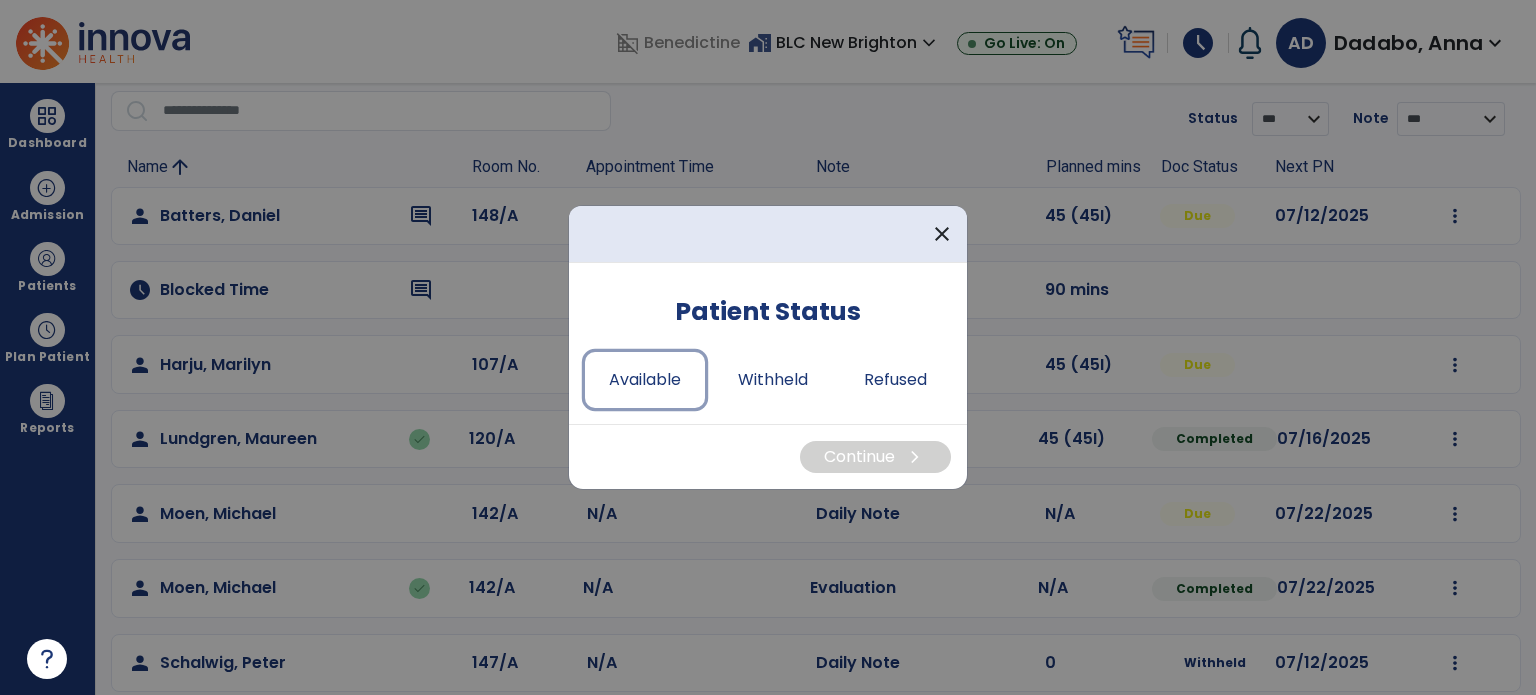 click on "close  Patient Status  Available   Withheld   Refused   Continue   chevron_right" at bounding box center (768, 347) 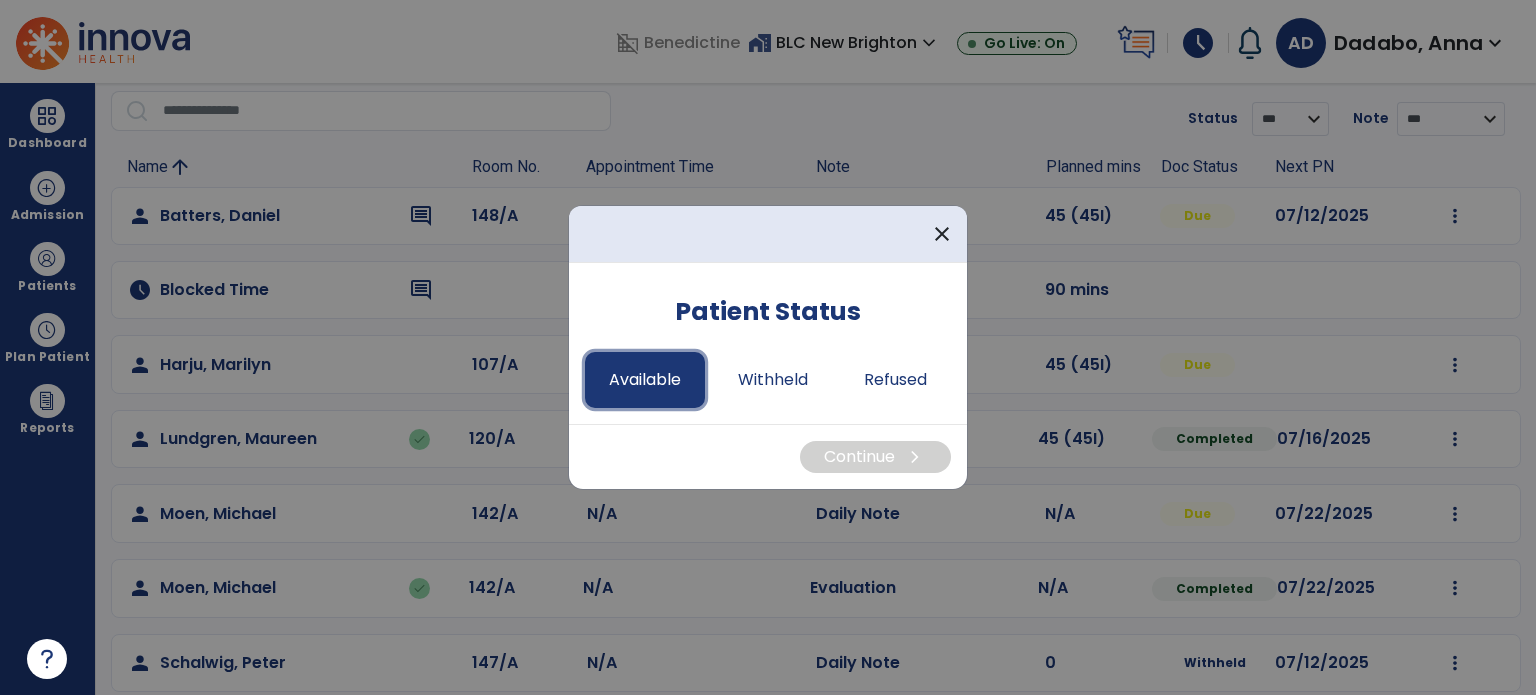 click on "Available" at bounding box center (645, 380) 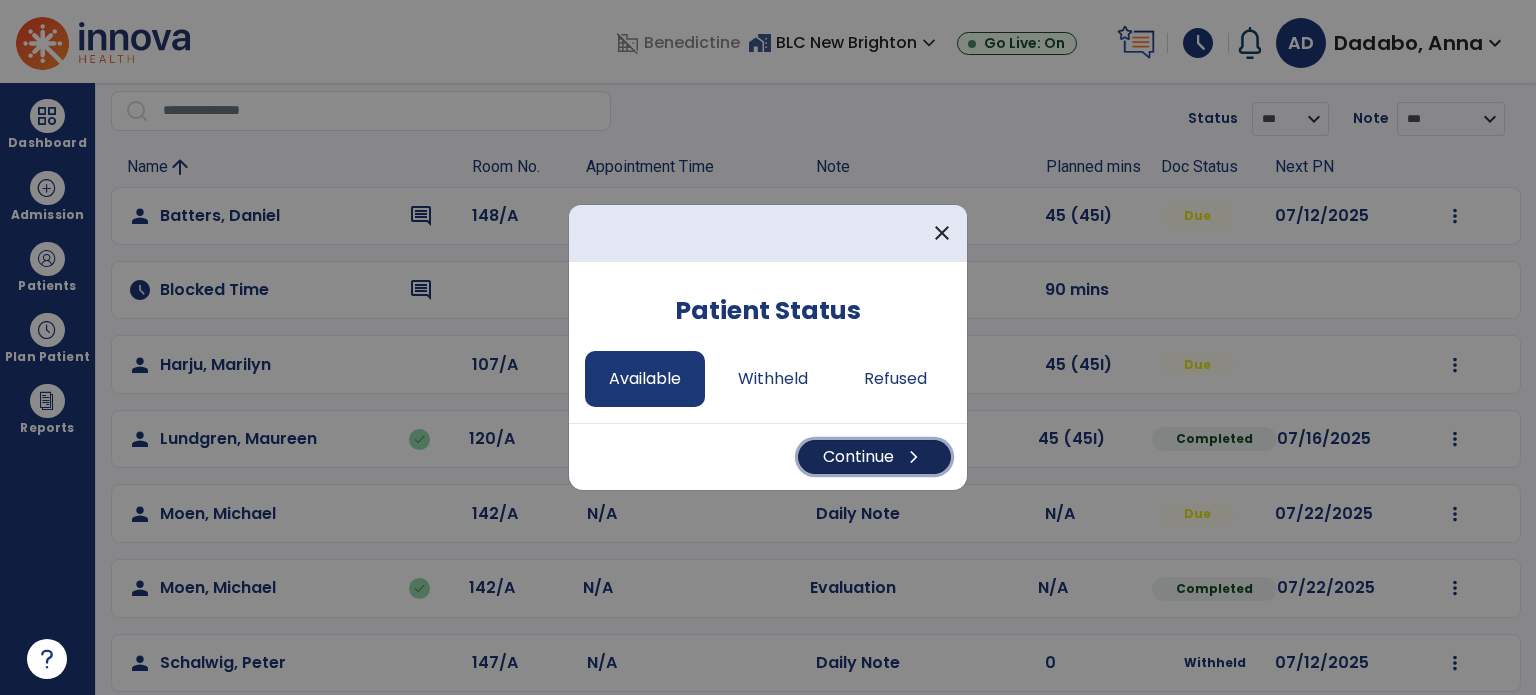 click on "Continue   chevron_right" at bounding box center (874, 457) 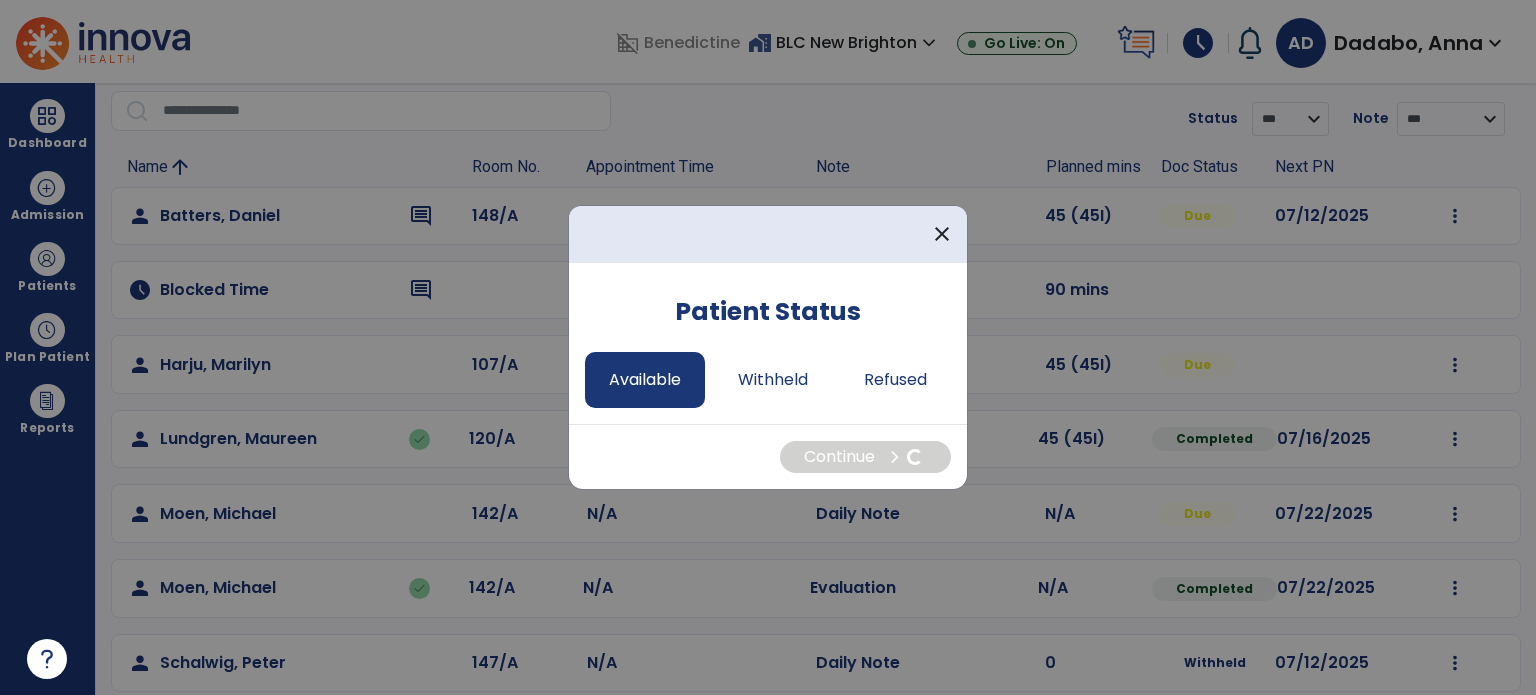 select on "*" 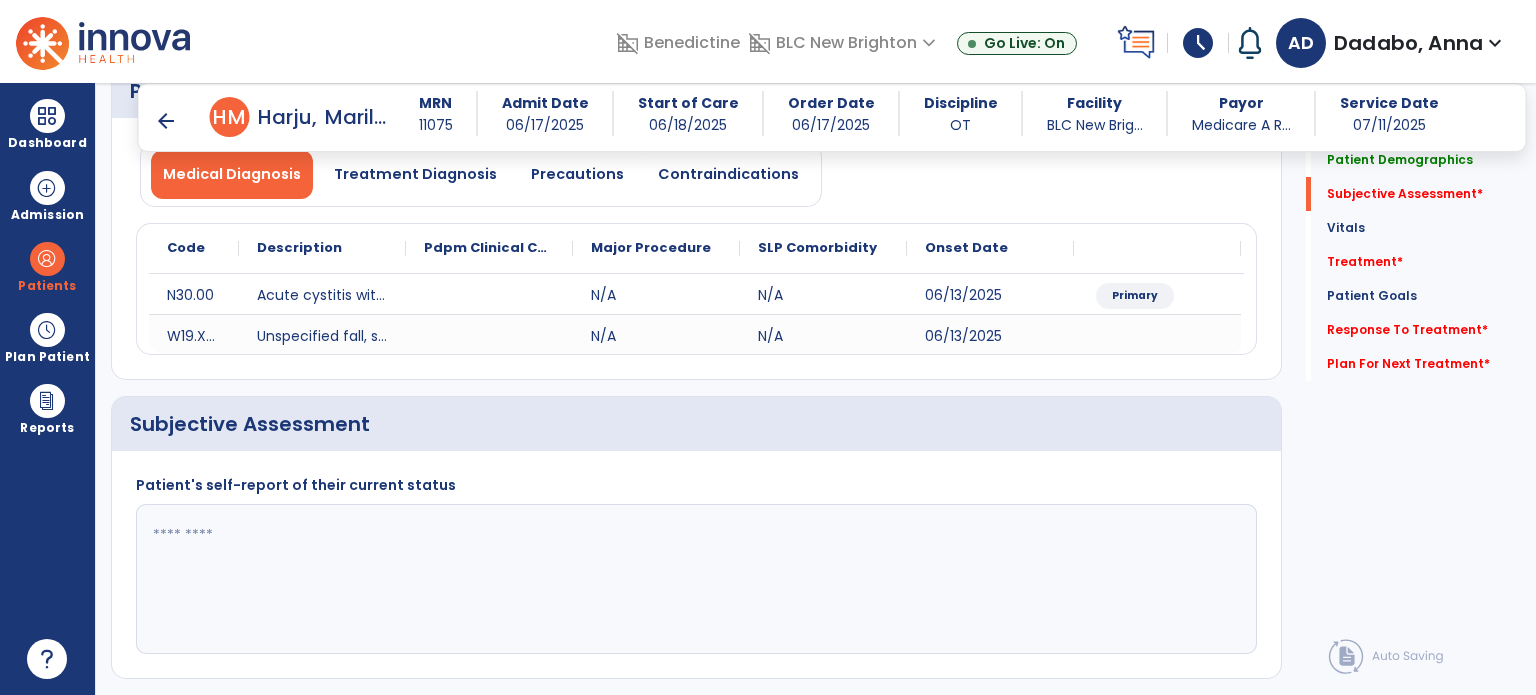 scroll, scrollTop: 232, scrollLeft: 0, axis: vertical 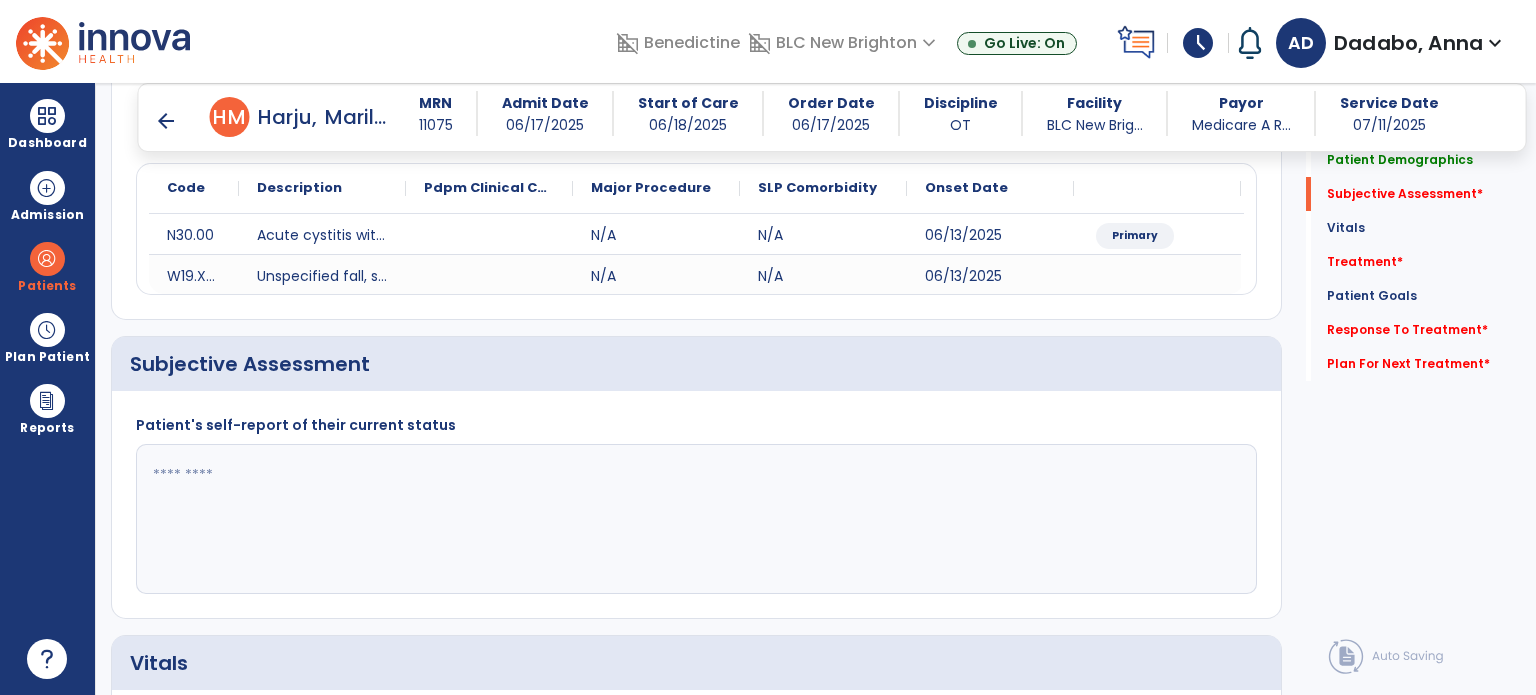 click 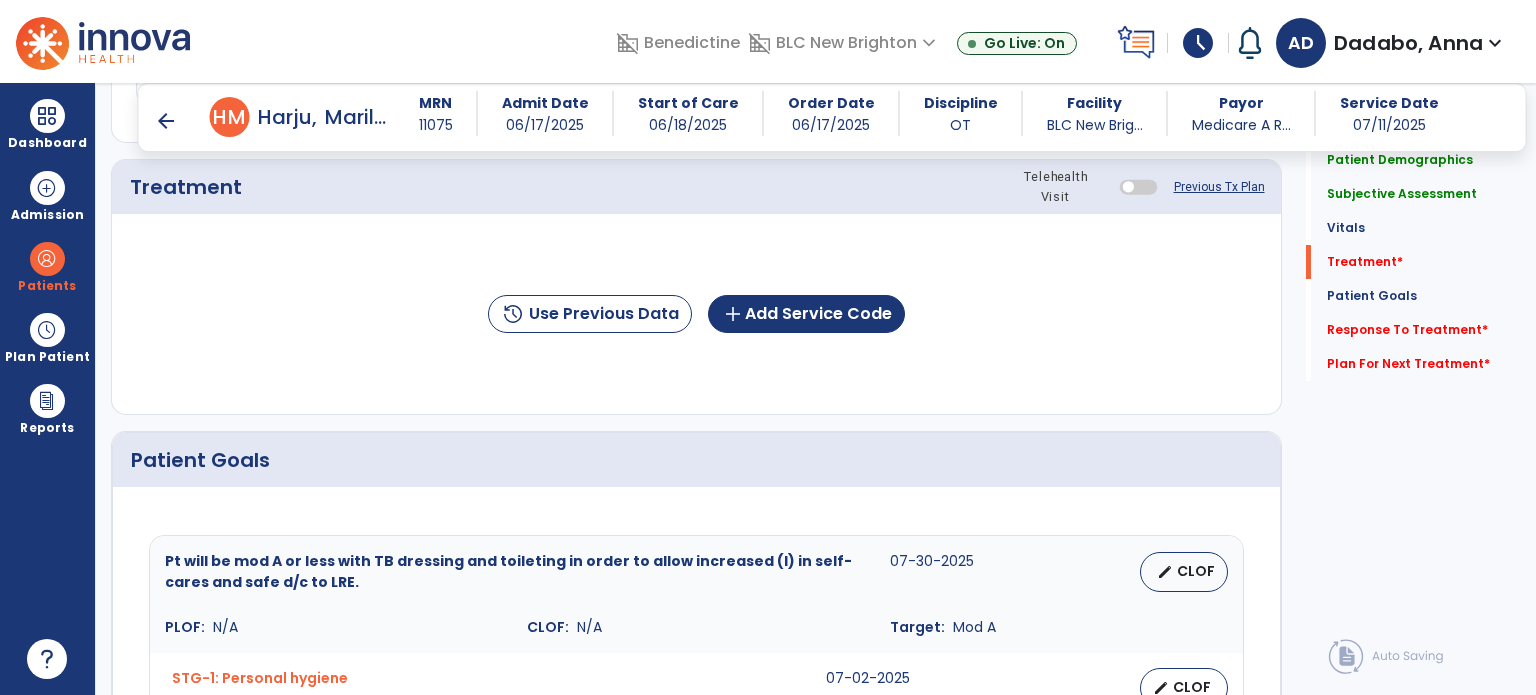 scroll, scrollTop: 1131, scrollLeft: 0, axis: vertical 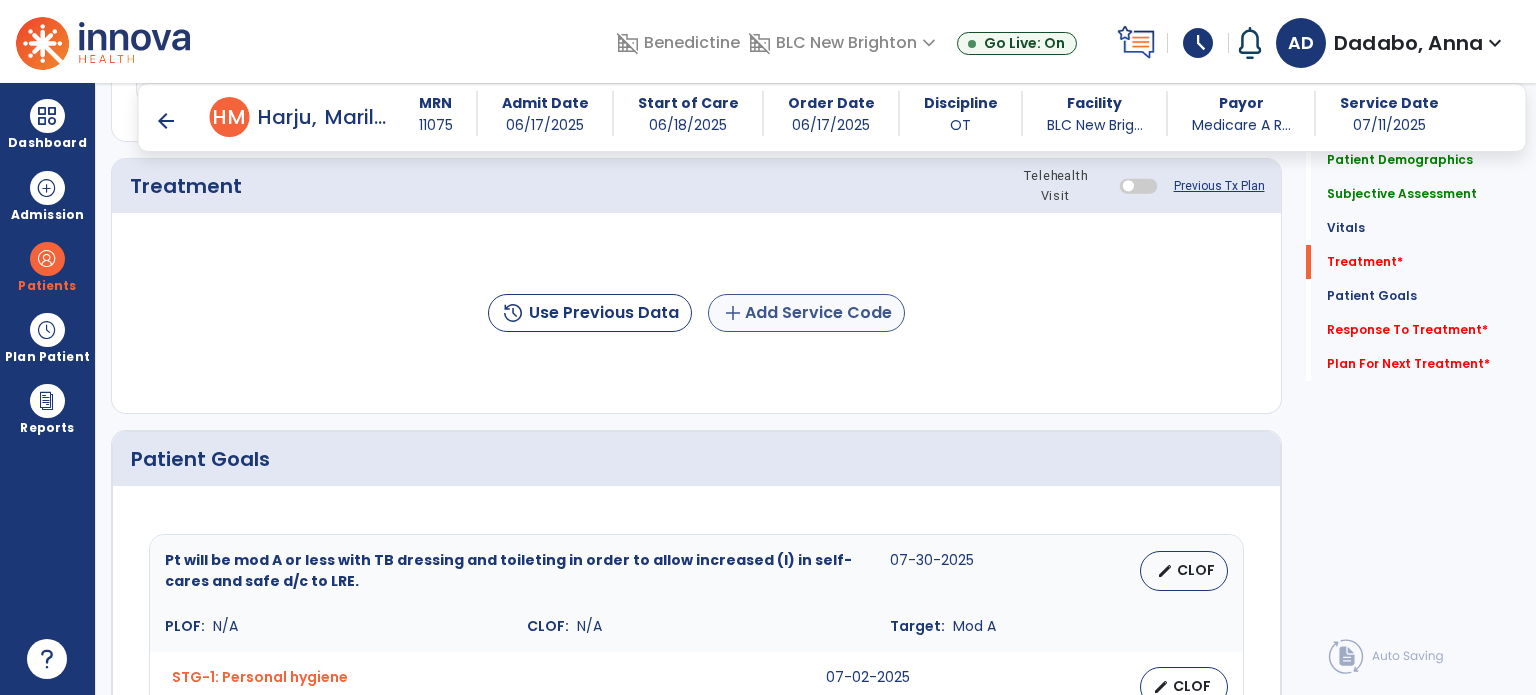 type on "**********" 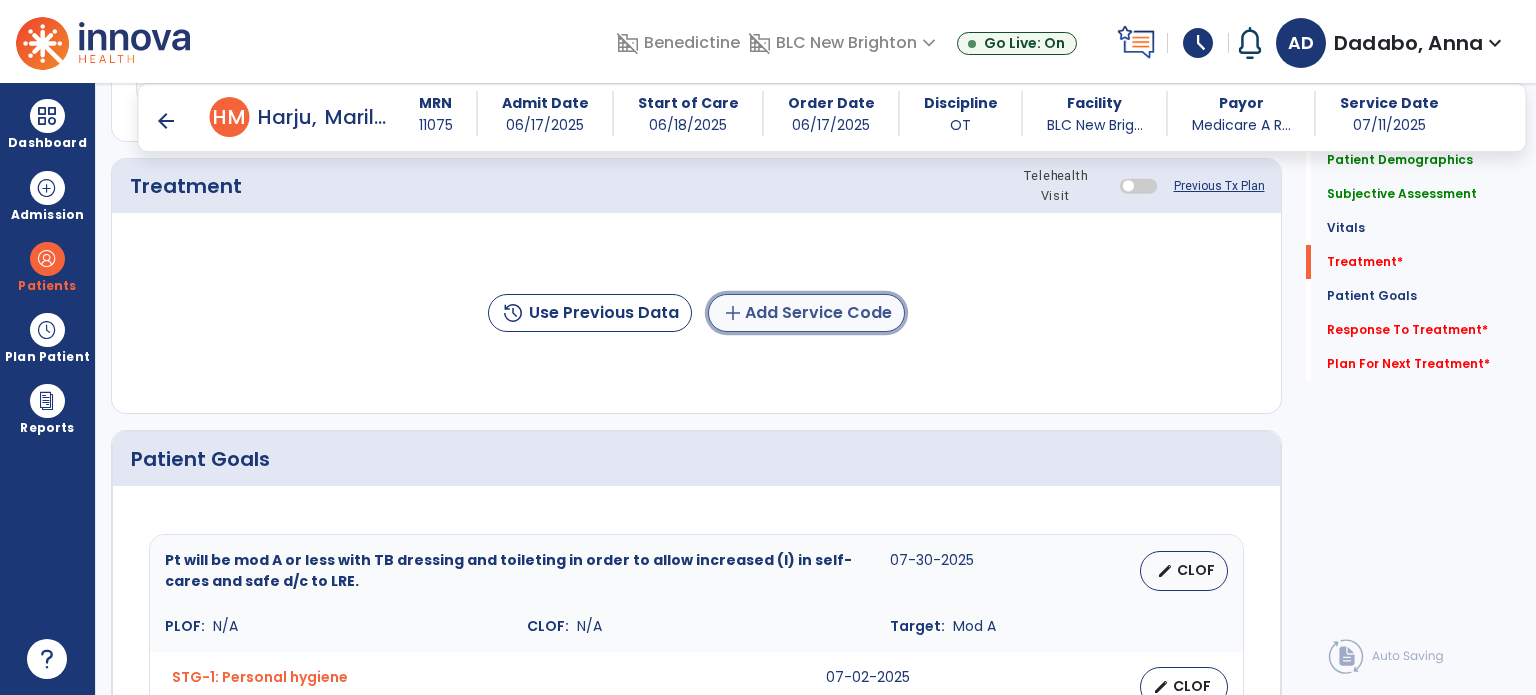 click on "add  Add Service Code" 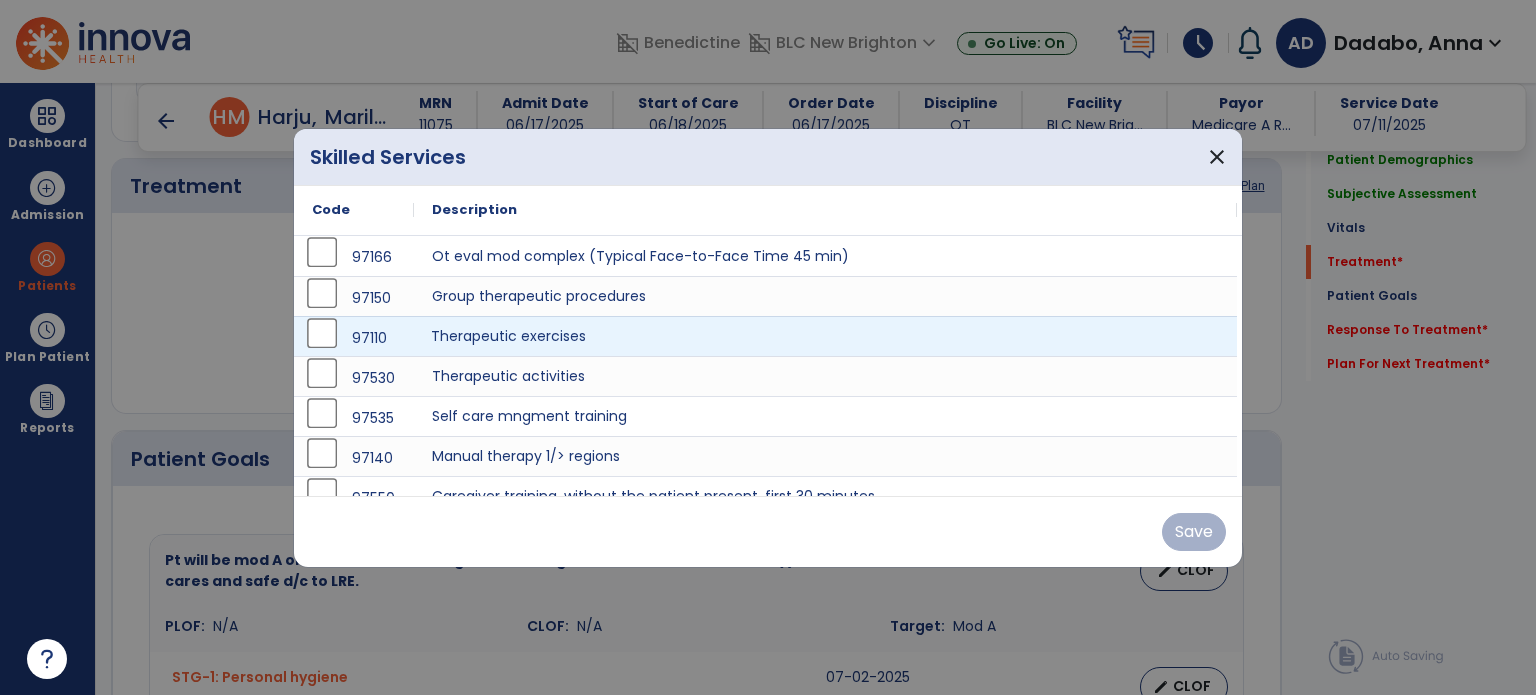 click on "Therapeutic exercises" at bounding box center [825, 336] 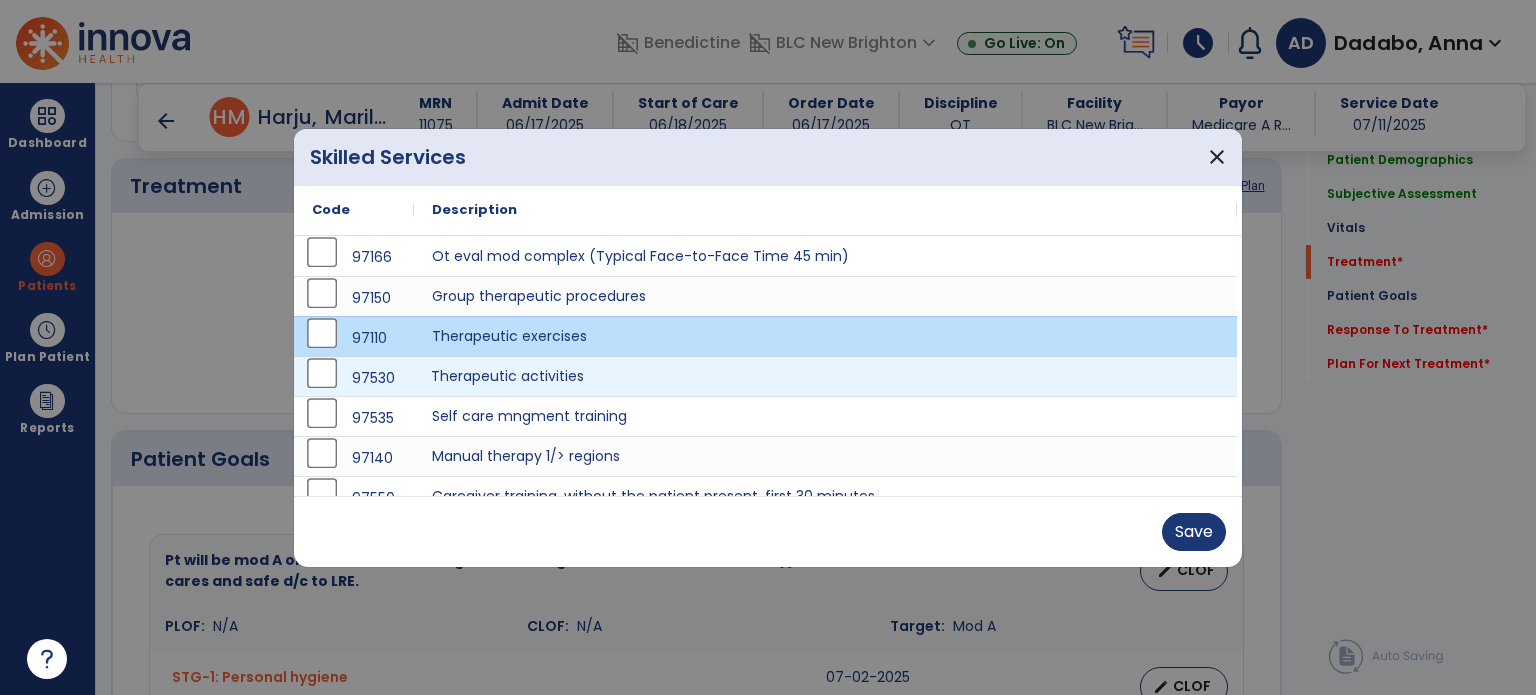 click on "Therapeutic activities" at bounding box center (825, 376) 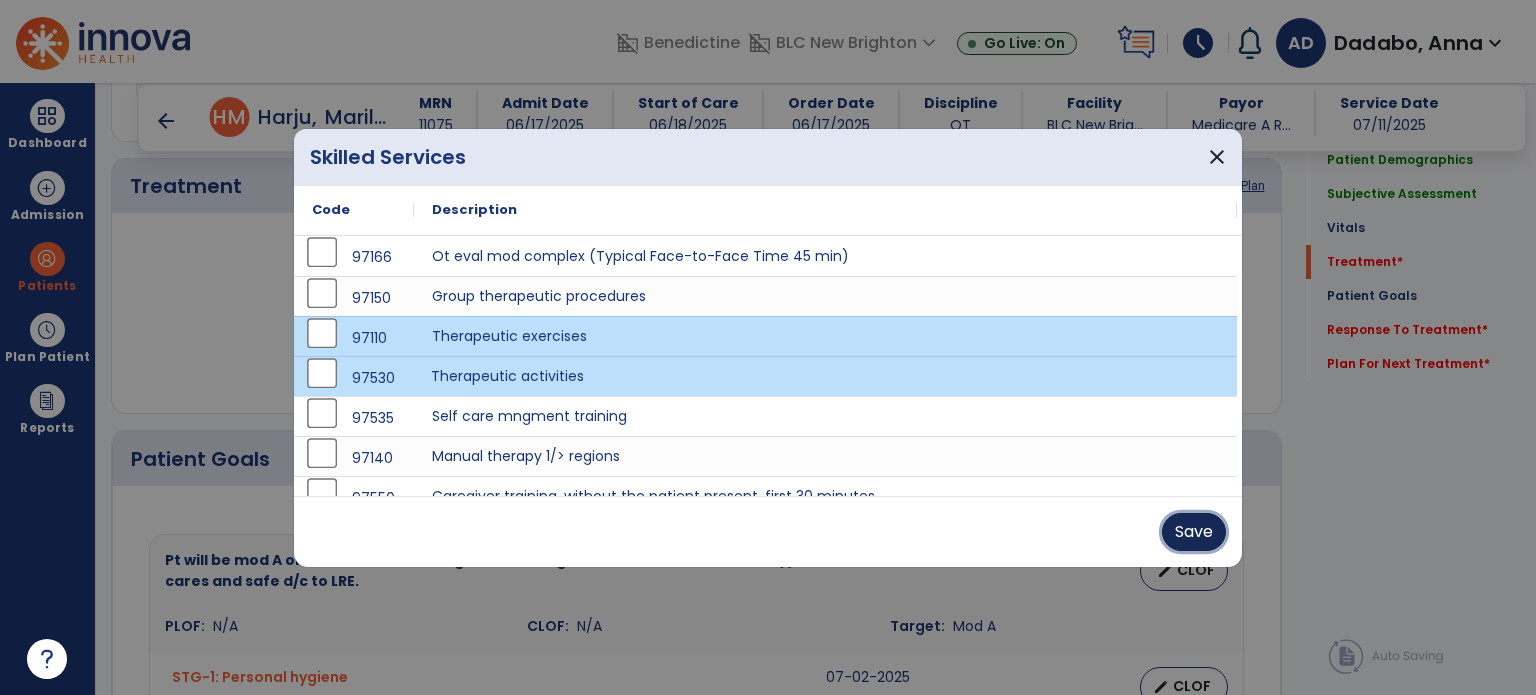 click on "Save" at bounding box center (1194, 532) 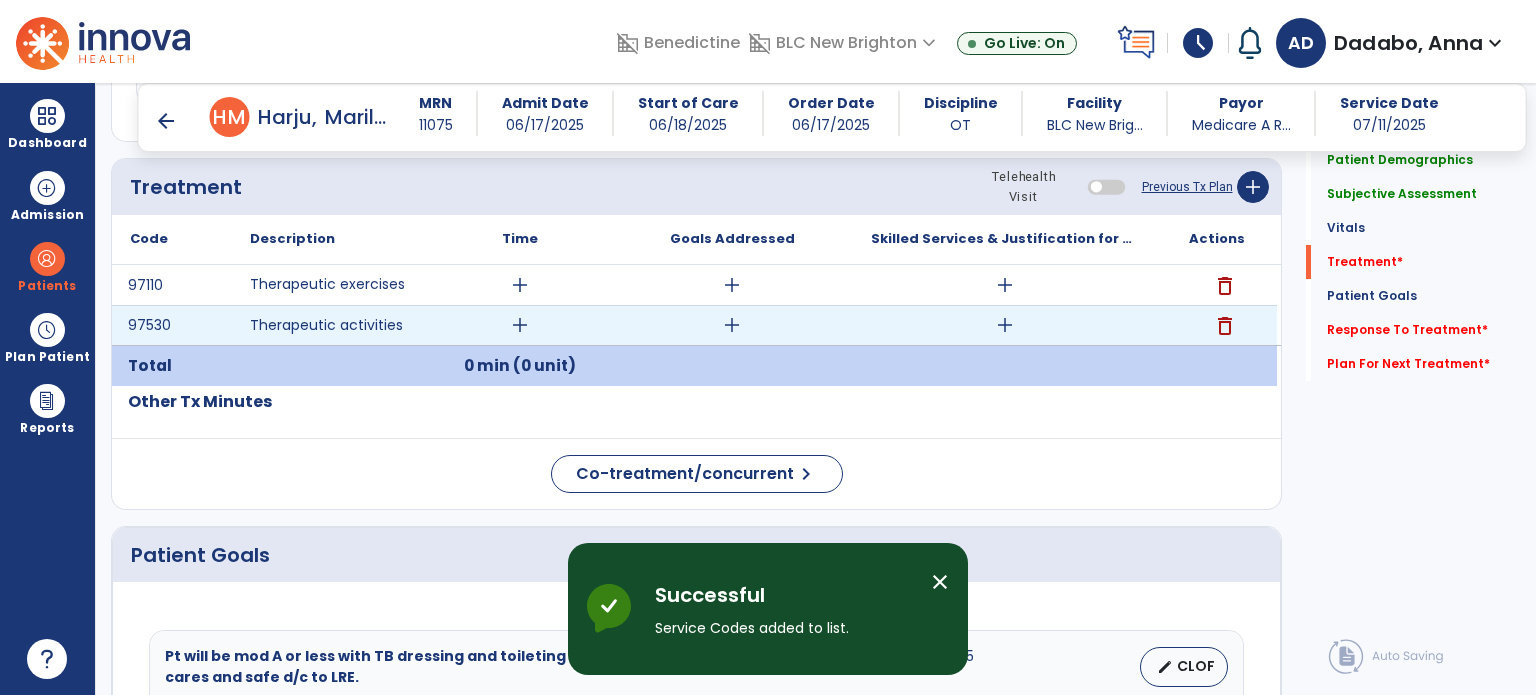 click on "add" at bounding box center [1005, 325] 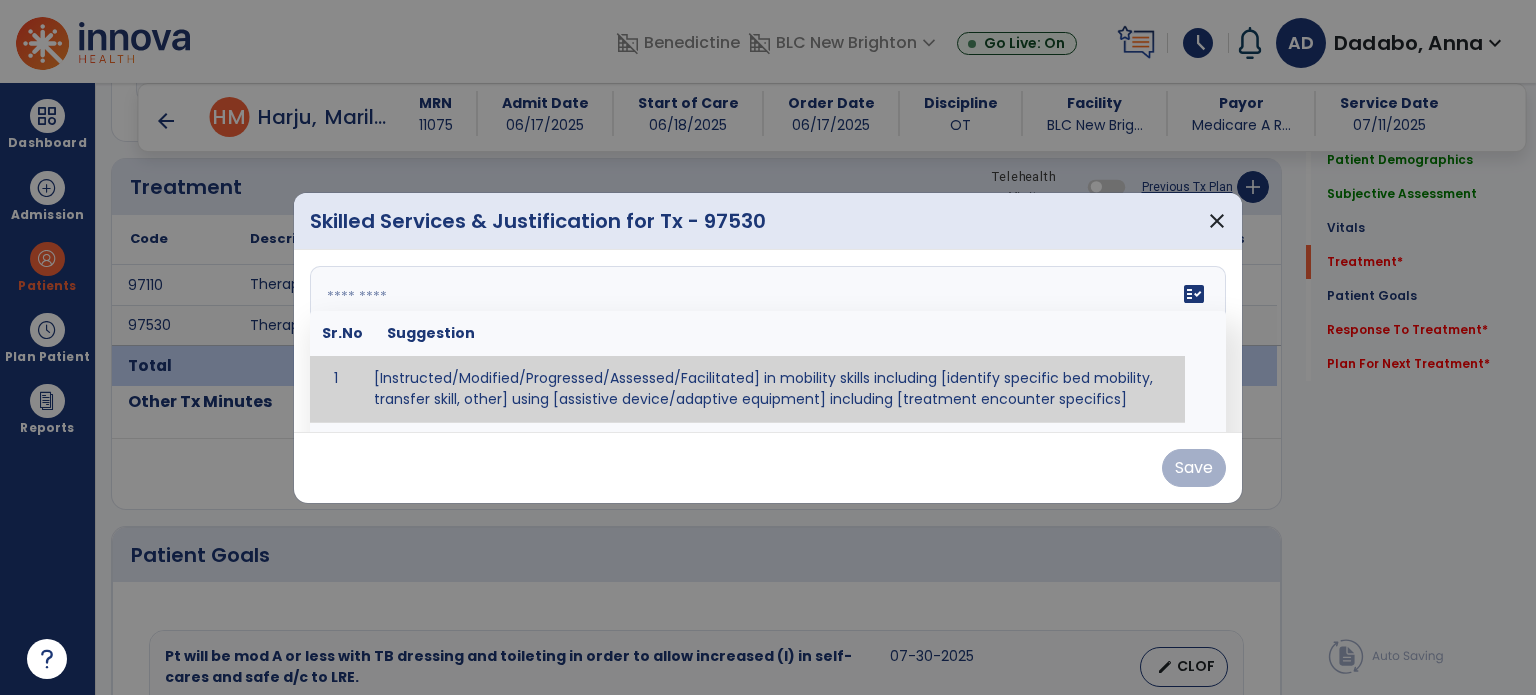 click on "fact_check  Sr.No Suggestion 1 [Instructed/Modified/Progressed/Assessed/Facilitated] in mobility skills including [identify specific bed mobility, transfer skill, other] using [assistive device/adaptive equipment] including [treatment encounter specifics]" at bounding box center (768, 341) 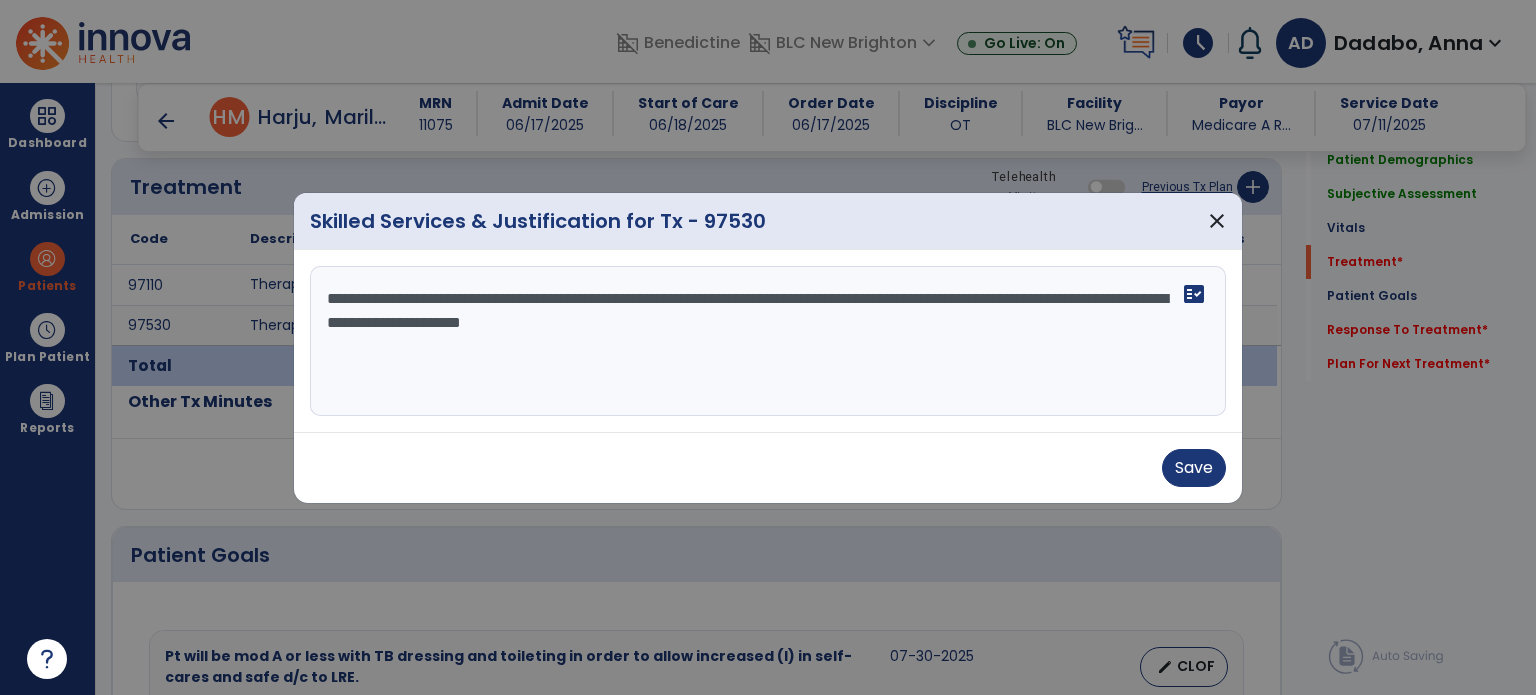 click on "**********" at bounding box center (768, 341) 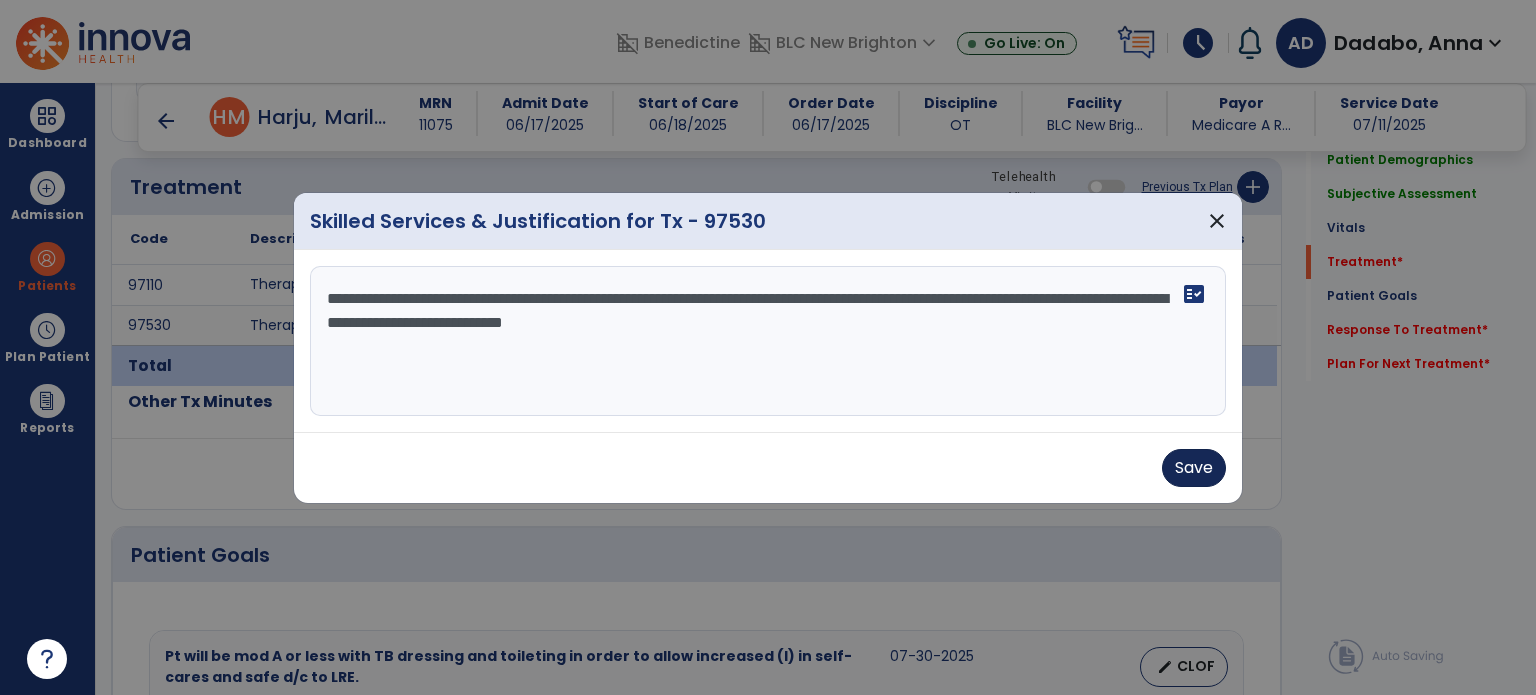 type on "**********" 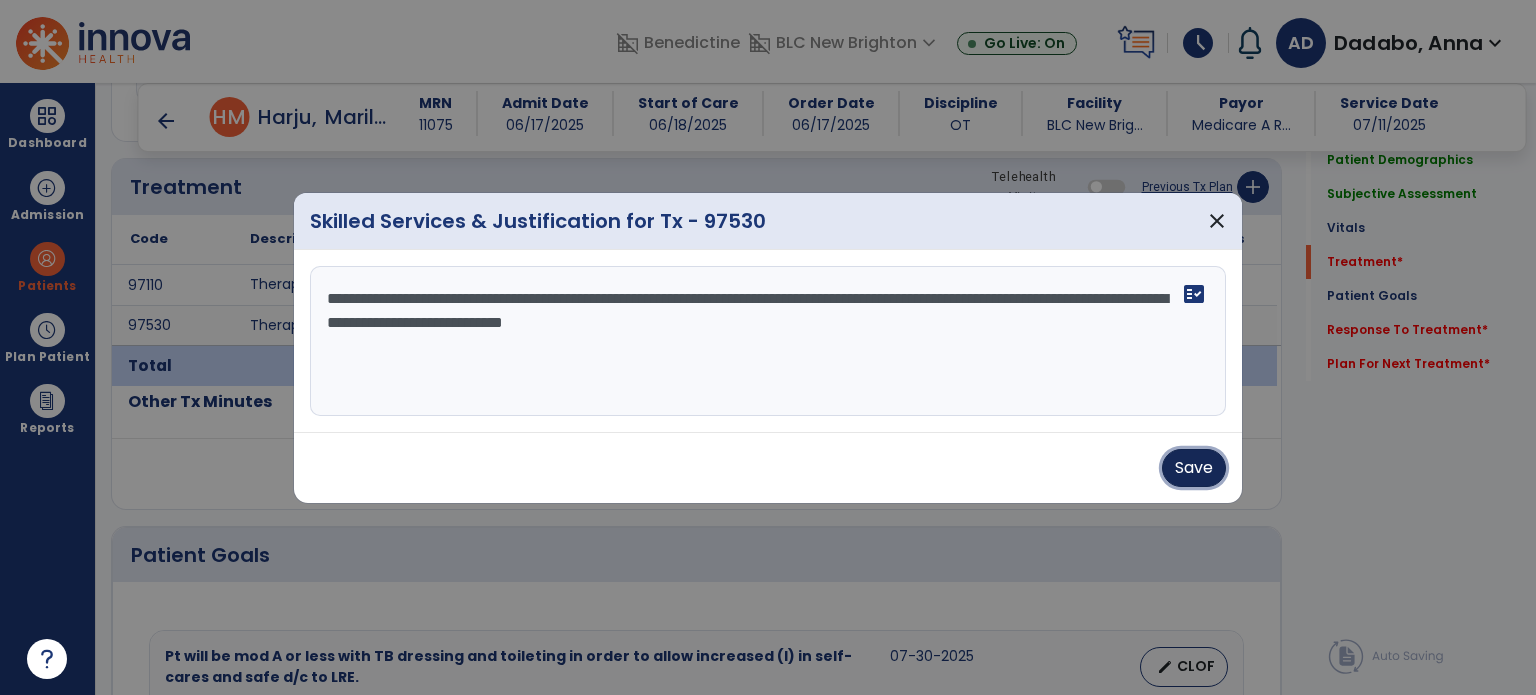 click on "Save" at bounding box center [1194, 468] 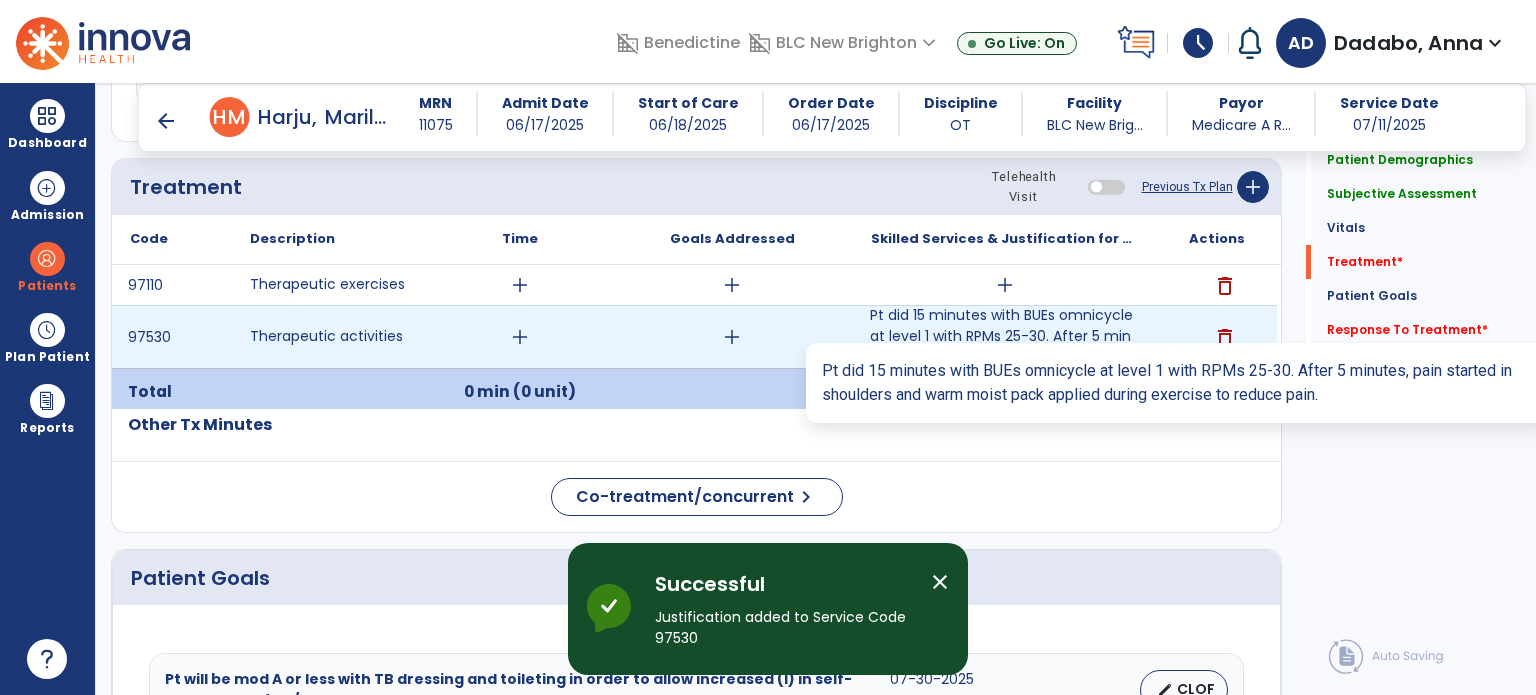 click on "Pt did 15 minutes with BUEs omnicycle at level 1 with RPMs 25-30. After 5 minutes, pain started in s..." at bounding box center [1004, 336] 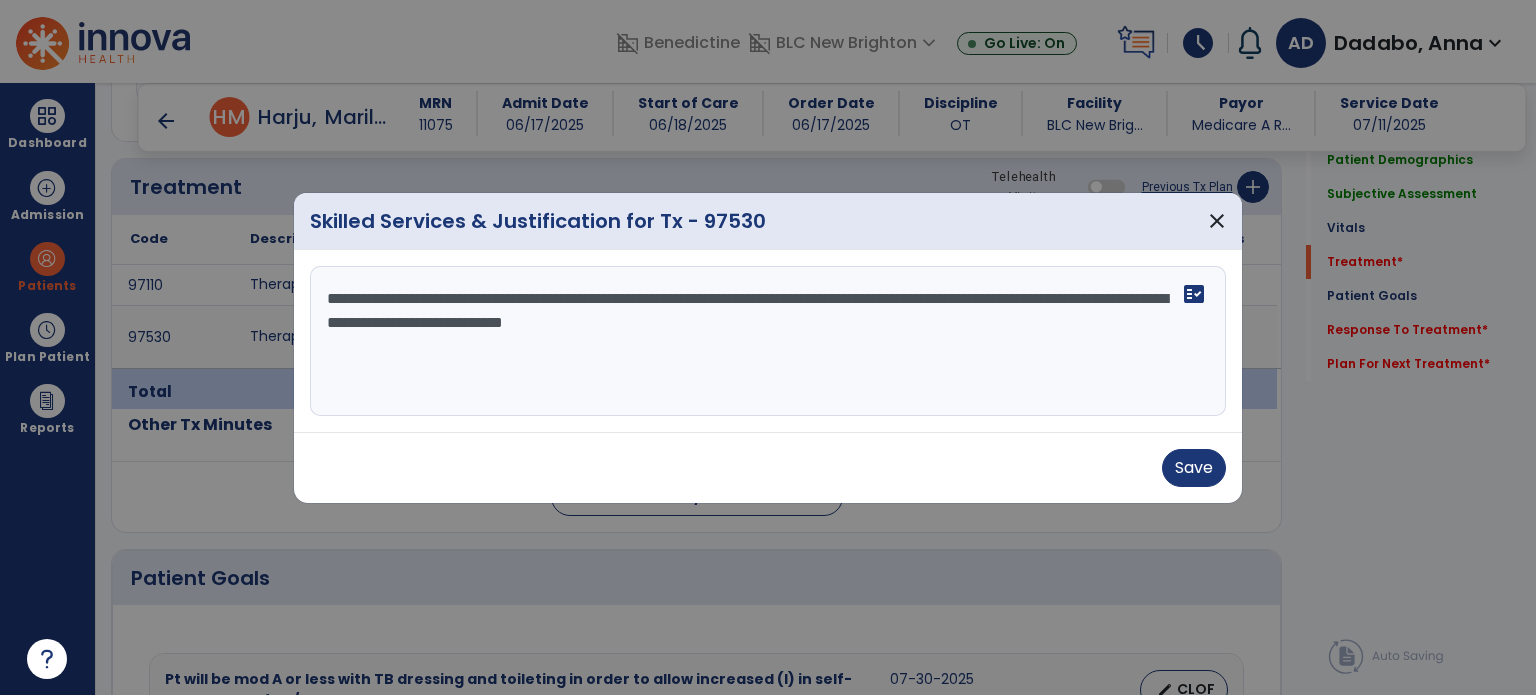 drag, startPoint x: 896, startPoint y: 342, endPoint x: 313, endPoint y: 310, distance: 583.87756 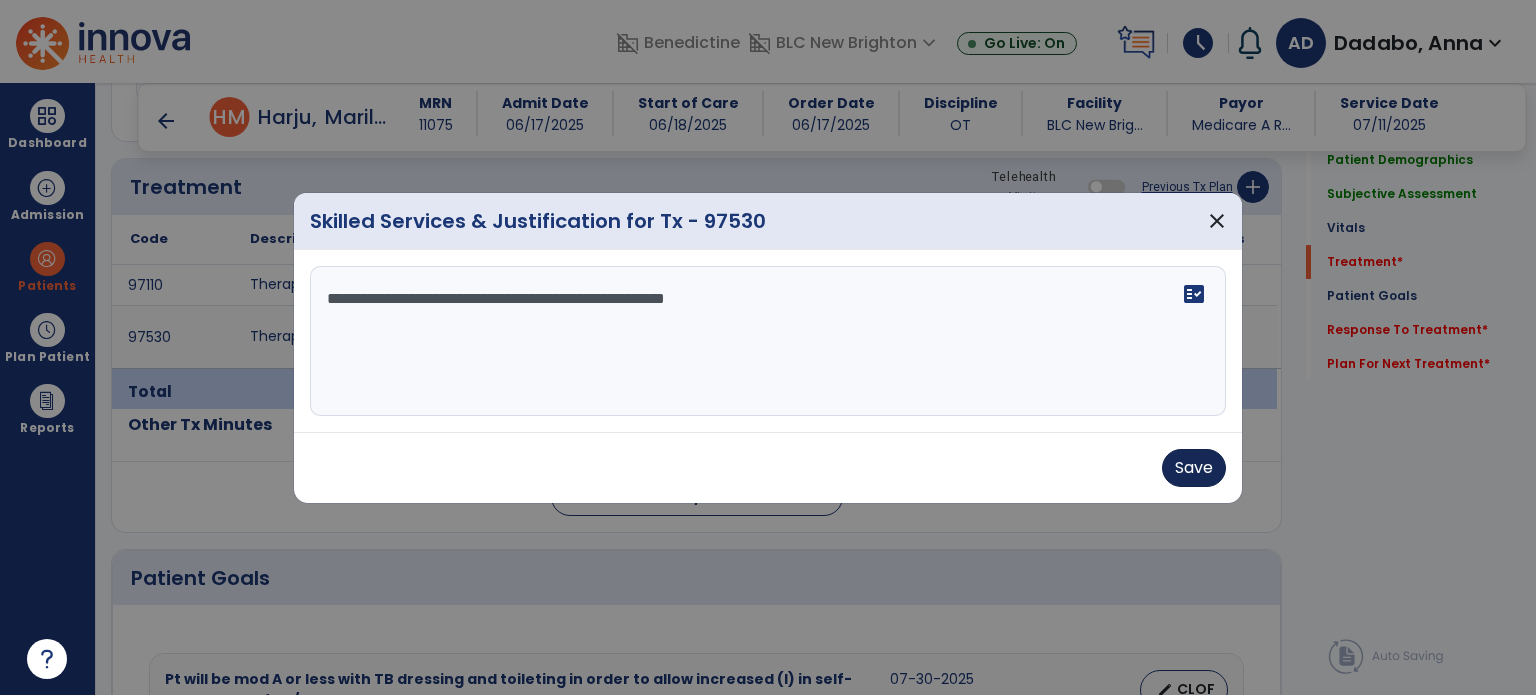type on "**********" 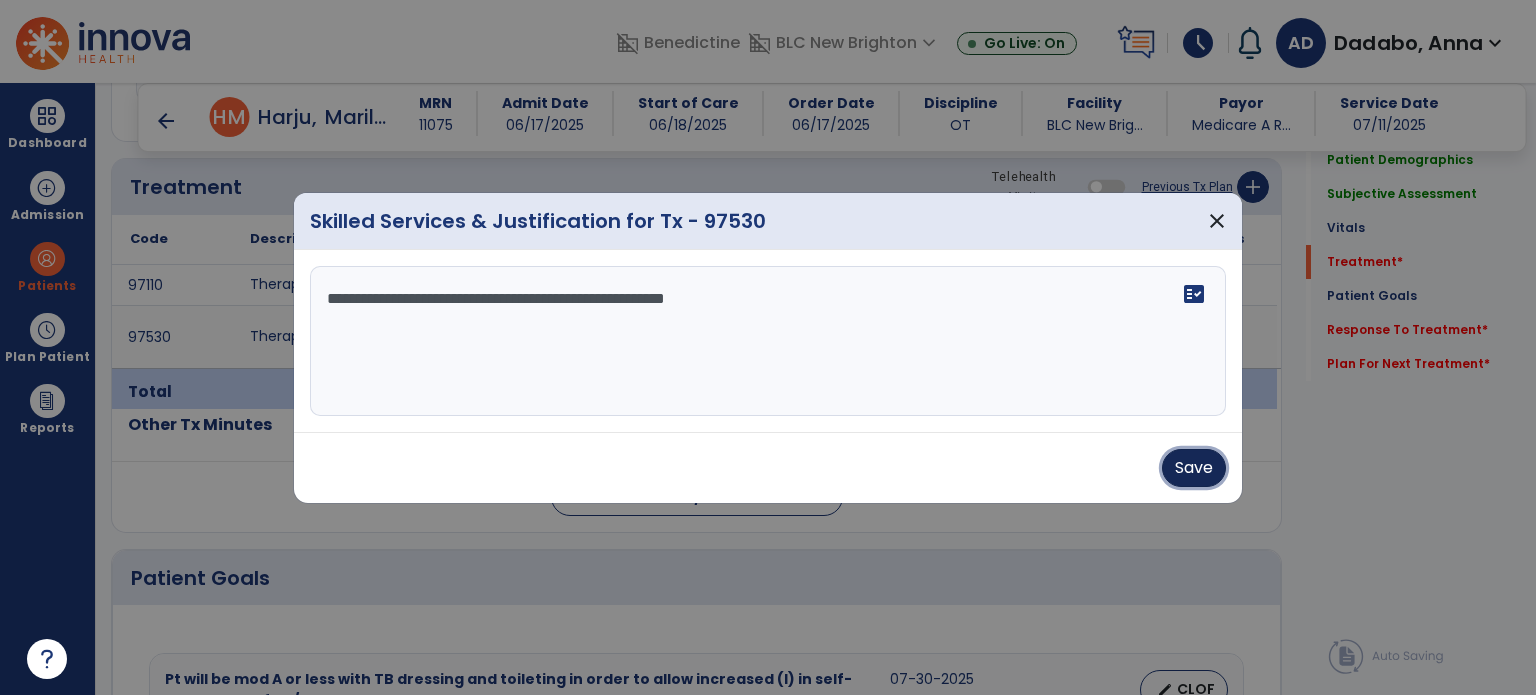 click on "Save" at bounding box center (1194, 468) 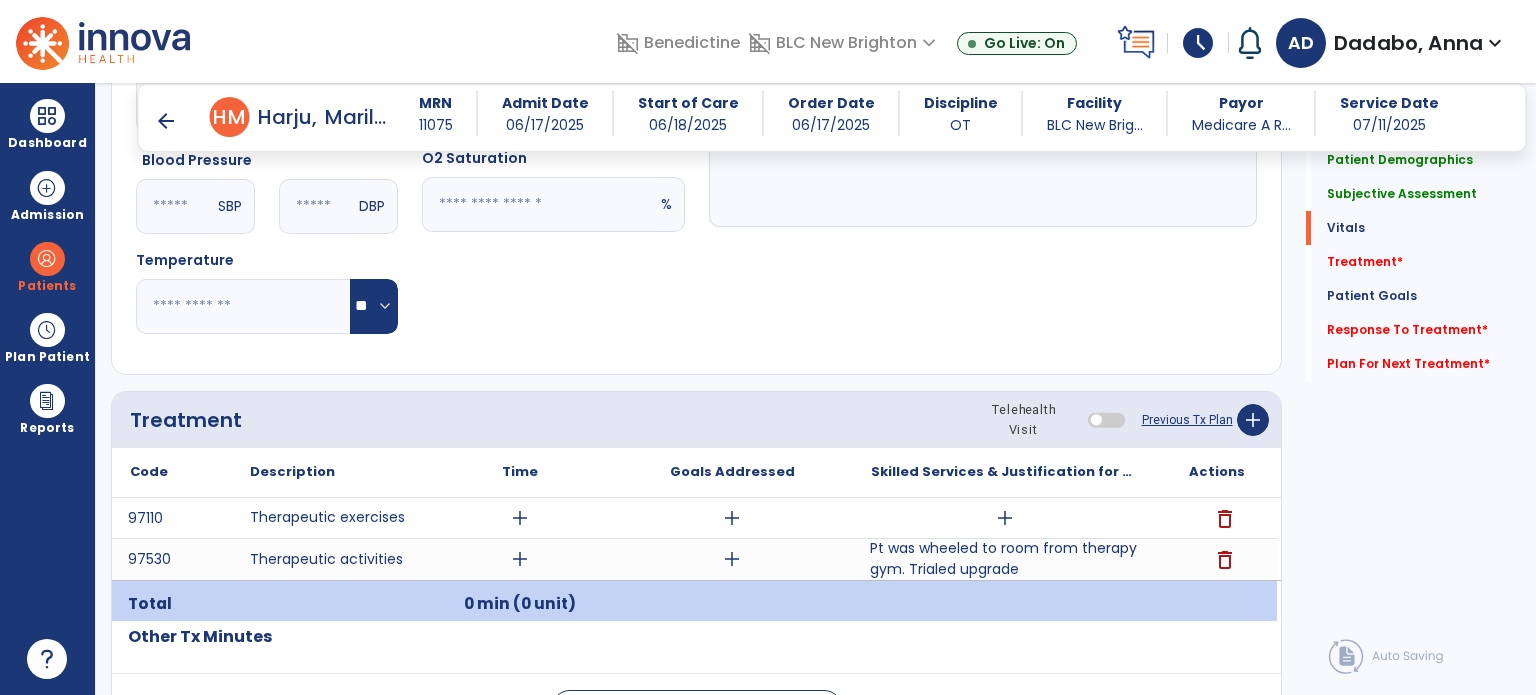 scroll, scrollTop: 895, scrollLeft: 0, axis: vertical 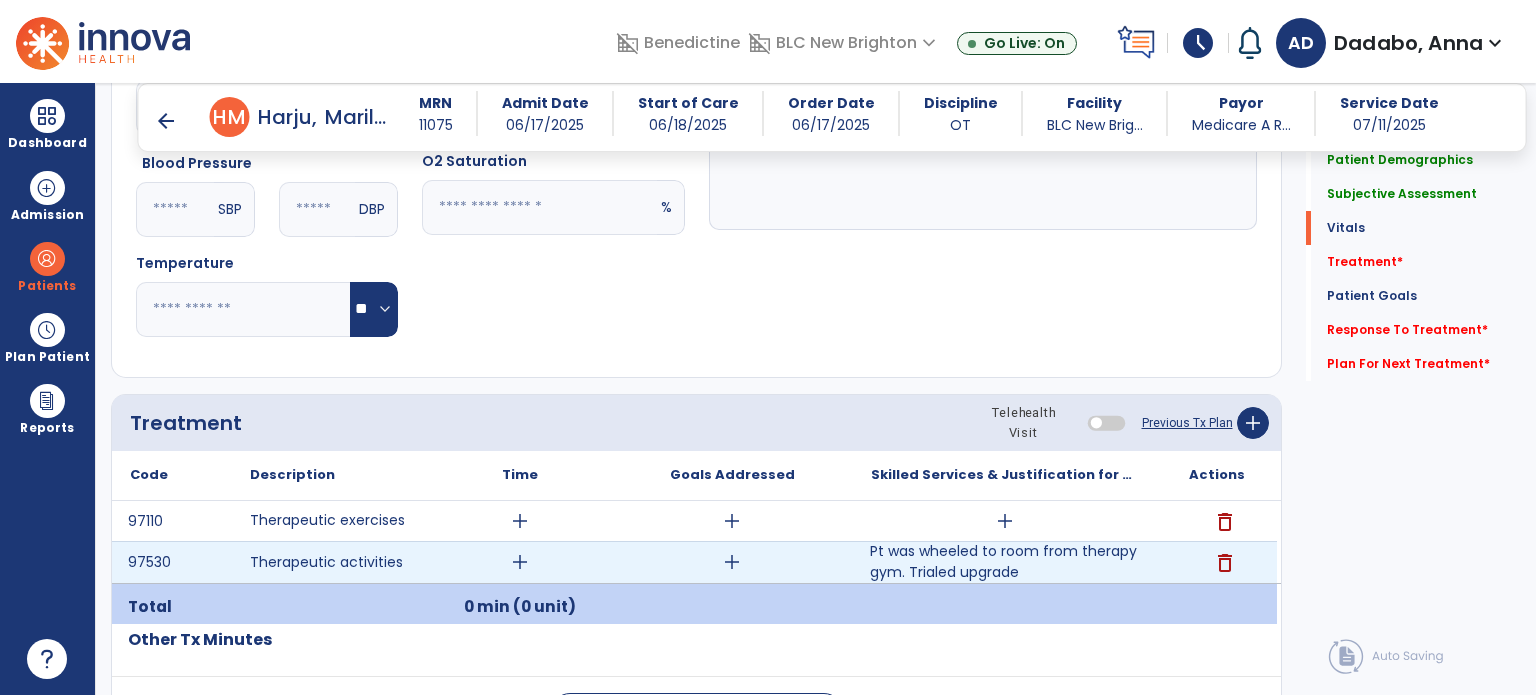 click on "Pt was wheeled to room from therapy gym. Trialed upgrade" at bounding box center (1004, 562) 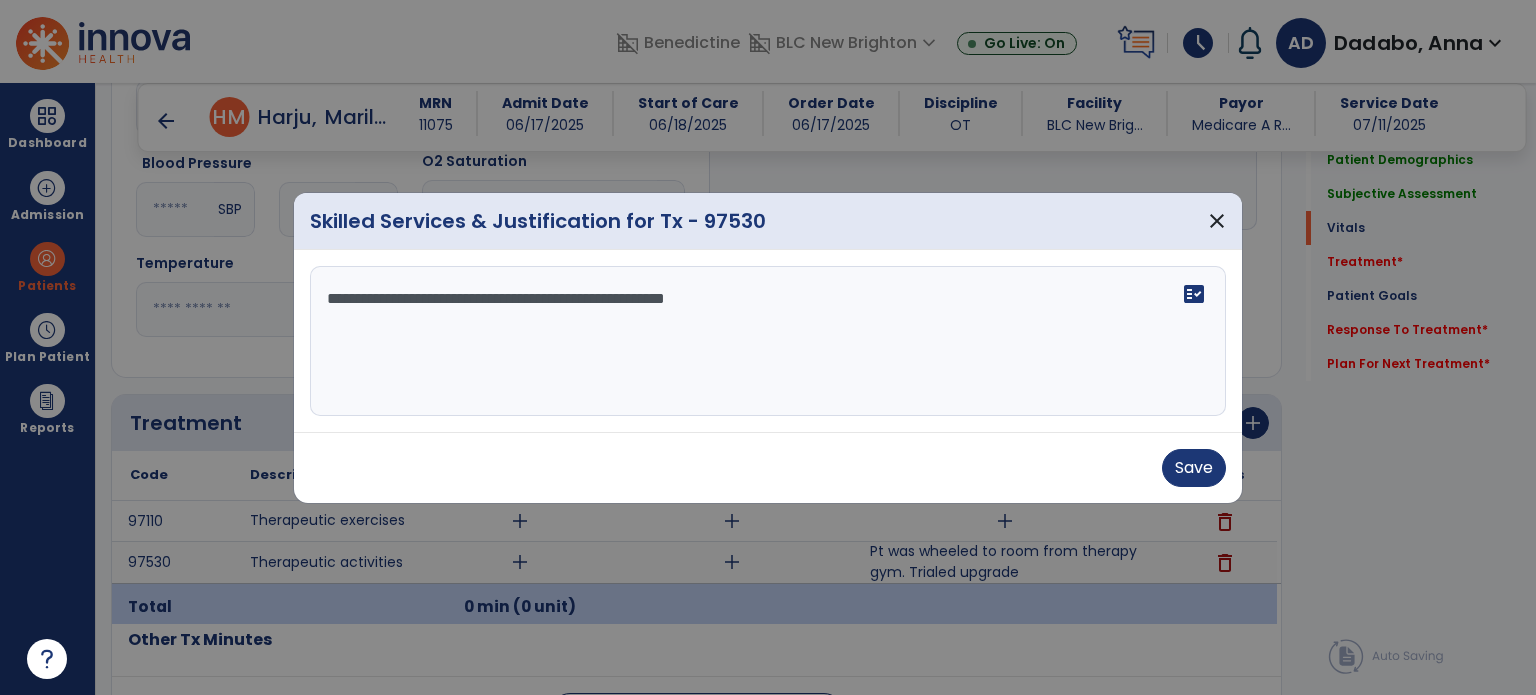 click on "**********" at bounding box center (768, 341) 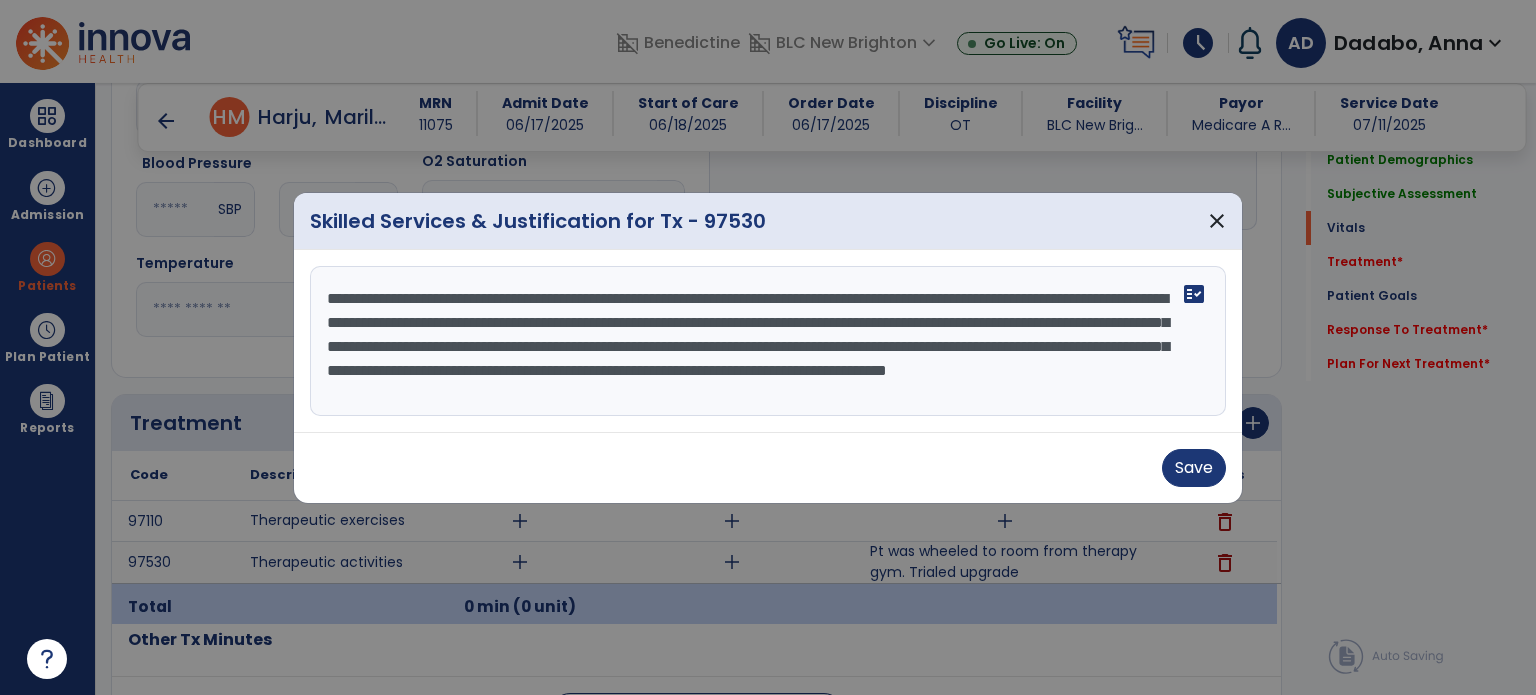 click on "**********" at bounding box center (768, 341) 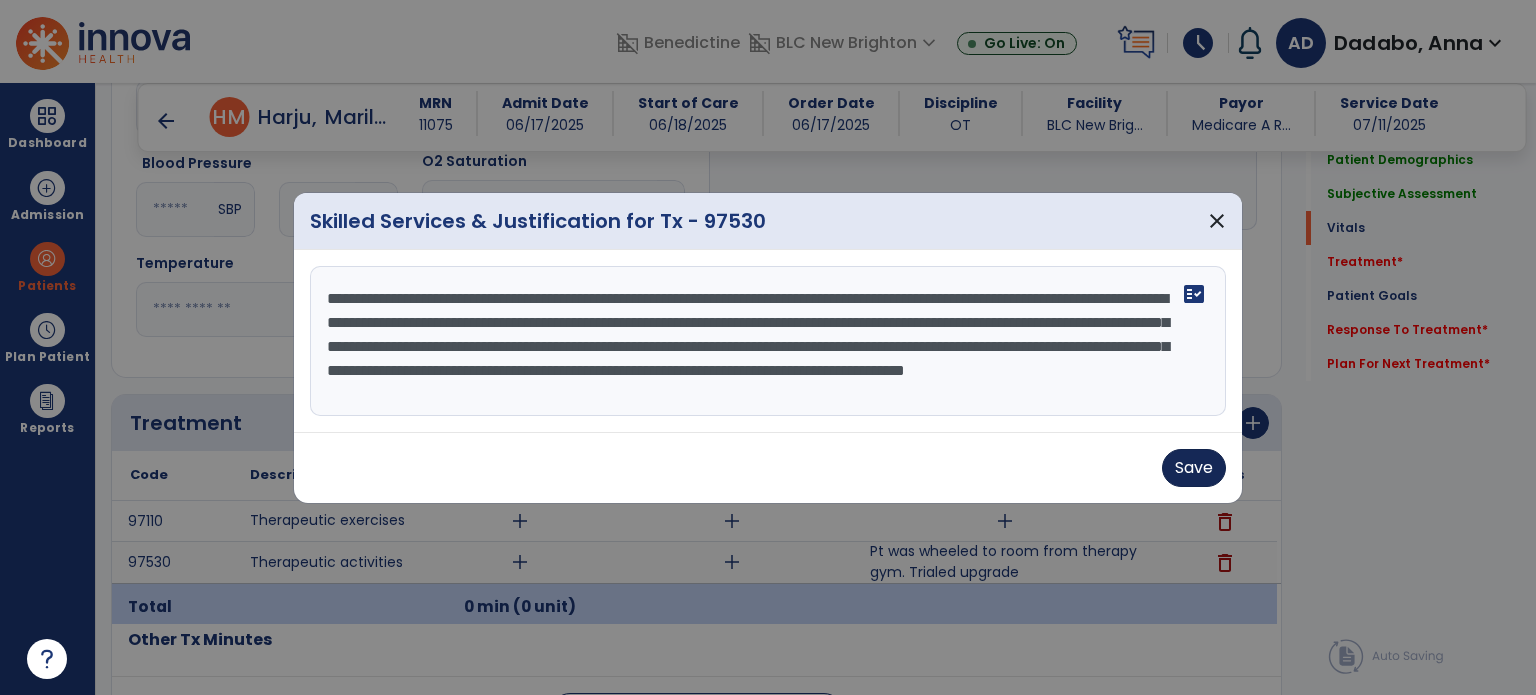type on "**********" 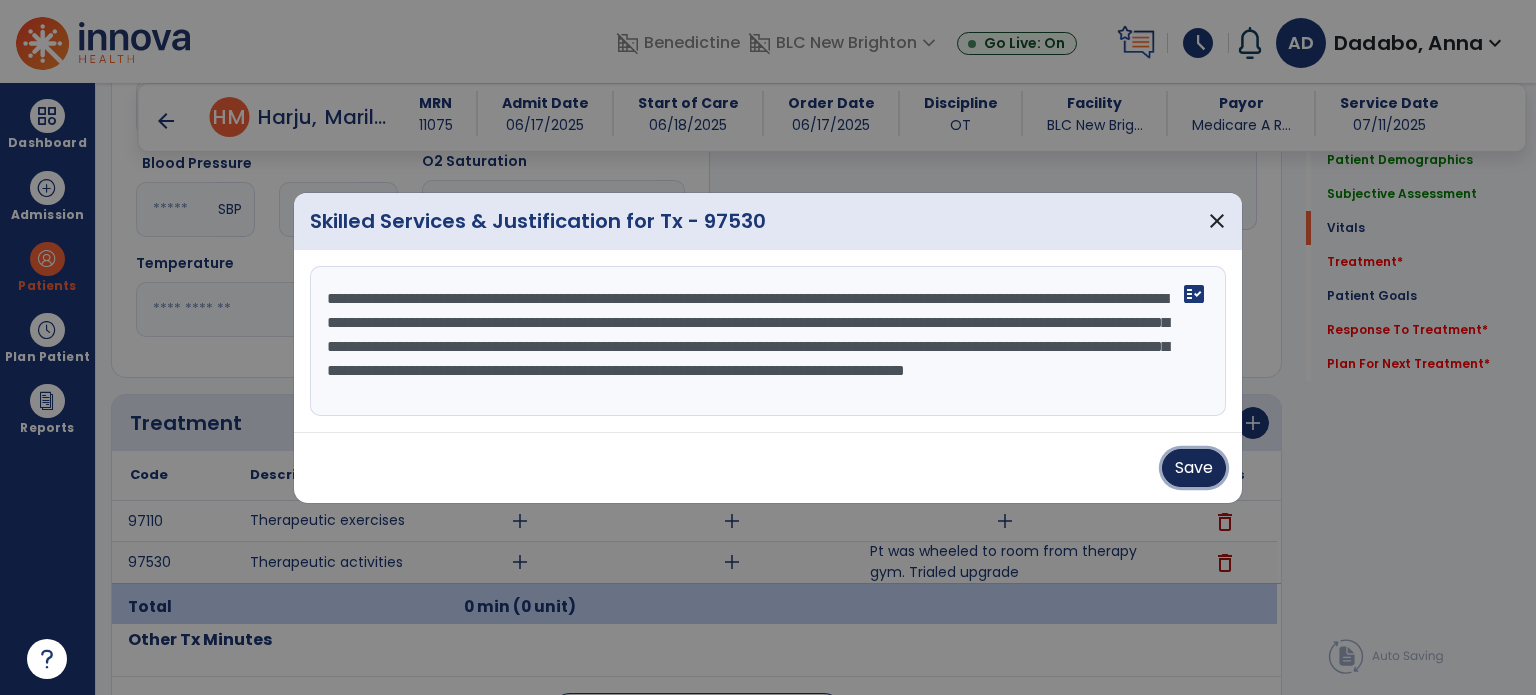 click on "Save" at bounding box center (1194, 468) 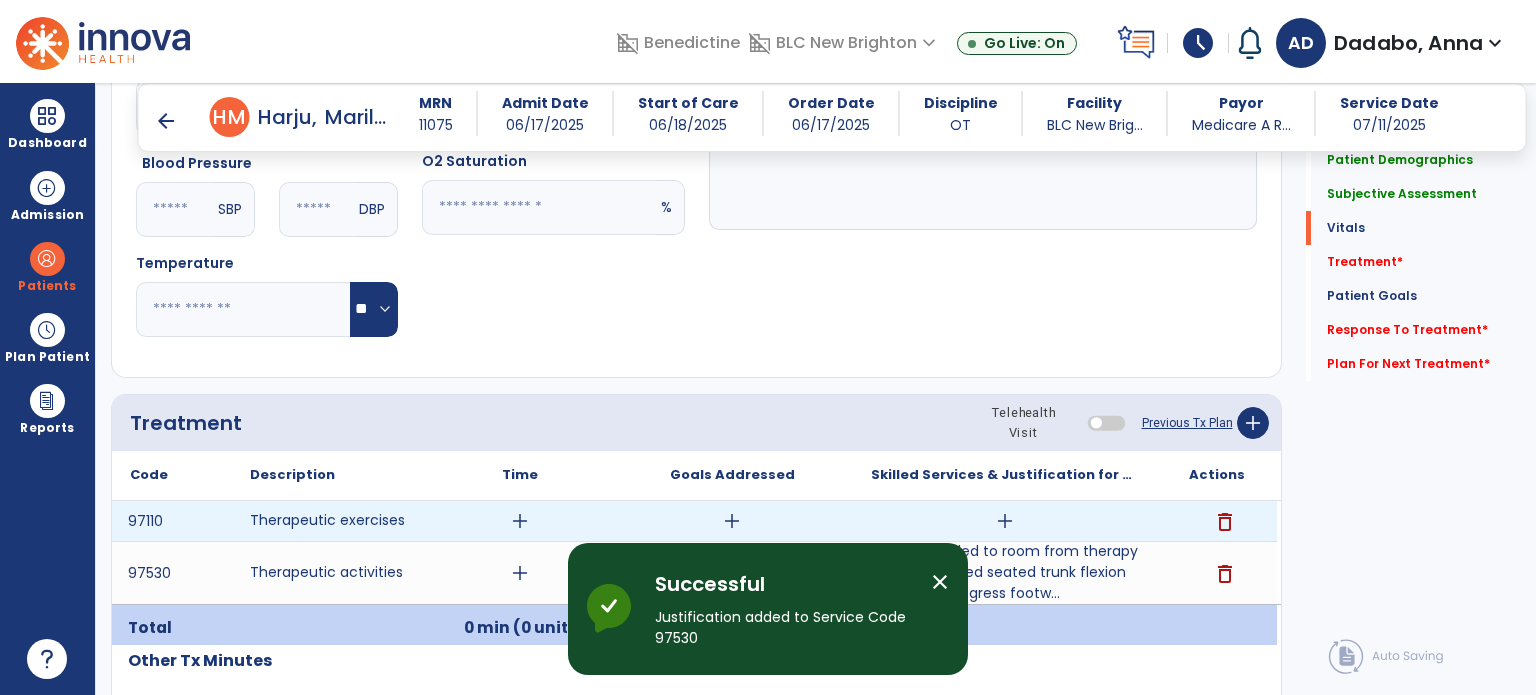 click on "add" at bounding box center (1005, 521) 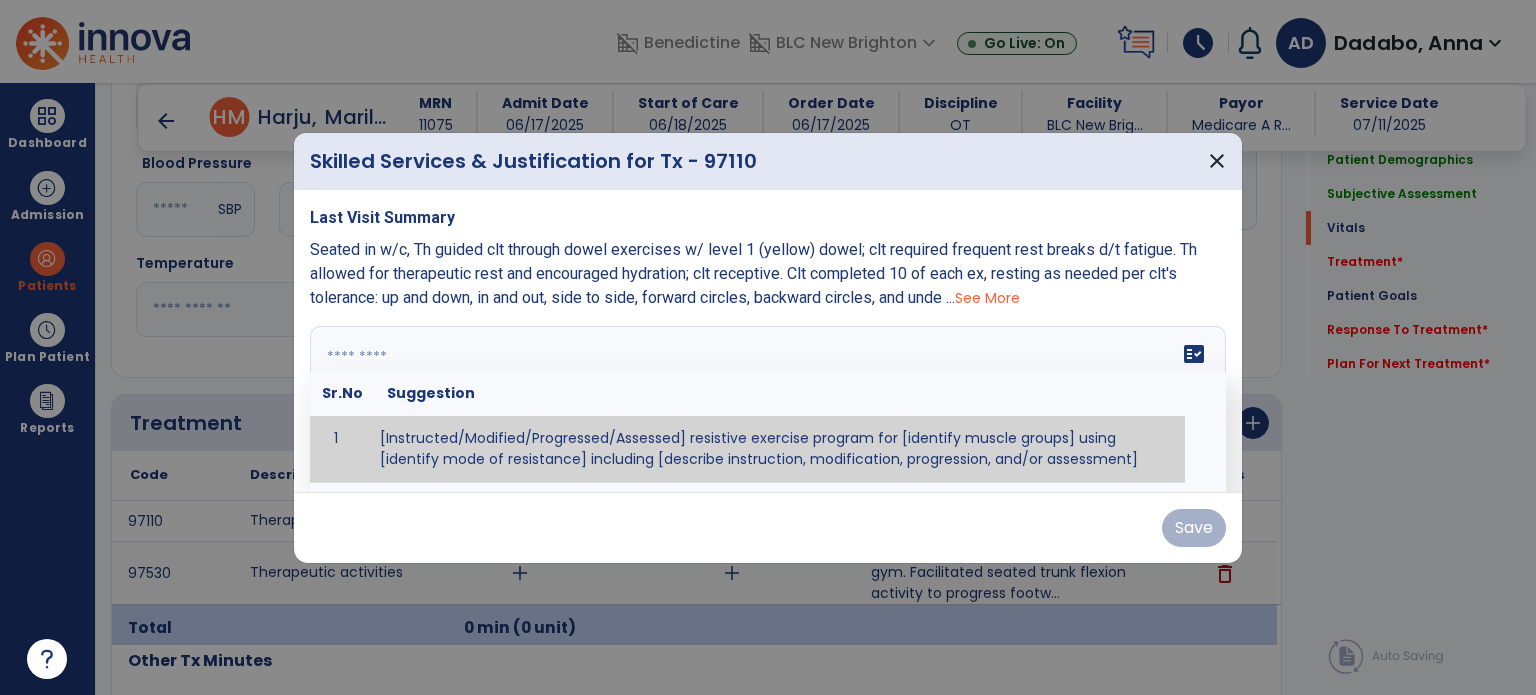 click on "fact_check  Sr.No Suggestion 1 [Instructed/Modified/Progressed/Assessed] resistive exercise program for [identify muscle groups] using [identify mode of resistance] including [describe instruction, modification, progression, and/or assessment] 2 [Instructed/Modified/Progressed/Assessed] aerobic exercise program using [identify equipment/mode] including [describe instruction, modification,progression, and/or assessment] 3 [Instructed/Modified/Progressed/Assessed] [PROM/A/AROM/AROM] program for [identify joint movements] using [contract-relax, over-pressure, inhibitory techniques, other] 4 [Assessed/Tested] aerobic capacity with administration of [aerobic capacity test]" at bounding box center (768, 401) 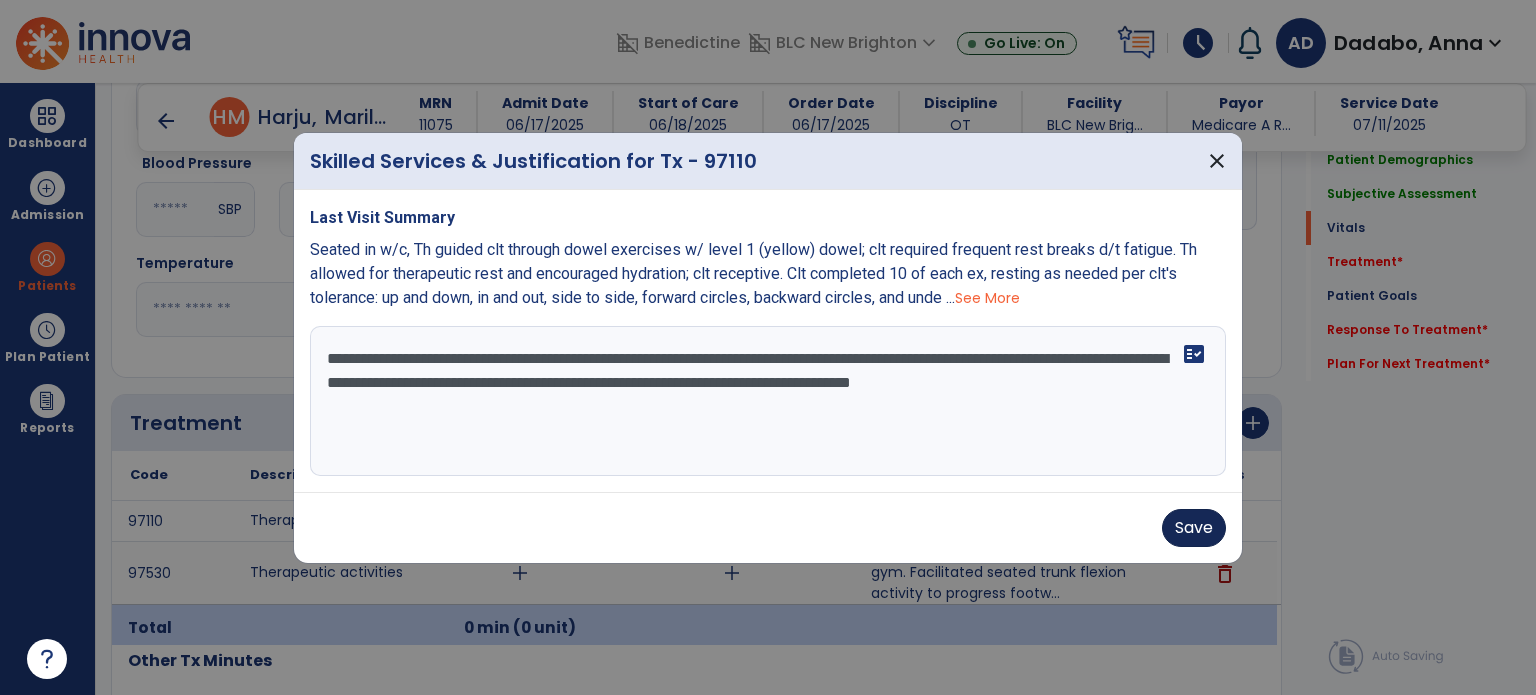 type on "**********" 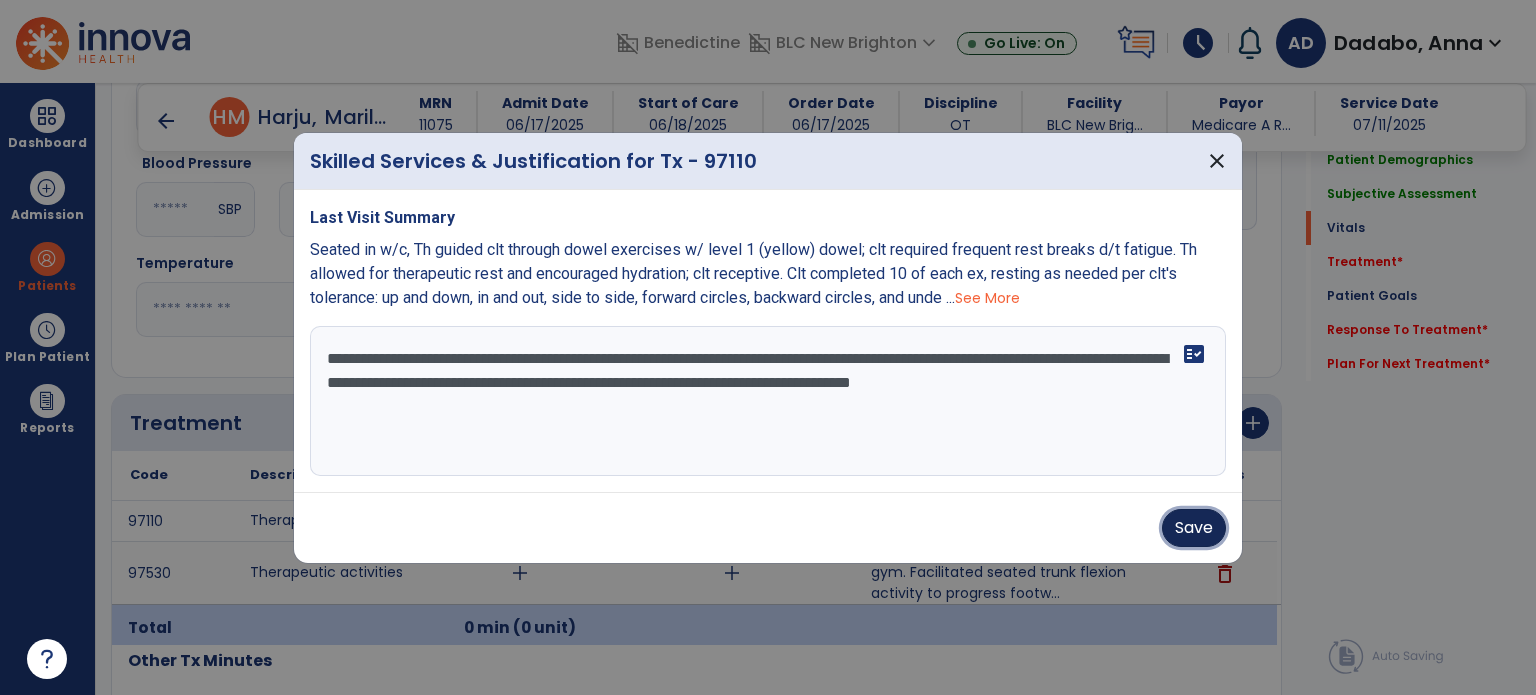 click on "Save" at bounding box center [1194, 528] 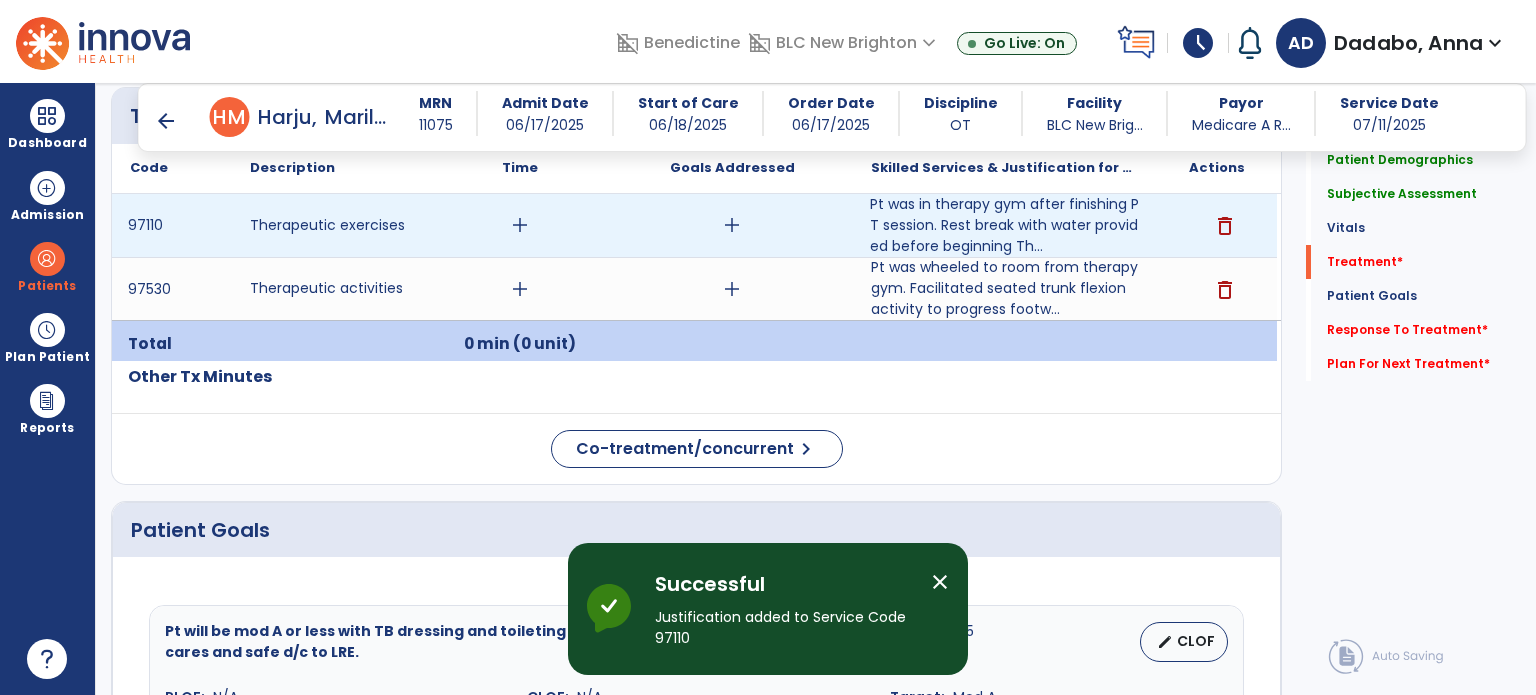 scroll, scrollTop: 1243, scrollLeft: 0, axis: vertical 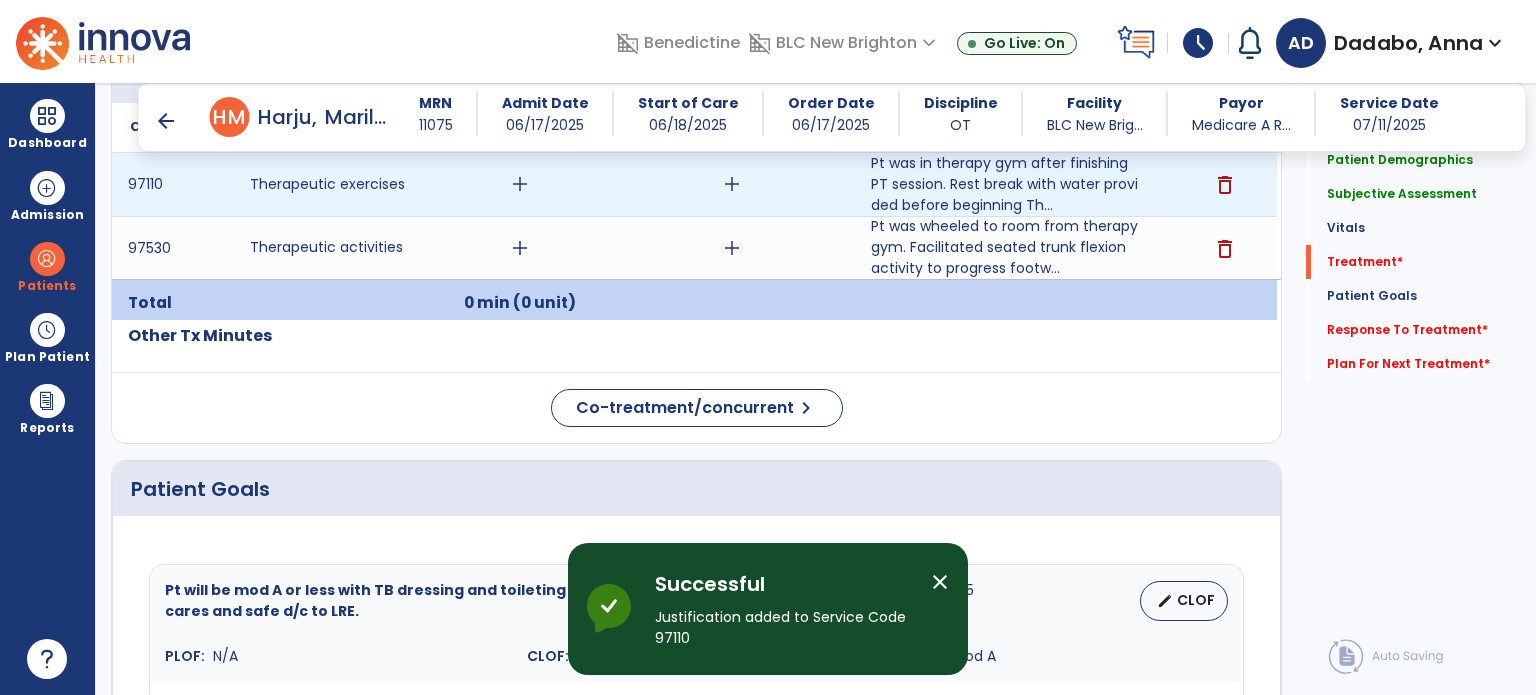 click on "add" at bounding box center (520, 184) 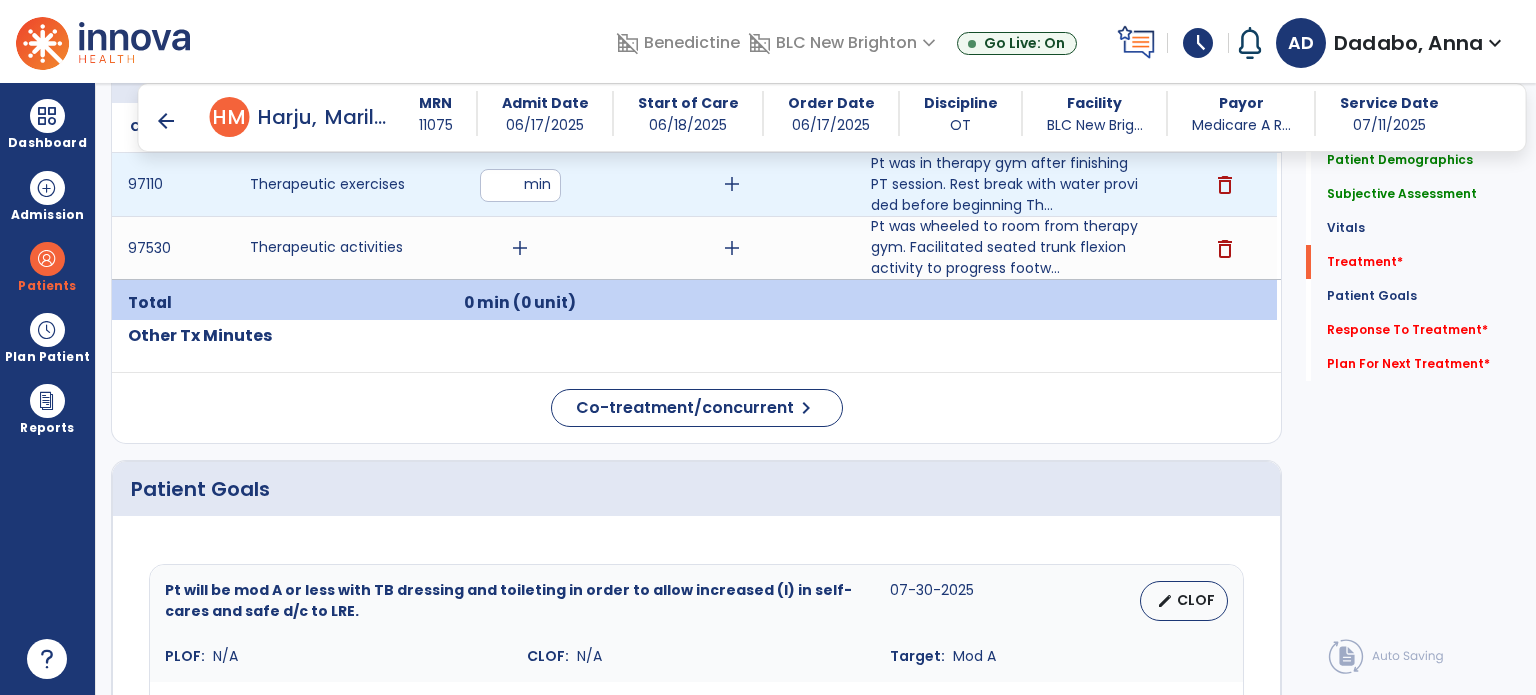 type on "**" 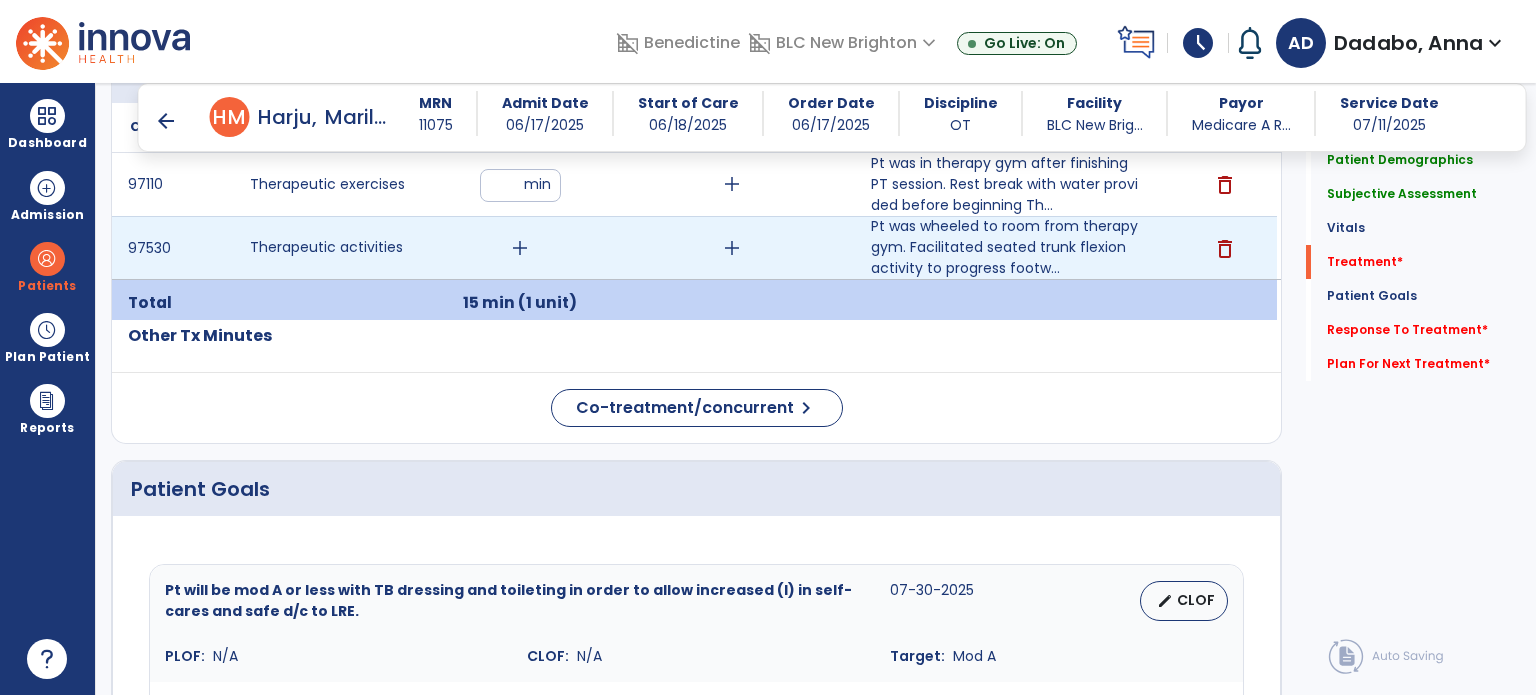 click on "add" at bounding box center [520, 248] 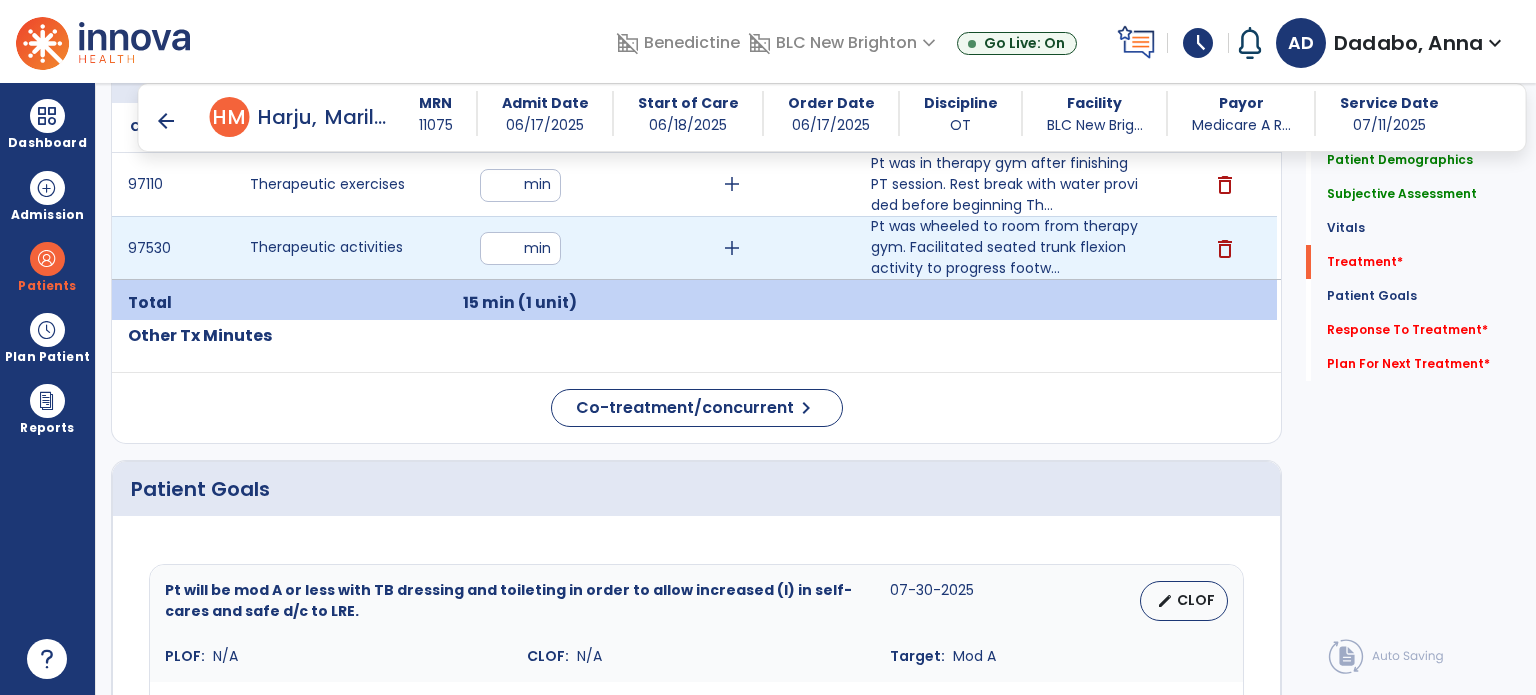 type on "**" 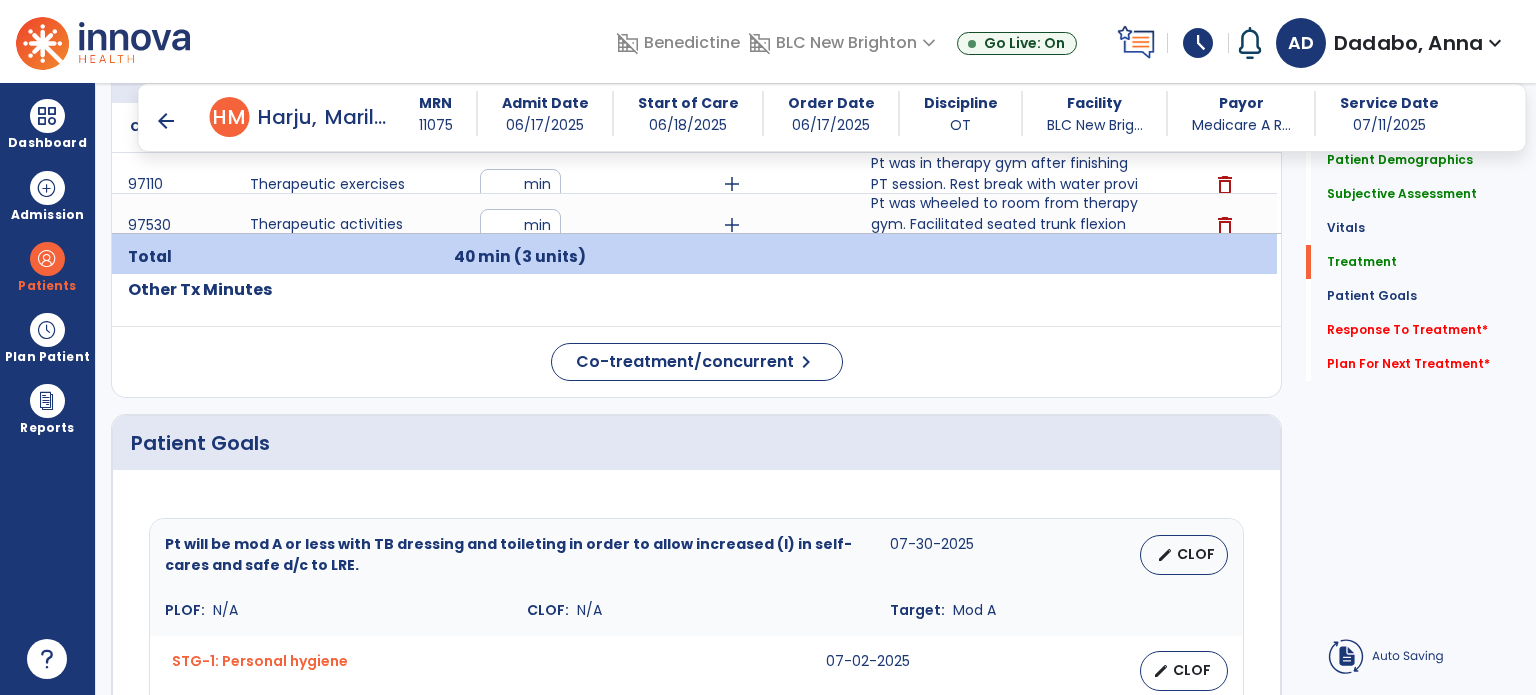 click on "Code
Description
Time" 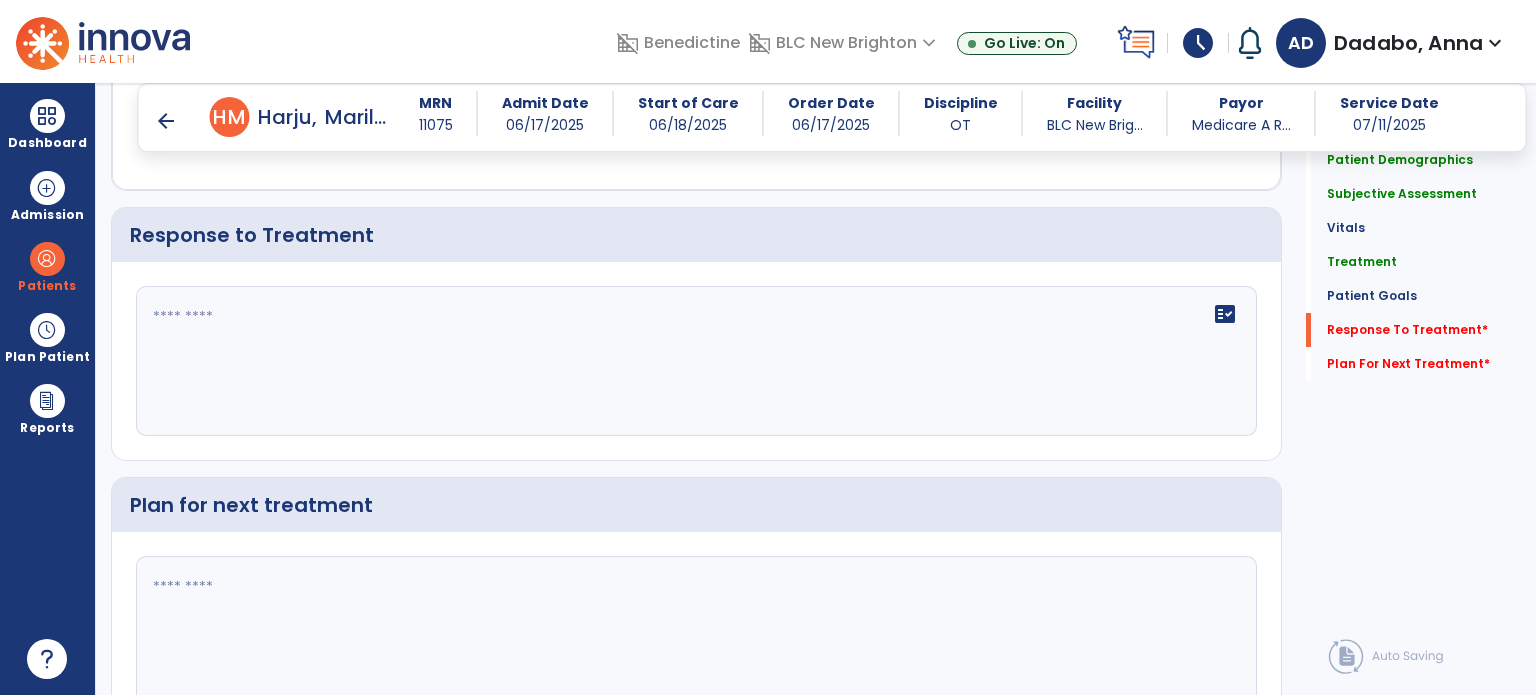 scroll, scrollTop: 2721, scrollLeft: 0, axis: vertical 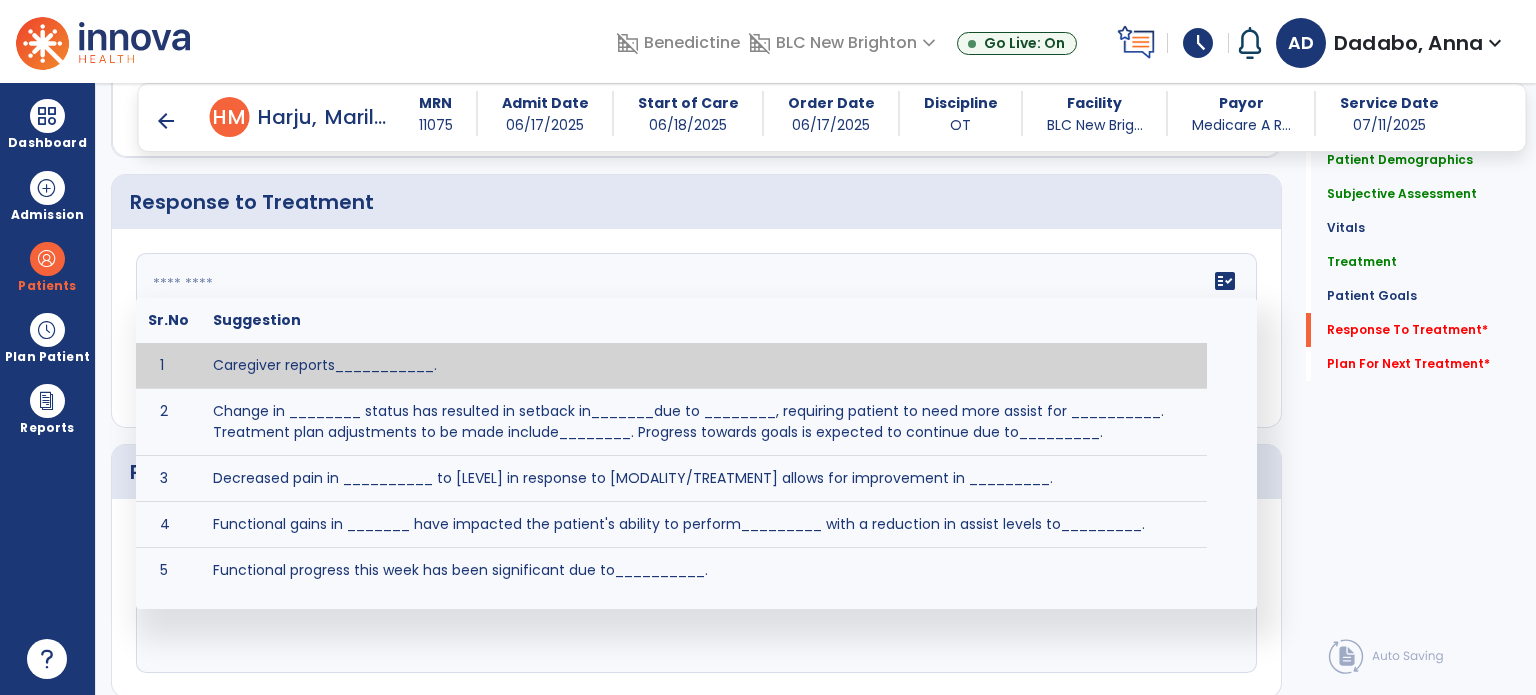 click on "fact_check  Sr.No Suggestion 1 Caregiver reports___________. 2 Change in ________ status has resulted in setback in_______due to ________, requiring patient to need more assist for __________.   Treatment plan adjustments to be made include________.  Progress towards goals is expected to continue due to_________. 3 Decreased pain in __________ to [LEVEL] in response to [MODALITY/TREATMENT] allows for improvement in _________. 4 Functional gains in _______ have impacted the patient's ability to perform_________ with a reduction in assist levels to_________. 5 Functional progress this week has been significant due to__________. 6 Gains in ________ have improved the patient's ability to perform ______with decreased levels of assist to___________. 7 Improvement in ________allows patient to tolerate higher levels of challenges in_________. 8 Pain in [AREA] has decreased to [LEVEL] in response to [TREATMENT/MODALITY], allowing fore ease in completing__________. 9 10 11 12 13 14 15 16 17 18 19 20 21" 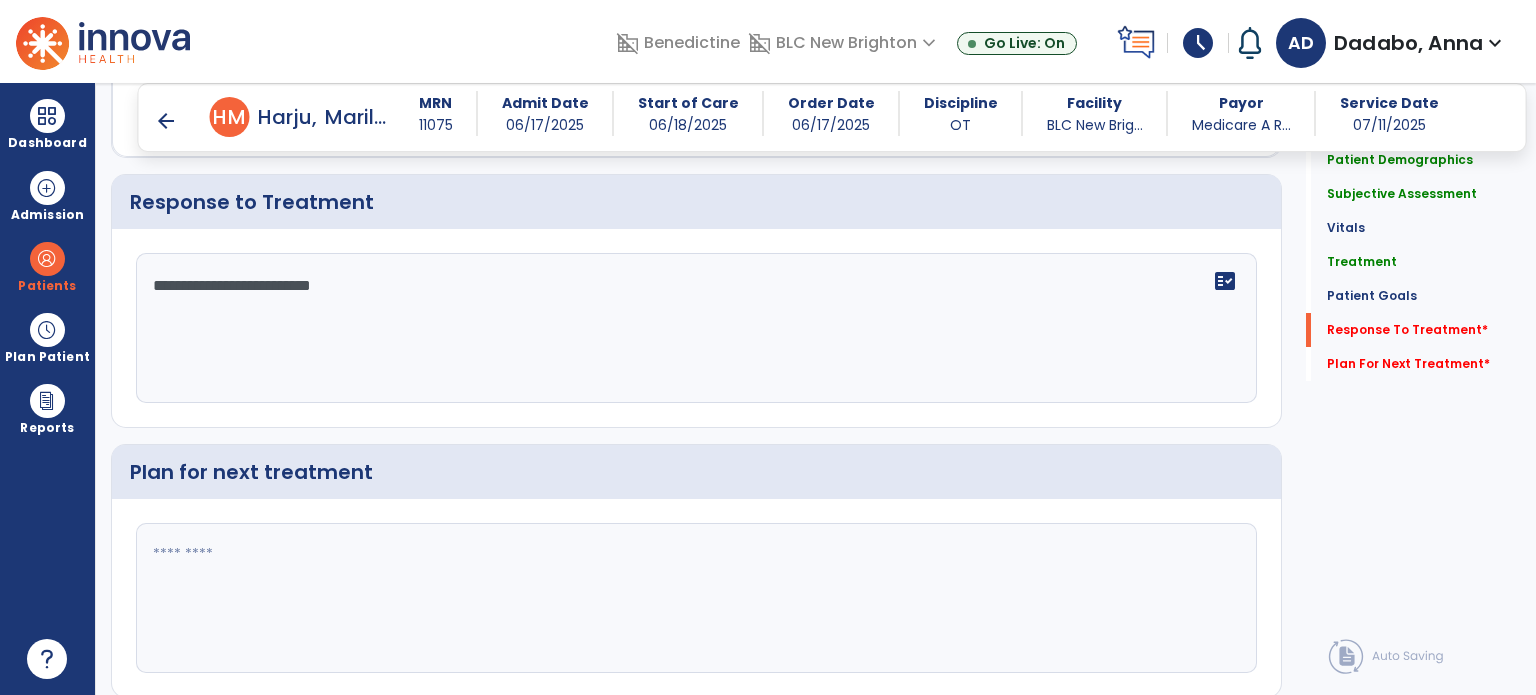type on "**********" 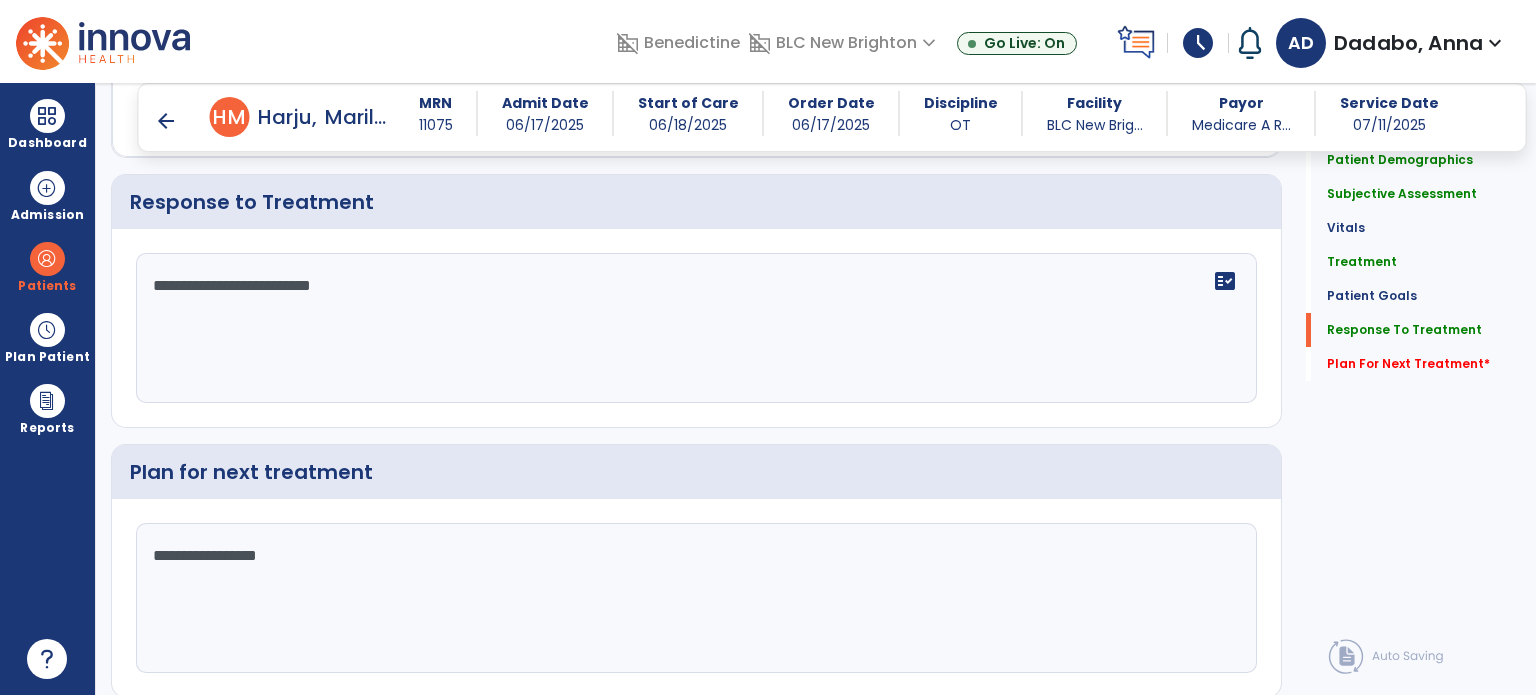 scroll, scrollTop: 2783, scrollLeft: 0, axis: vertical 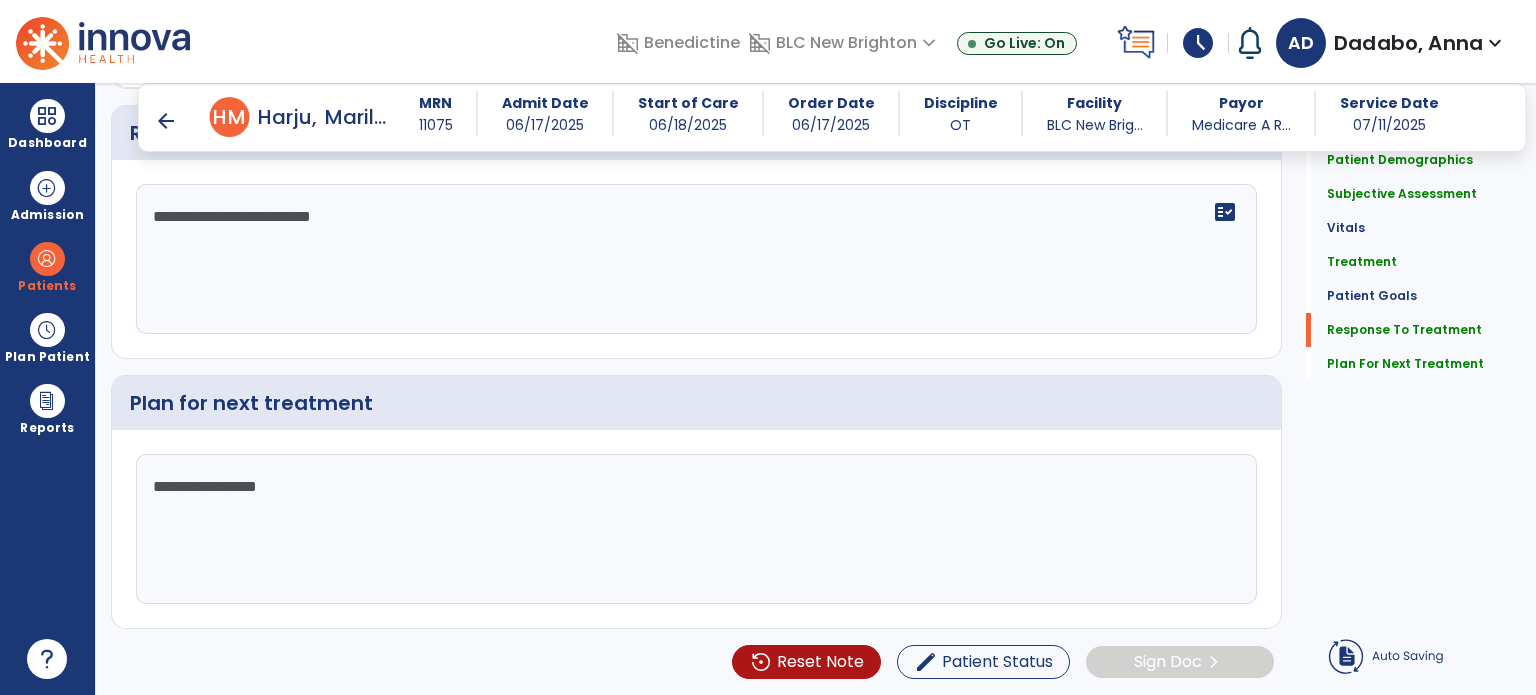 type on "**********" 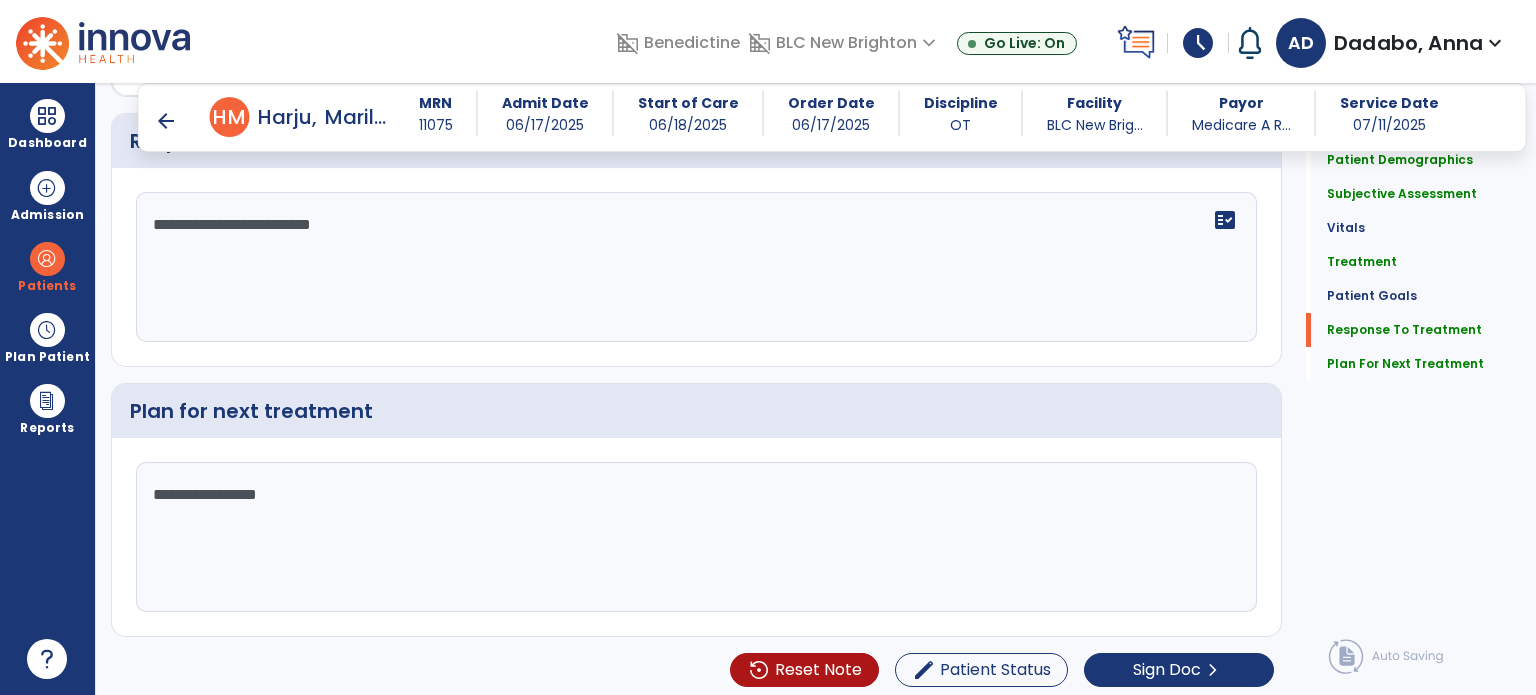 click on "Quick Links  Patient Demographics   Patient Demographics   Subjective Assessment   Subjective Assessment   Vitals   Vitals   Treatment   Treatment   Patient Goals   Patient Goals   Response To Treatment   Response To Treatment   Plan For Next Treatment   Plan For Next Treatment" 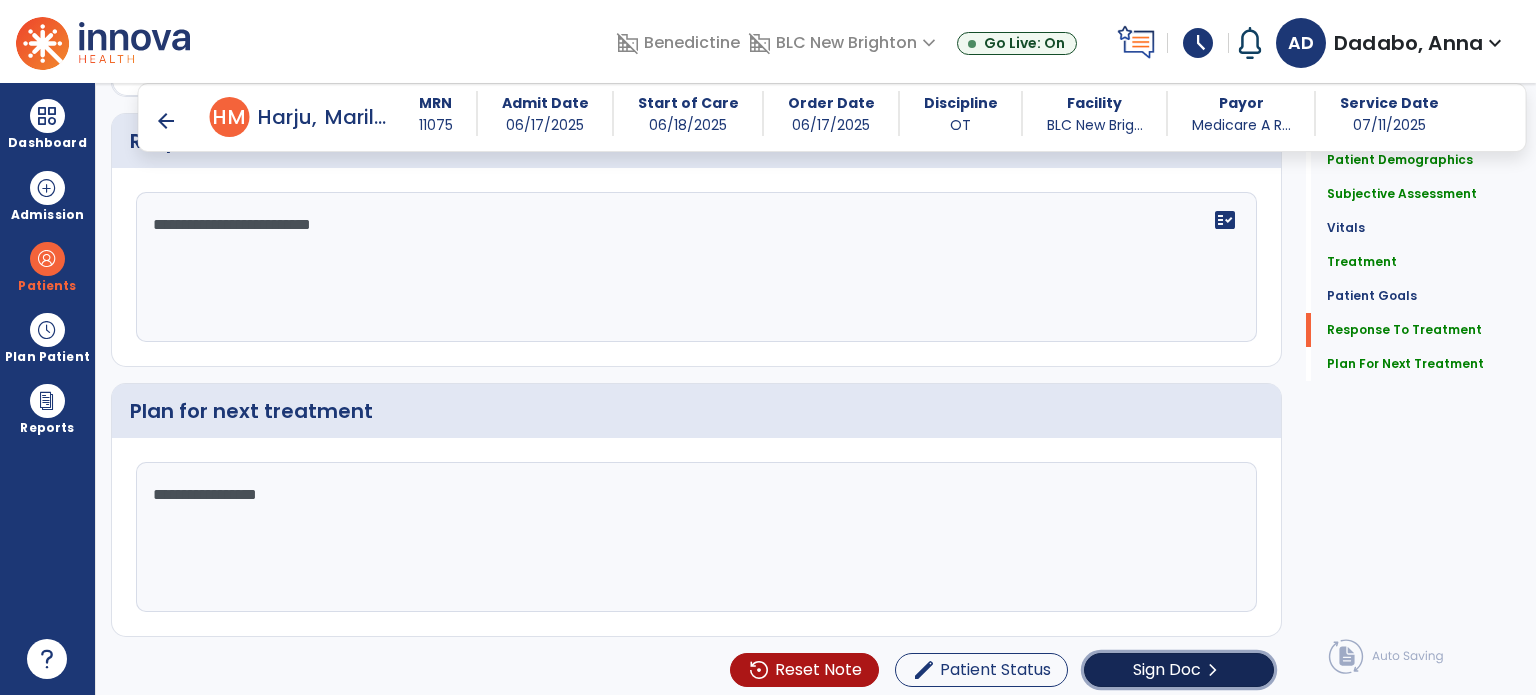 click on "Sign Doc" 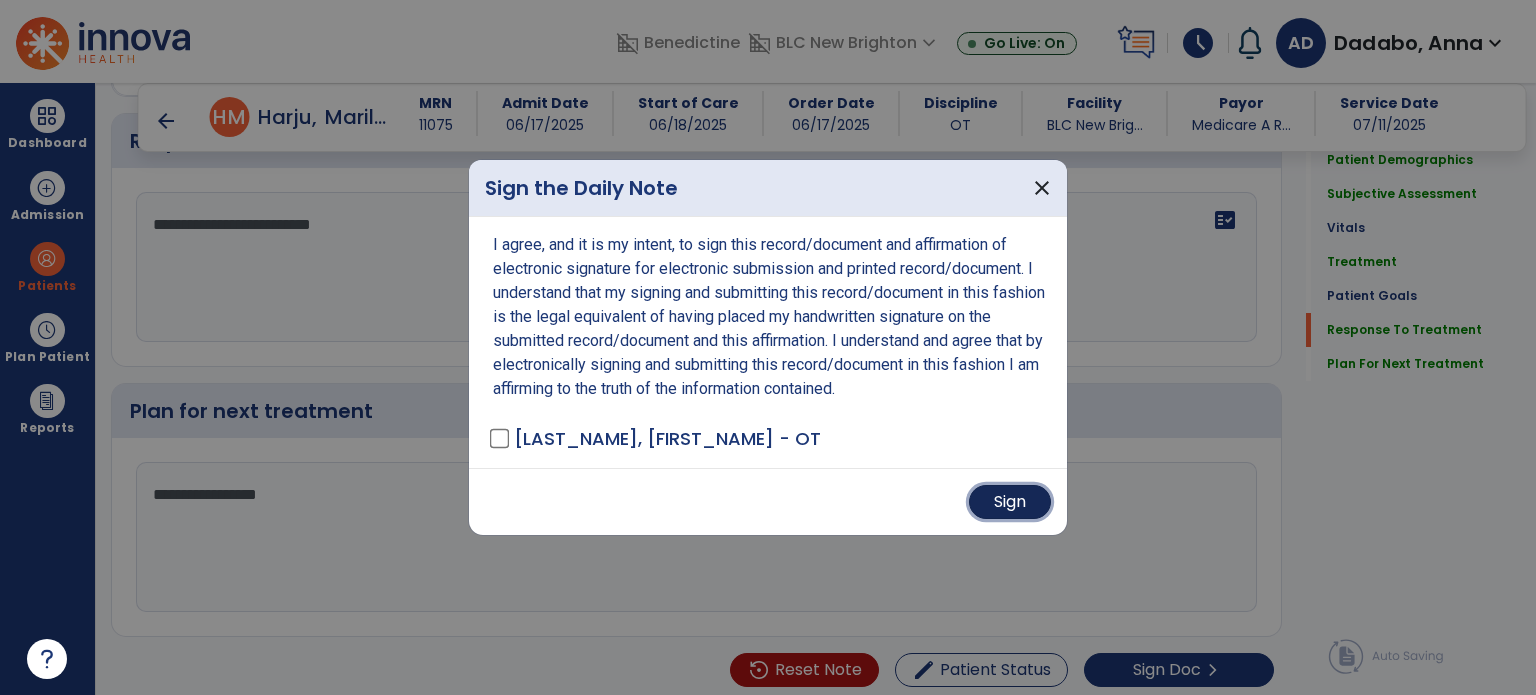 click on "Sign" at bounding box center (1010, 502) 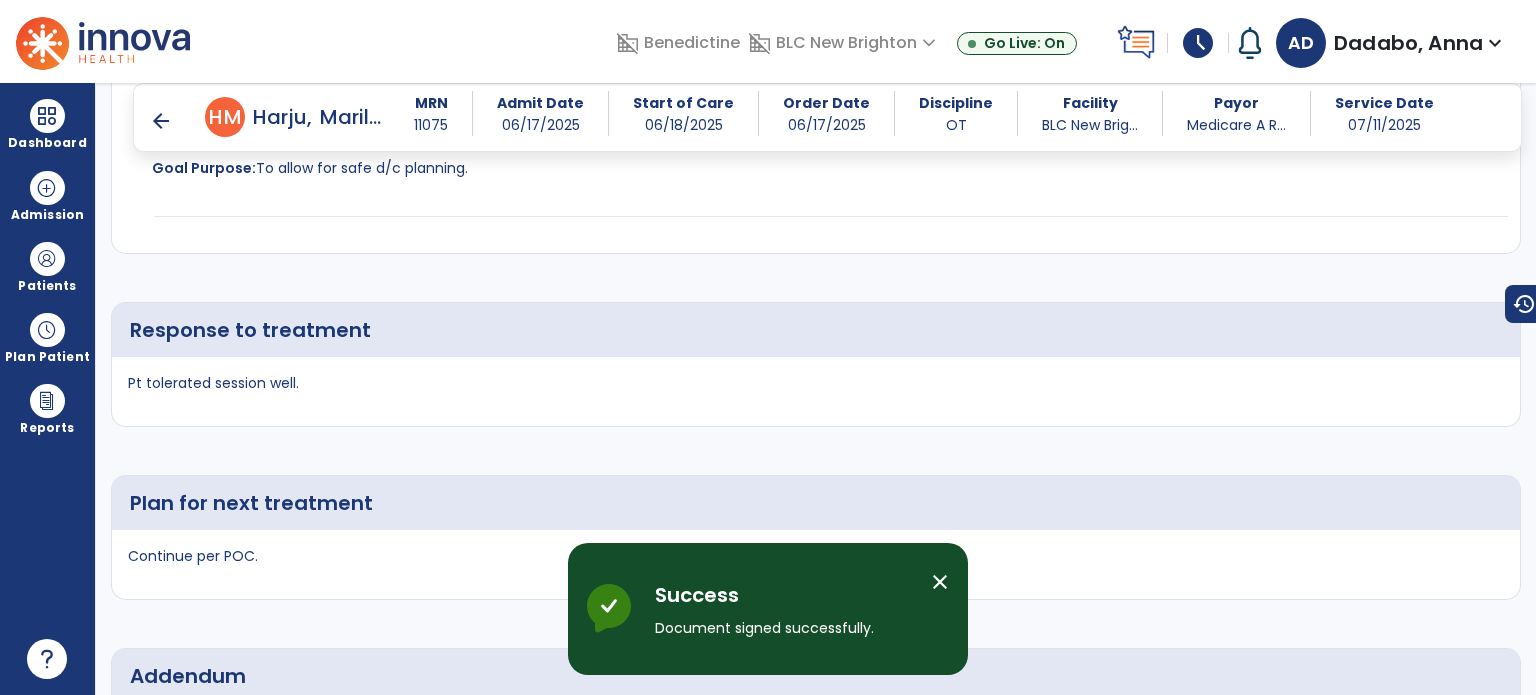 scroll, scrollTop: 4208, scrollLeft: 0, axis: vertical 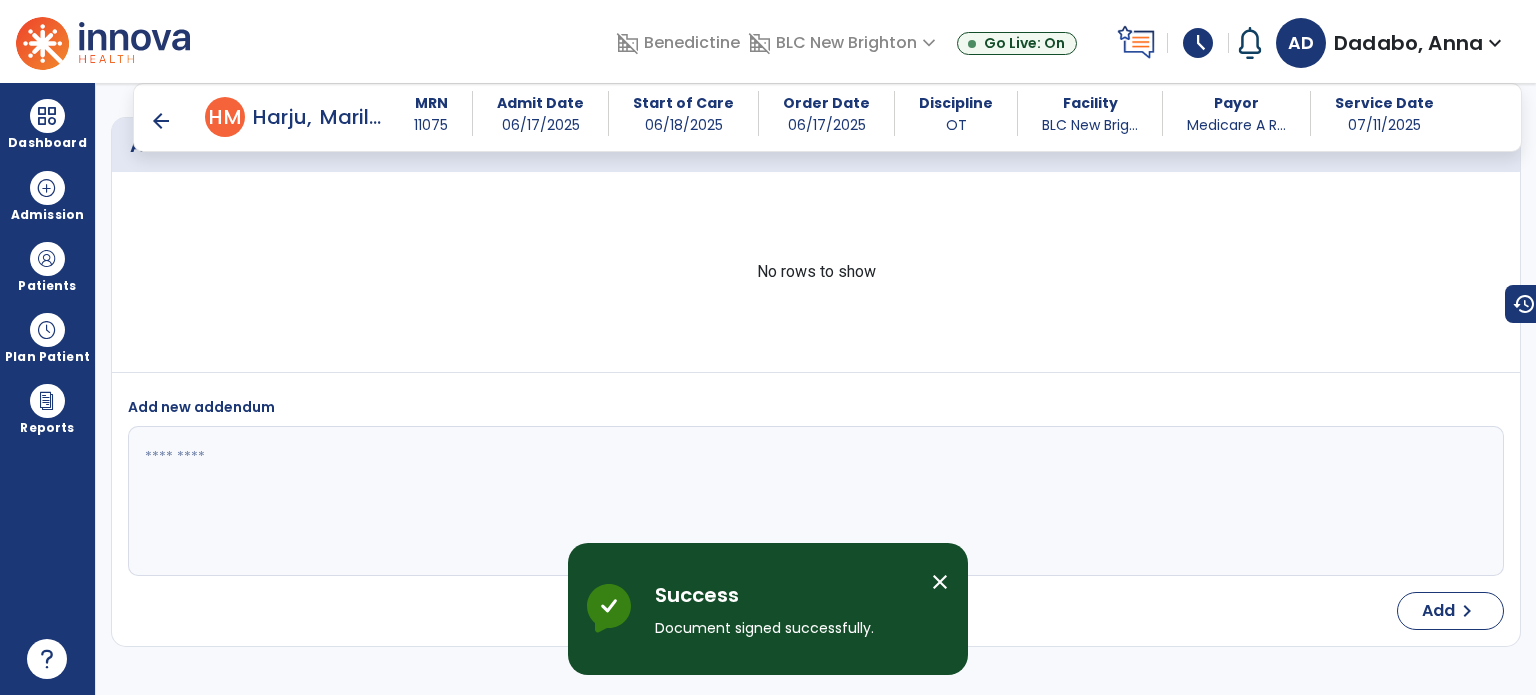 click on "arrow_back" at bounding box center (161, 121) 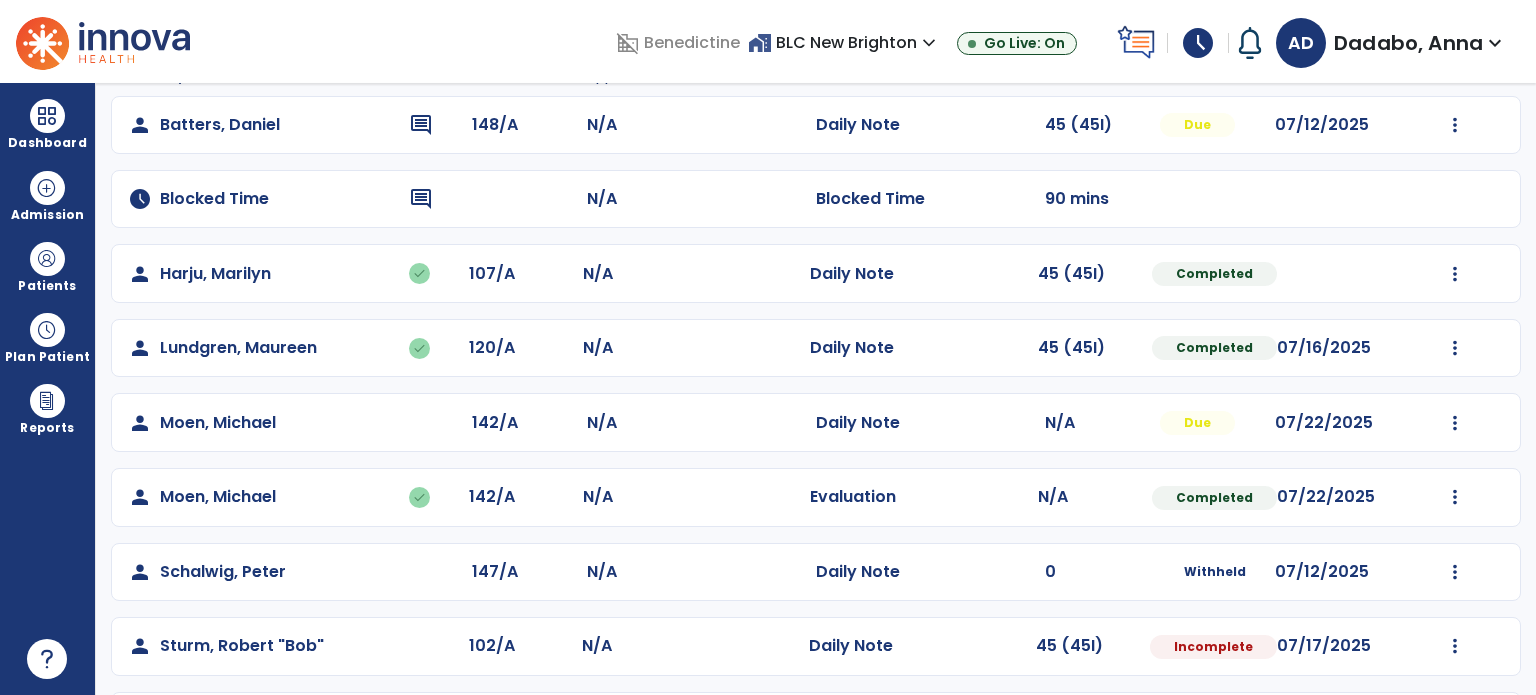 scroll, scrollTop: 243, scrollLeft: 0, axis: vertical 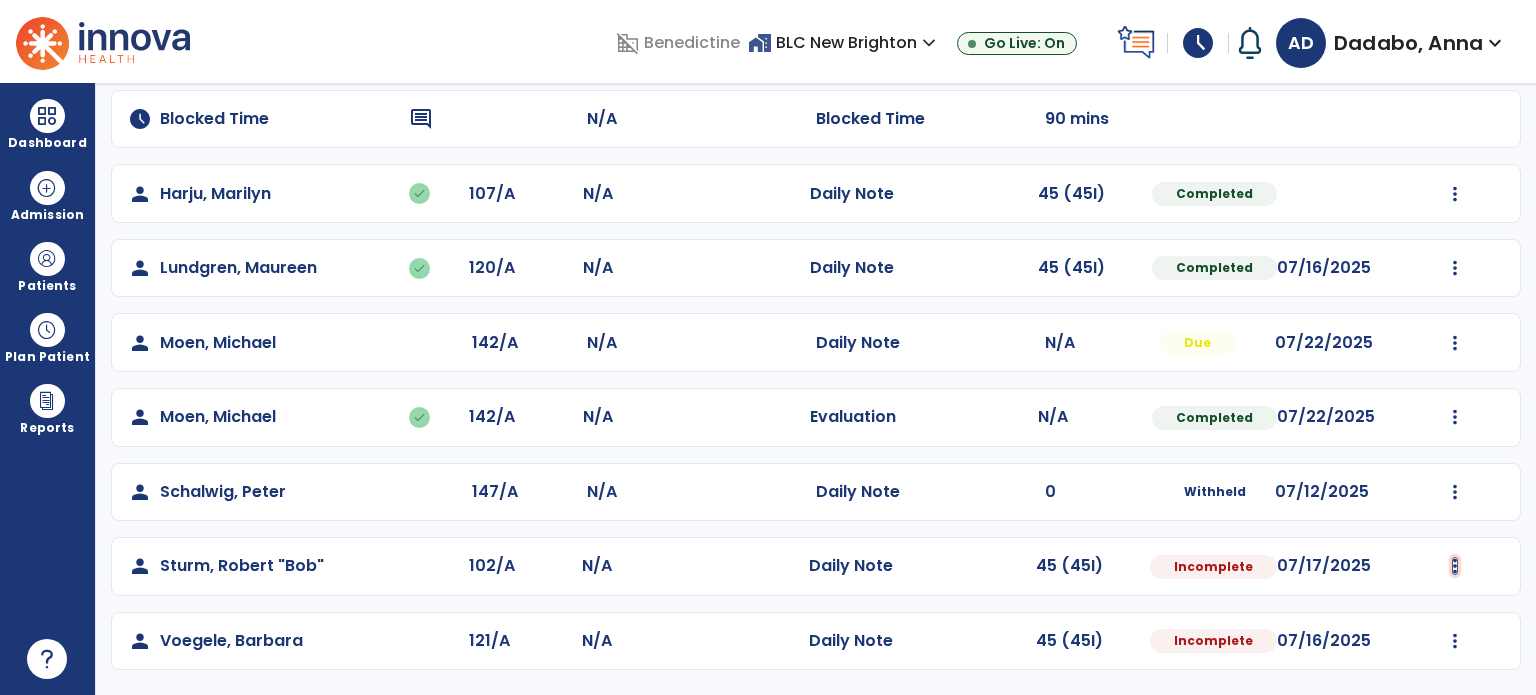 click at bounding box center (1455, 45) 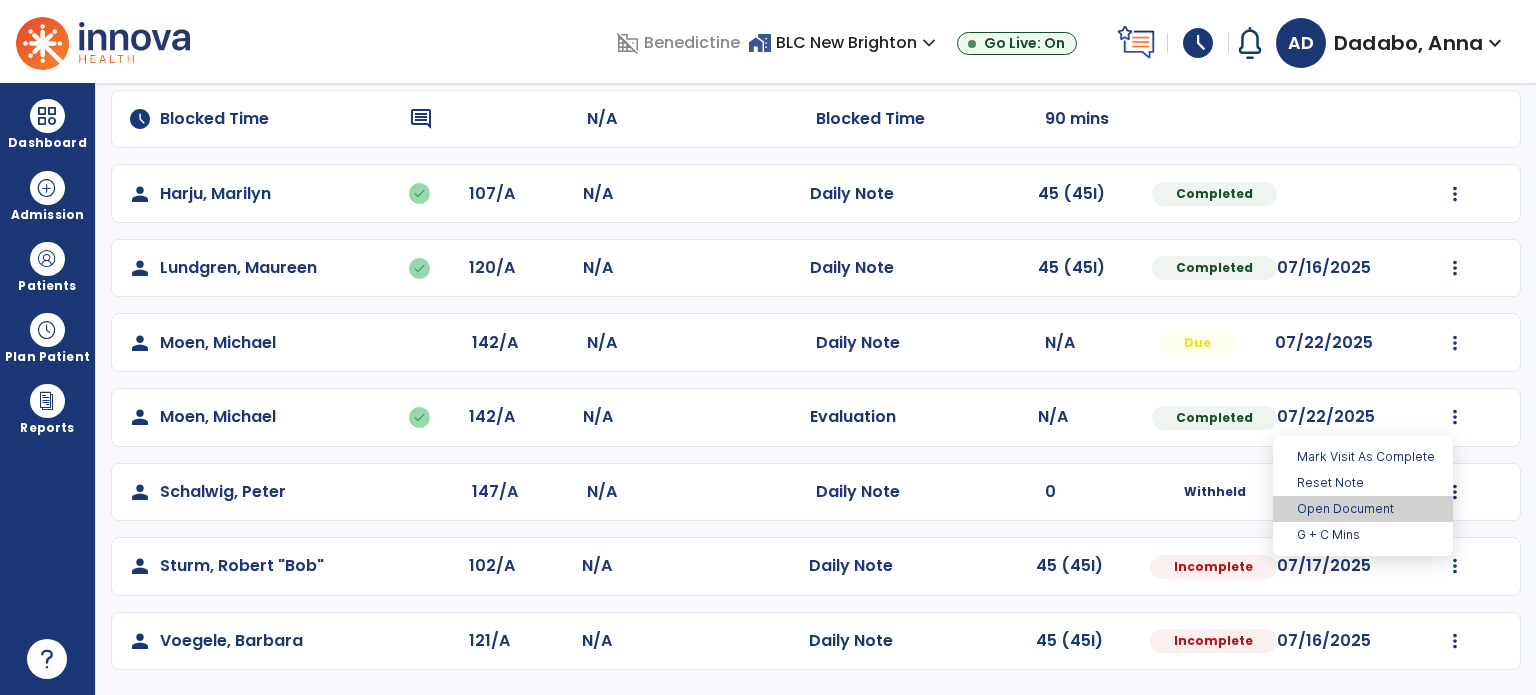 click on "Open Document" at bounding box center (1363, 509) 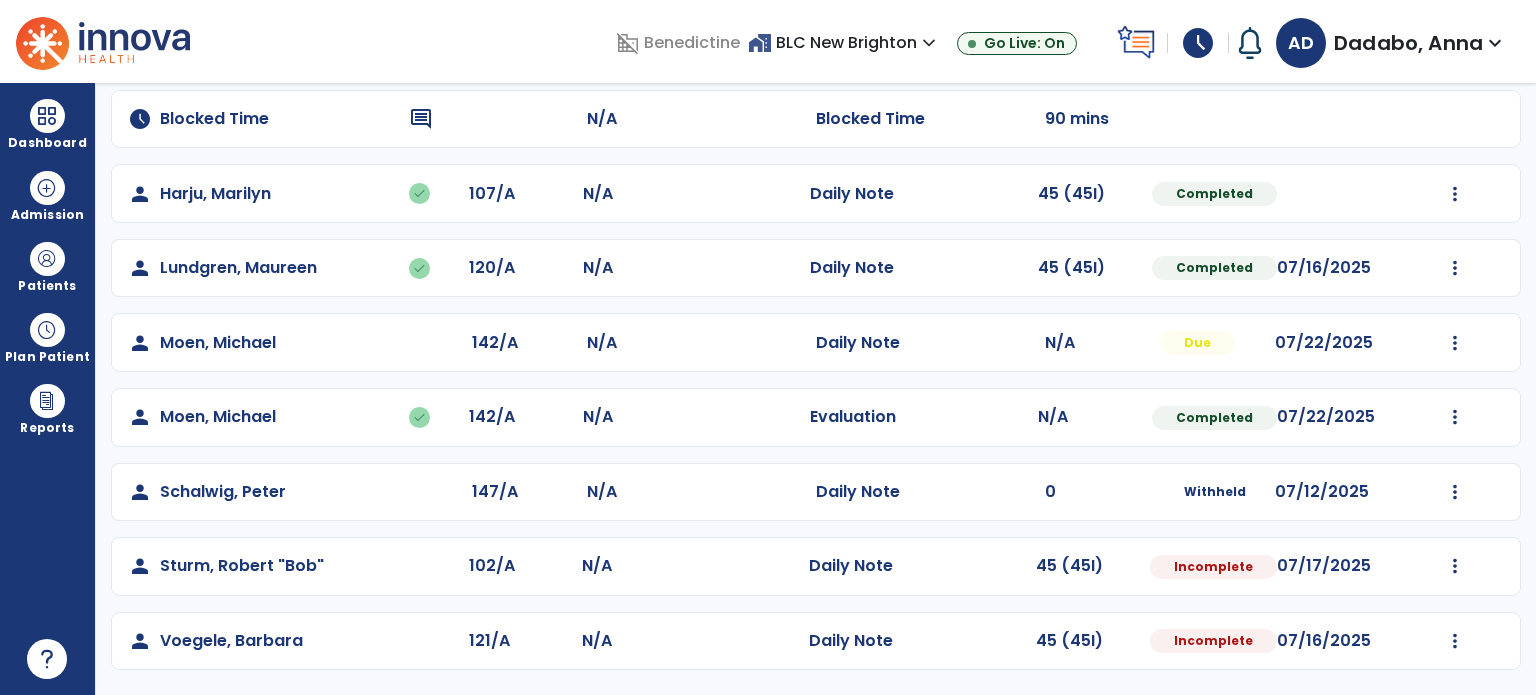 select on "*" 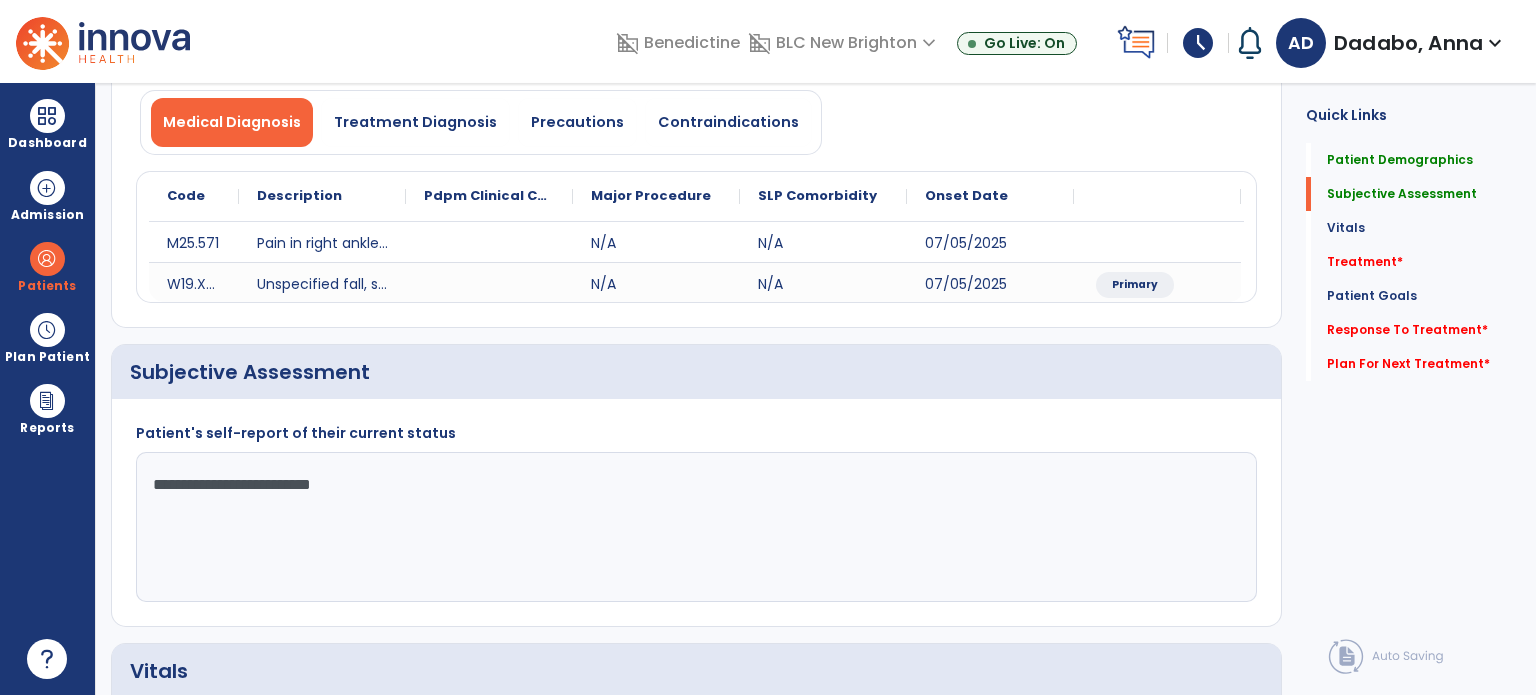 click on "Quick Links  Patient Demographics   Patient Demographics   Subjective Assessment   Subjective Assessment   Vitals   Vitals   Treatment   *  Treatment   *  Patient Goals   Patient Goals   Response To Treatment   *  Response To Treatment   *  Plan For Next Treatment   *  Plan For Next Treatment   *" 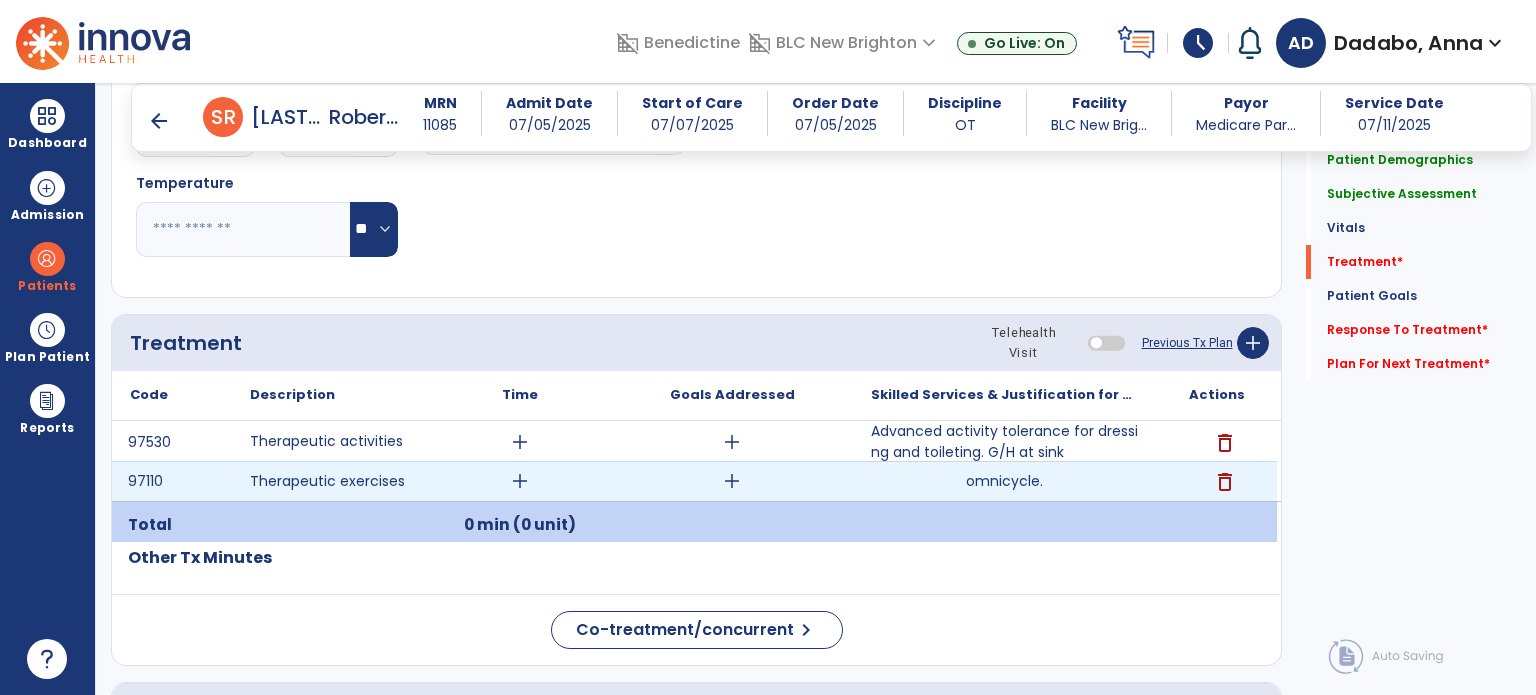 scroll, scrollTop: 976, scrollLeft: 0, axis: vertical 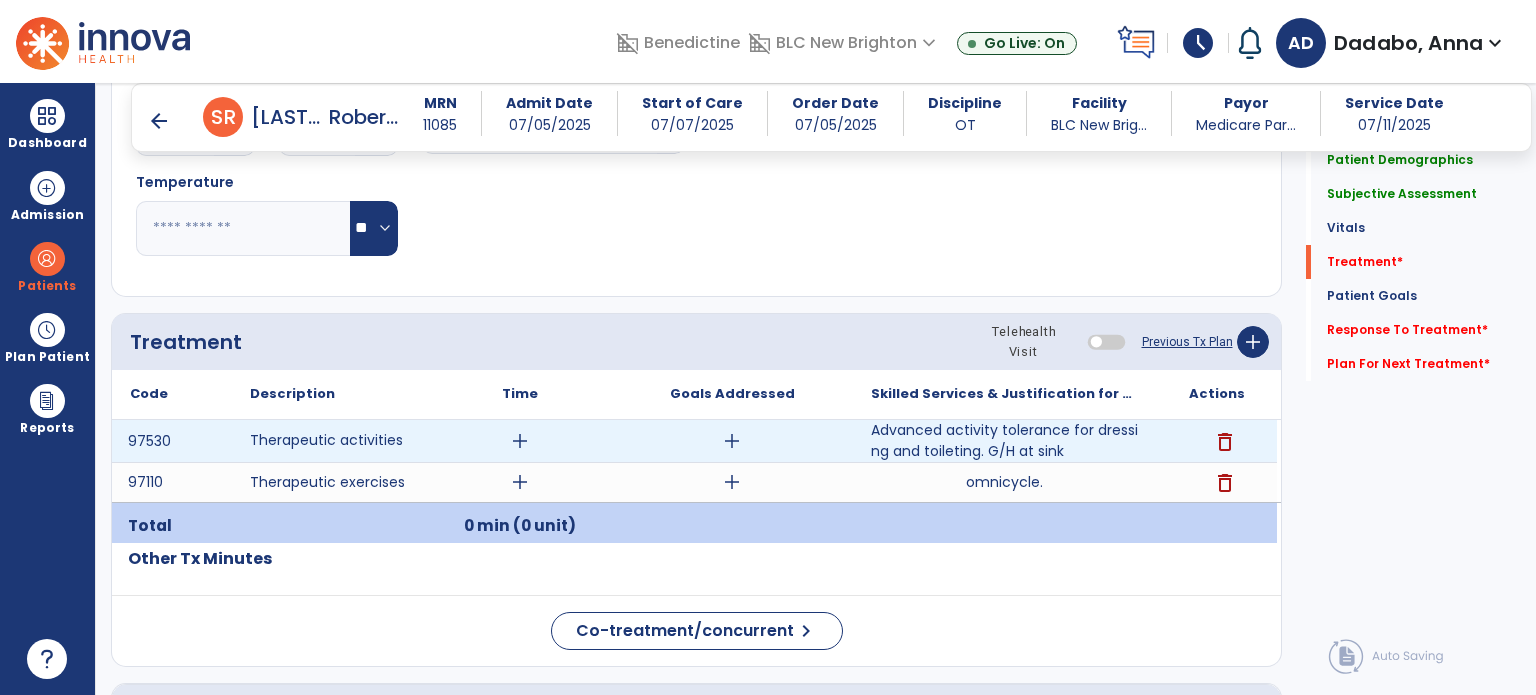 type on "**********" 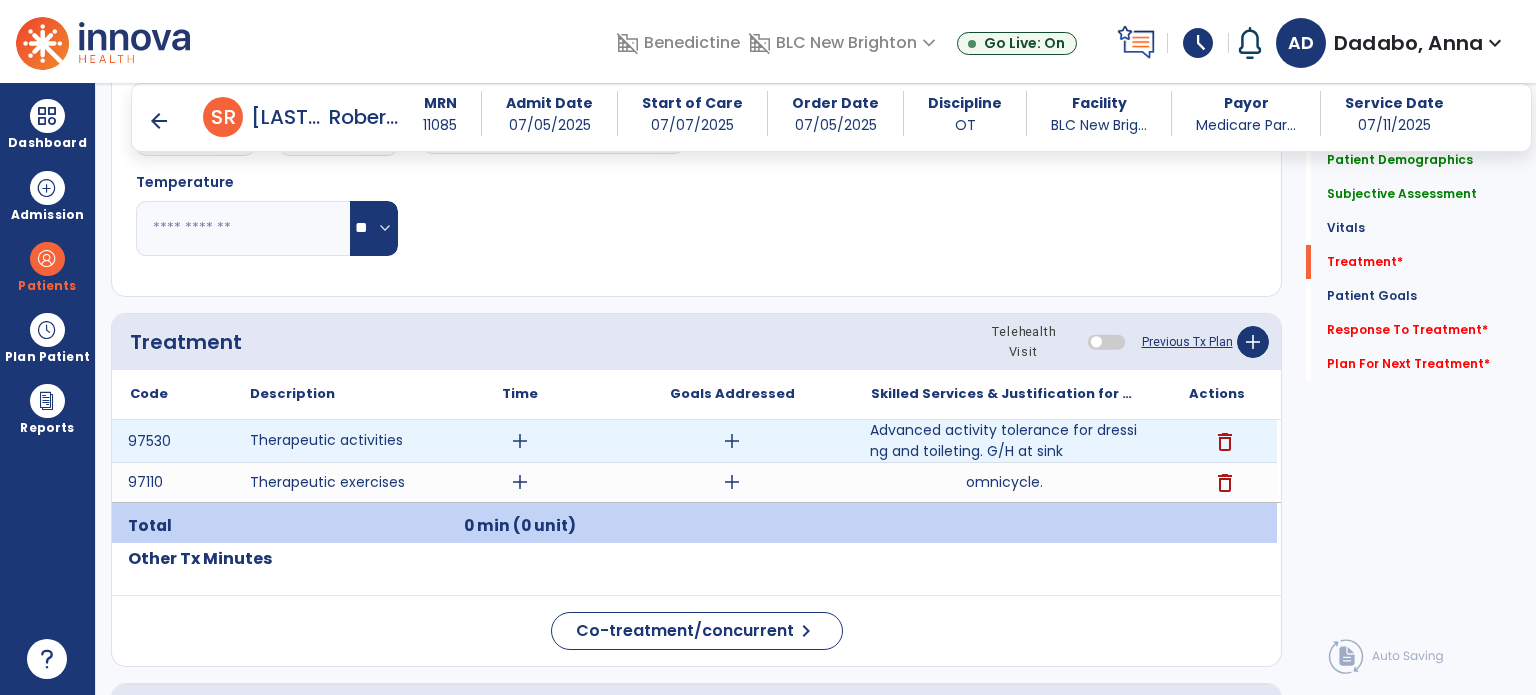 click on "Advanced activity tolerance for dressing and toileting. G/H at sink" at bounding box center (1004, 441) 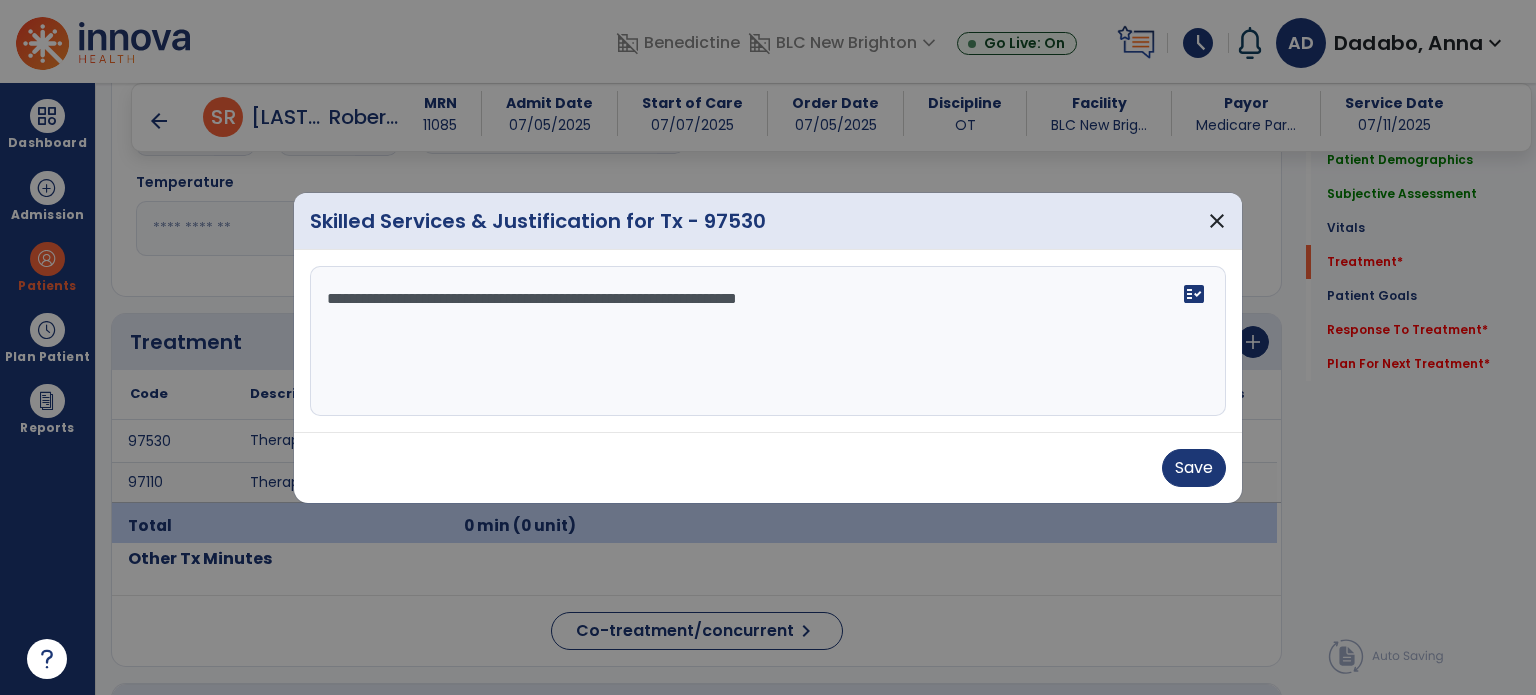 click on "**********" at bounding box center (768, 341) 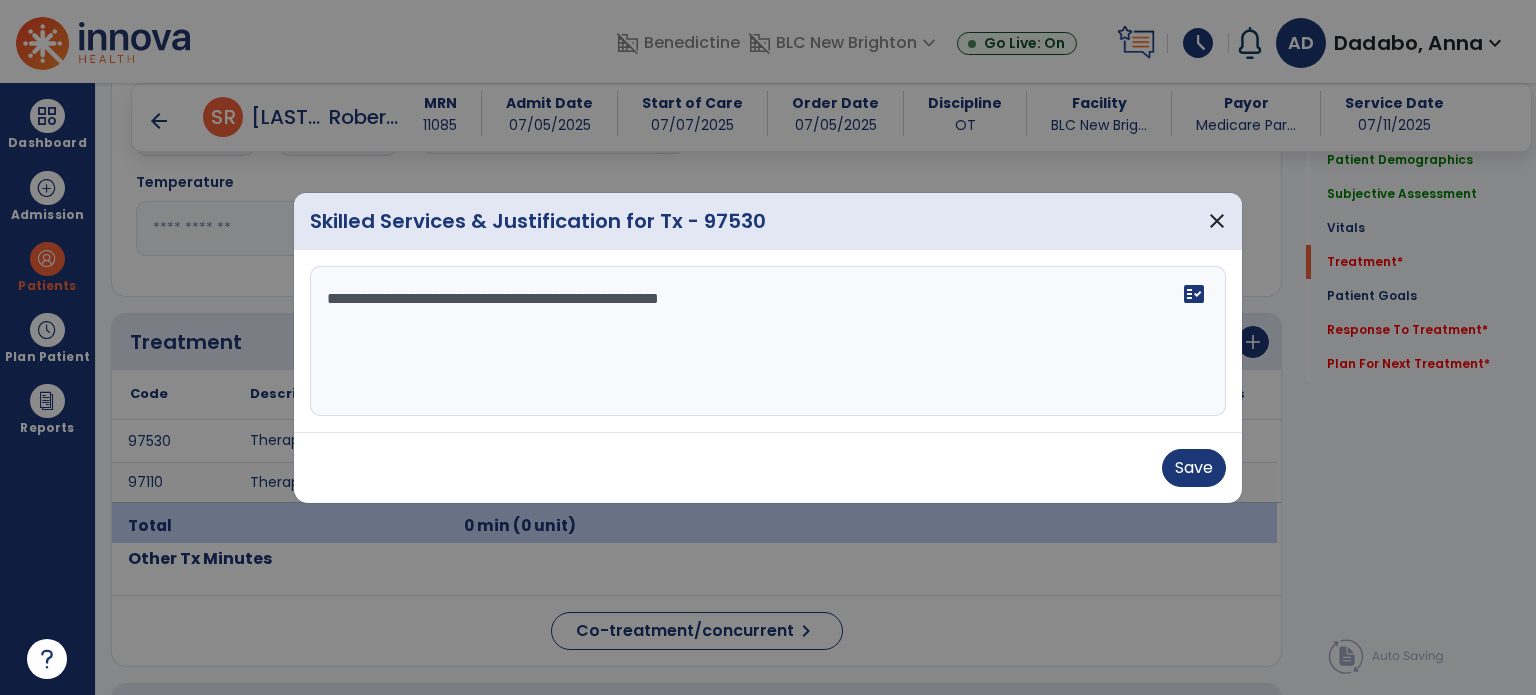 click on "**********" at bounding box center [768, 341] 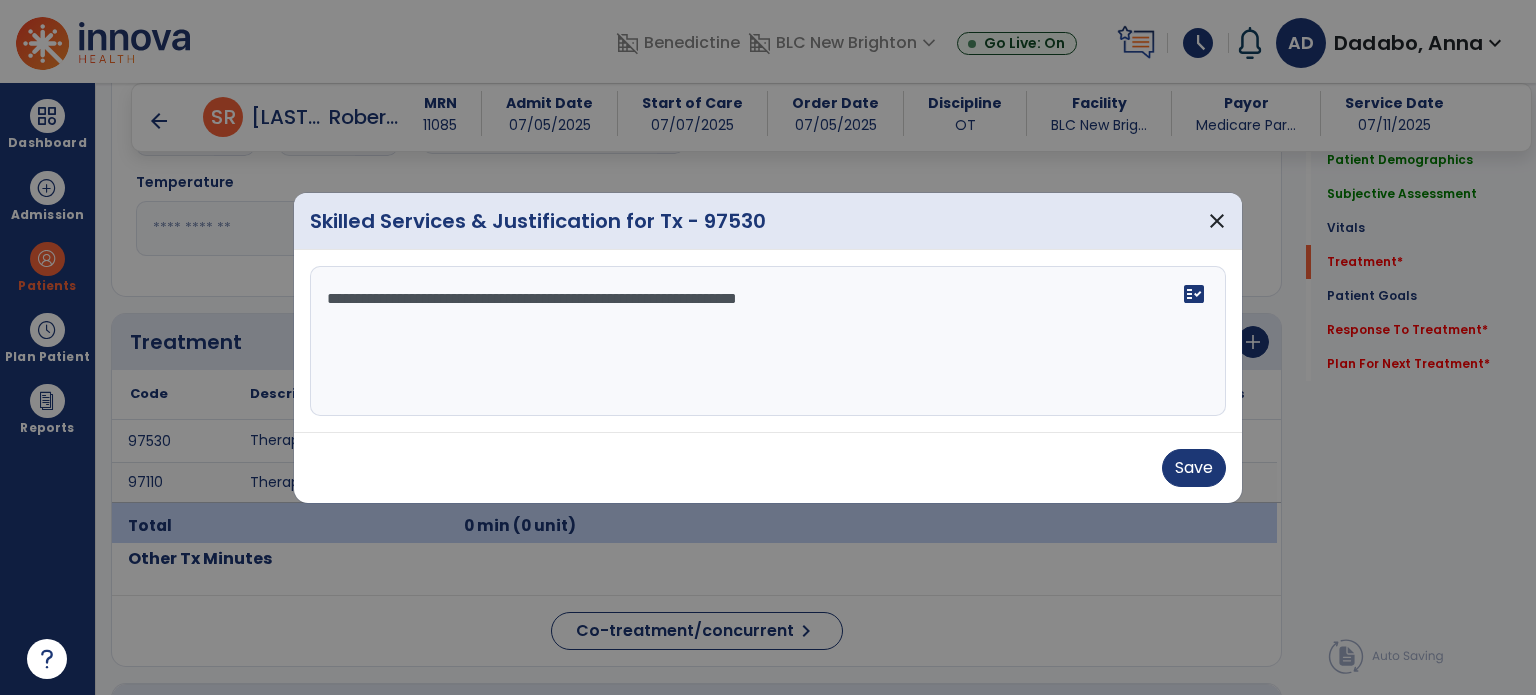 click on "**********" at bounding box center [768, 341] 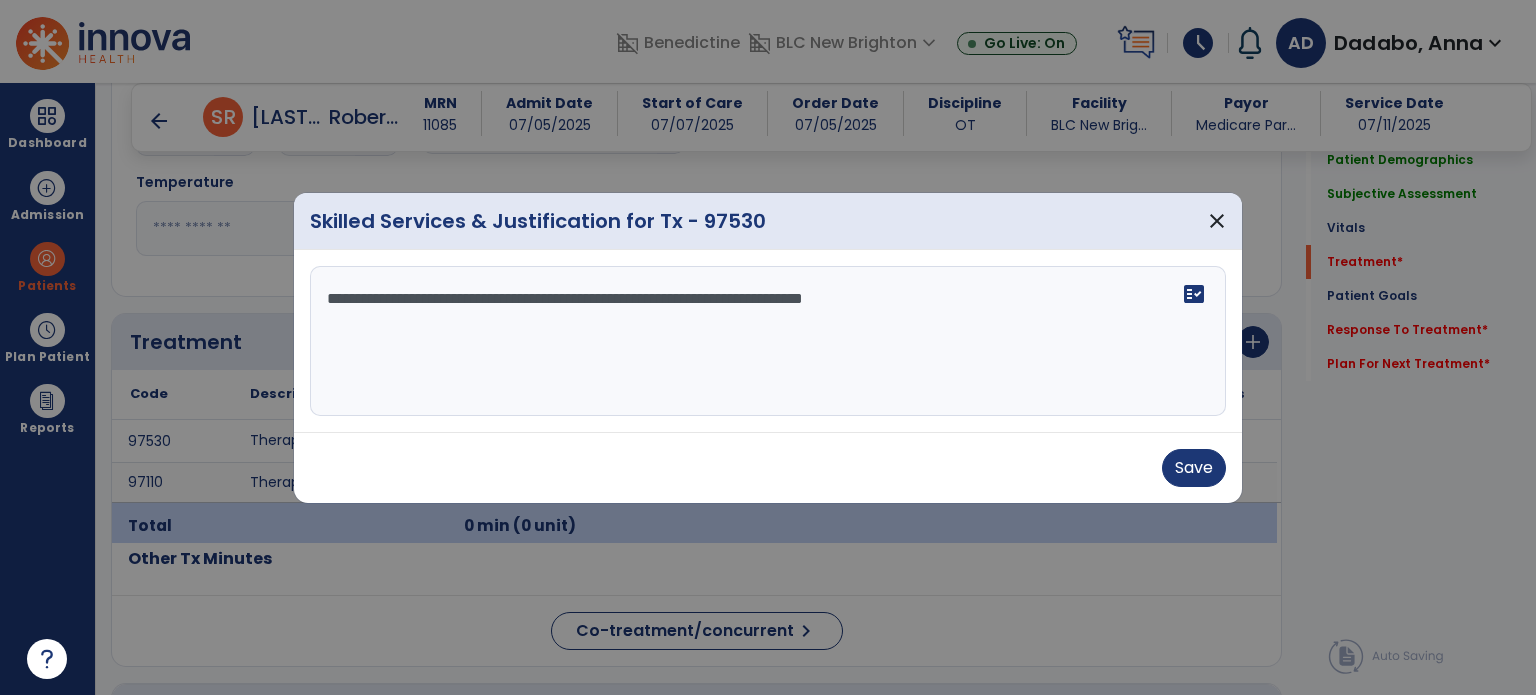 click on "**********" at bounding box center [768, 341] 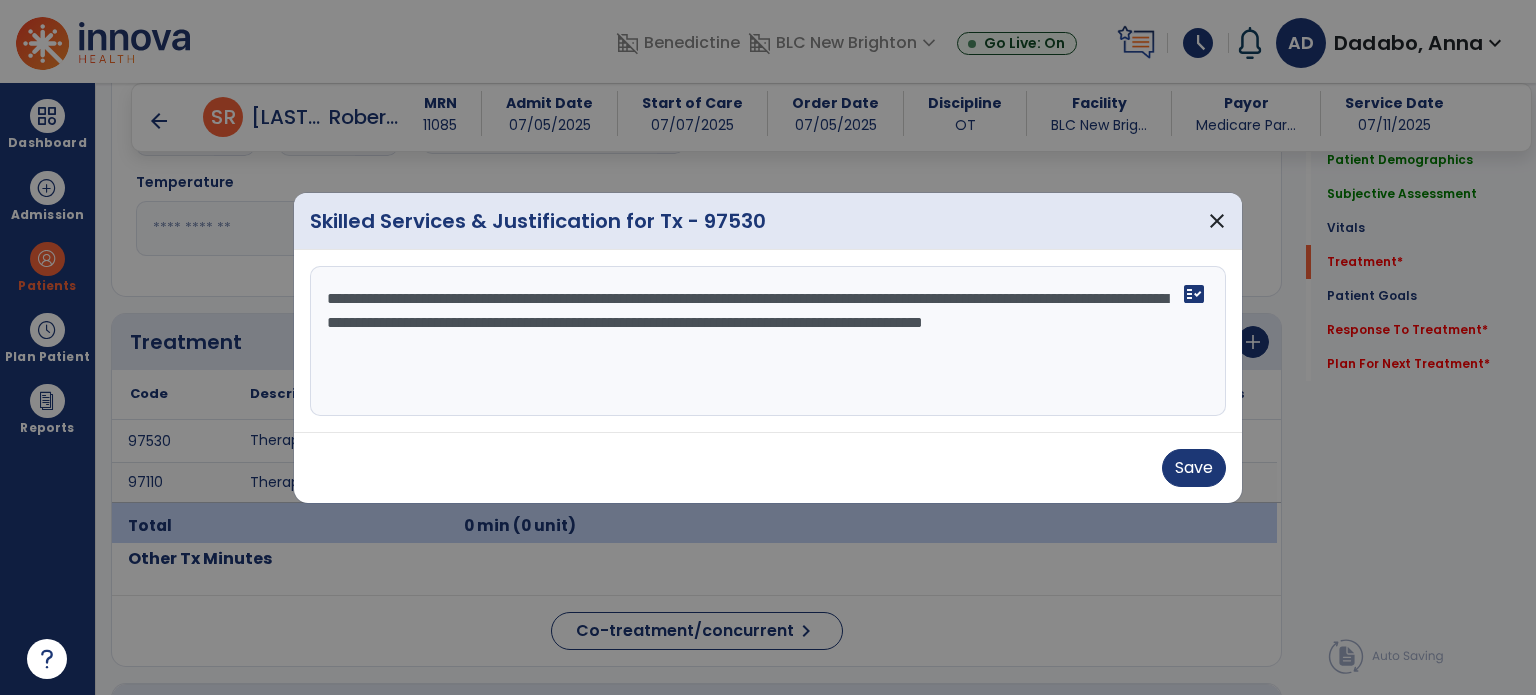 click on "**********" at bounding box center [768, 341] 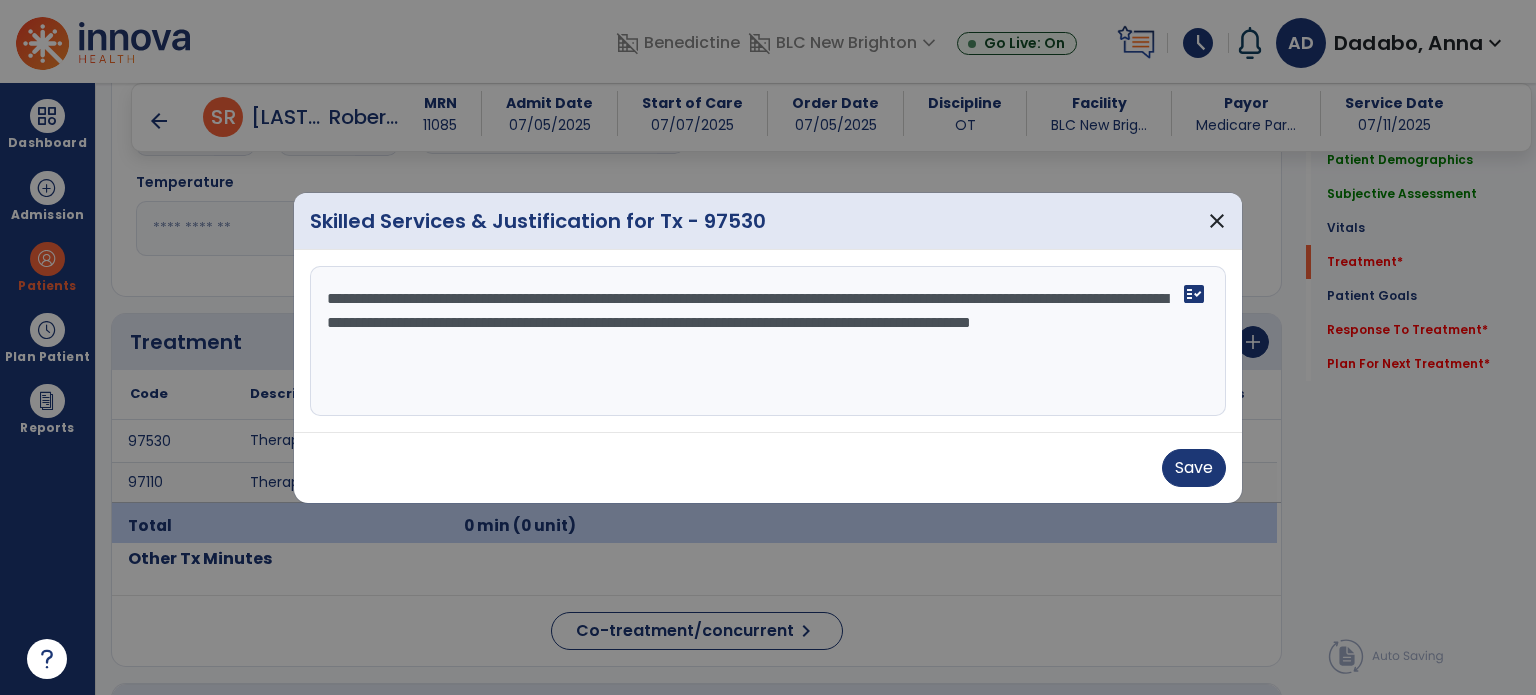 click on "**********" at bounding box center (768, 341) 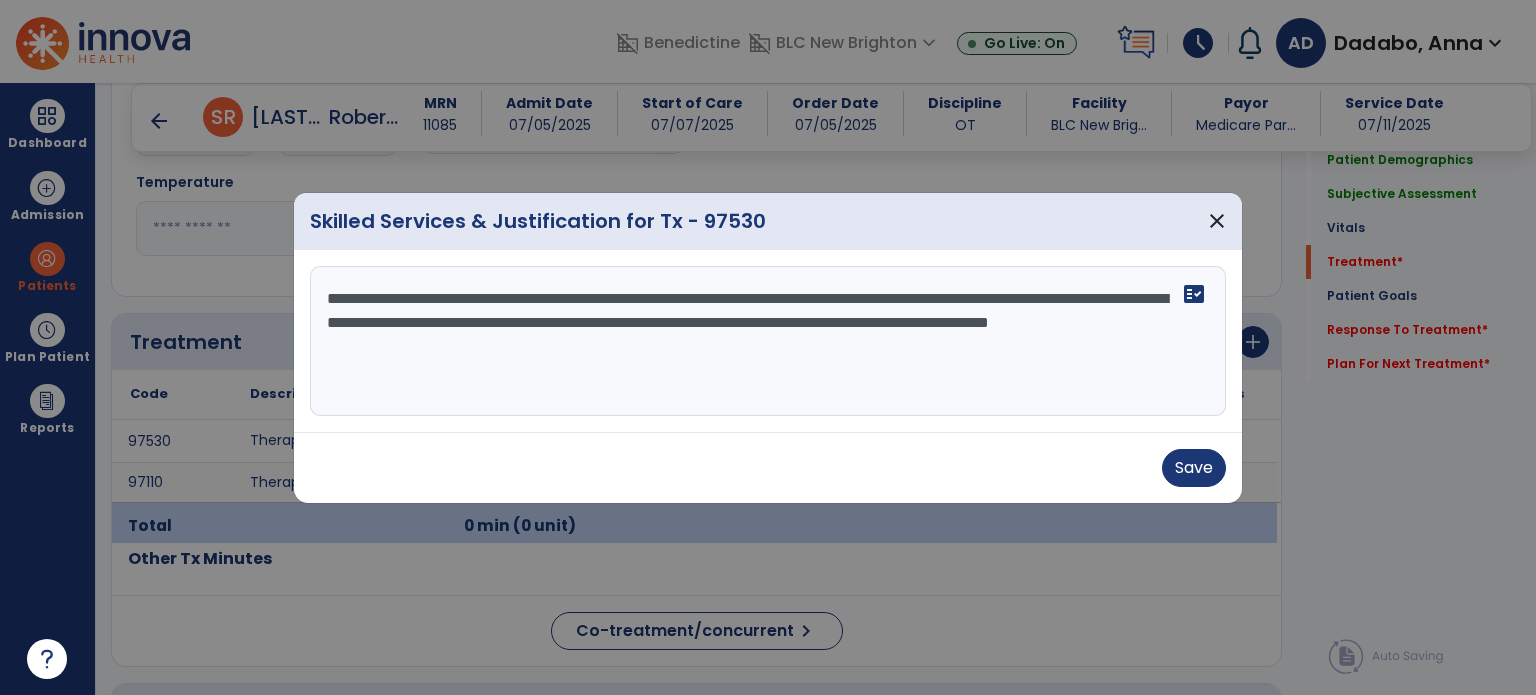click on "**********" at bounding box center [768, 341] 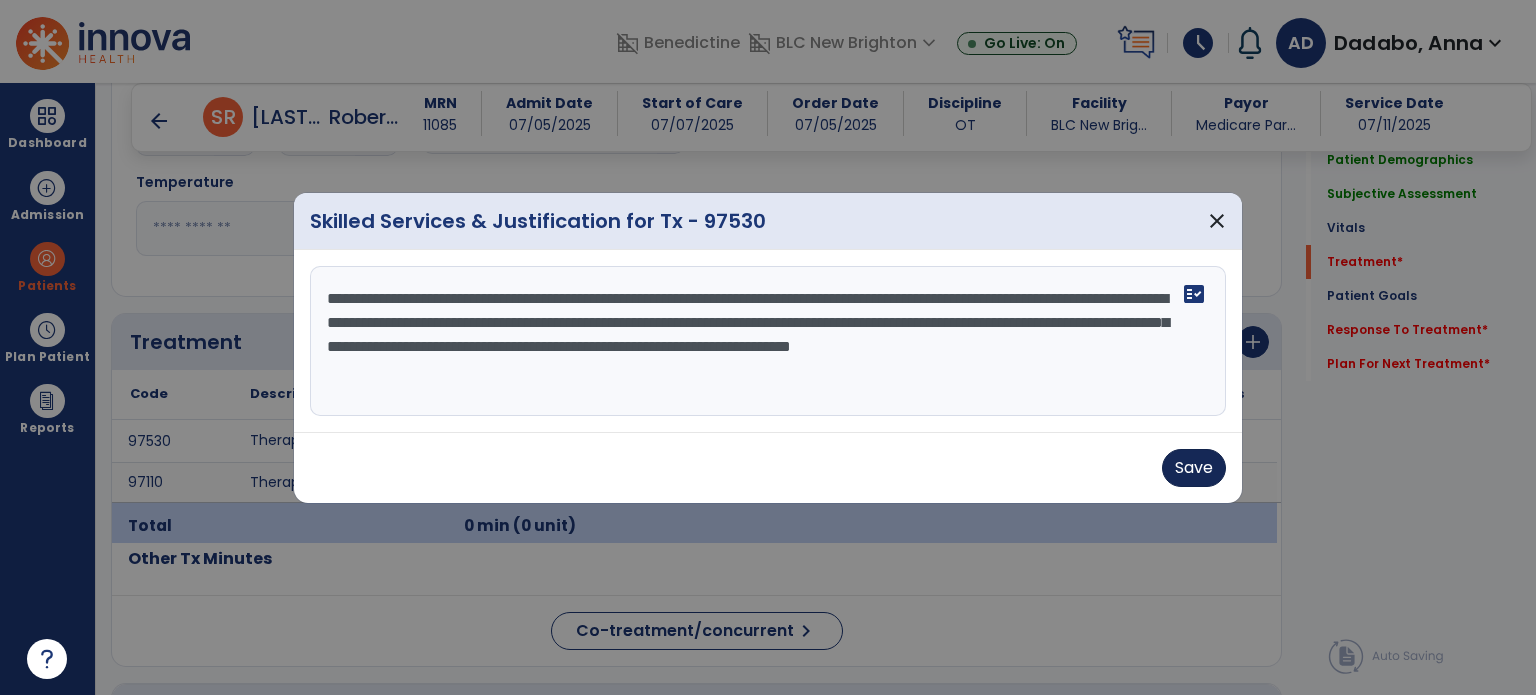 type on "**********" 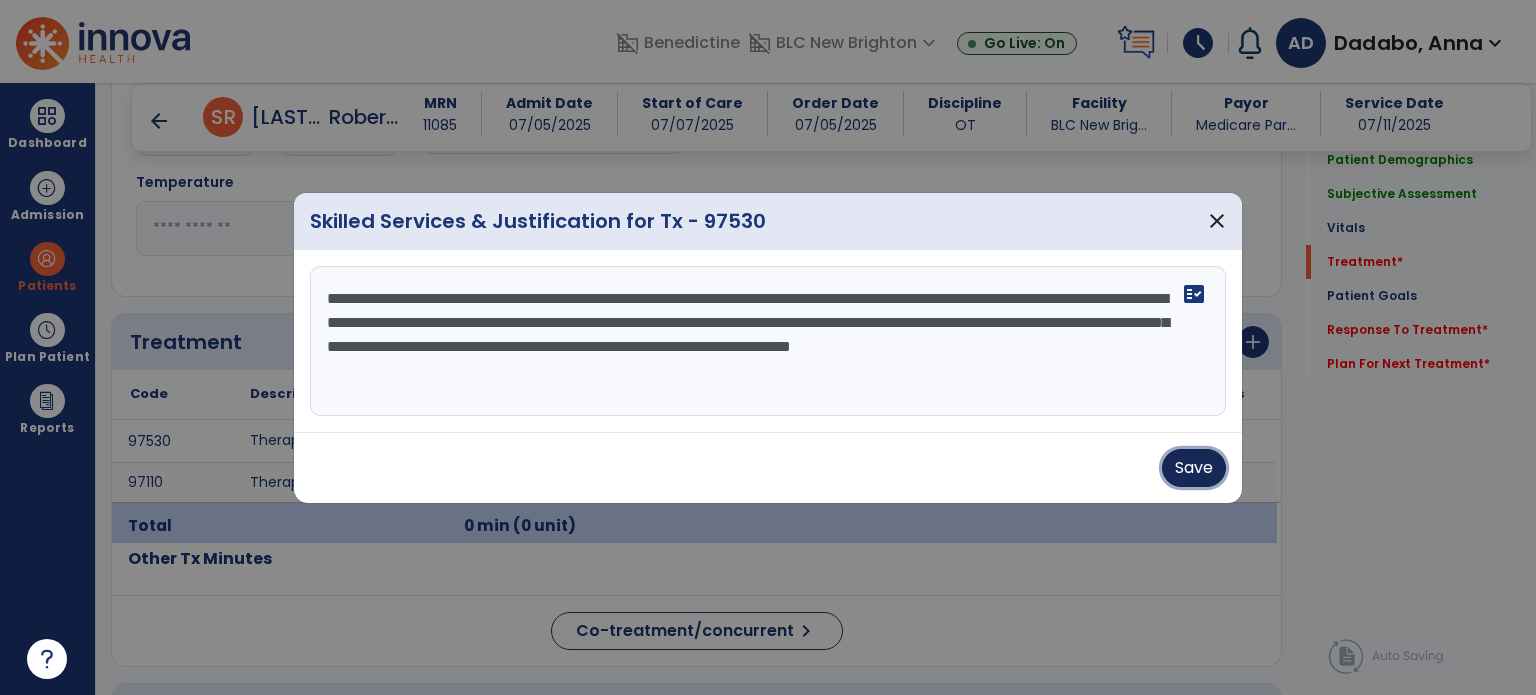 click on "Save" at bounding box center (1194, 468) 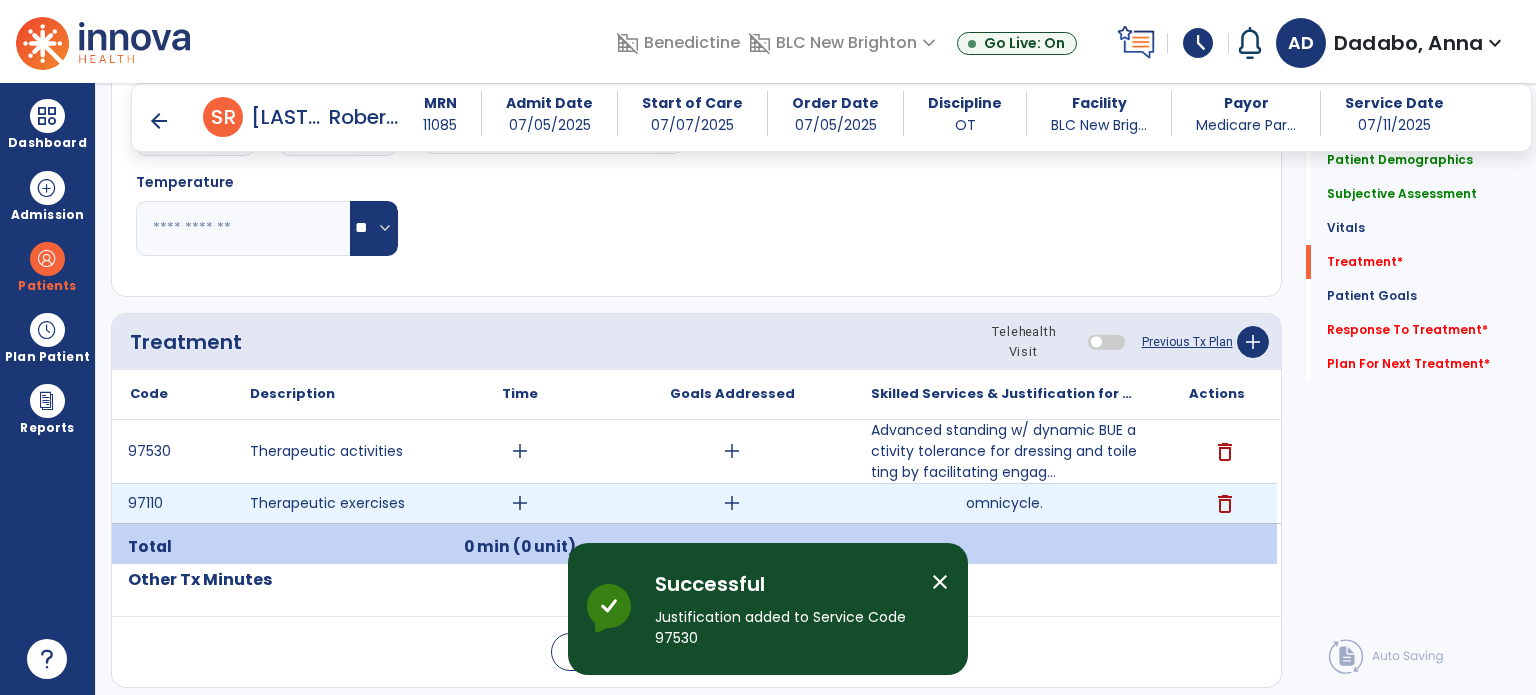 click on "omnicycle." at bounding box center [1004, 503] 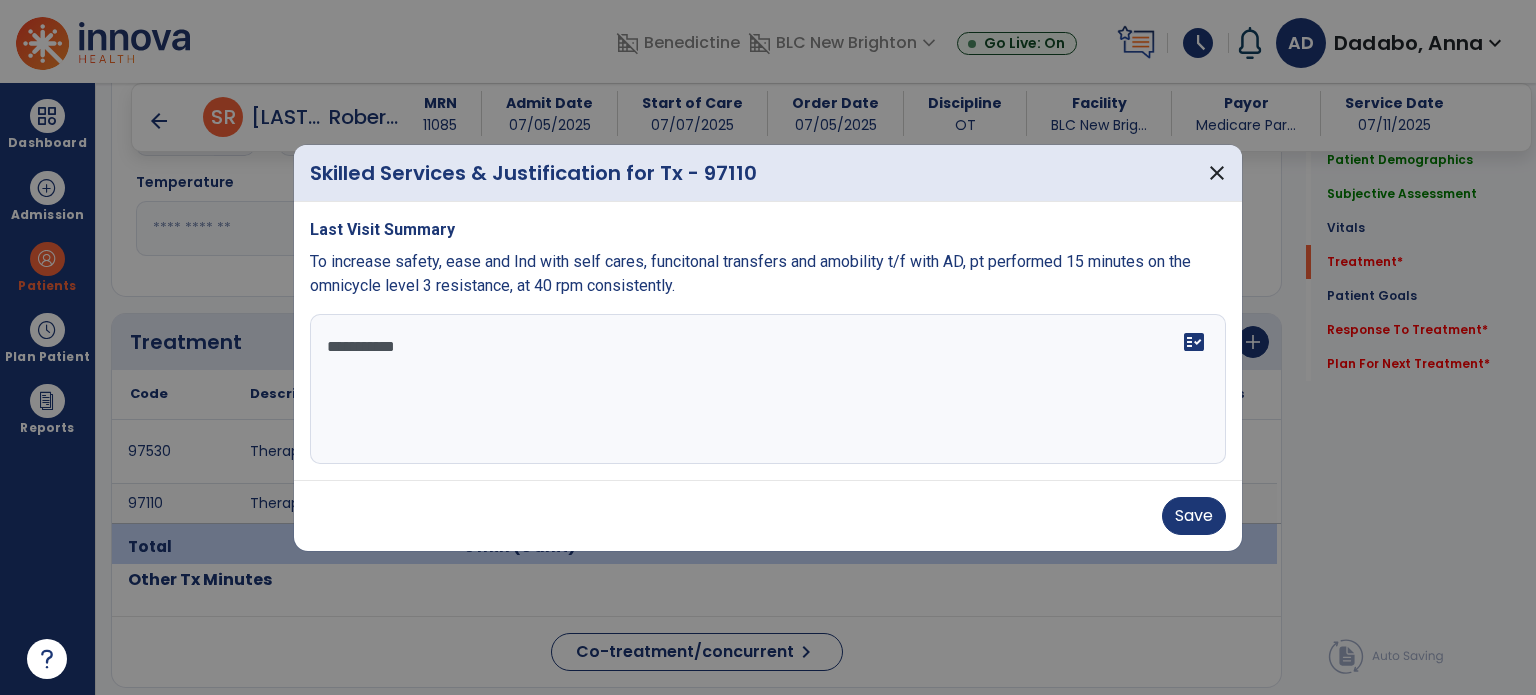 click on "**********" at bounding box center [768, 389] 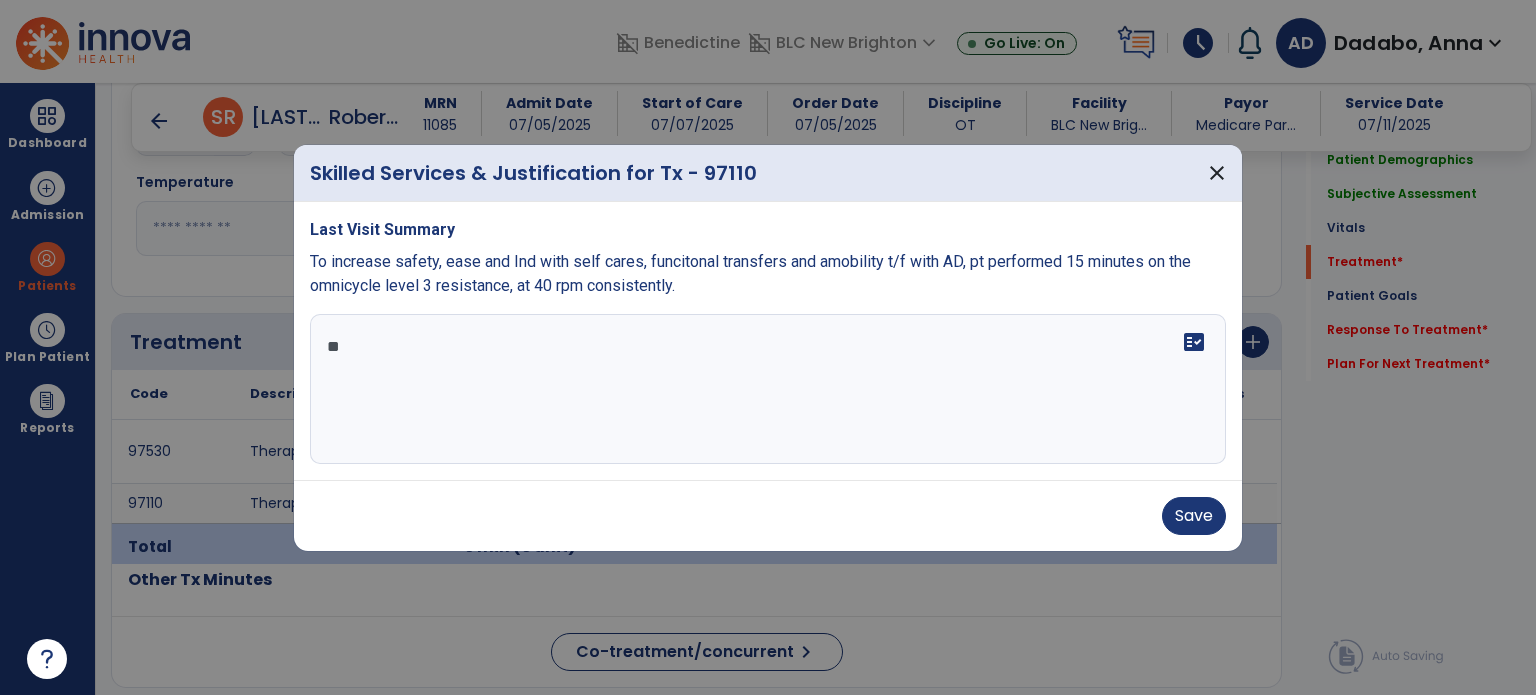 type on "*" 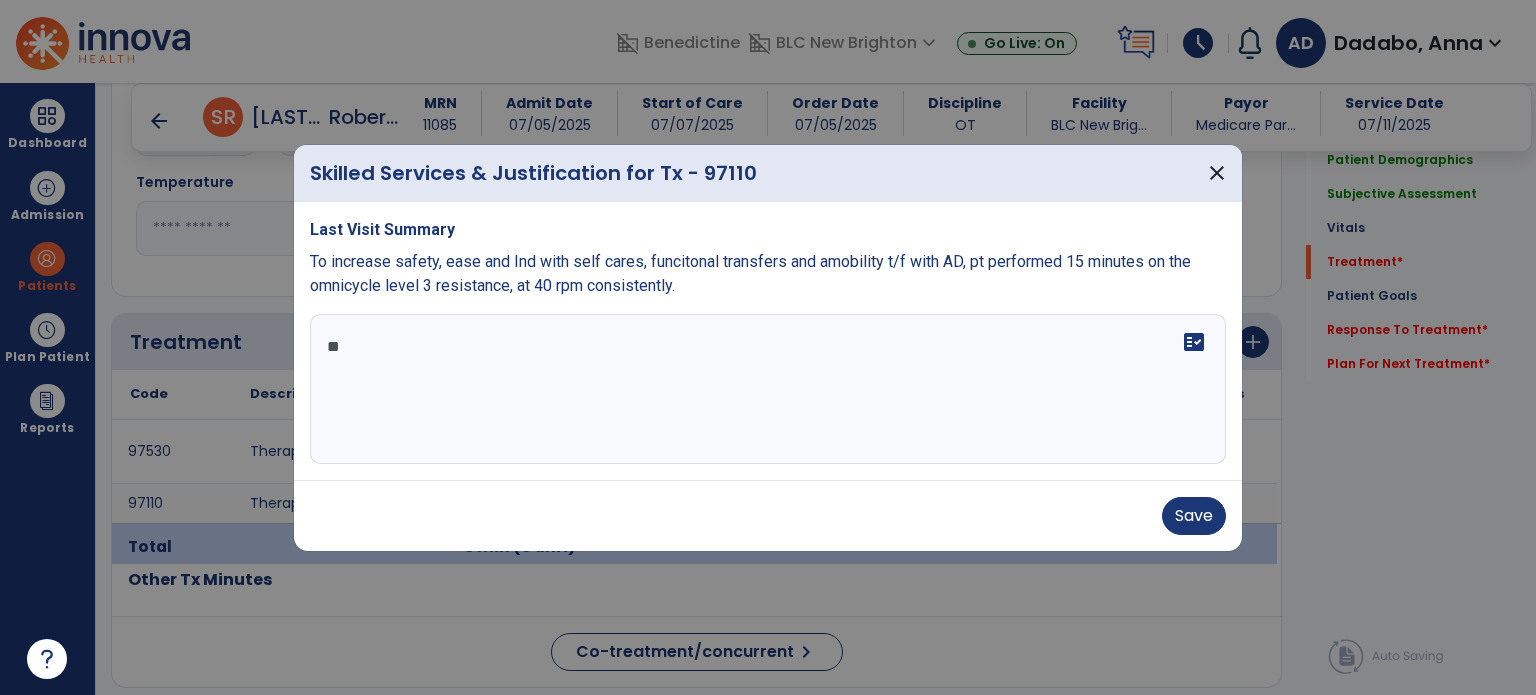 type on "*" 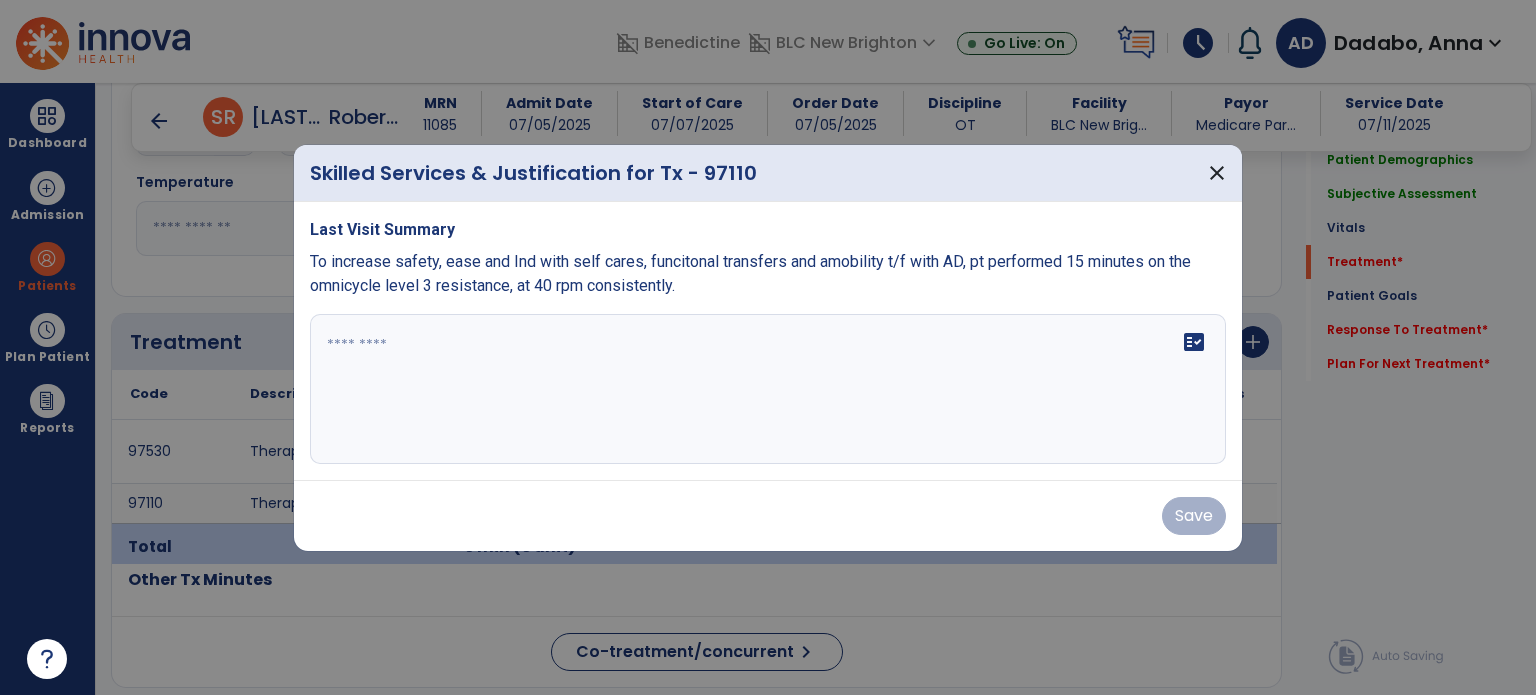 drag, startPoint x: 760, startPoint y: 303, endPoint x: 518, endPoint y: 287, distance: 242.52835 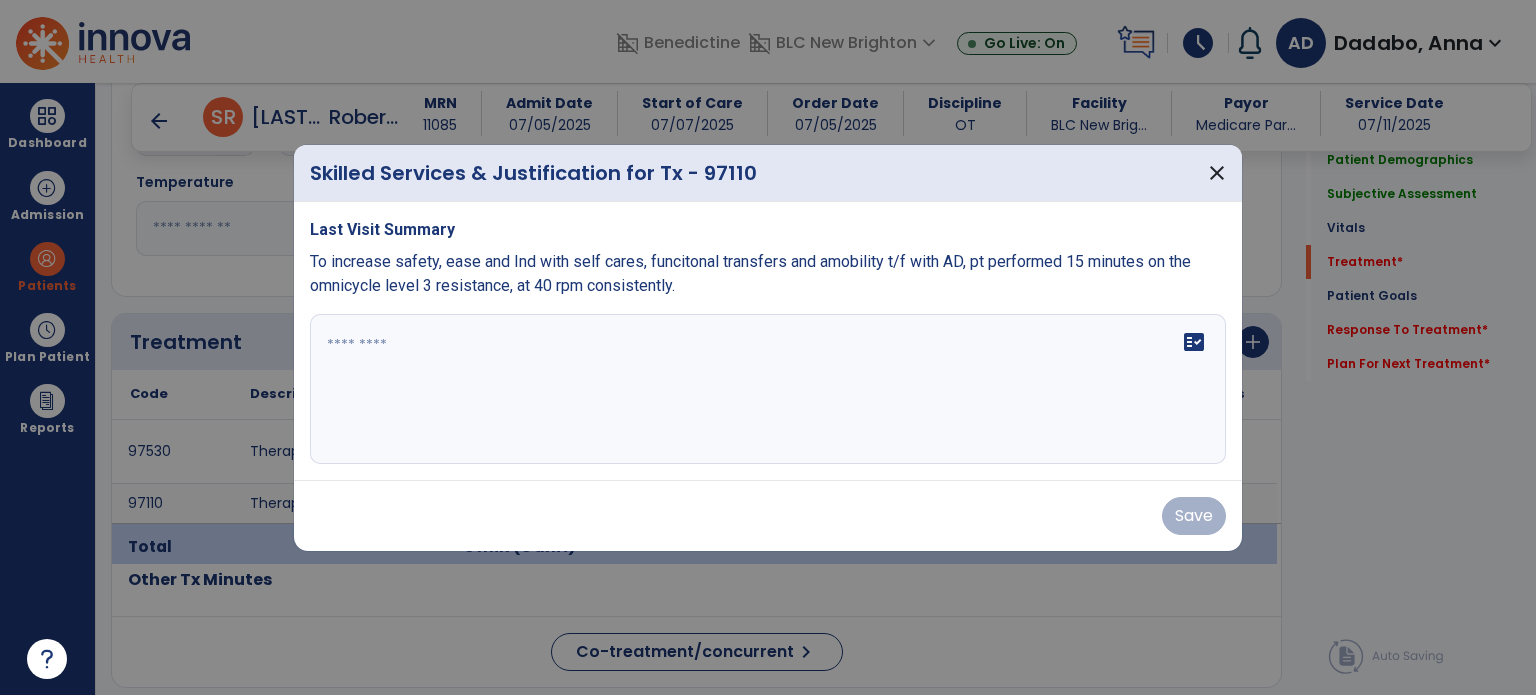 click on "Last Visit Summary To increase safety, ease and Ind with self cares, funcitonal transfers and amobility t/f with AD, pt performed 15 minutes on the omnicycle level 3 resistance, at 40 rpm consistently. fact_check" at bounding box center [768, 341] 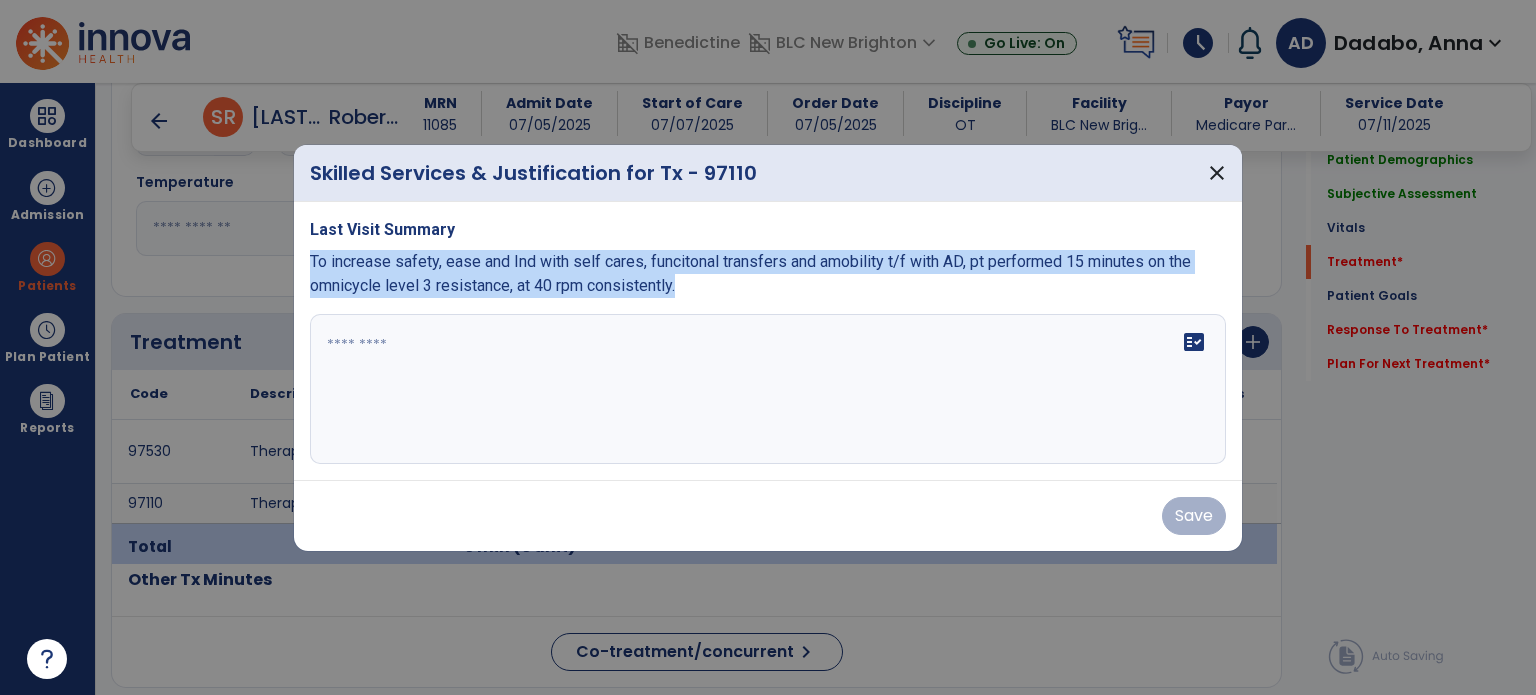 drag, startPoint x: 670, startPoint y: 283, endPoint x: 312, endPoint y: 257, distance: 358.9429 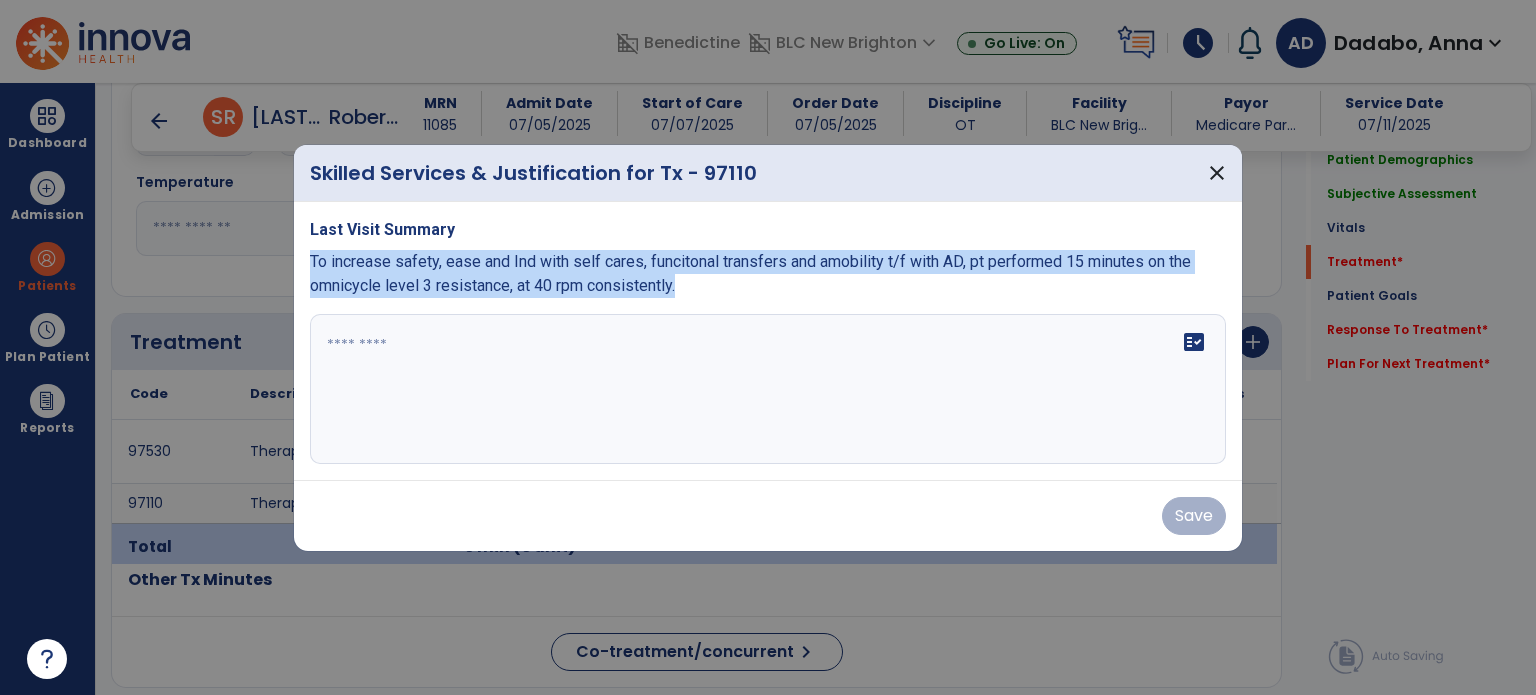 click on "To increase safety, ease and Ind with self cares, funcitonal transfers and amobility t/f with AD, pt performed 15 minutes on the omnicycle level 3 resistance, at 40 rpm consistently." at bounding box center [750, 273] 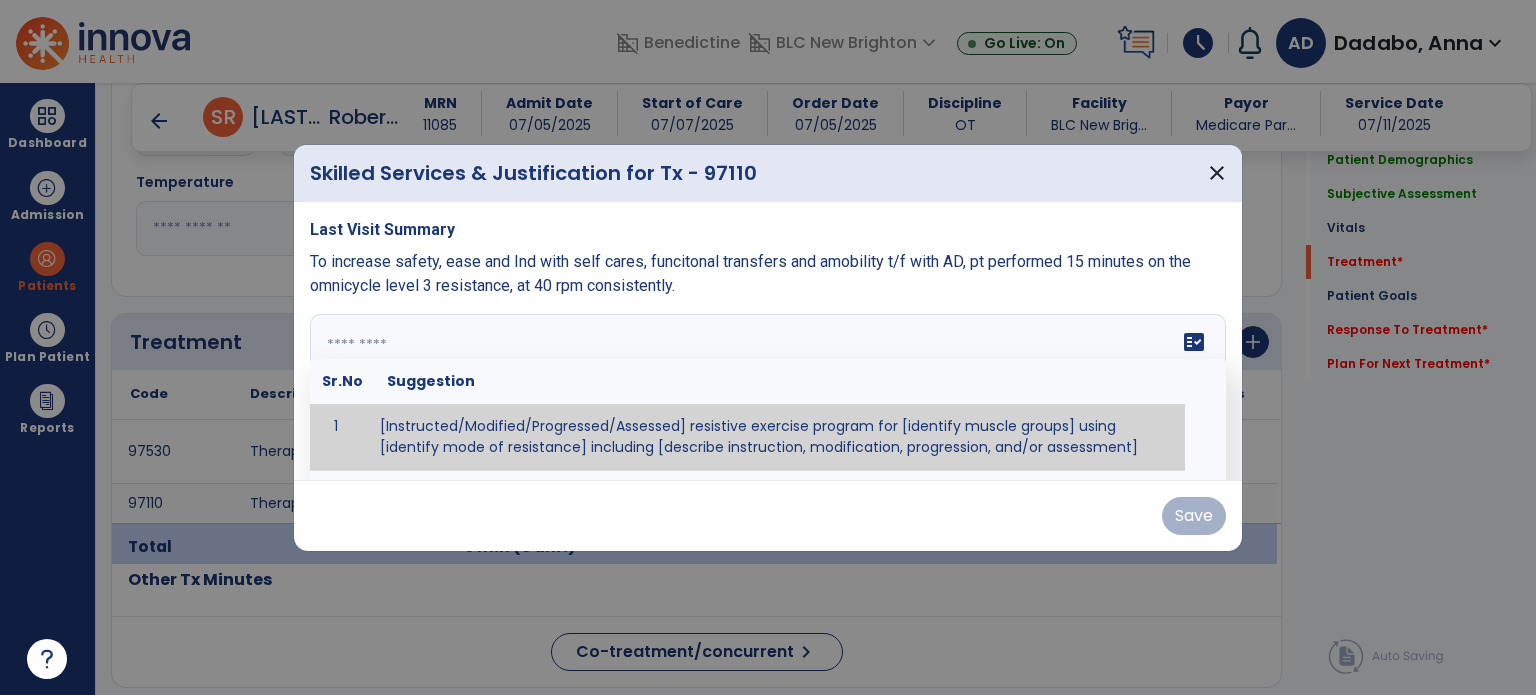 click on "fact_check  Sr.No Suggestion 1 [Instructed/Modified/Progressed/Assessed] resistive exercise program for [identify muscle groups] using [identify mode of resistance] including [describe instruction, modification, progression, and/or assessment] 2 [Instructed/Modified/Progressed/Assessed] aerobic exercise program using [identify equipment/mode] including [describe instruction, modification,progression, and/or assessment] 3 [Instructed/Modified/Progressed/Assessed] [PROM/A/AROM/AROM] program for [identify joint movements] using [contract-relax, over-pressure, inhibitory techniques, other] 4 [Assessed/Tested] aerobic capacity with administration of [aerobic capacity test]" at bounding box center [768, 389] 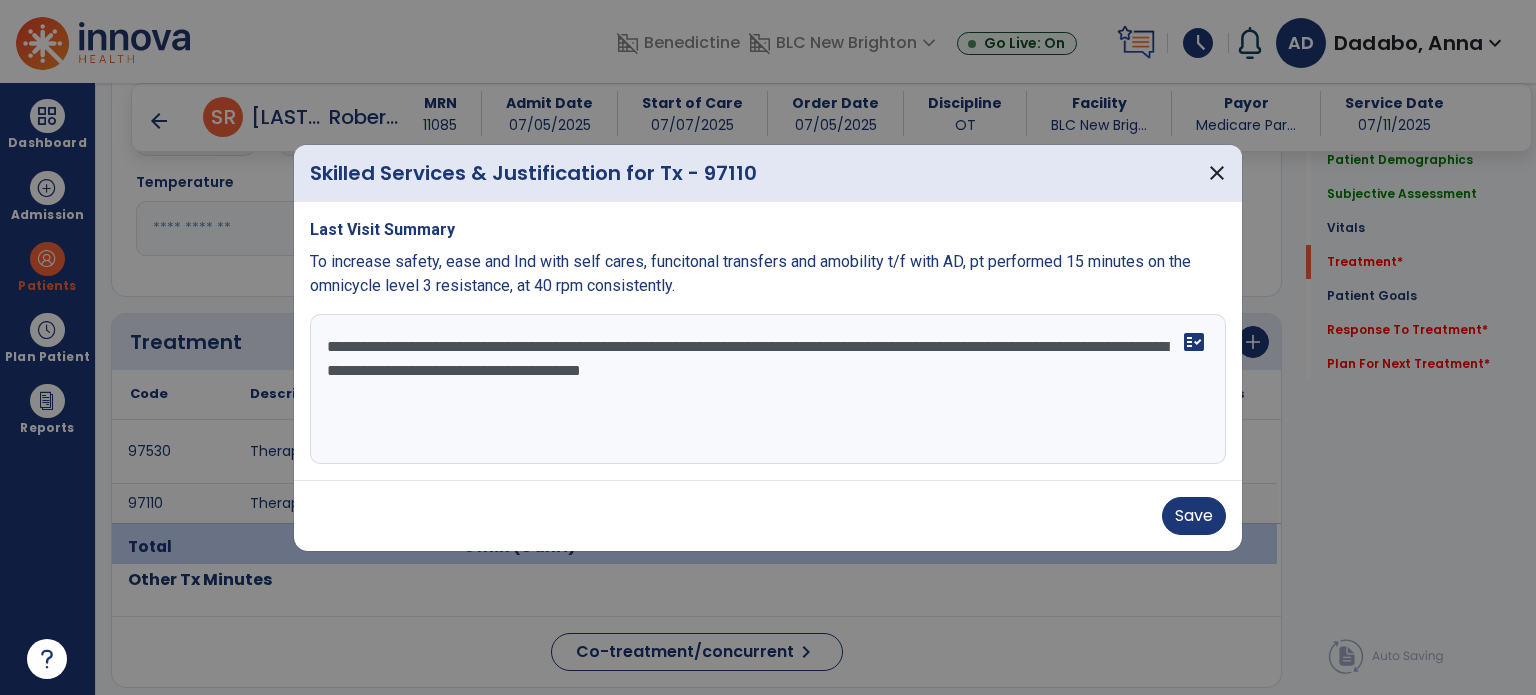 click on "**********" at bounding box center (768, 389) 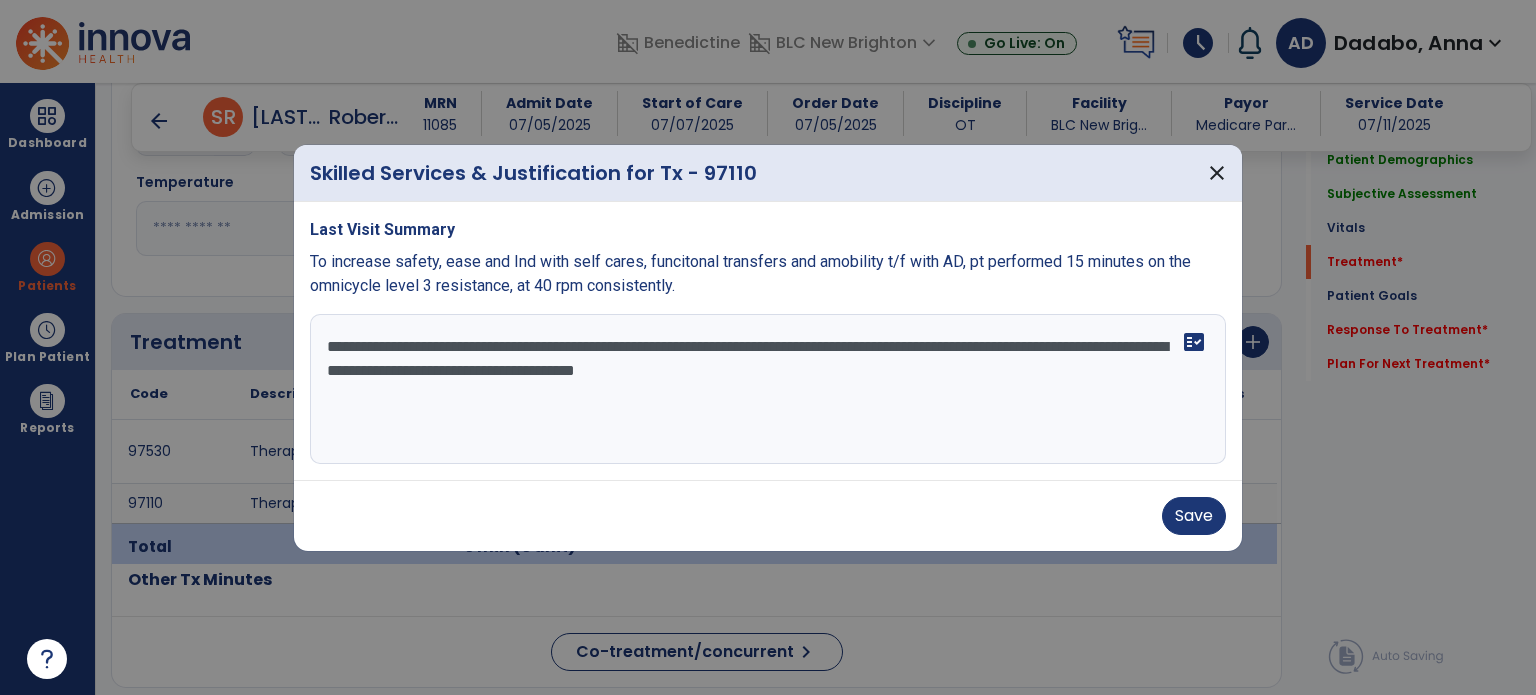 click on "**********" at bounding box center [768, 389] 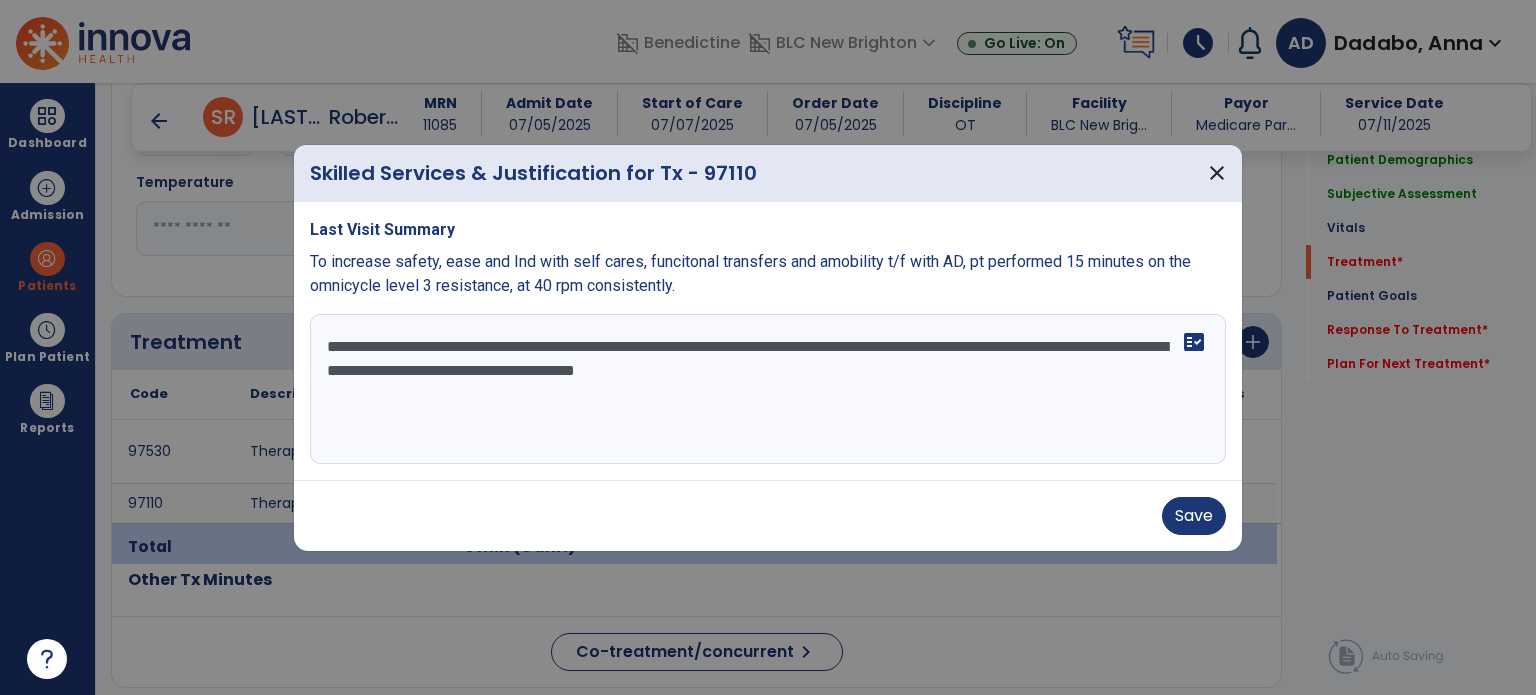 click on "**********" at bounding box center (768, 389) 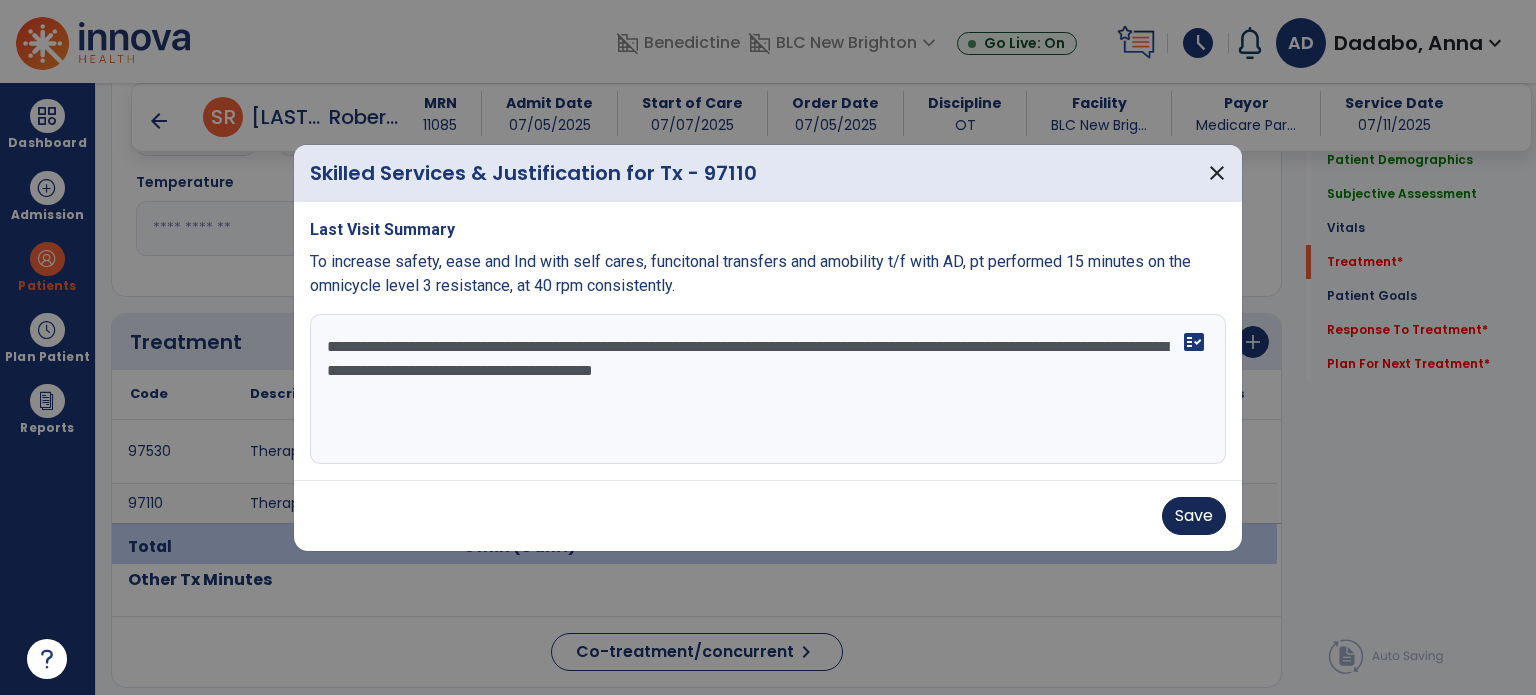 type on "**********" 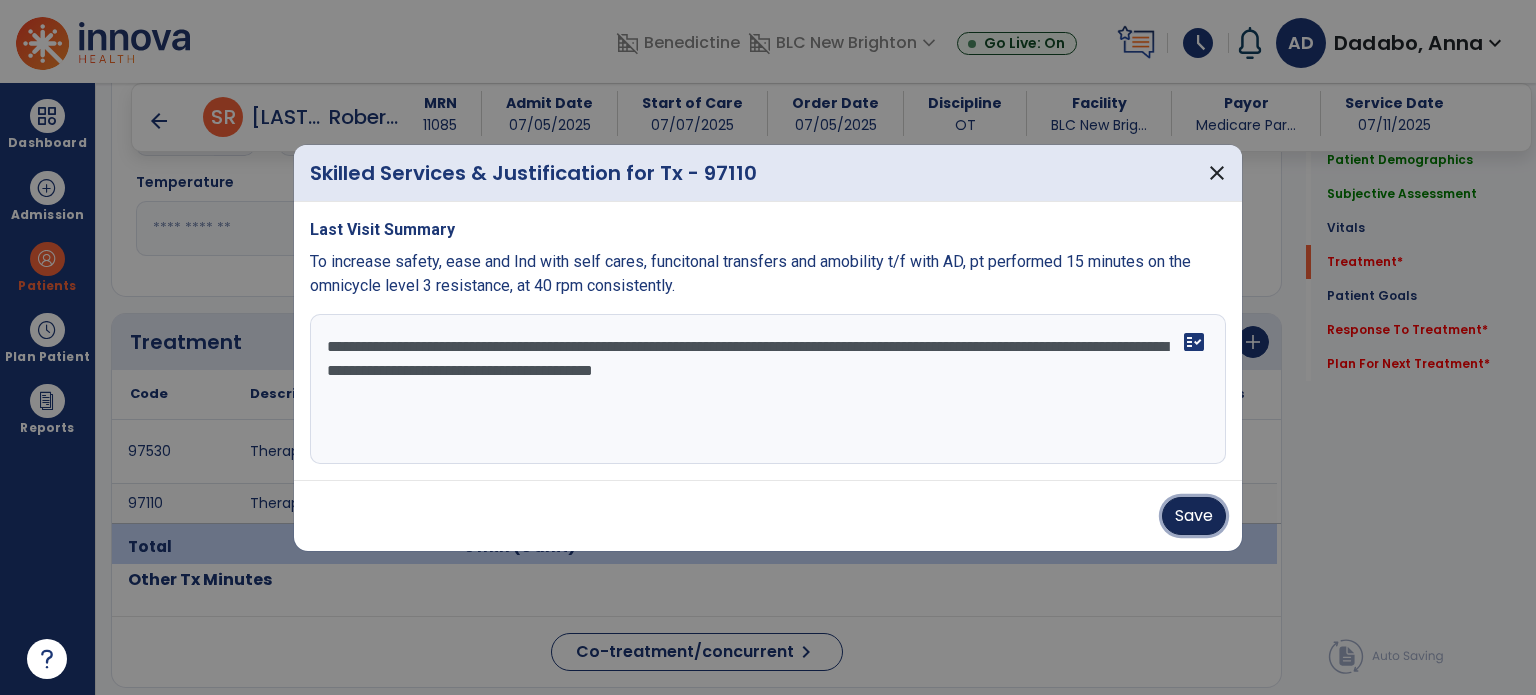 click on "Save" at bounding box center (1194, 516) 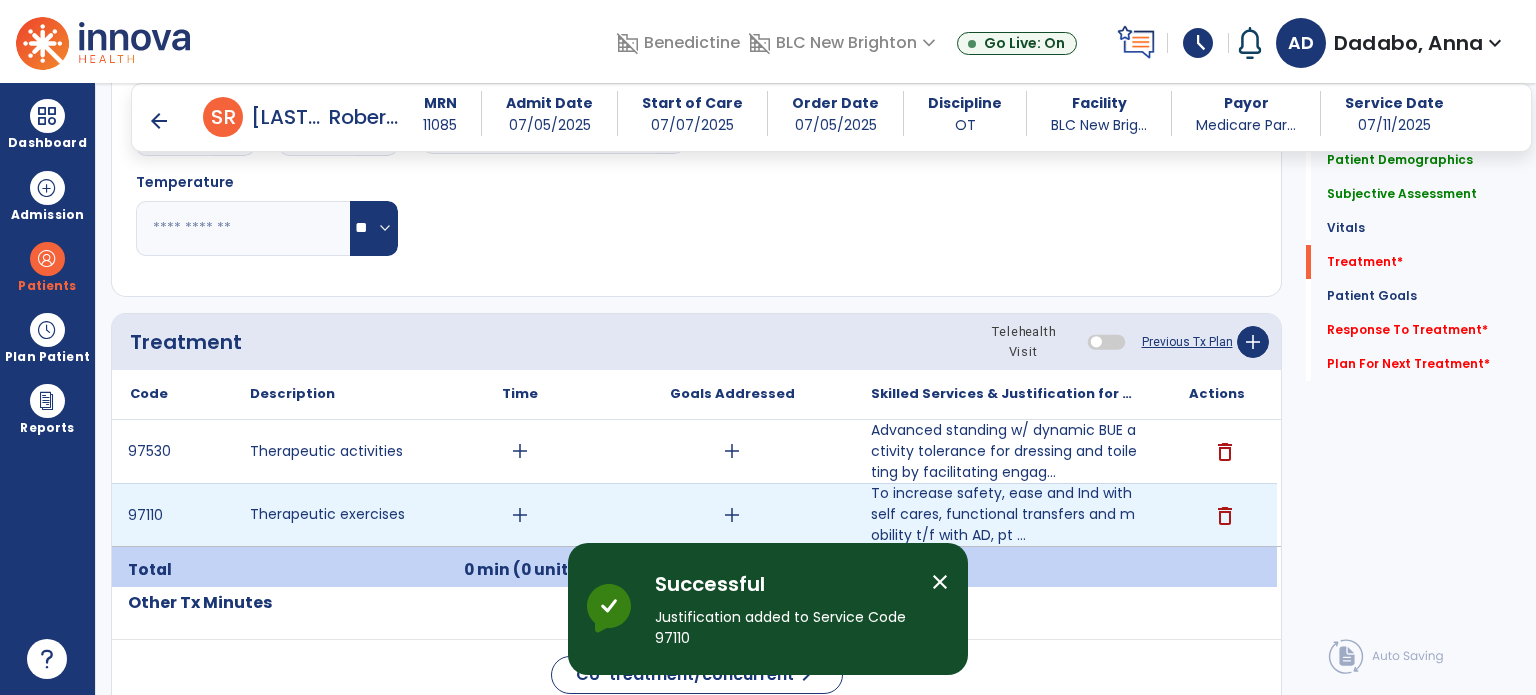 click on "add" at bounding box center (520, 515) 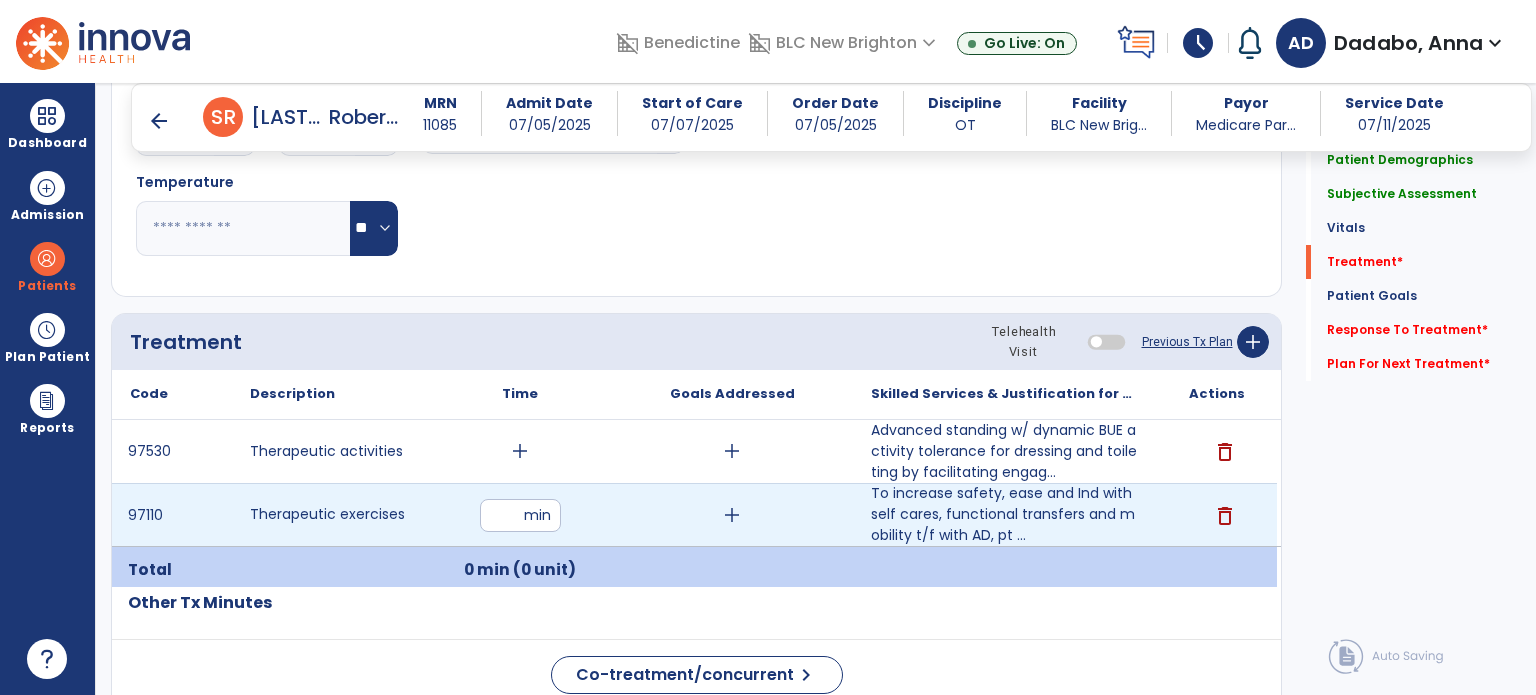 type on "**" 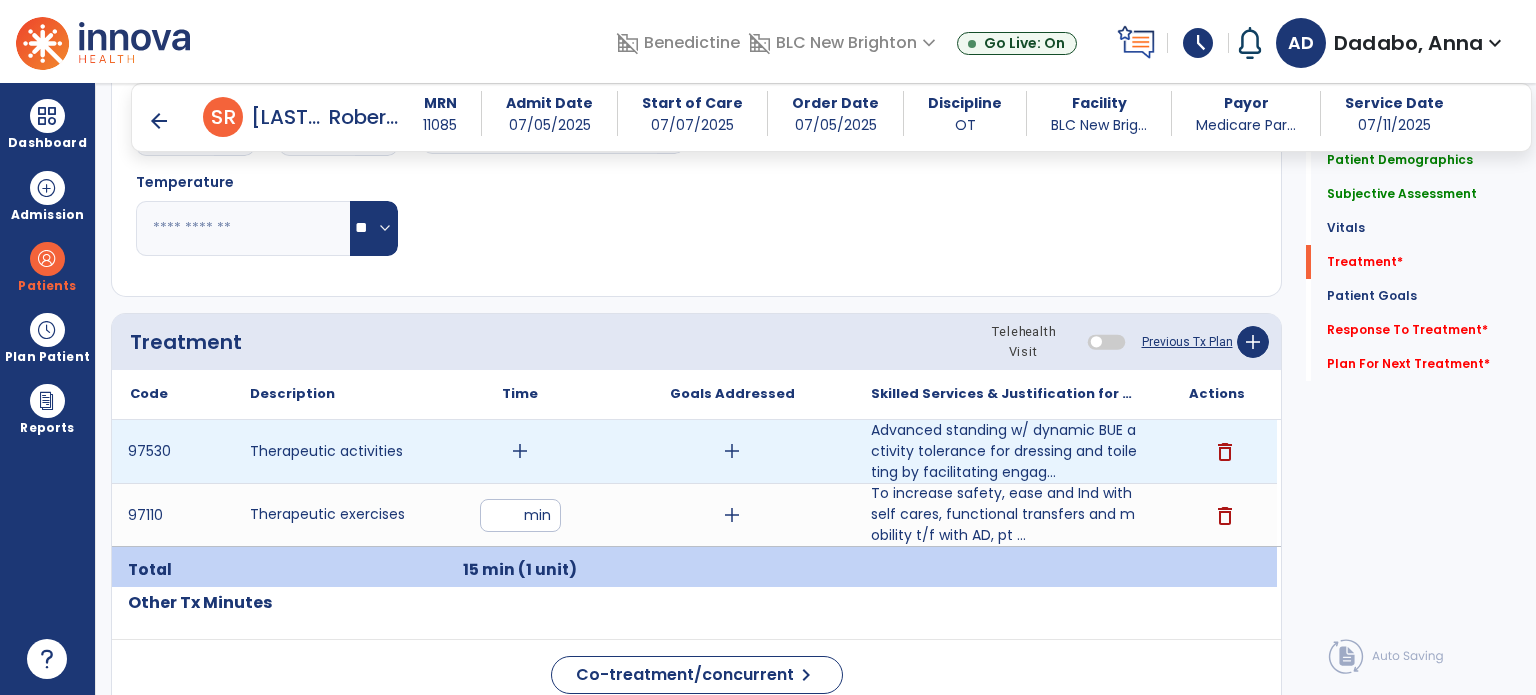 click on "add" at bounding box center (520, 451) 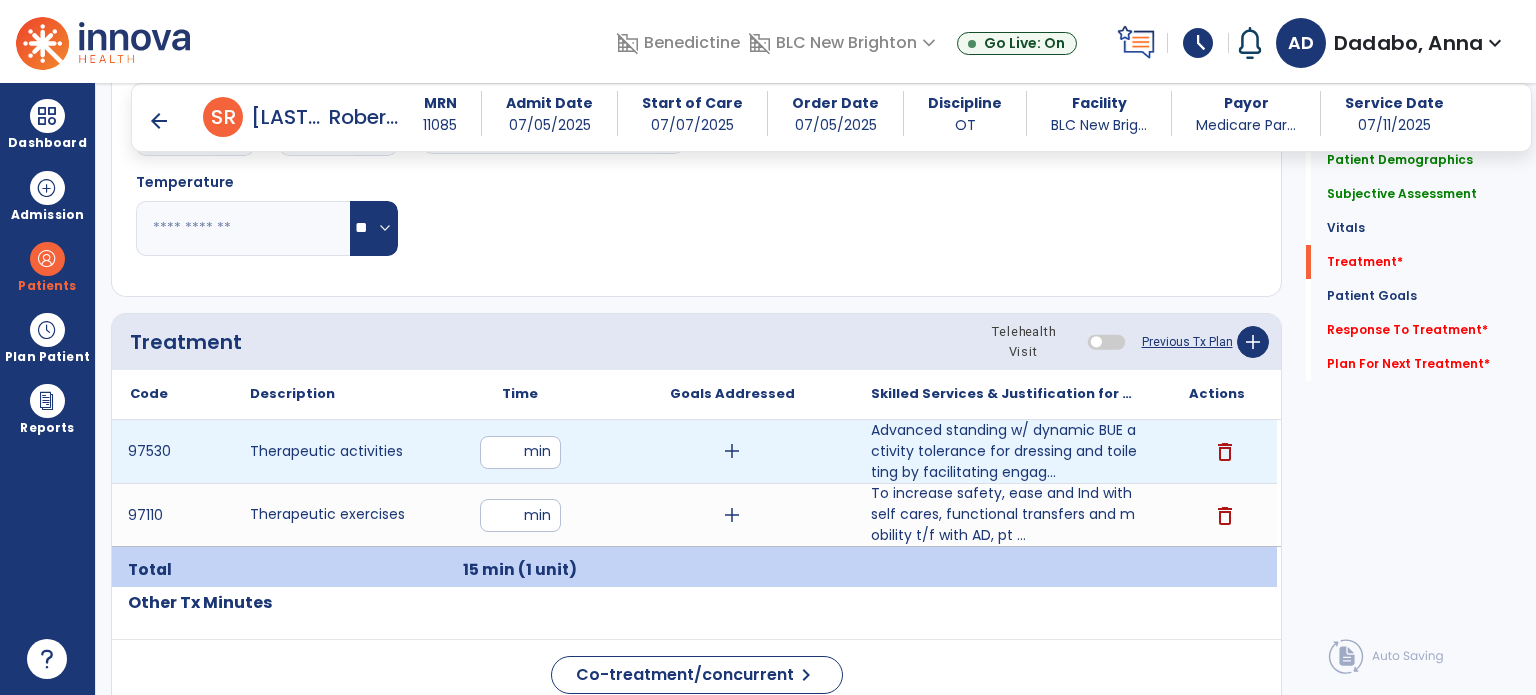 type on "**" 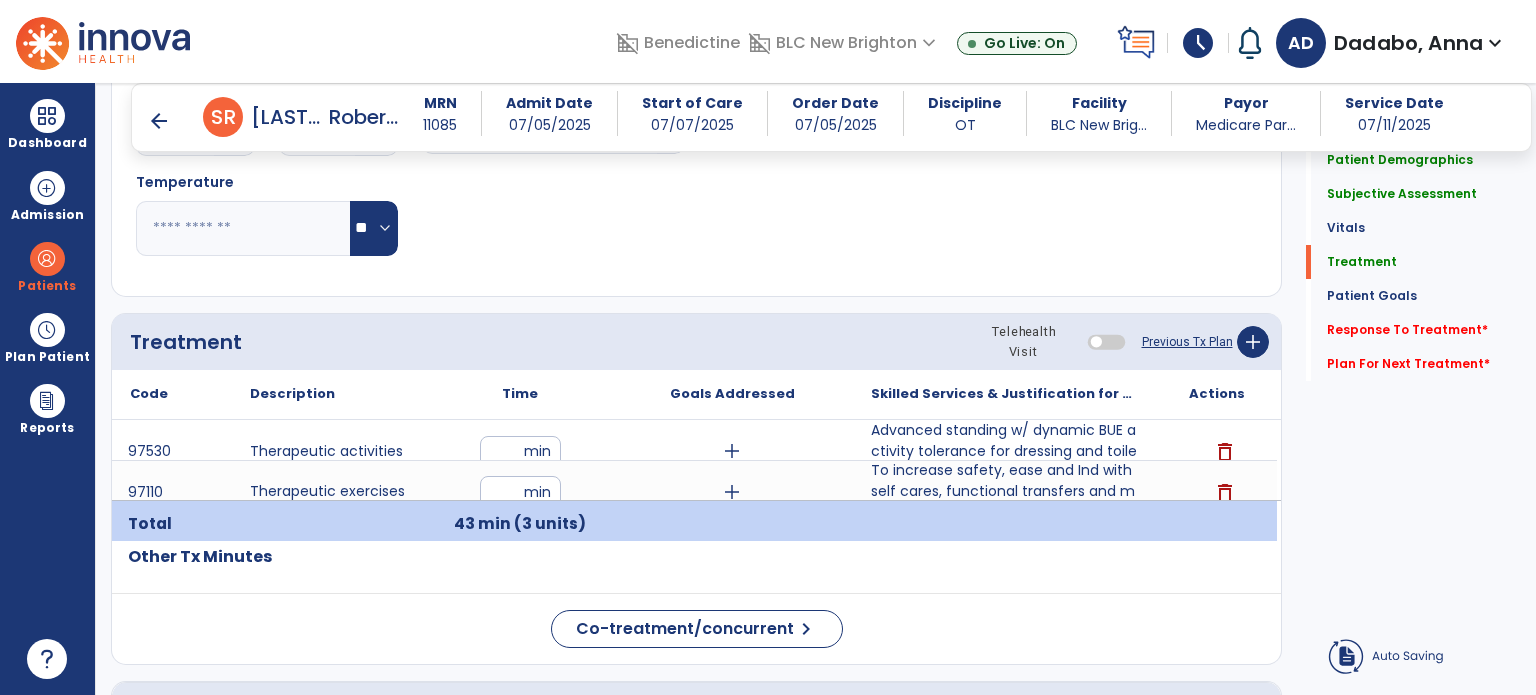 click on "Treatment Telehealth Visit  Previous Tx Plan   add" 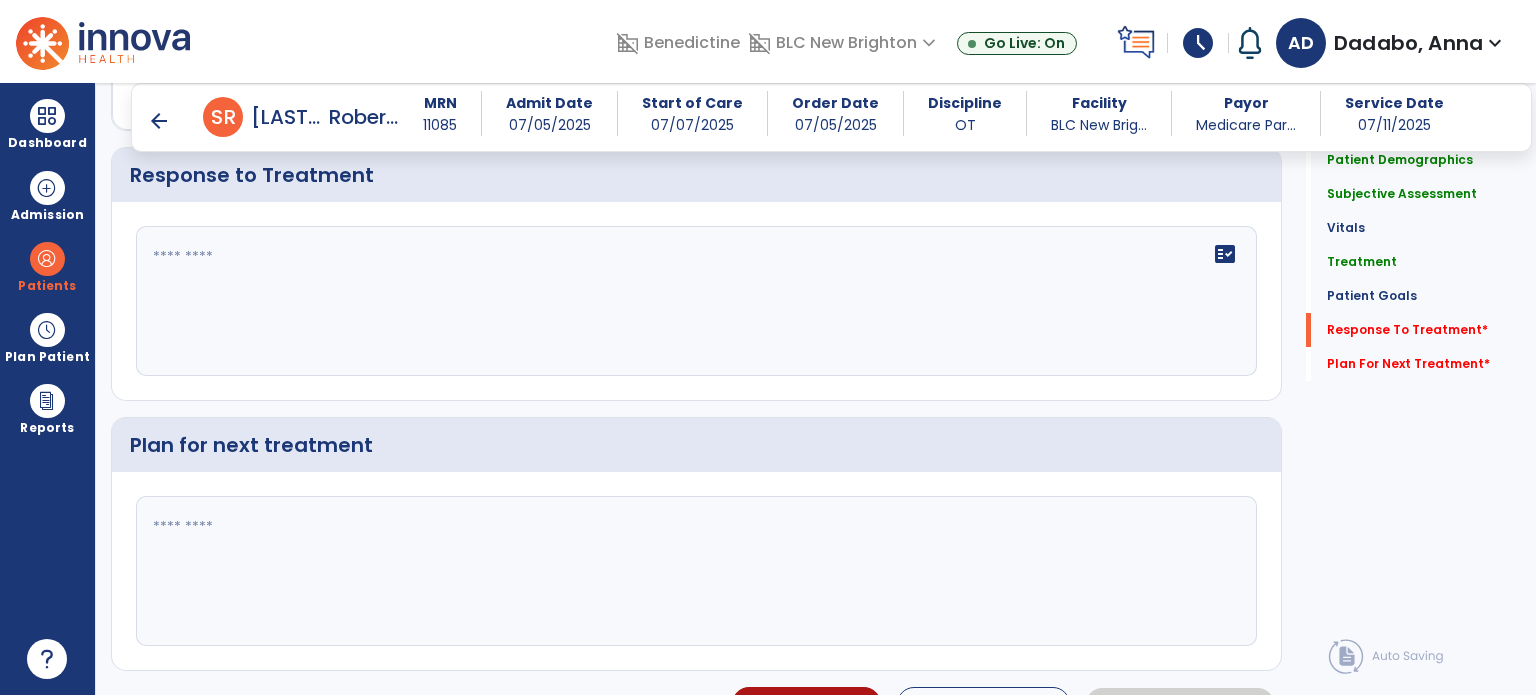 scroll, scrollTop: 2918, scrollLeft: 0, axis: vertical 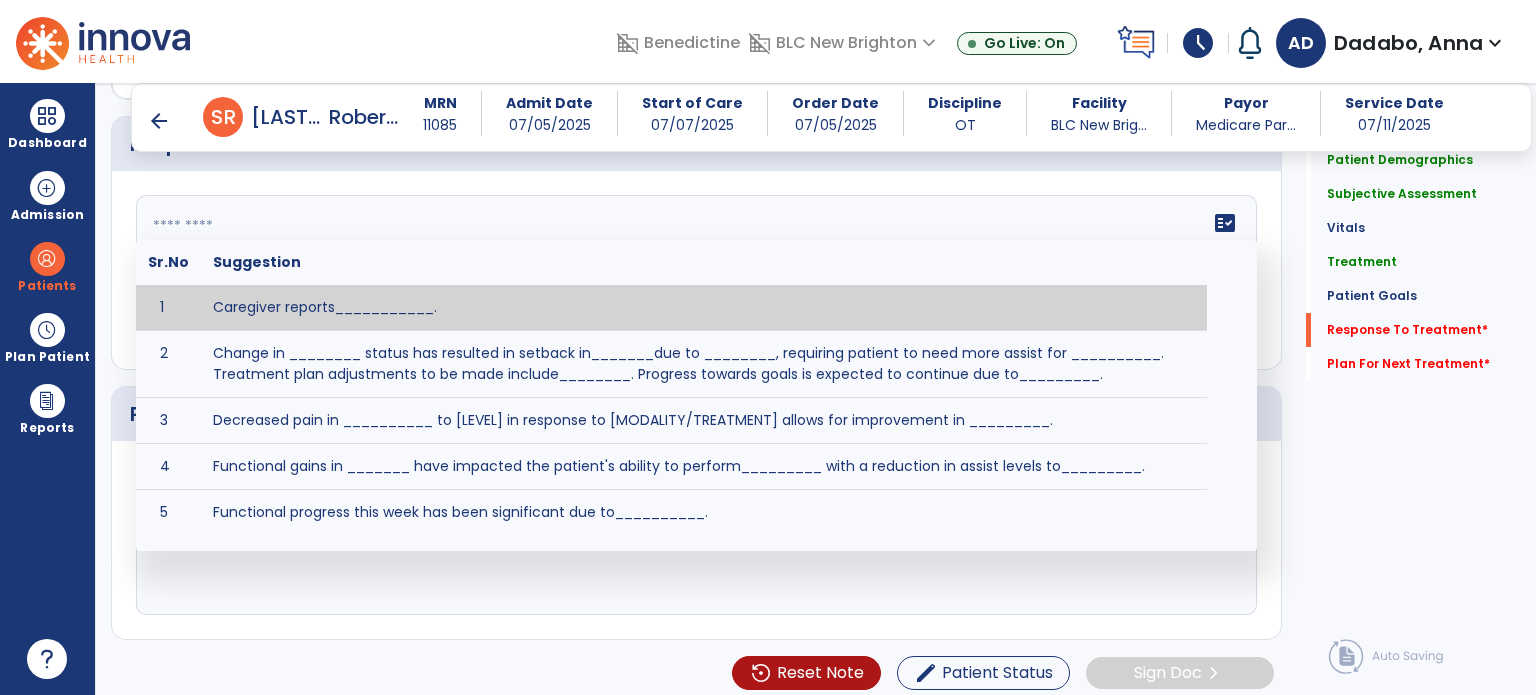 click on "fact_check  Sr.No Suggestion 1 Caregiver reports___________. 2 Change in ________ status has resulted in setback in_______due to ________, requiring patient to need more assist for __________.   Treatment plan adjustments to be made include________.  Progress towards goals is expected to continue due to_________. 3 Decreased pain in __________ to [LEVEL] in response to [MODALITY/TREATMENT] allows for improvement in _________. 4 Functional gains in _______ have impacted the patient's ability to perform_________ with a reduction in assist levels to_________. 5 Functional progress this week has been significant due to__________. 6 Gains in ________ have improved the patient's ability to perform ______with decreased levels of assist to___________. 7 Improvement in ________allows patient to tolerate higher levels of challenges in_________. 8 Pain in [AREA] has decreased to [LEVEL] in response to [TREATMENT/MODALITY], allowing fore ease in completing__________. 9 10 11 12 13 14 15 16 17 18 19 20 21" 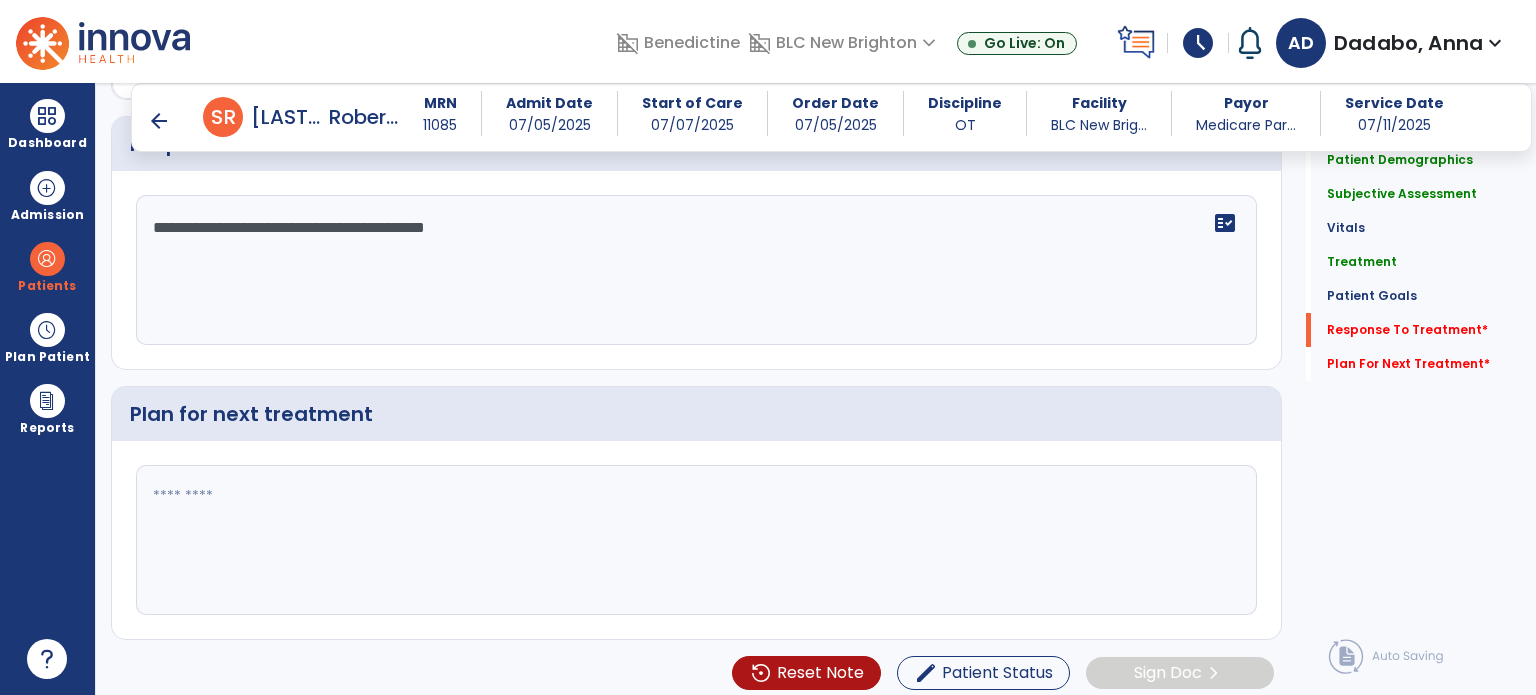 type on "**********" 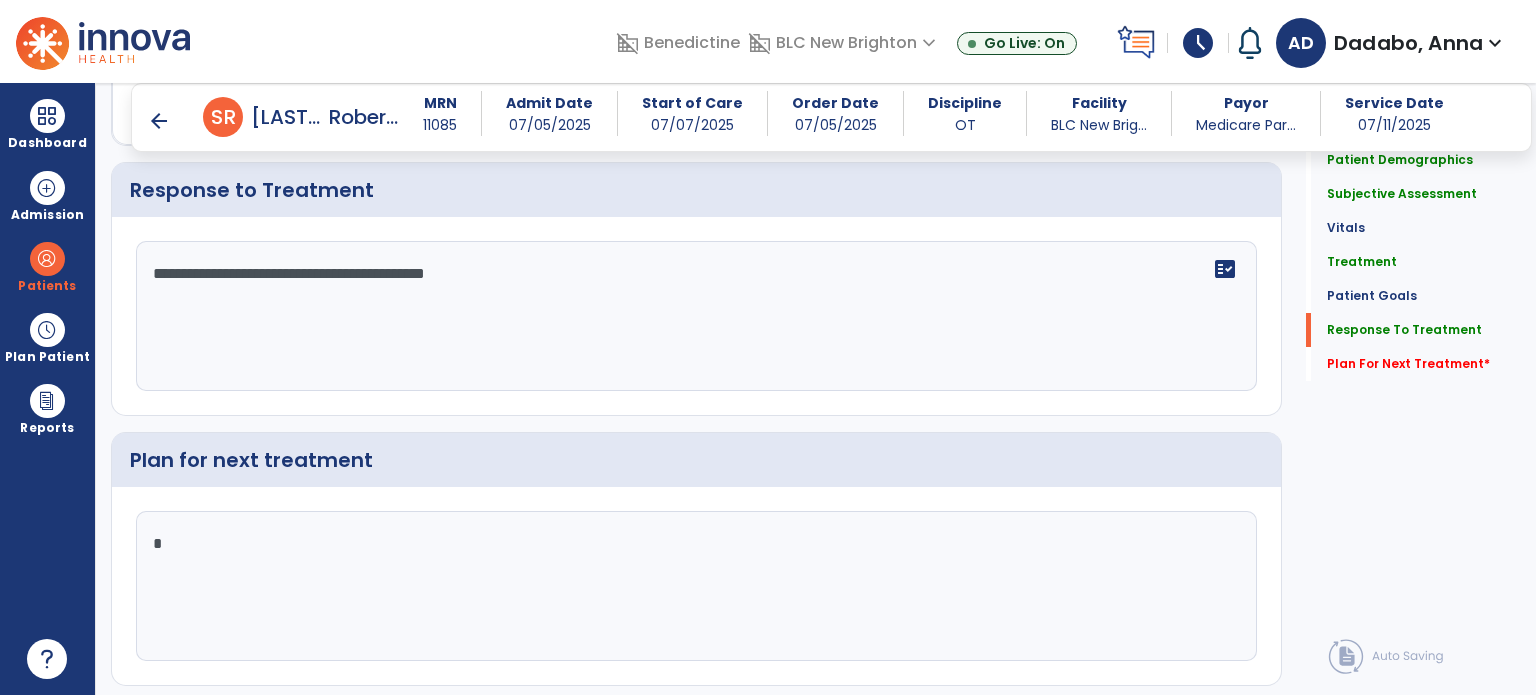 scroll, scrollTop: 2918, scrollLeft: 0, axis: vertical 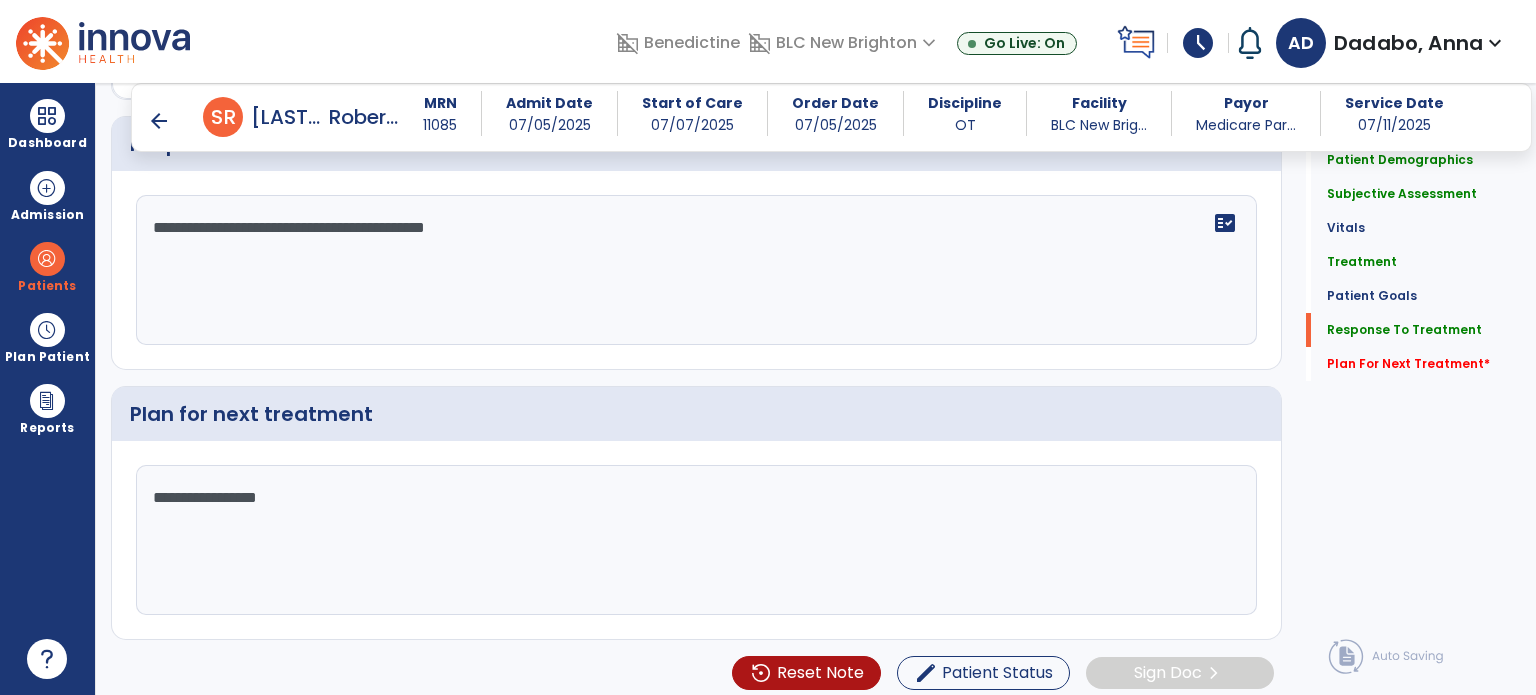 type on "**********" 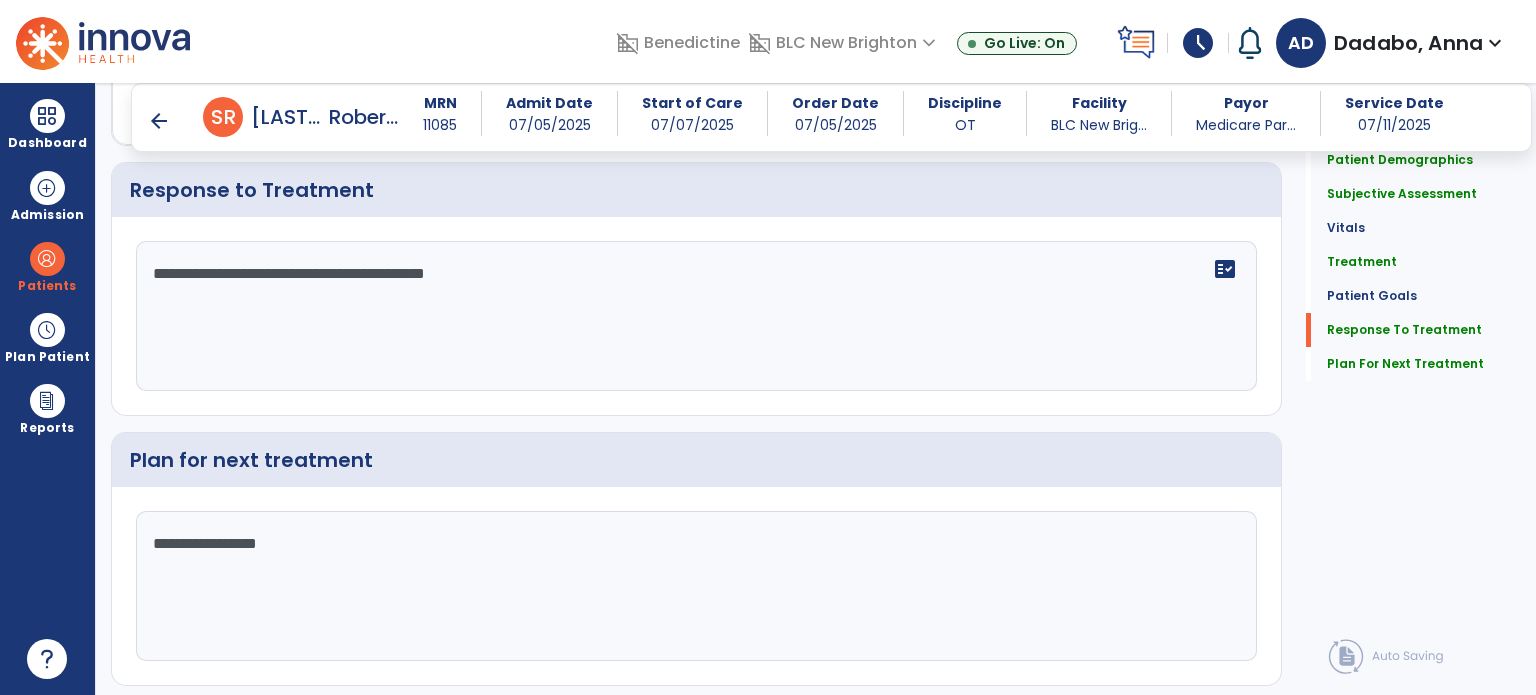 scroll, scrollTop: 2918, scrollLeft: 0, axis: vertical 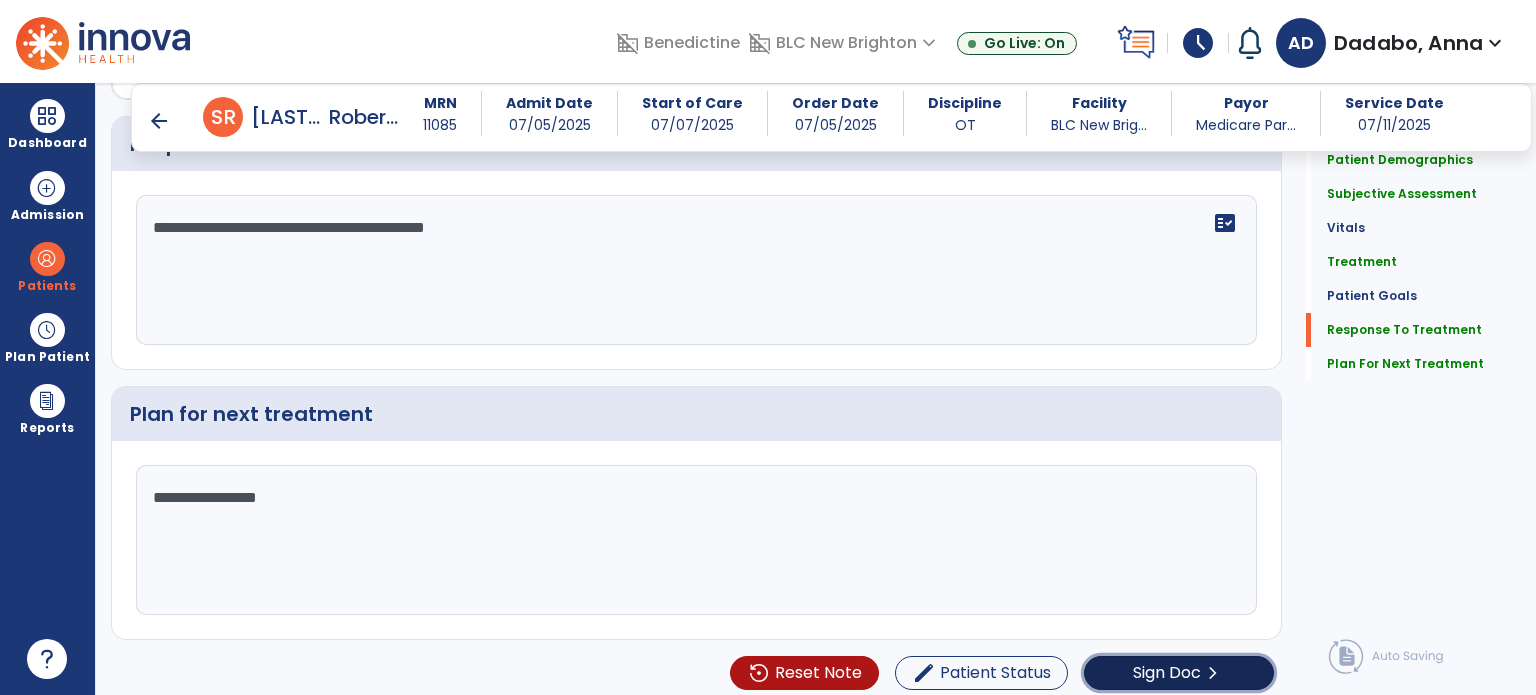 click on "Sign Doc" 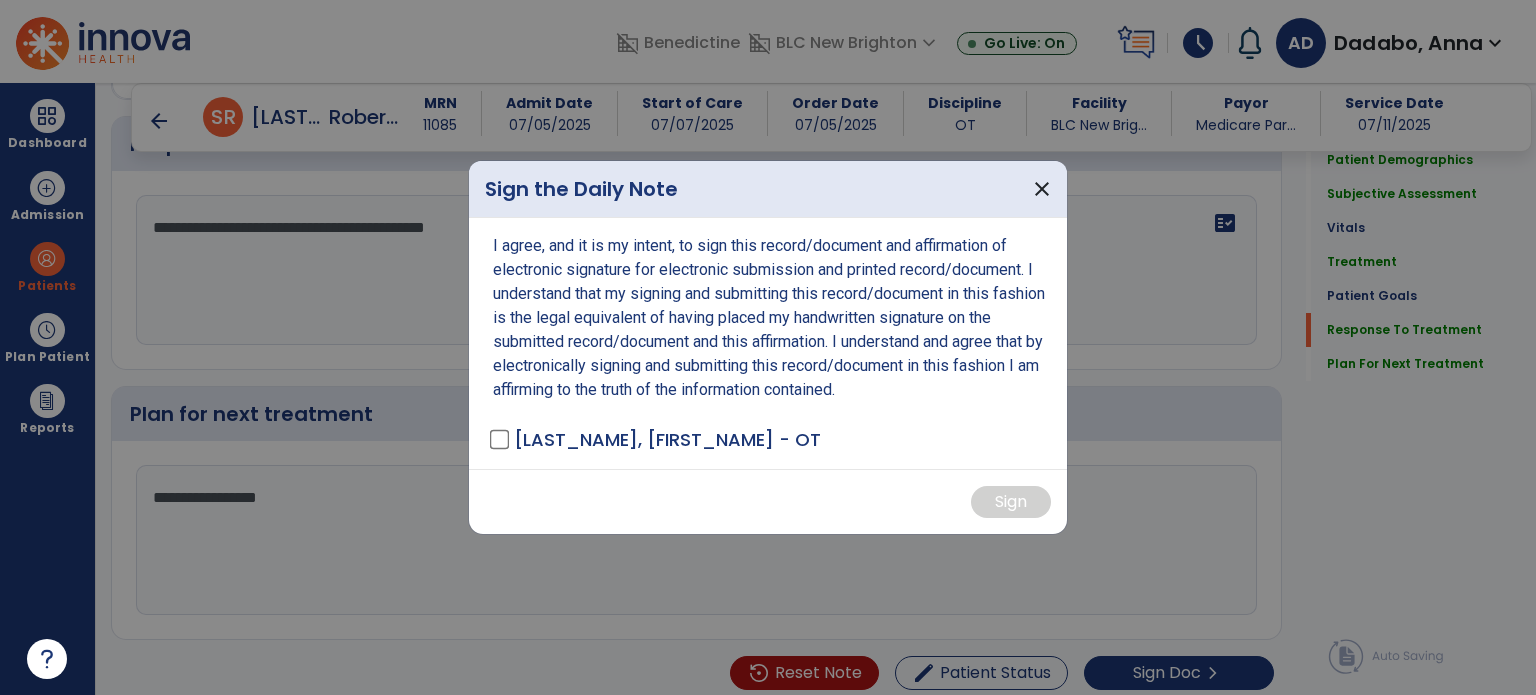 click on "[LAST_NAME], [FIRST_NAME]   - OT" at bounding box center (657, 439) 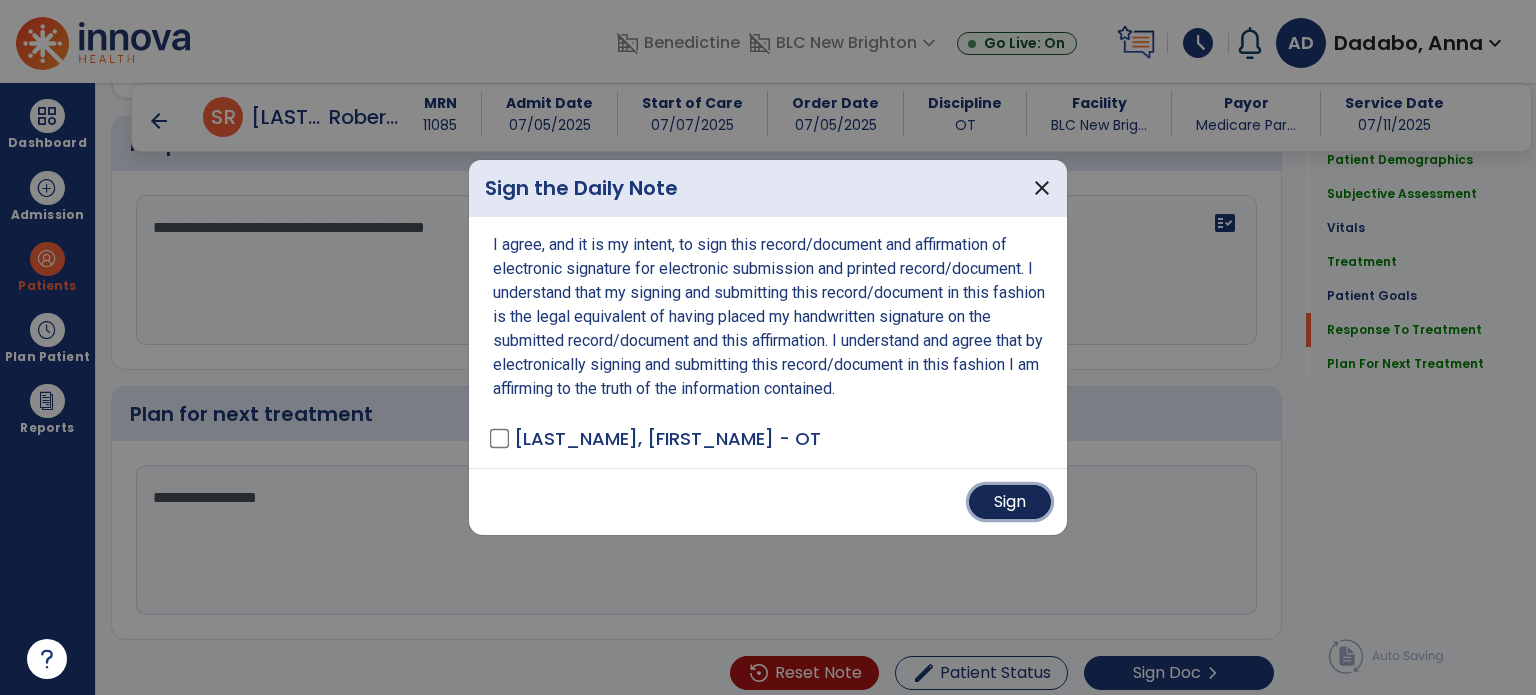 click on "Sign" at bounding box center [1010, 502] 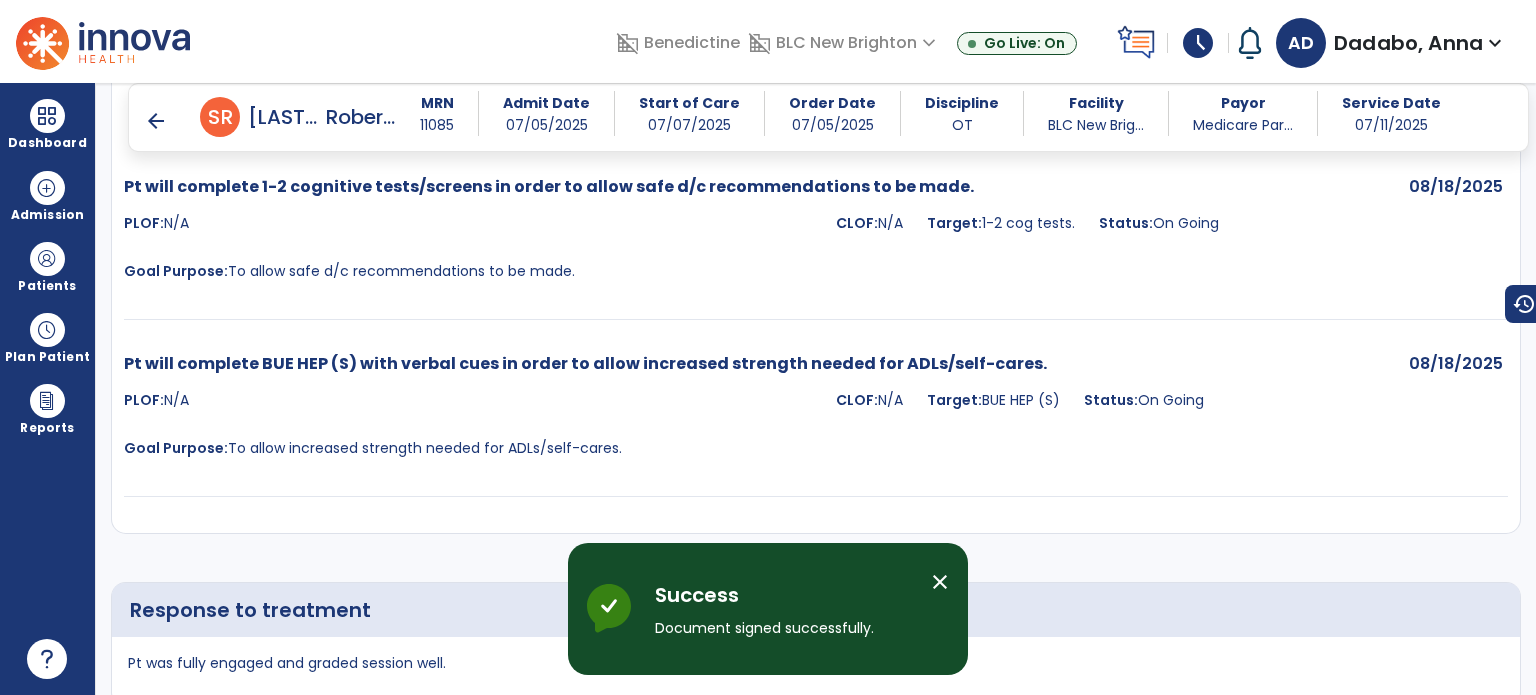 scroll, scrollTop: 4221, scrollLeft: 0, axis: vertical 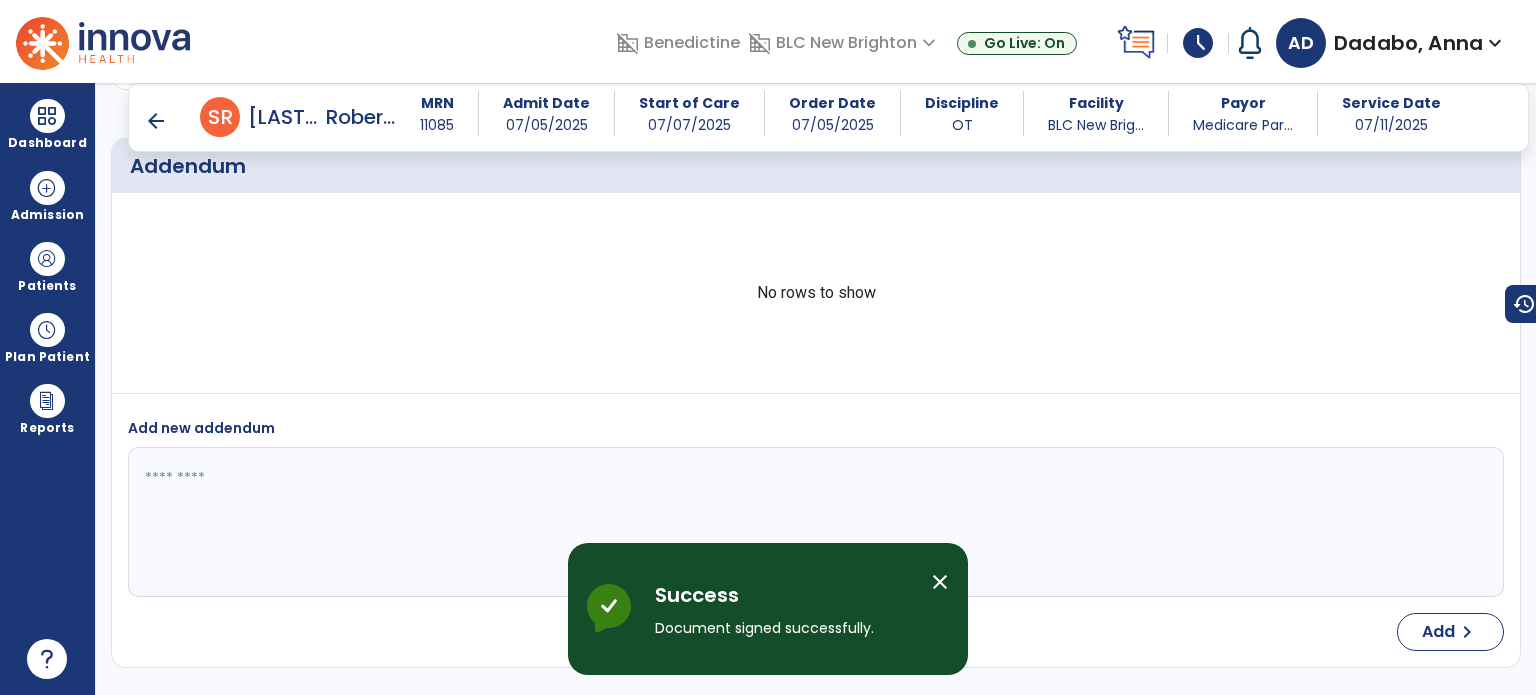click on "arrow_back" at bounding box center [156, 121] 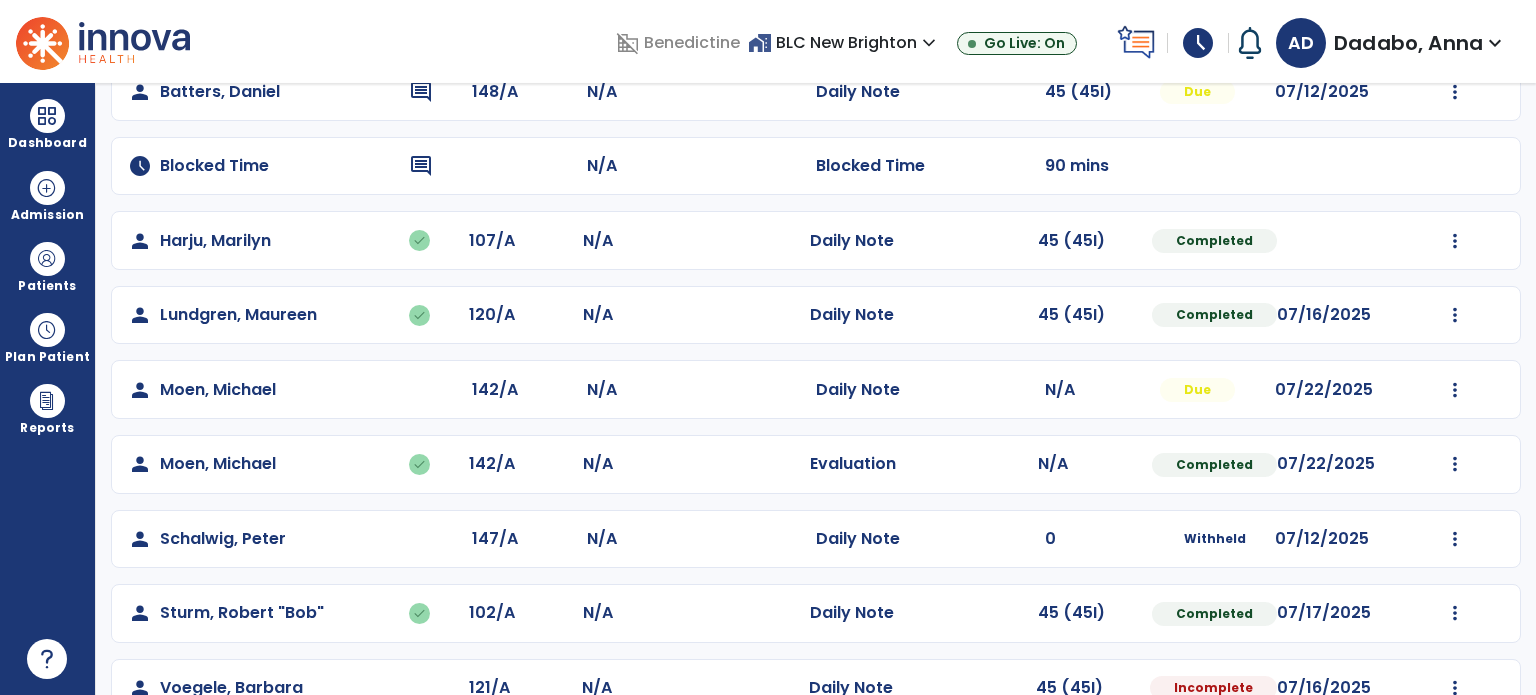 scroll, scrollTop: 243, scrollLeft: 0, axis: vertical 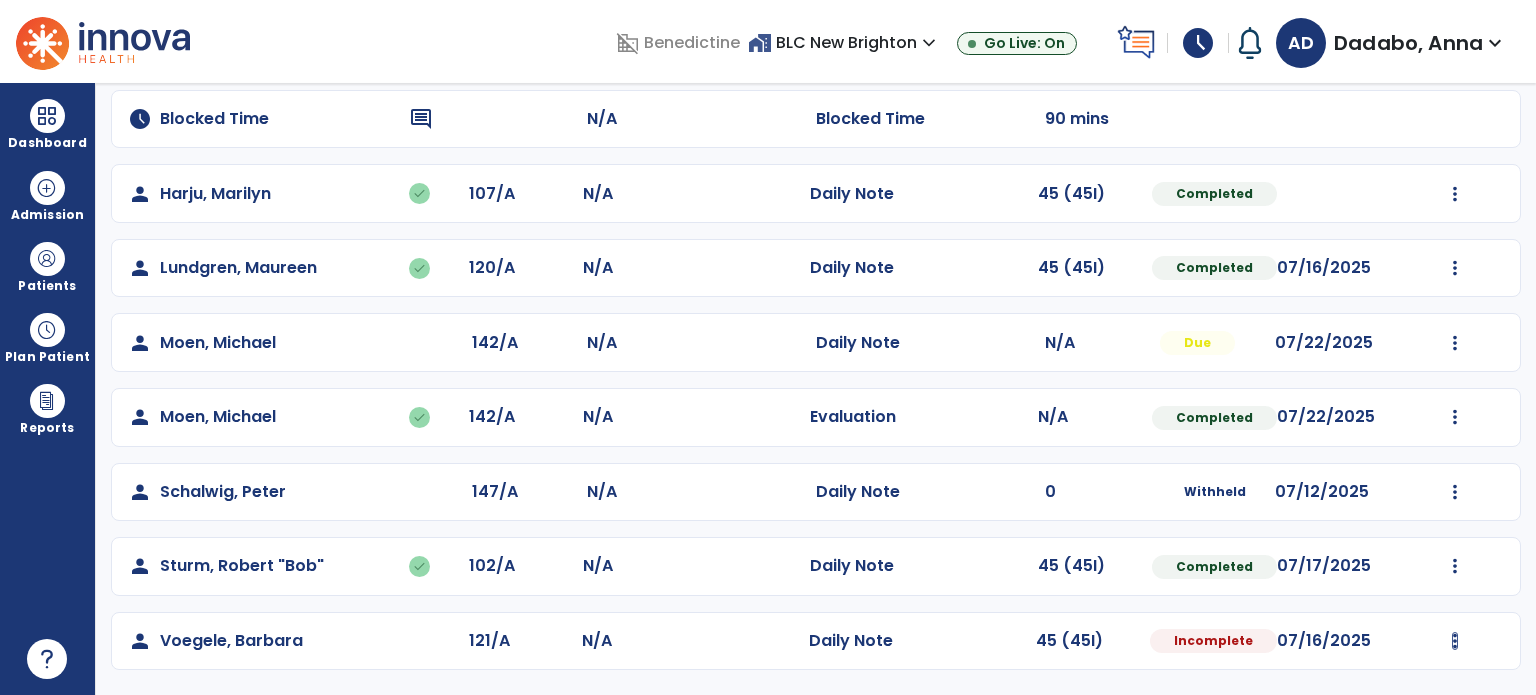 click on "Mark Visit As Complete   Reset Note   Open Document   G + C Mins" 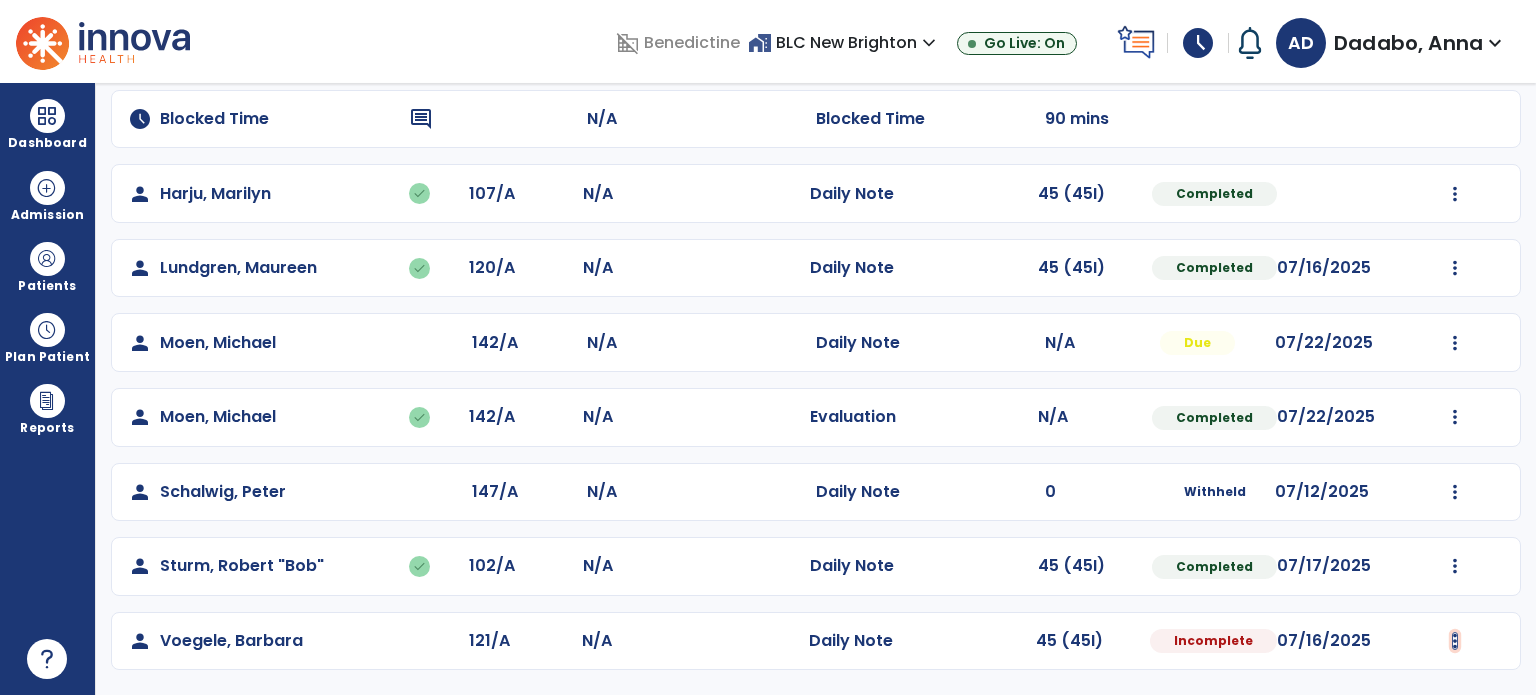 click at bounding box center [1455, 45] 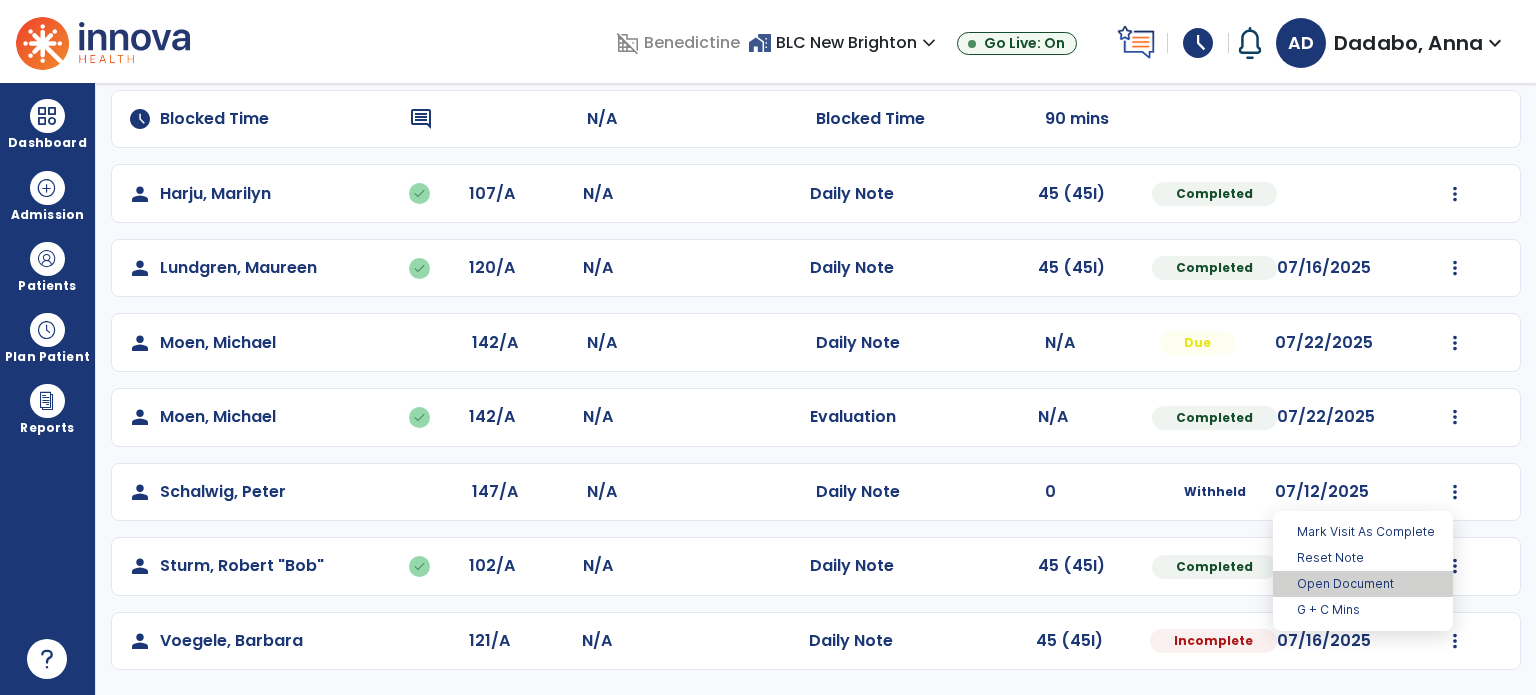 click on "Open Document" at bounding box center (1363, 584) 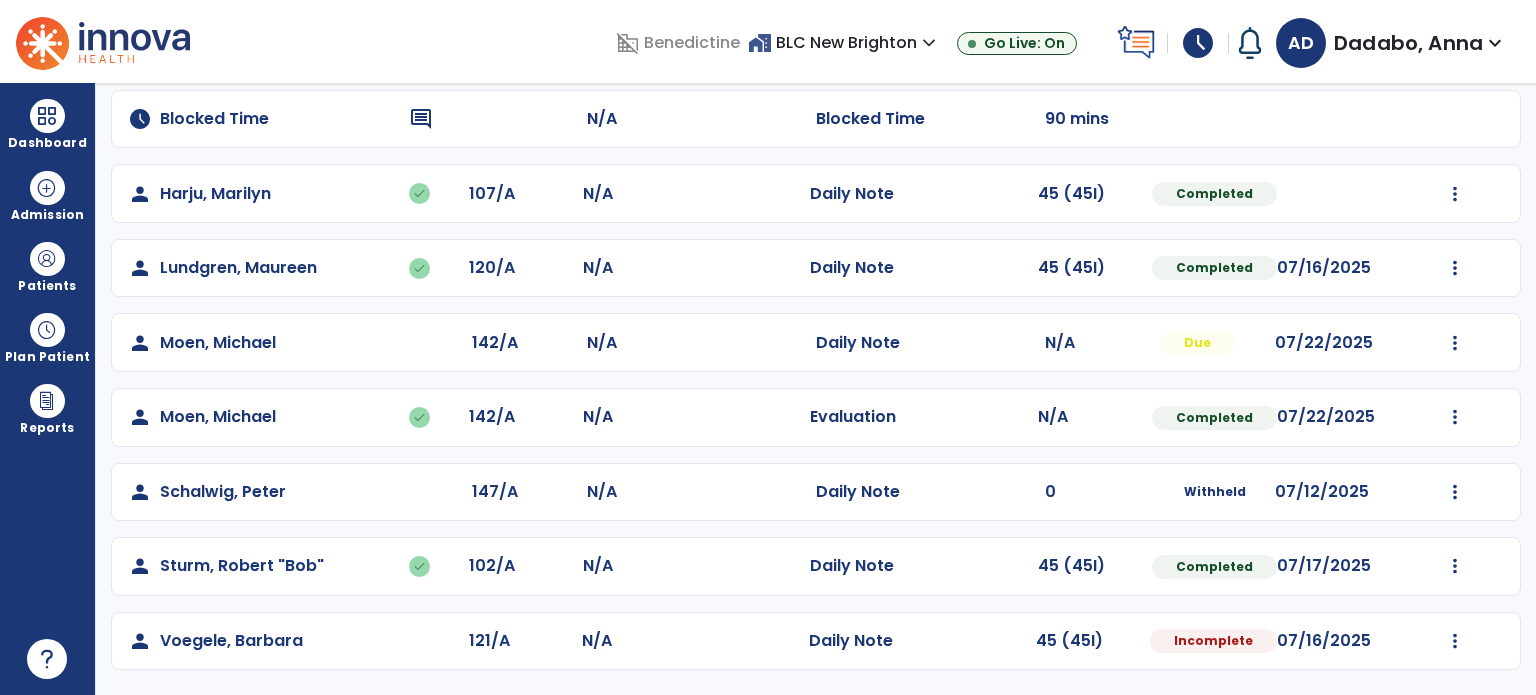 select on "*" 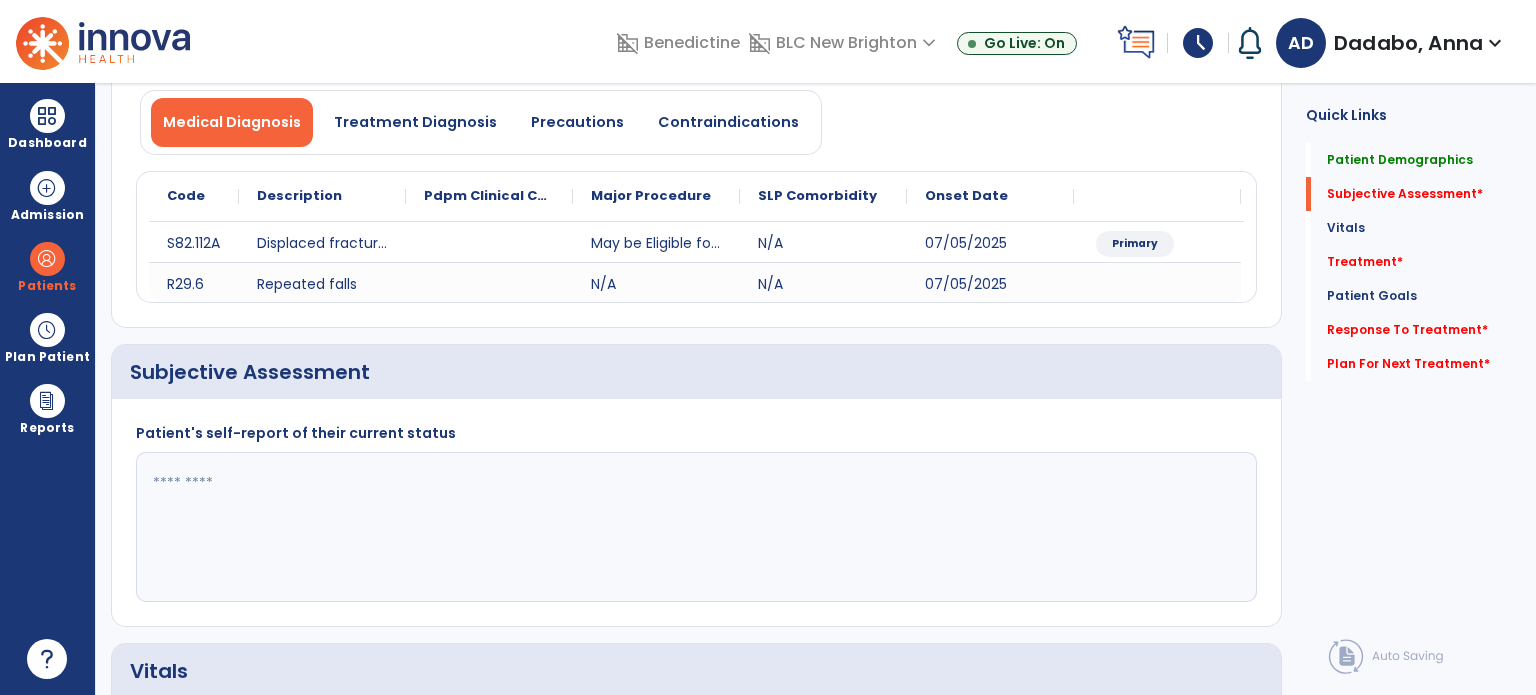 click 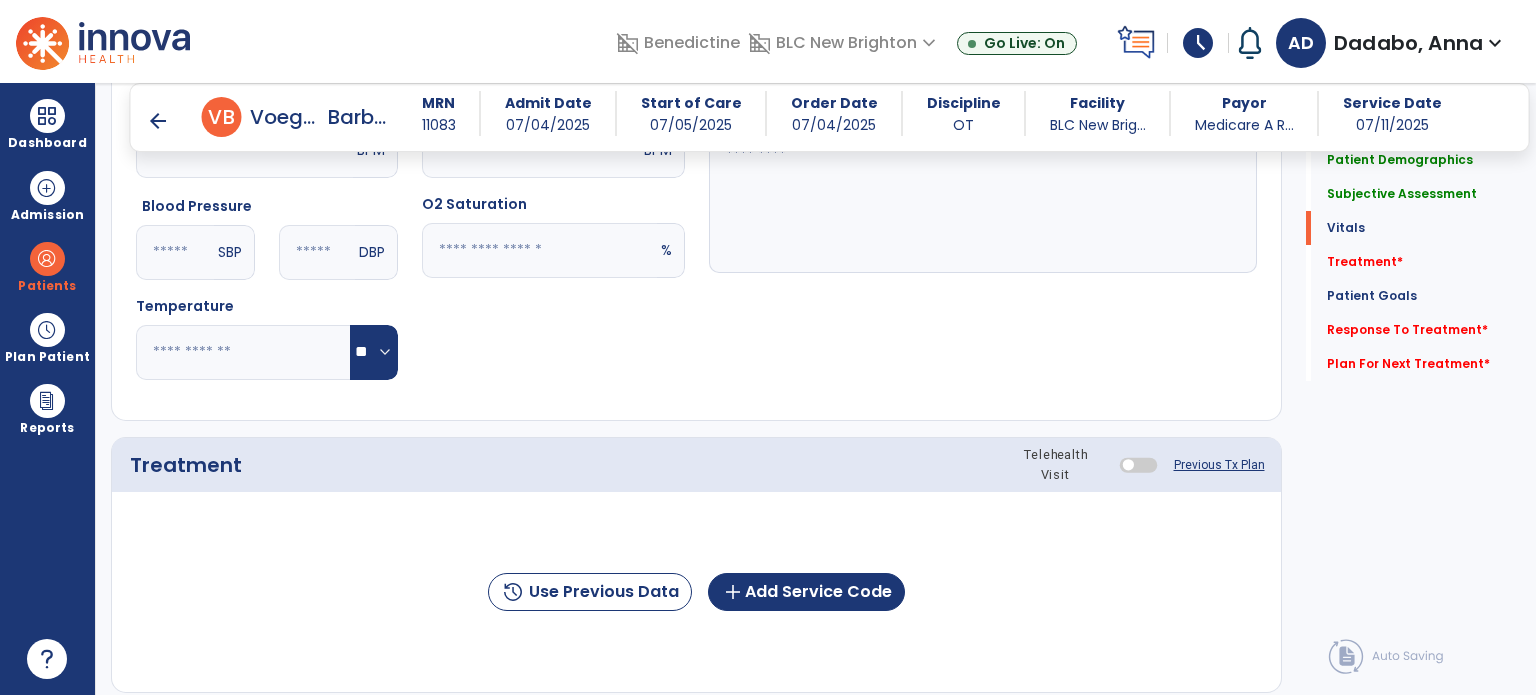 scroll, scrollTop: 865, scrollLeft: 0, axis: vertical 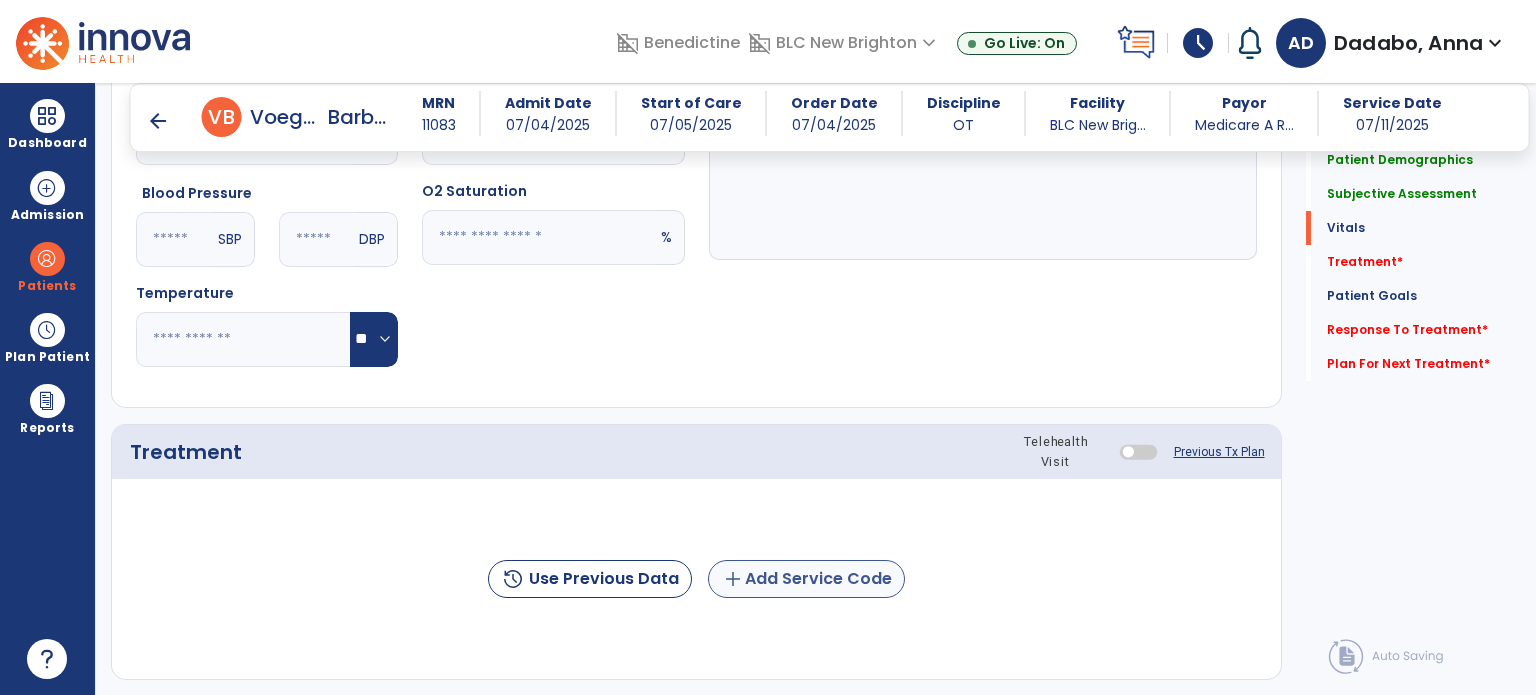type on "**********" 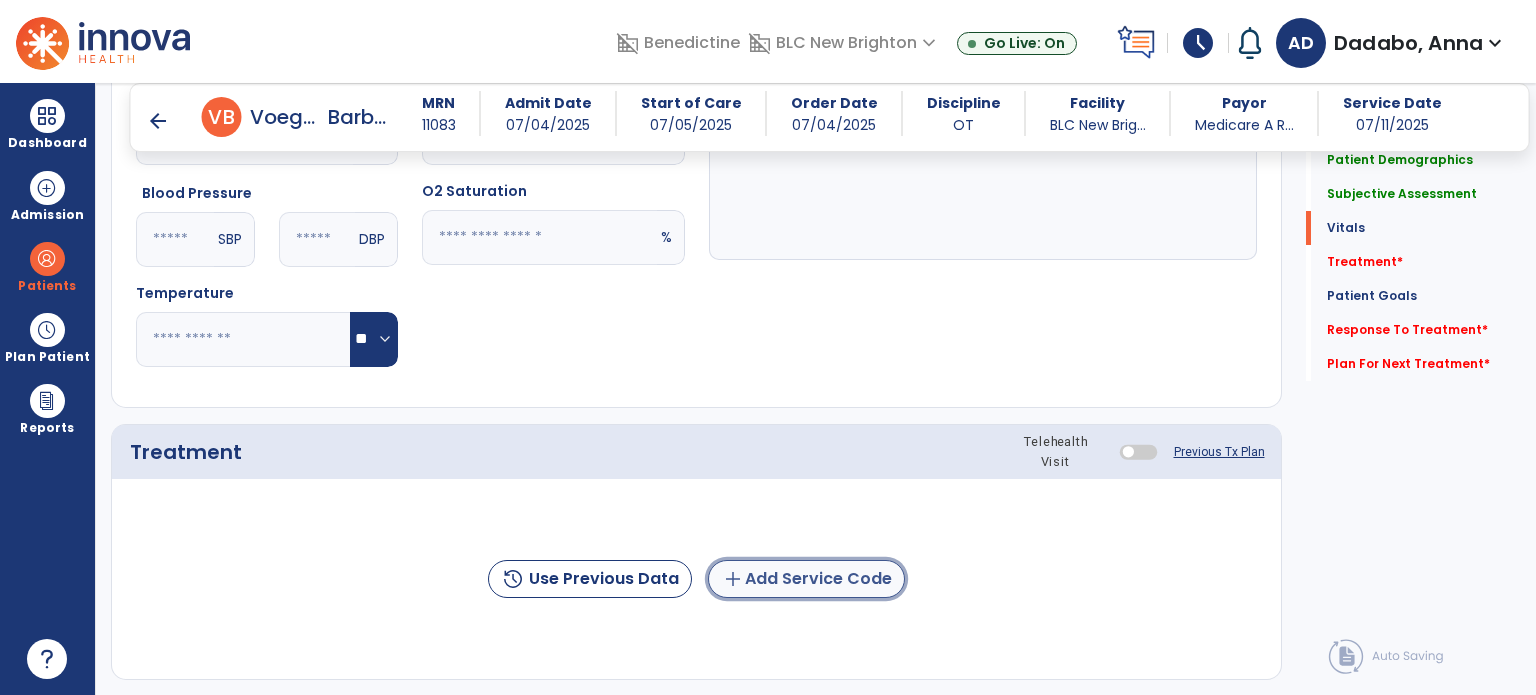 click on "add  Add Service Code" 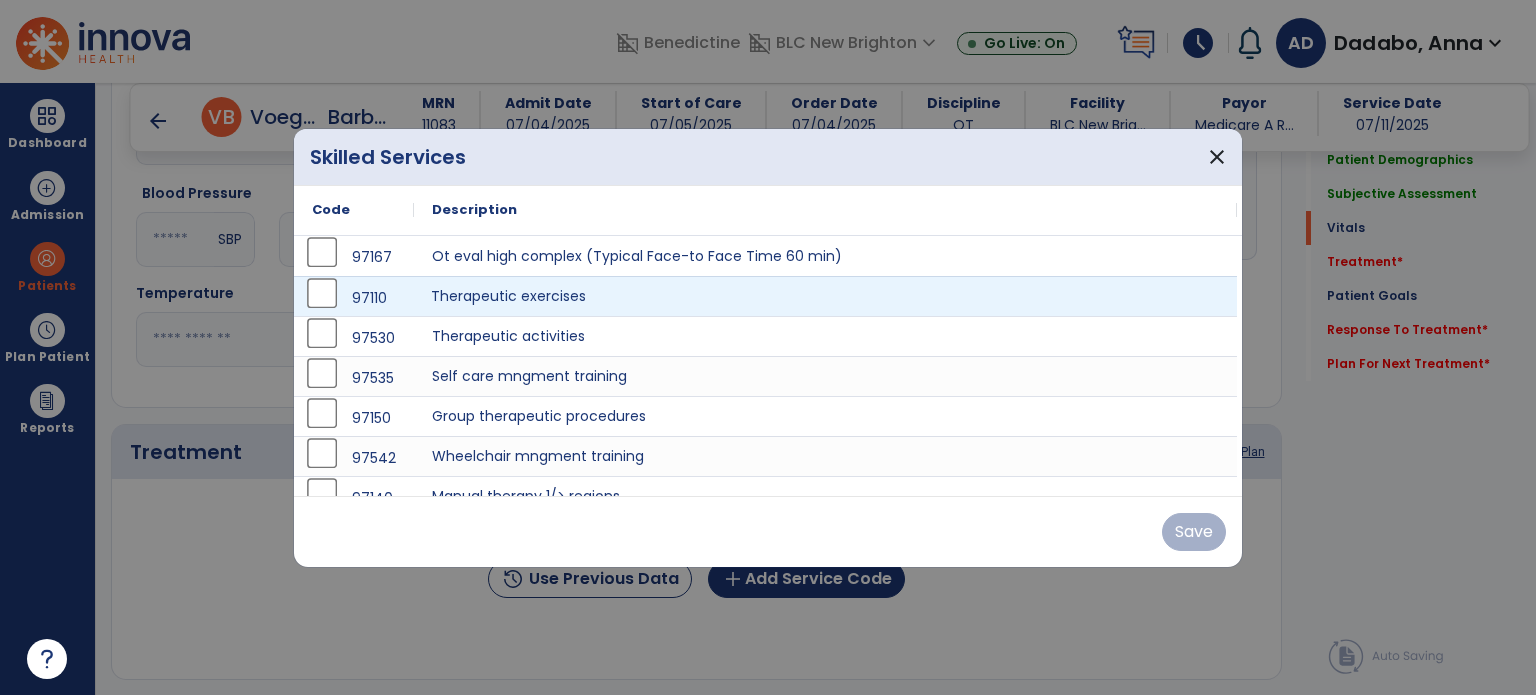 click on "Therapeutic exercises" at bounding box center [825, 296] 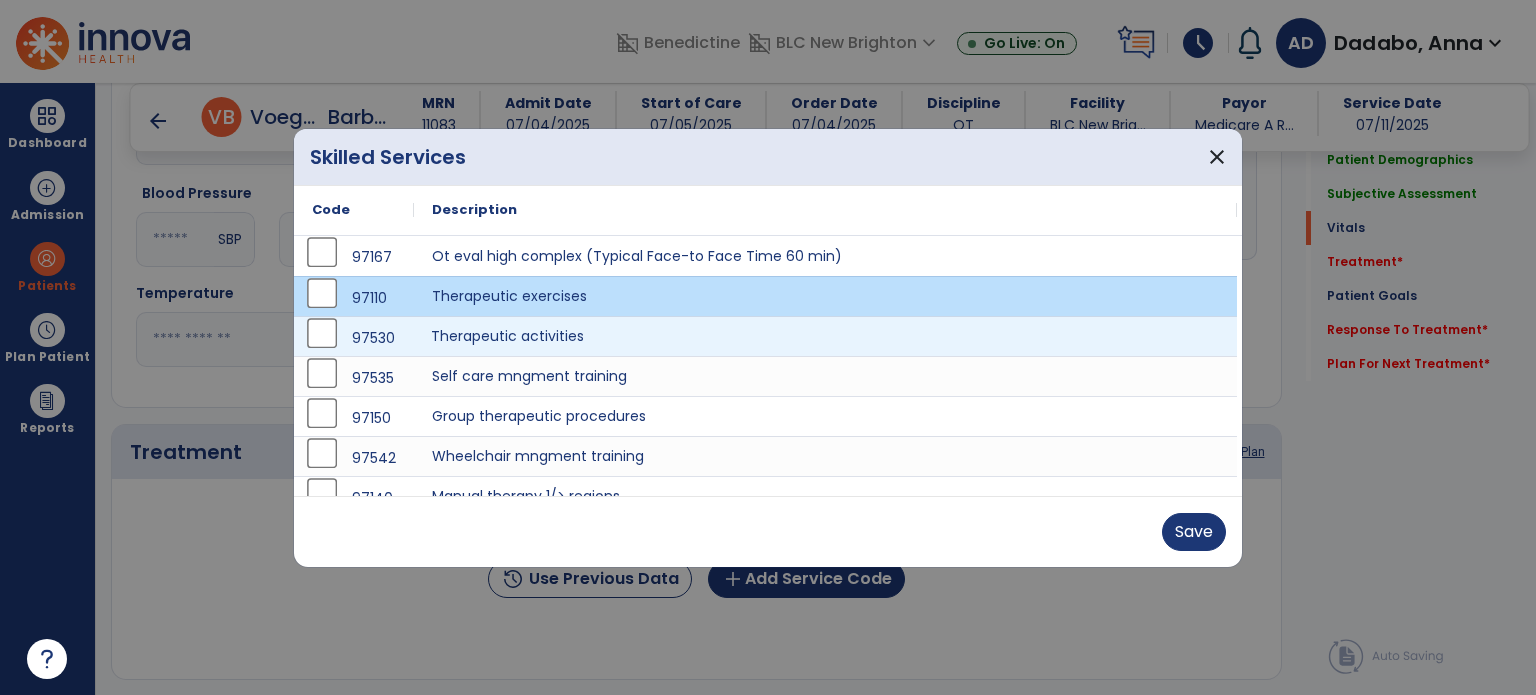 click on "Therapeutic activities" at bounding box center [825, 336] 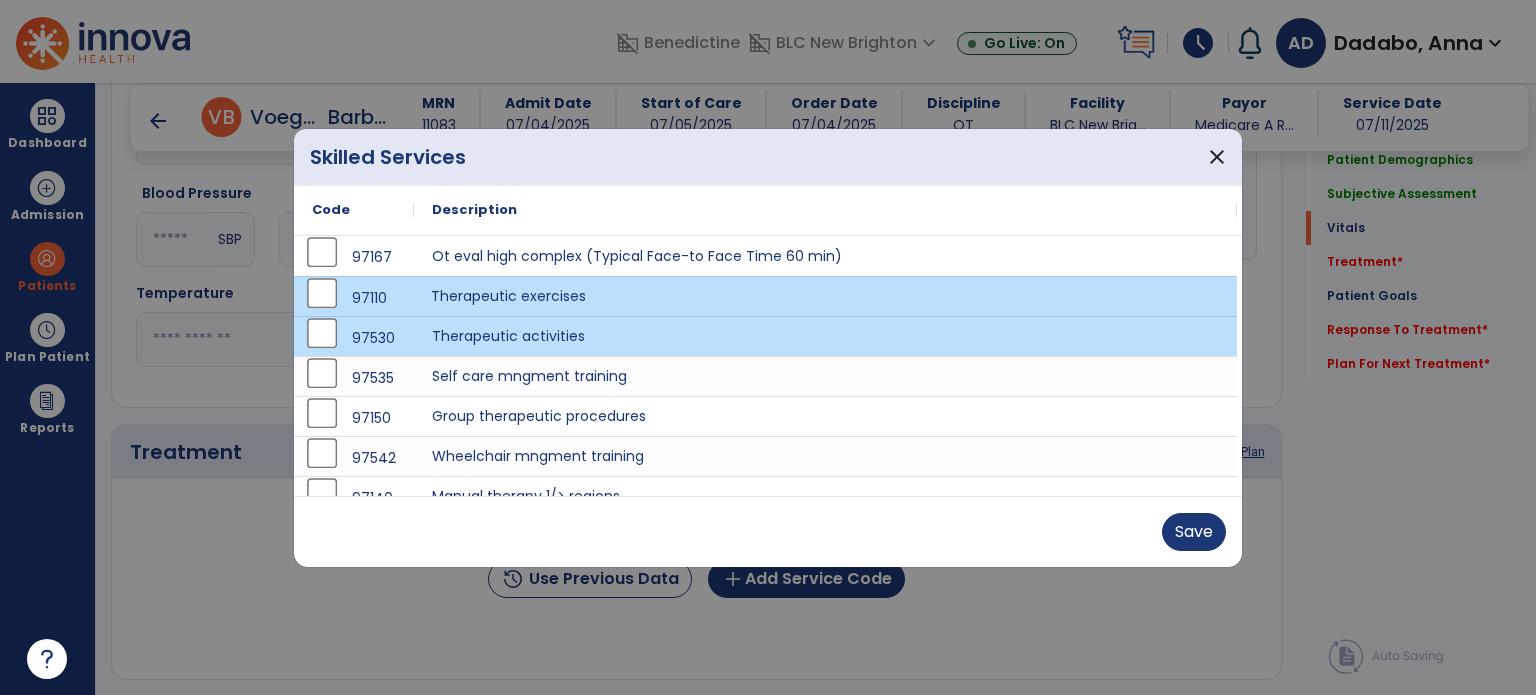 click on "Therapeutic exercises" at bounding box center [825, 296] 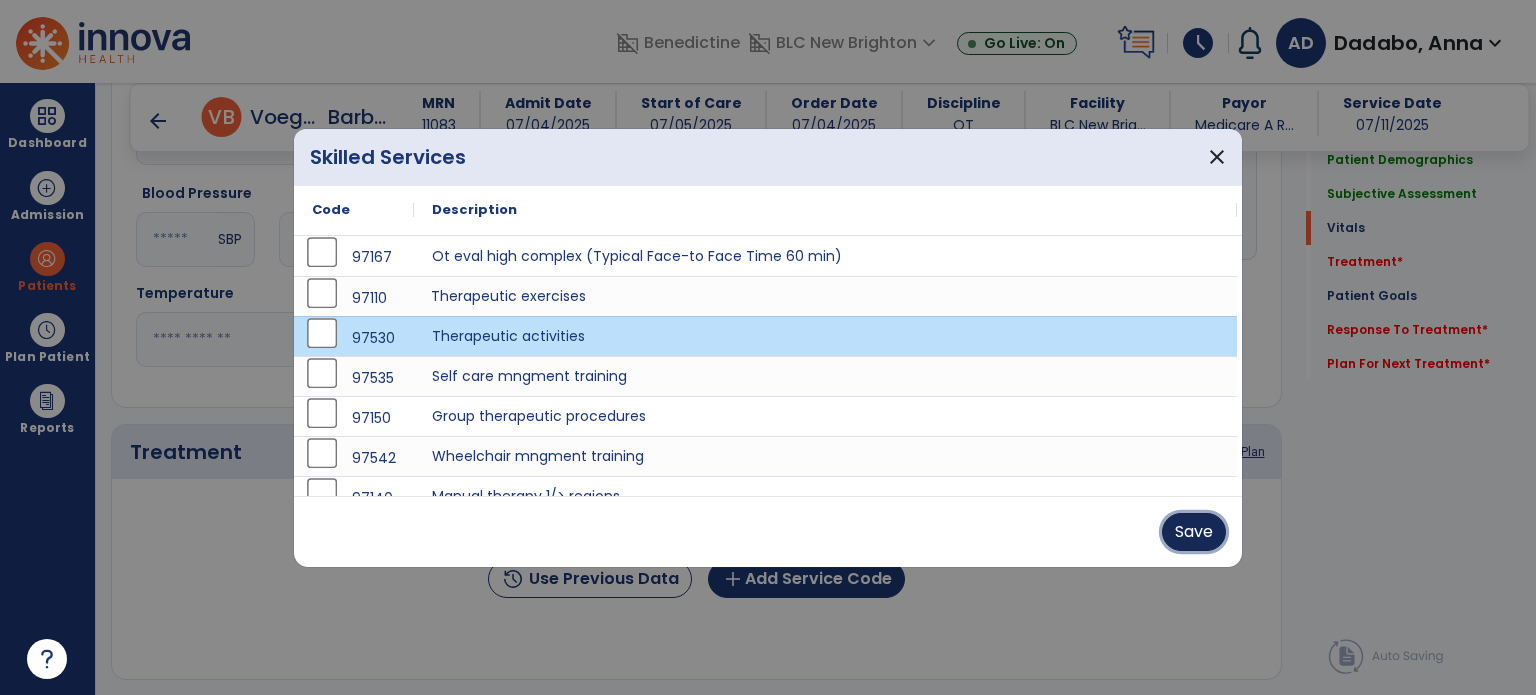 click on "Save" at bounding box center (1194, 532) 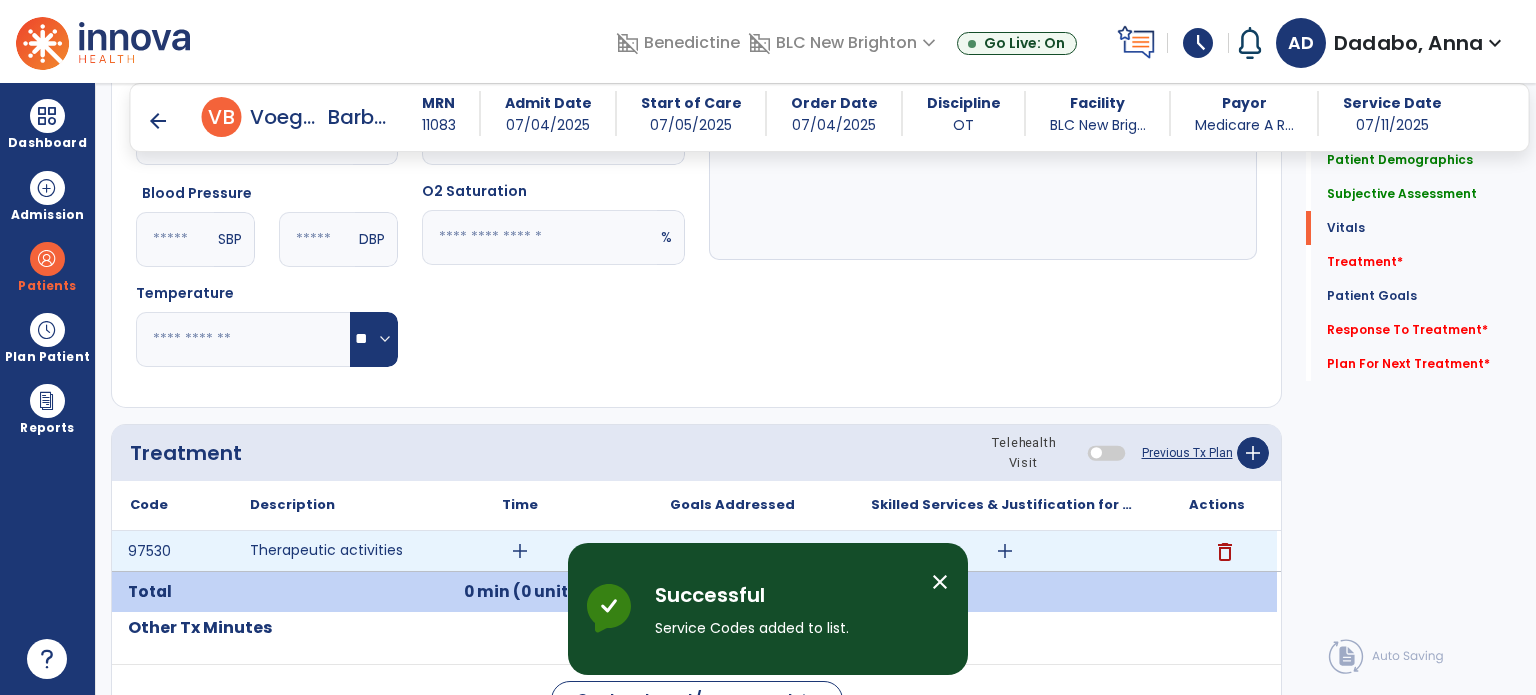 click on "add" at bounding box center (520, 551) 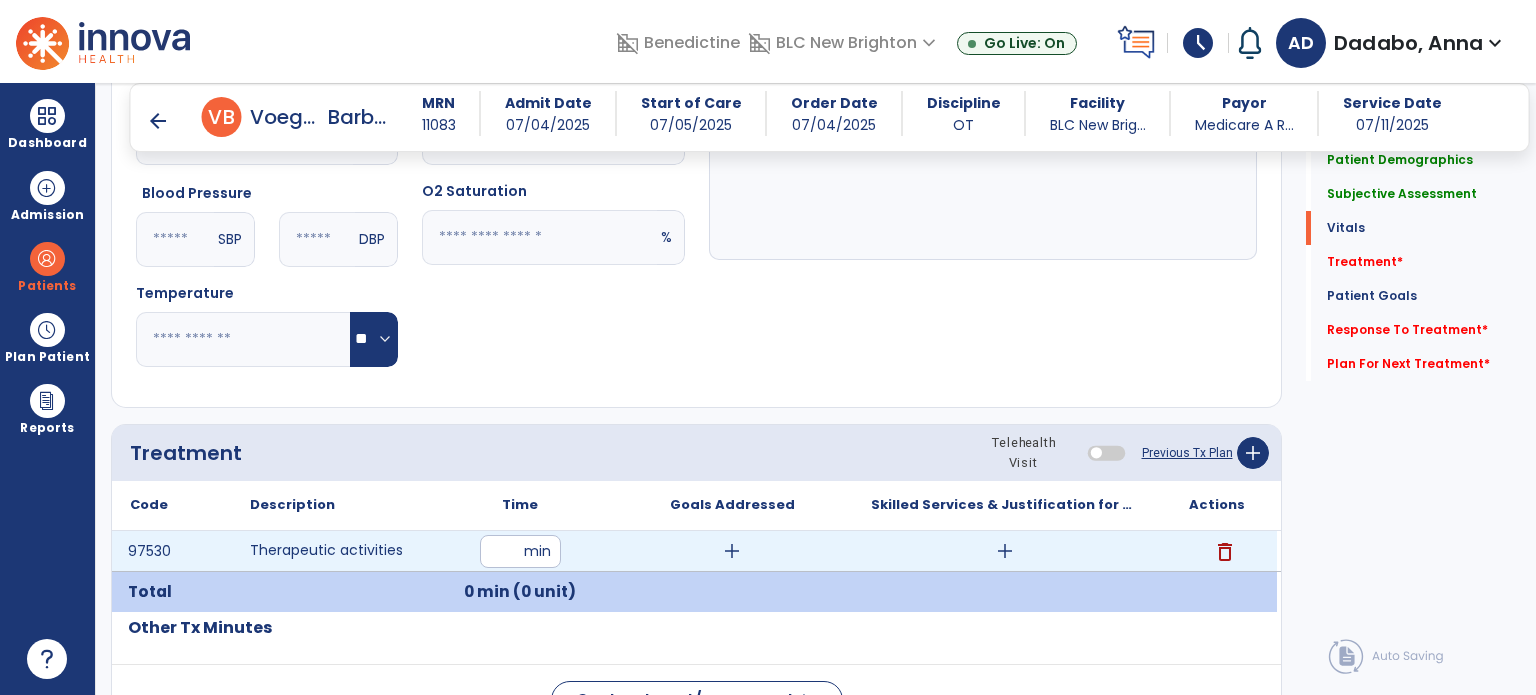 type on "*" 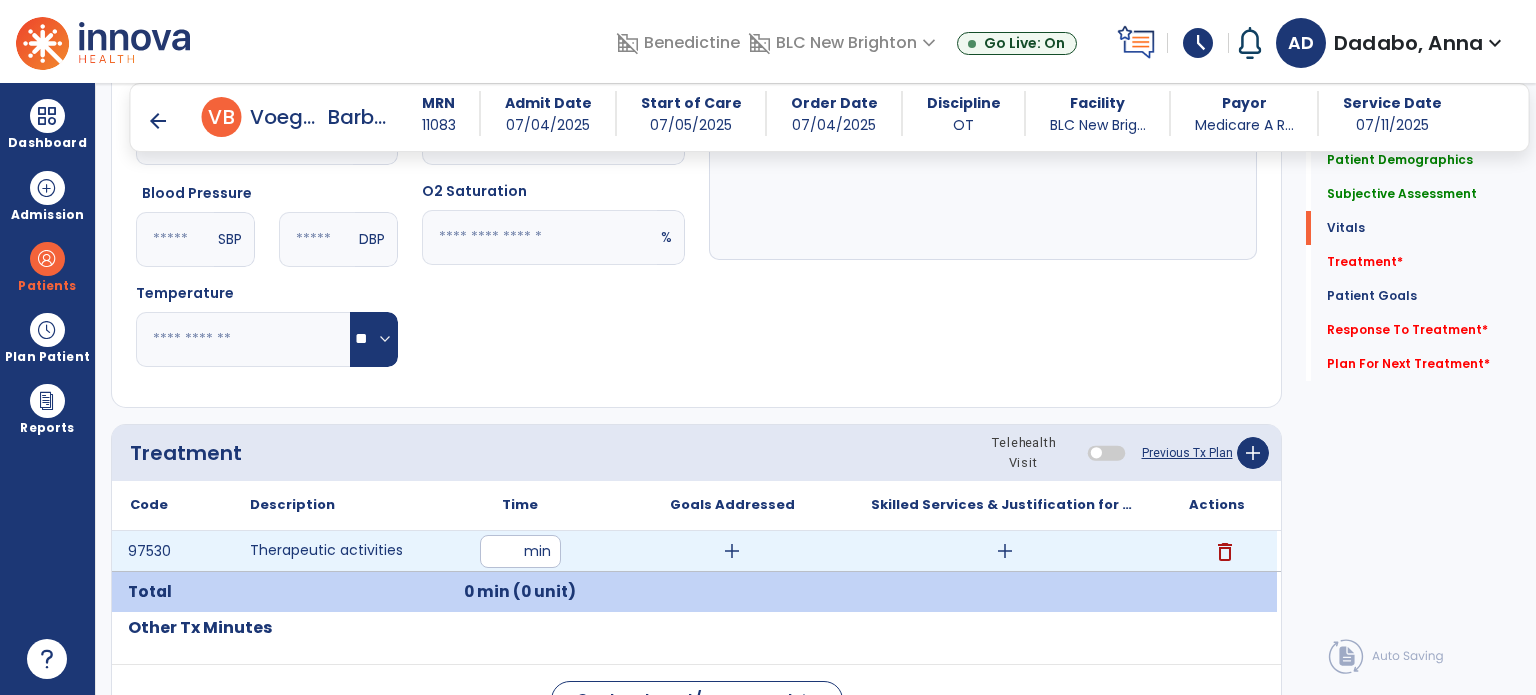 type on "**" 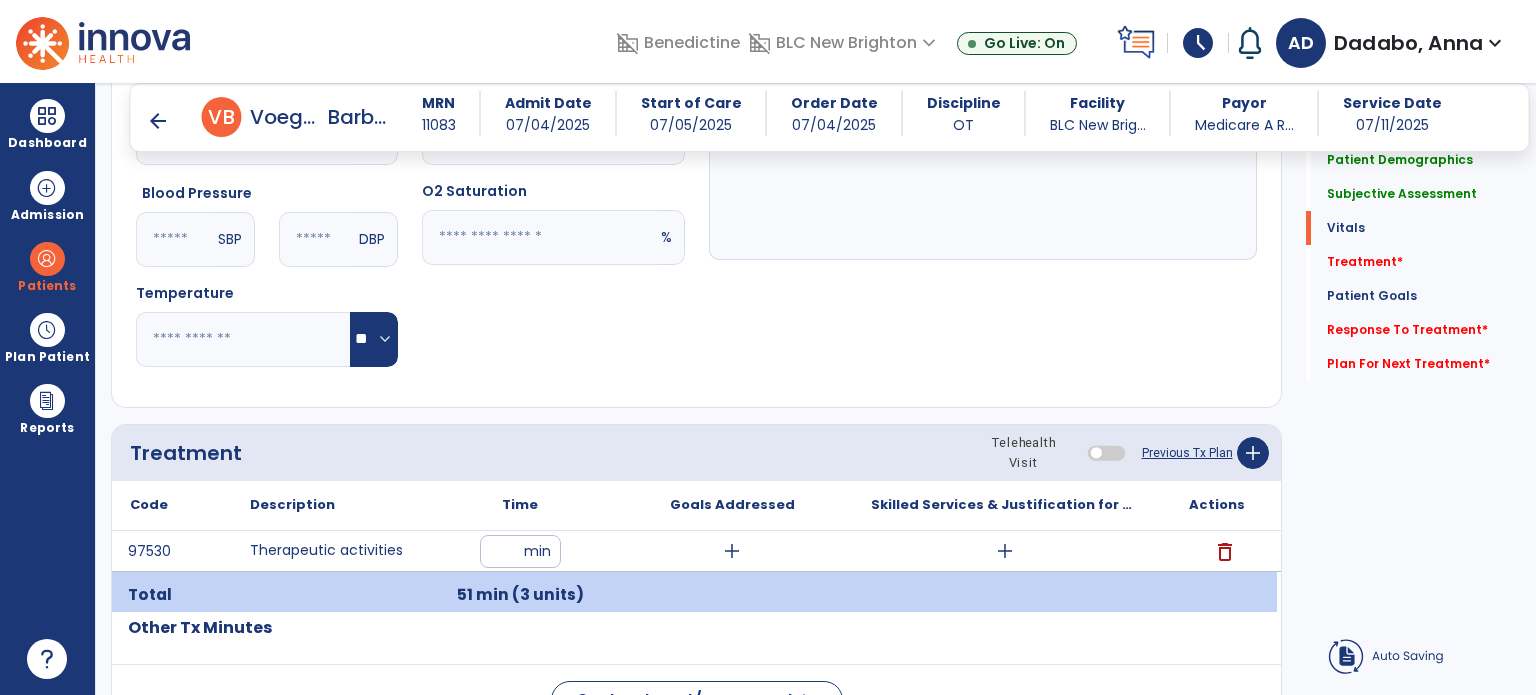 click on "Time" at bounding box center (520, 505) 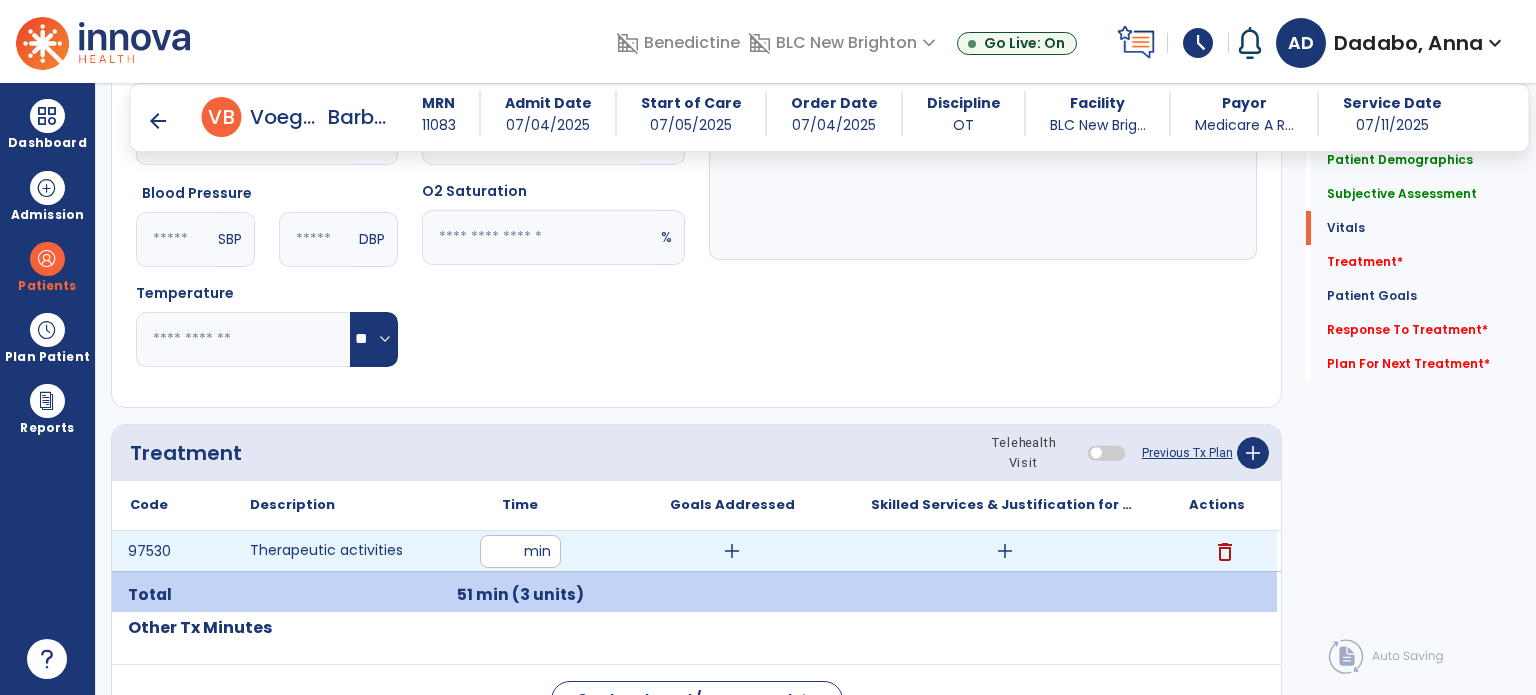 click on "add" at bounding box center [1005, 551] 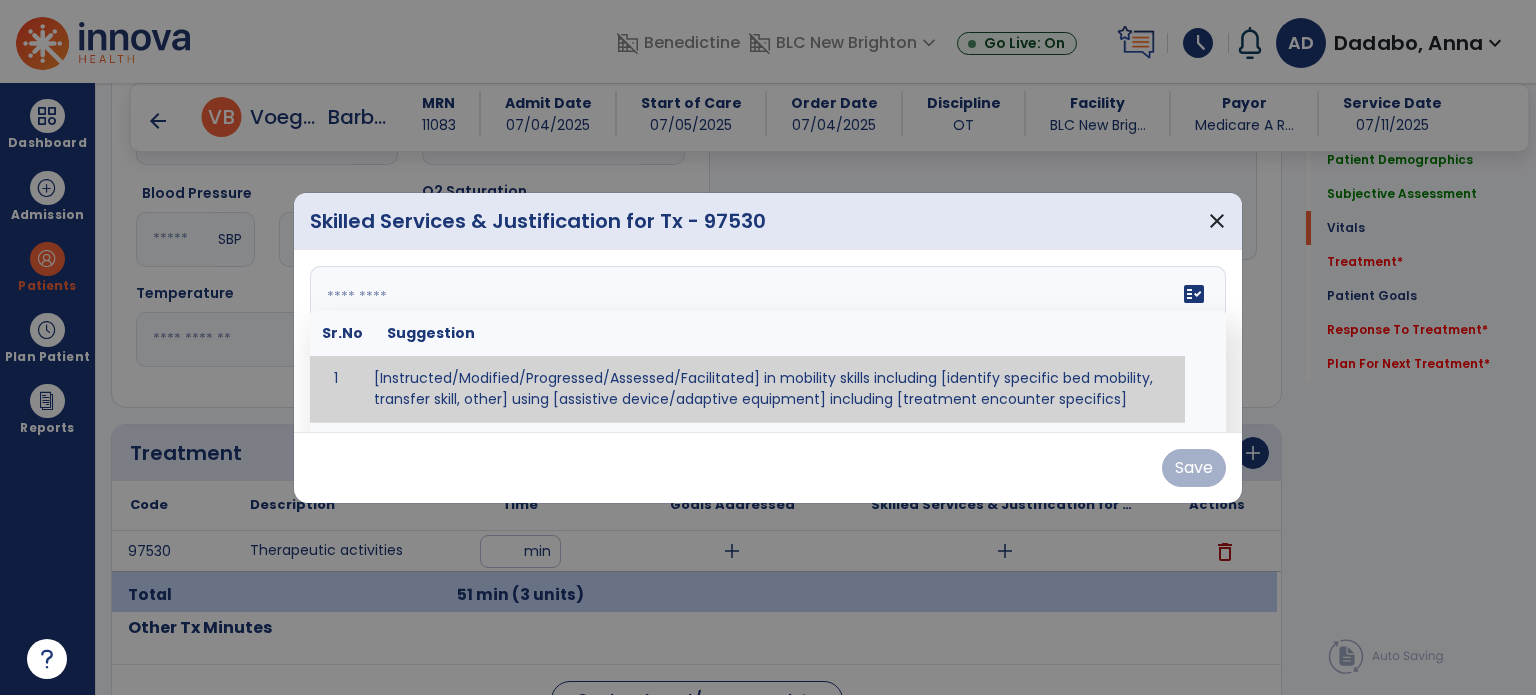 click on "fact_check  Sr.No Suggestion 1 [Instructed/Modified/Progressed/Assessed/Facilitated] in mobility skills including [identify specific bed mobility, transfer skill, other] using [assistive device/adaptive equipment] including [treatment encounter specifics]" at bounding box center [768, 341] 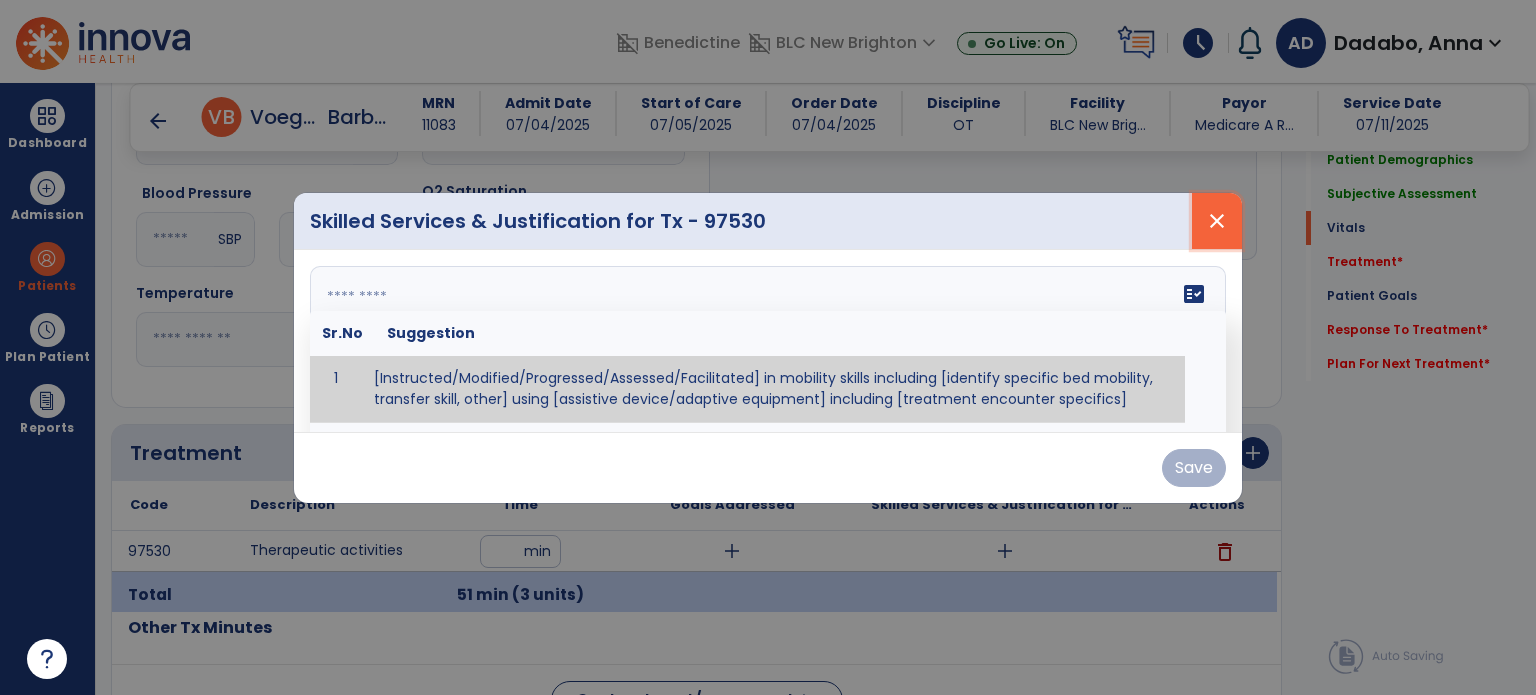 click on "close" at bounding box center (1217, 221) 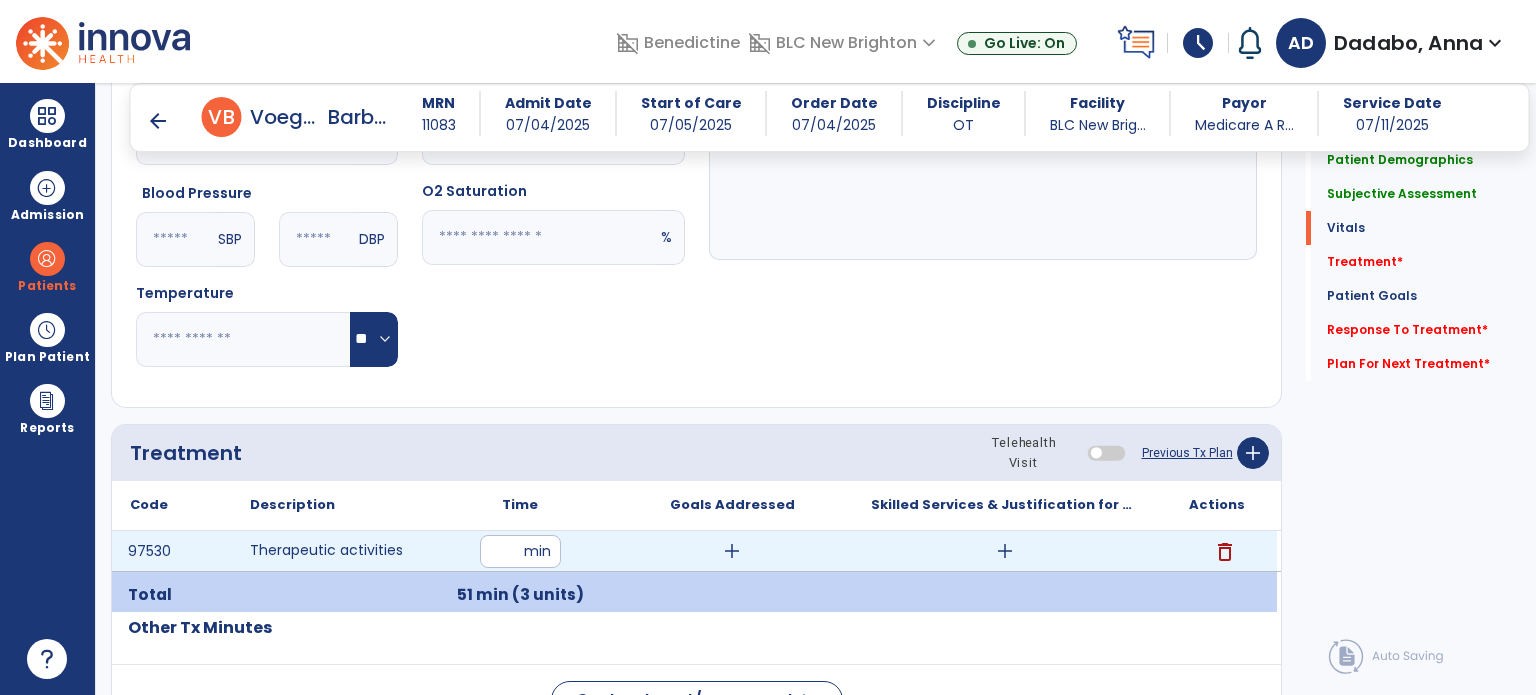click on "**" at bounding box center [520, 551] 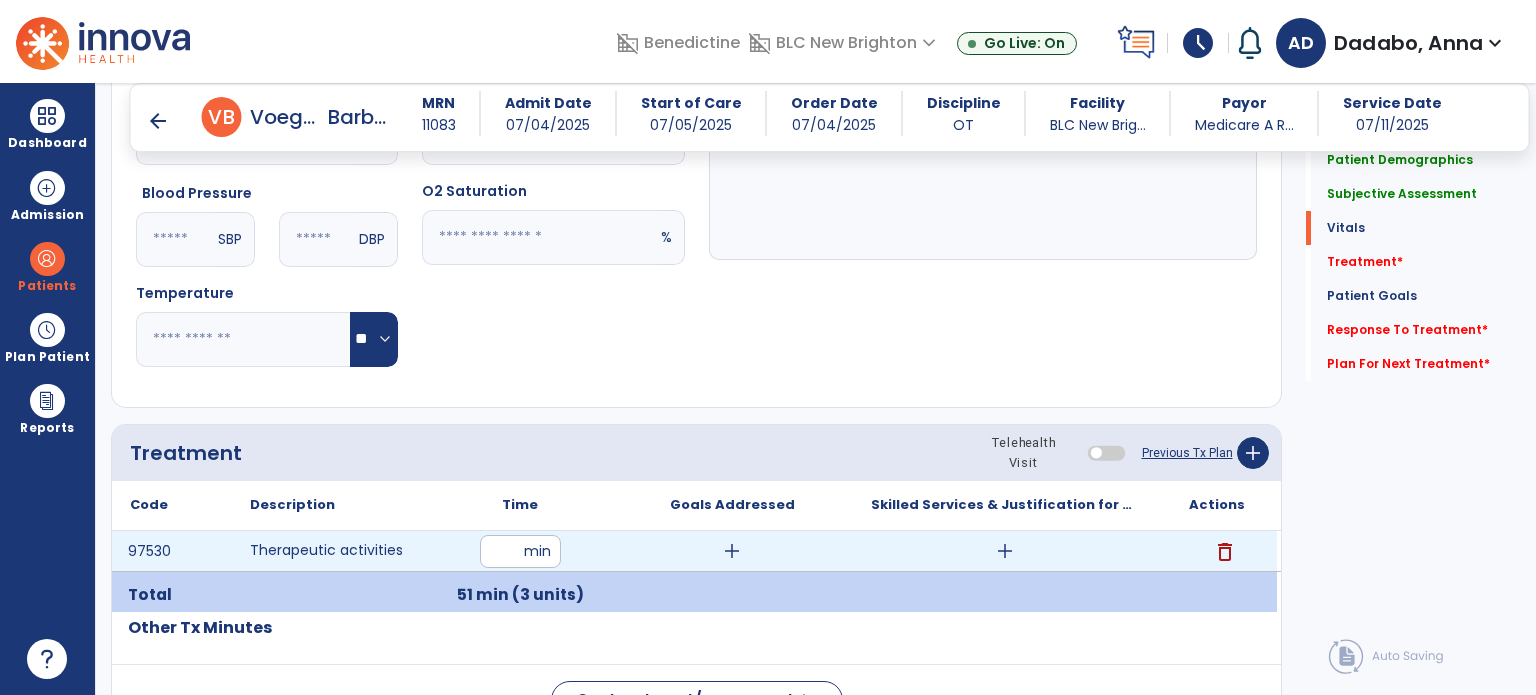 type on "**" 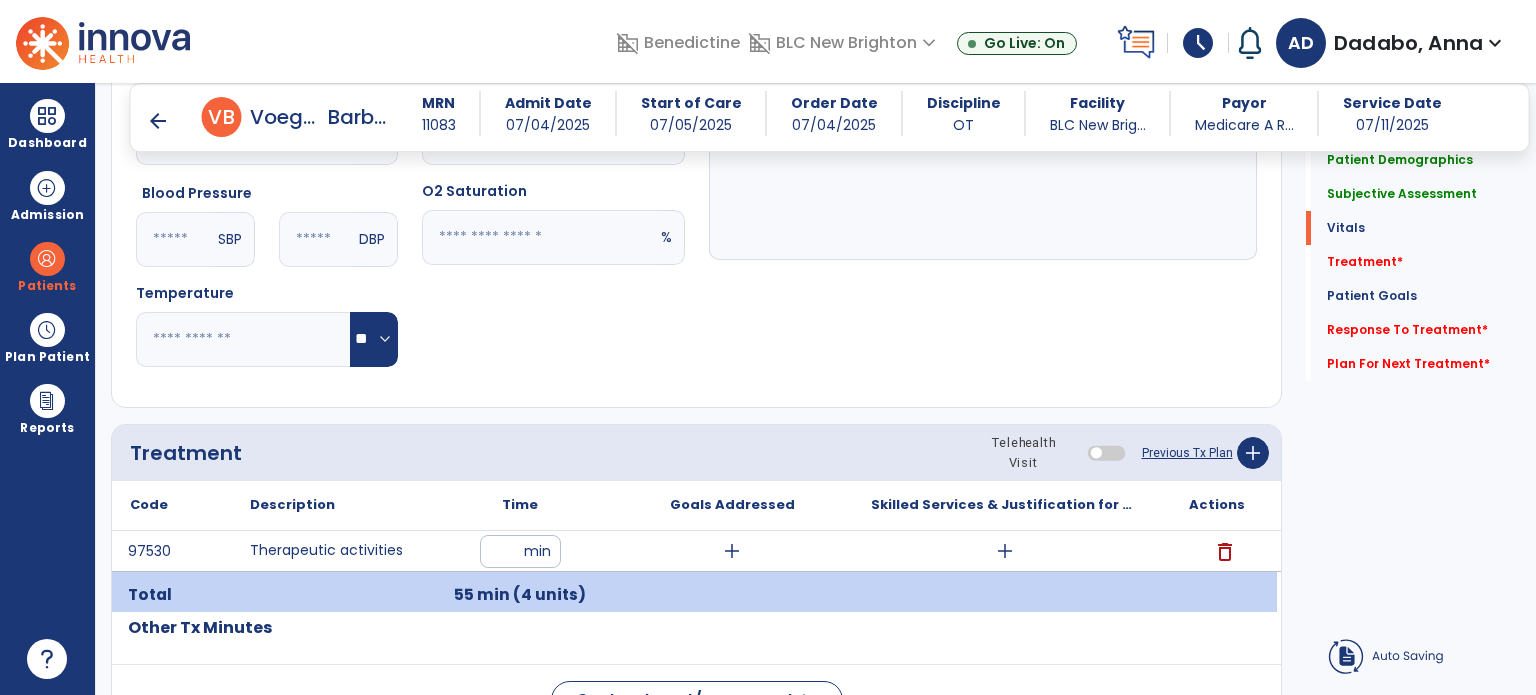 click on "Time" at bounding box center [520, 505] 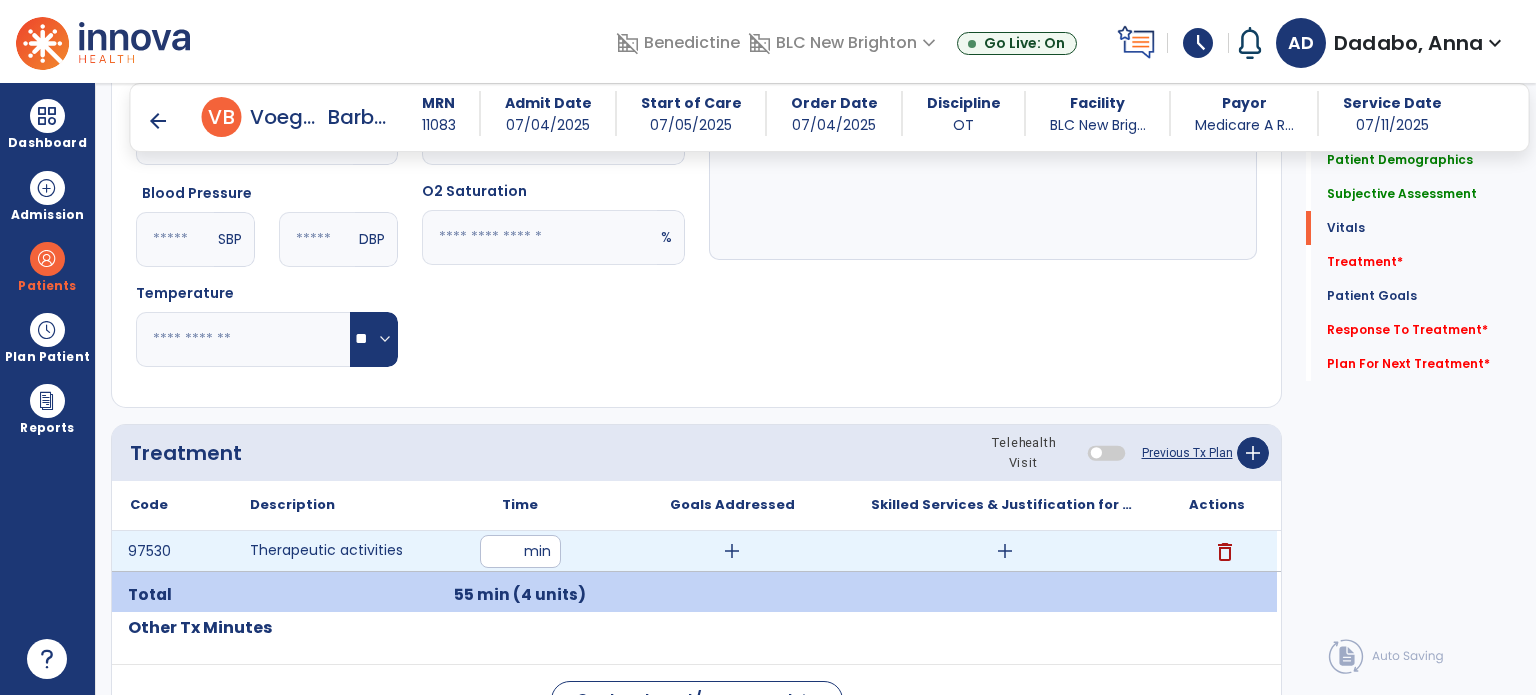 click on "add" at bounding box center [1005, 551] 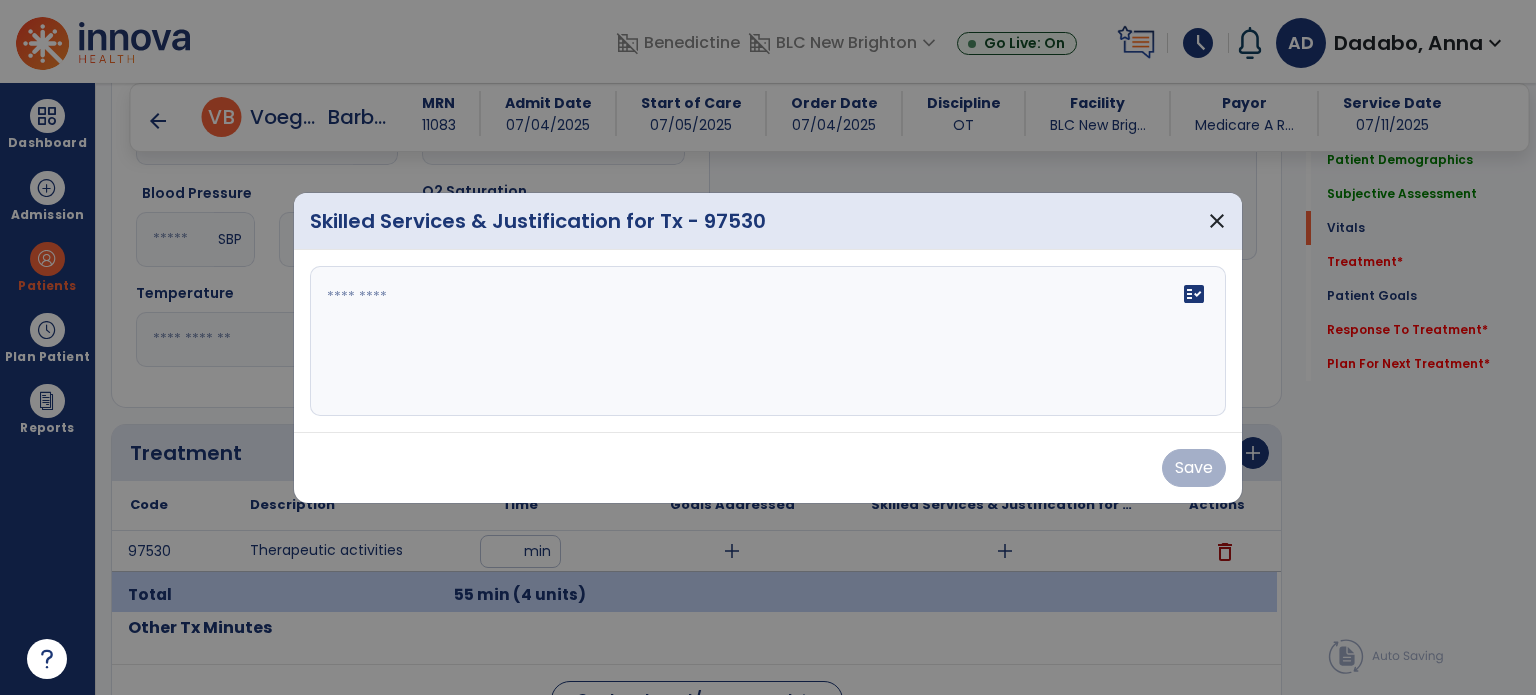 drag, startPoint x: 812, startPoint y: 419, endPoint x: 807, endPoint y: 353, distance: 66.189125 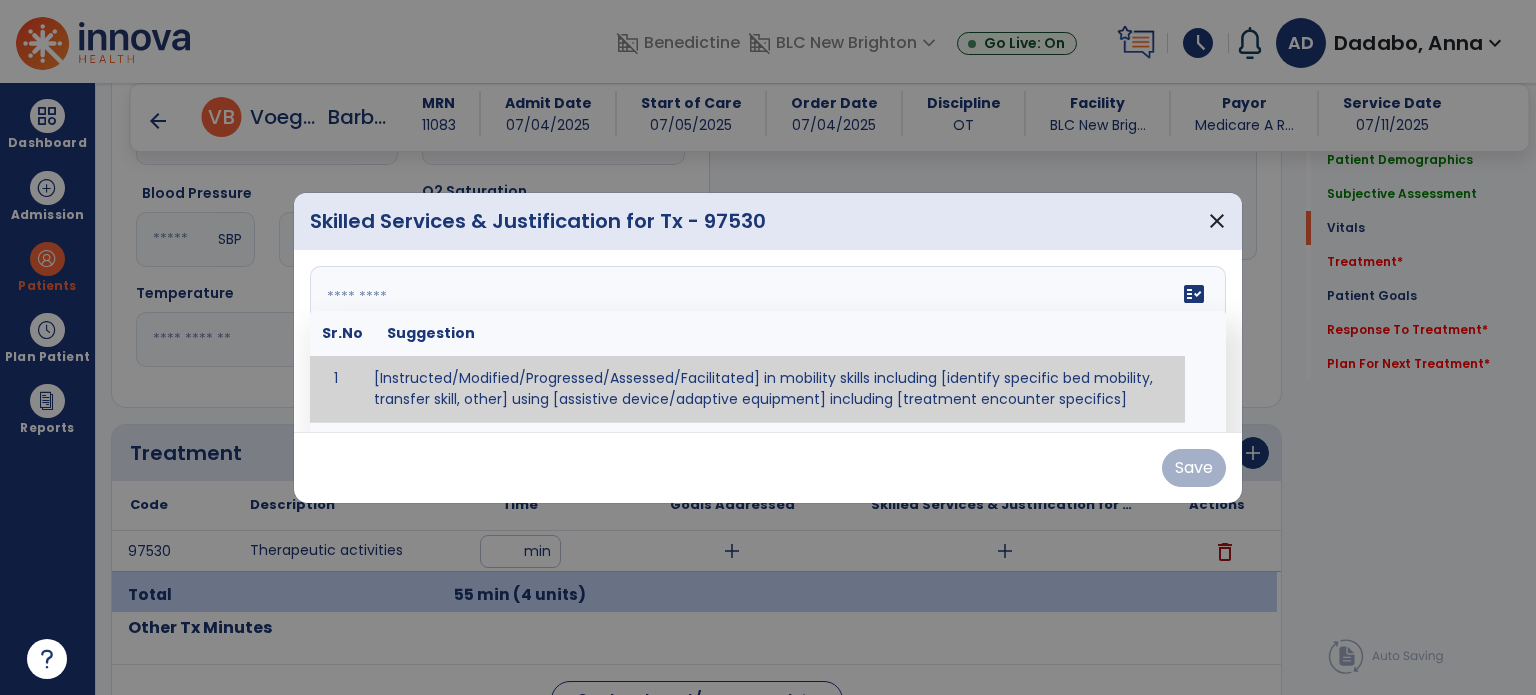 click on "fact_check  Sr.No Suggestion 1 [Instructed/Modified/Progressed/Assessed/Facilitated] in mobility skills including [identify specific bed mobility, transfer skill, other] using [assistive device/adaptive equipment] including [treatment encounter specifics]" at bounding box center [768, 341] 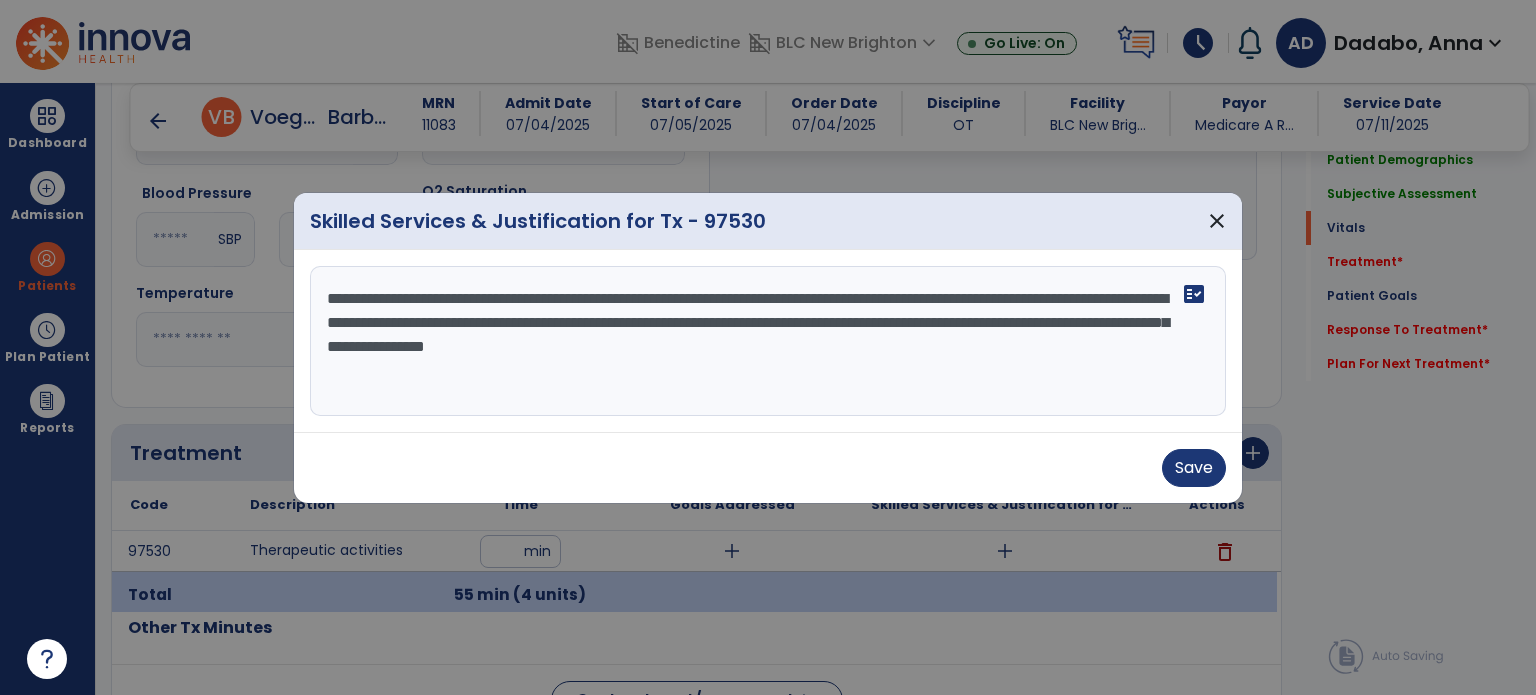 click on "**********" at bounding box center (768, 341) 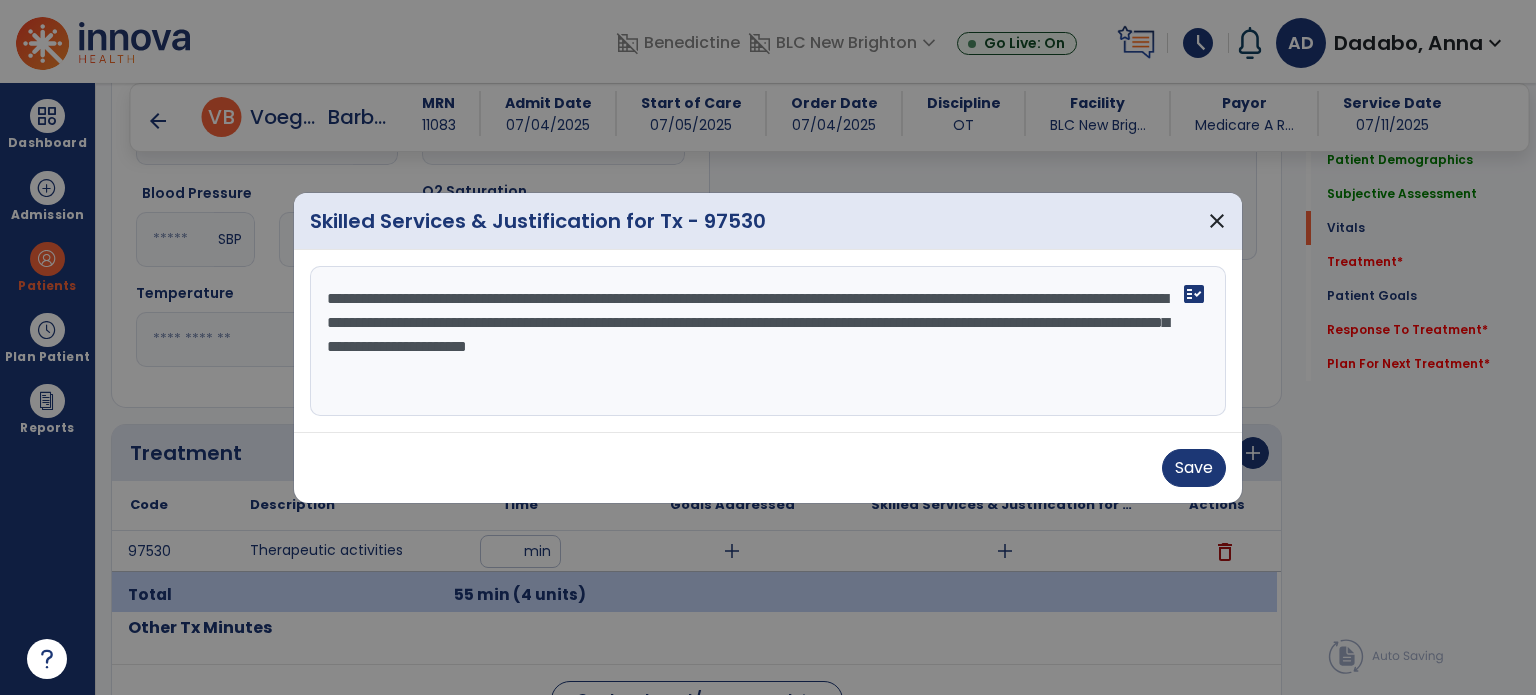 click on "**********" at bounding box center (768, 341) 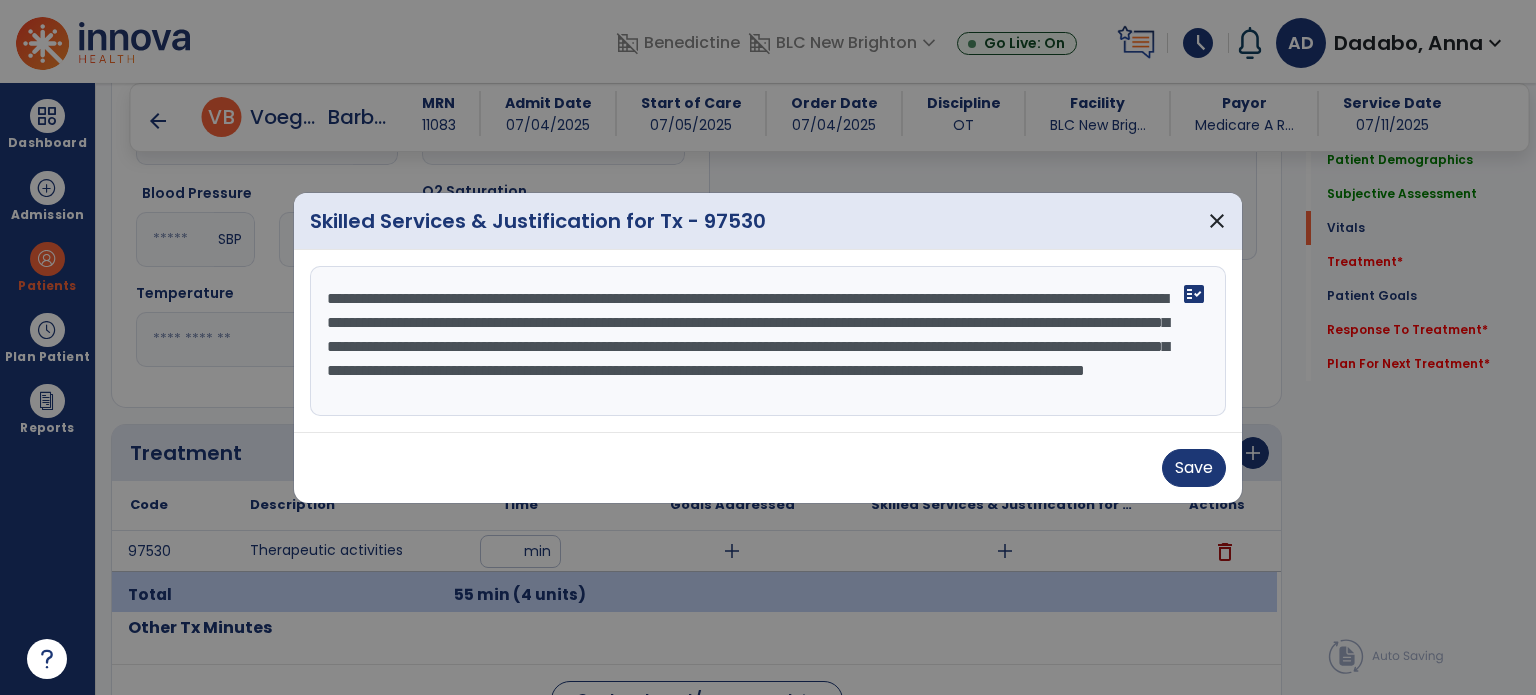 scroll, scrollTop: 15, scrollLeft: 0, axis: vertical 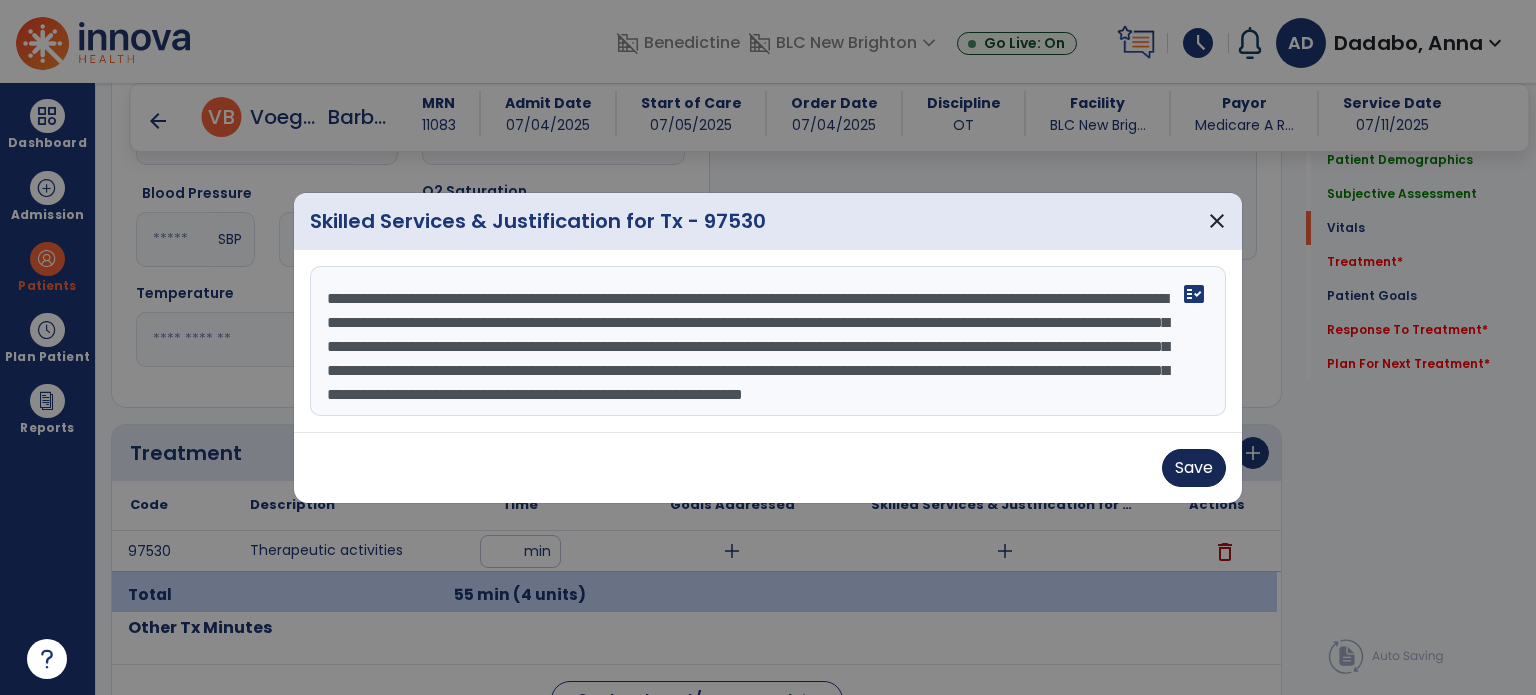 type on "**********" 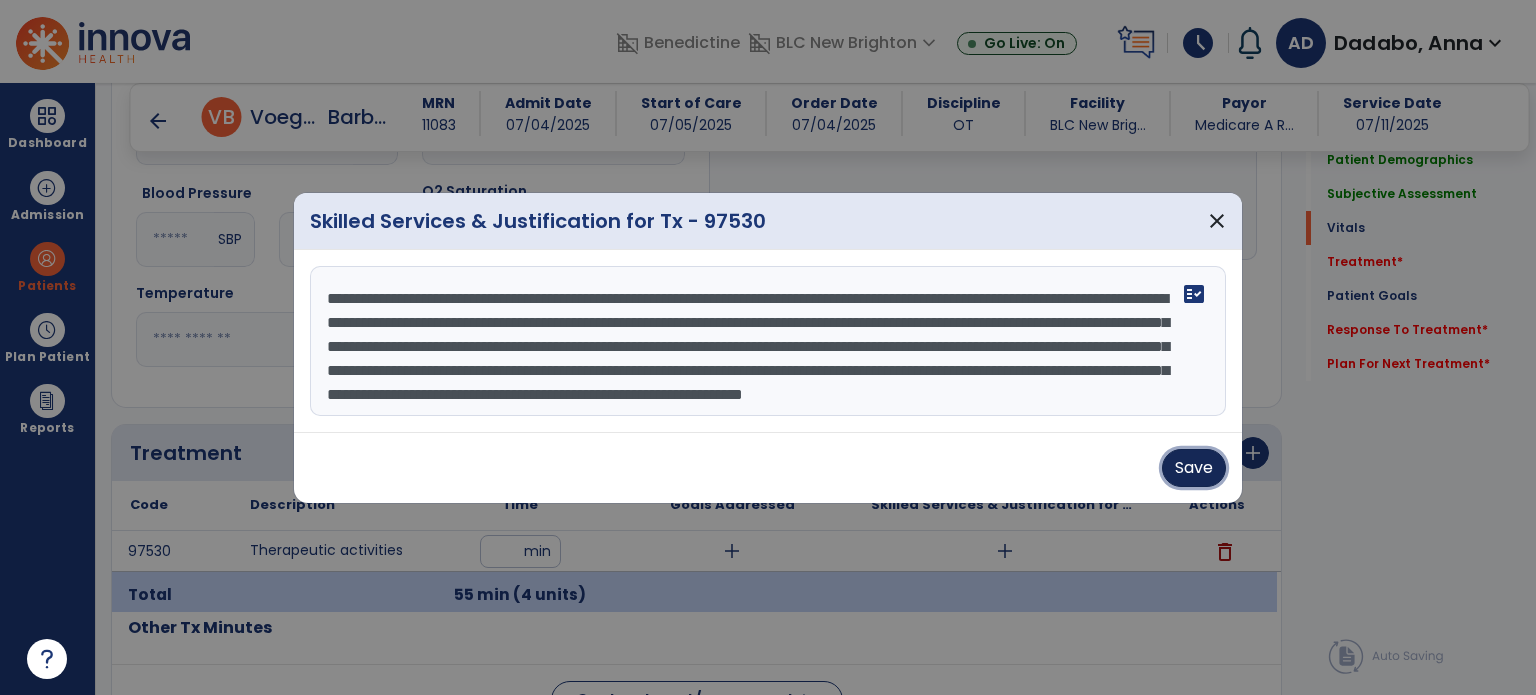 click on "Save" at bounding box center [1194, 468] 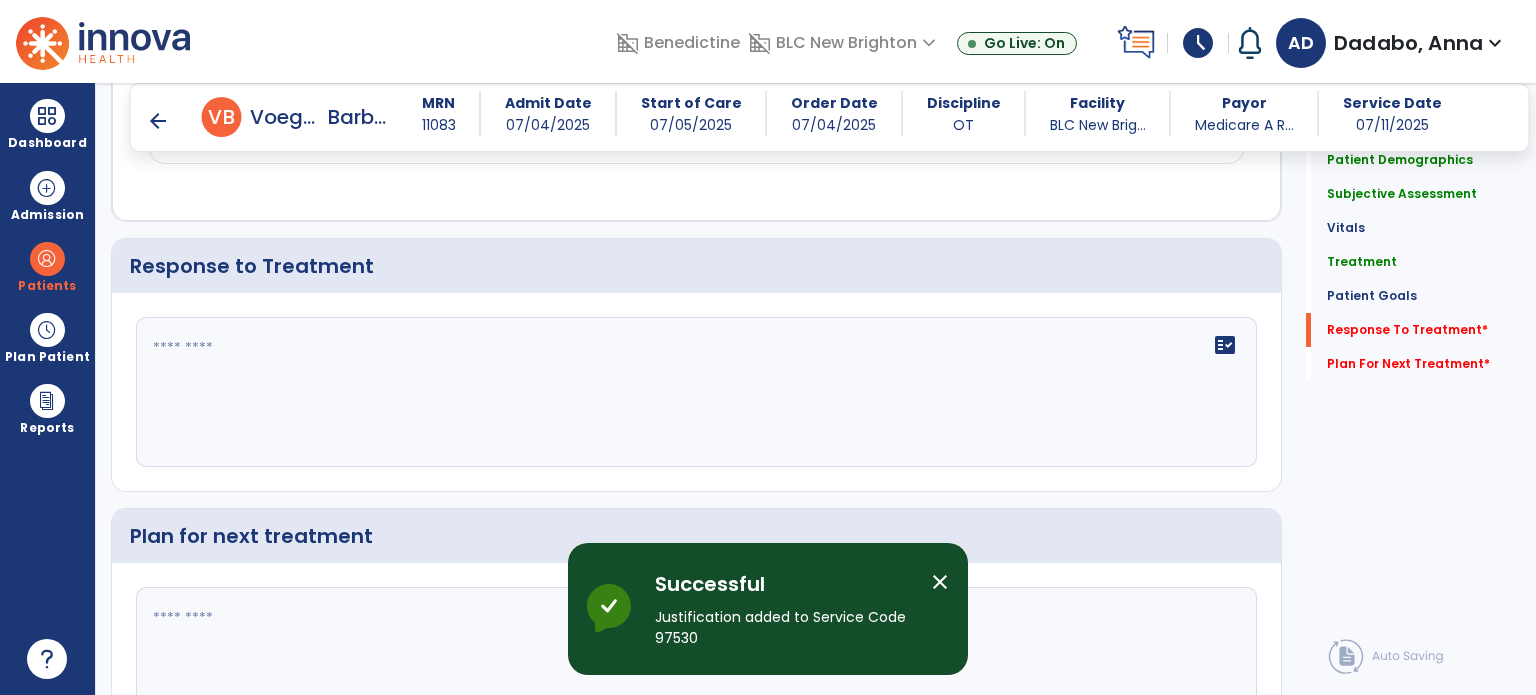 scroll, scrollTop: 2250, scrollLeft: 0, axis: vertical 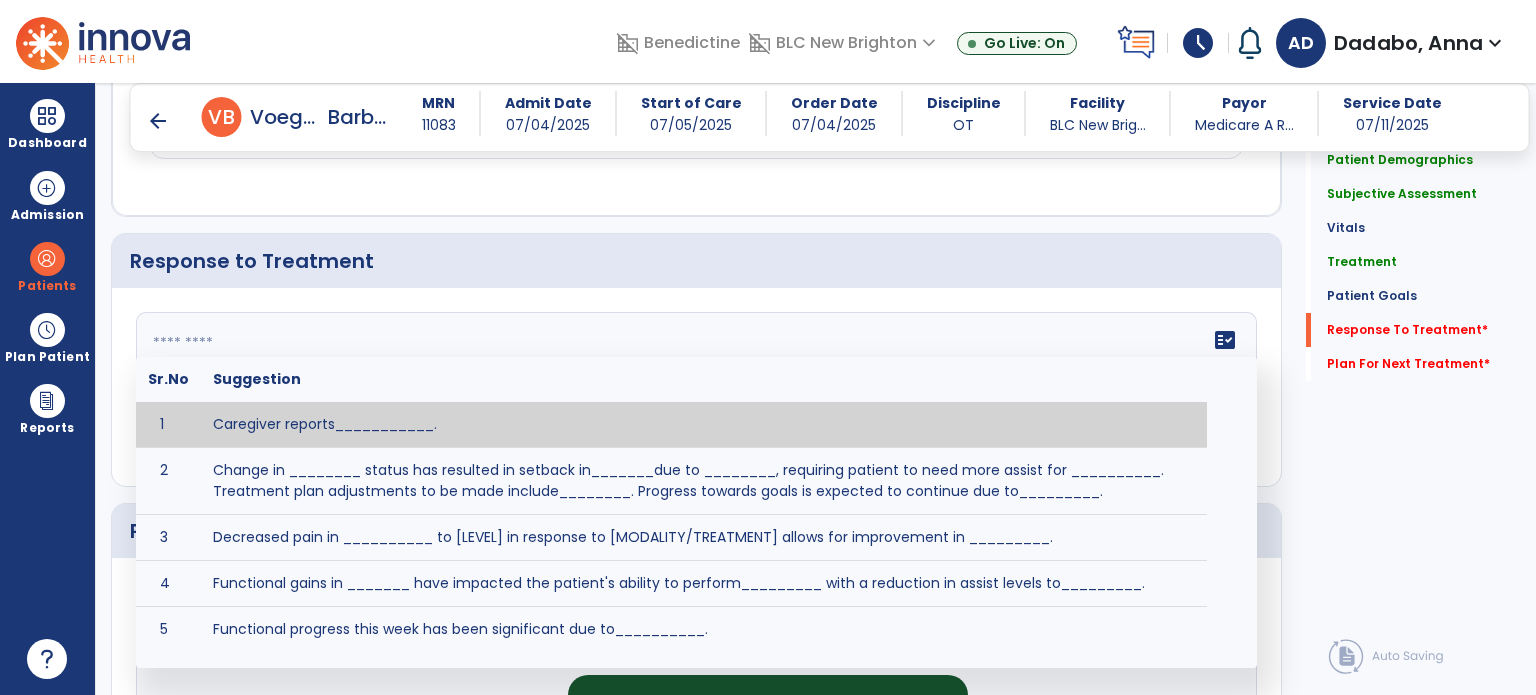 click on "fact_check  Sr.No Suggestion 1 Caregiver reports___________. 2 Change in ________ status has resulted in setback in_______due to ________, requiring patient to need more assist for __________.   Treatment plan adjustments to be made include________.  Progress towards goals is expected to continue due to_________. 3 Decreased pain in __________ to [LEVEL] in response to [MODALITY/TREATMENT] allows for improvement in _________. 4 Functional gains in _______ have impacted the patient's ability to perform_________ with a reduction in assist levels to_________. 5 Functional progress this week has been significant due to__________. 6 Gains in ________ have improved the patient's ability to perform ______with decreased levels of assist to___________. 7 Improvement in ________allows patient to tolerate higher levels of challenges in_________. 8 Pain in [AREA] has decreased to [LEVEL] in response to [TREATMENT/MODALITY], allowing fore ease in completing__________. 9 10 11 12 13 14 15 16 17 18 19 20 21" 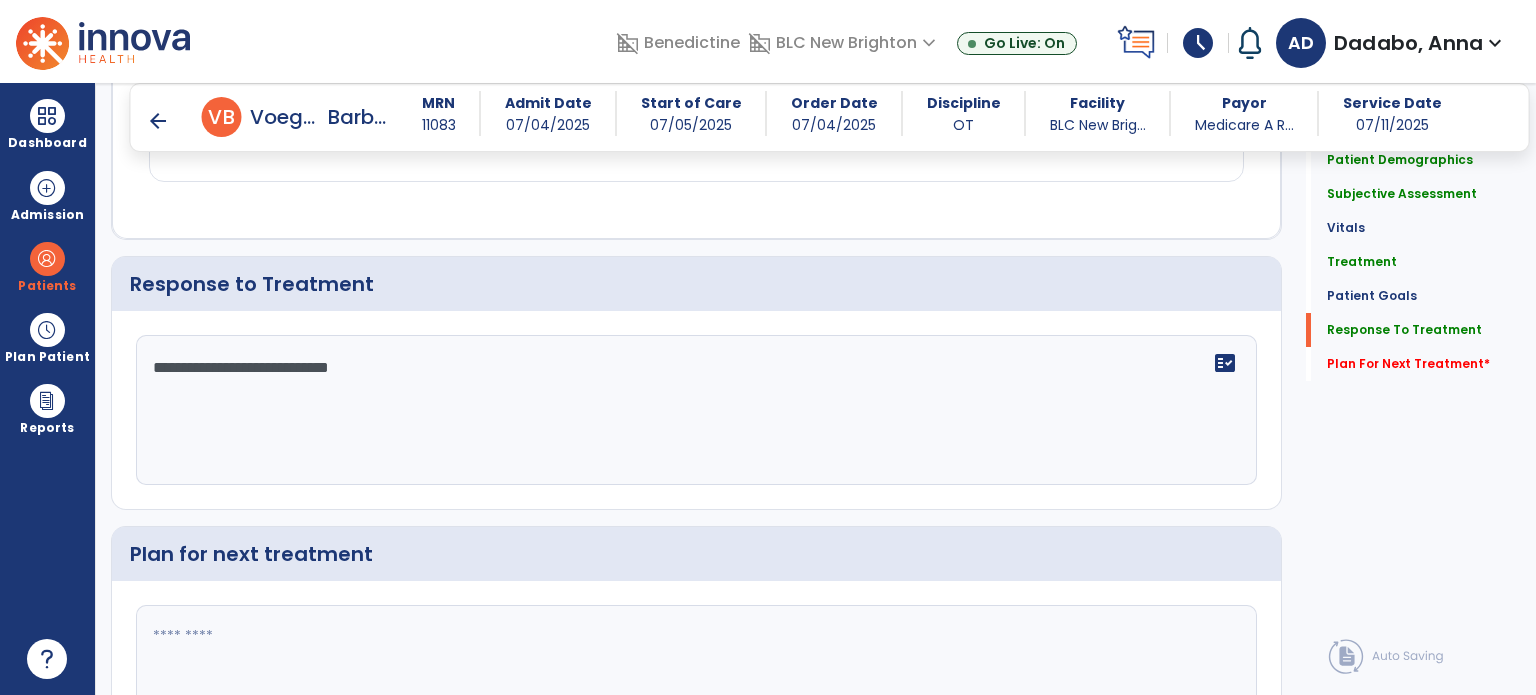 scroll, scrollTop: 2250, scrollLeft: 0, axis: vertical 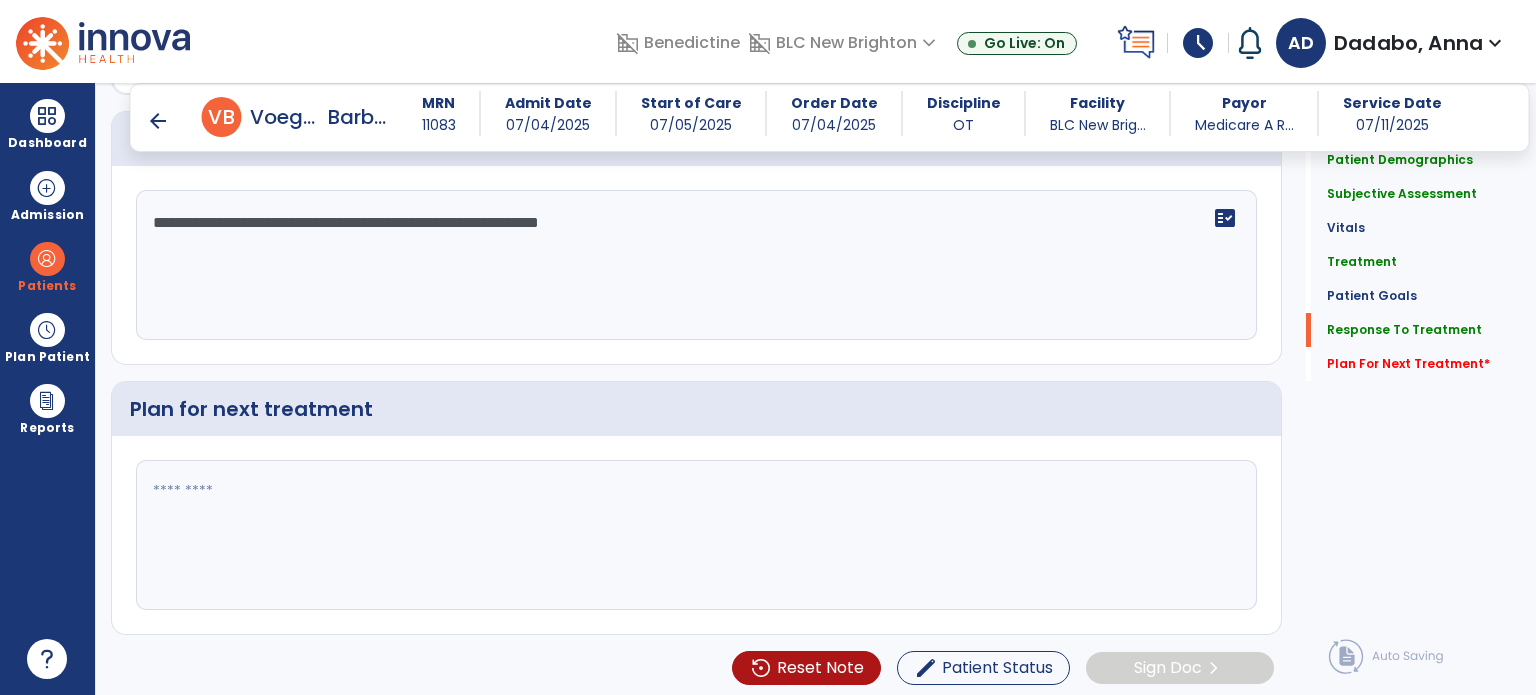 type on "**********" 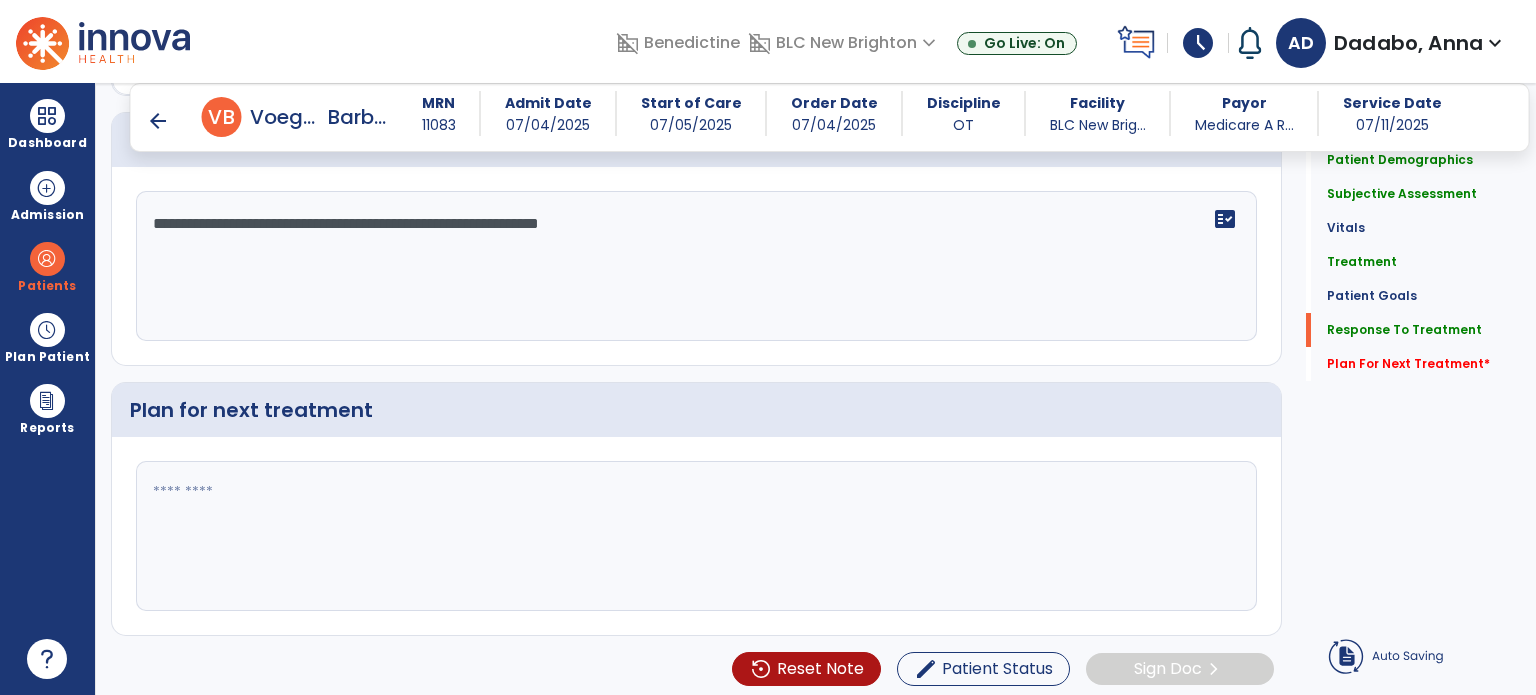 click 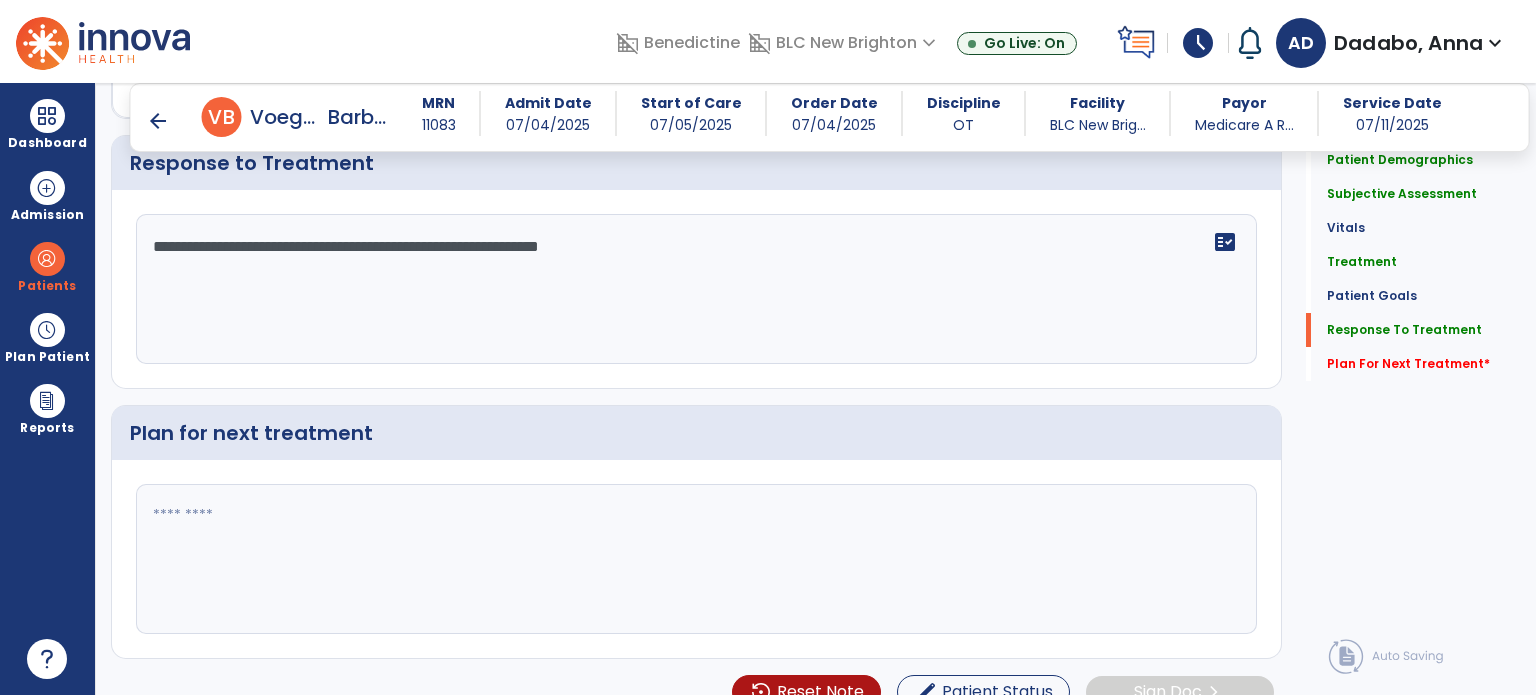 scroll, scrollTop: 2372, scrollLeft: 0, axis: vertical 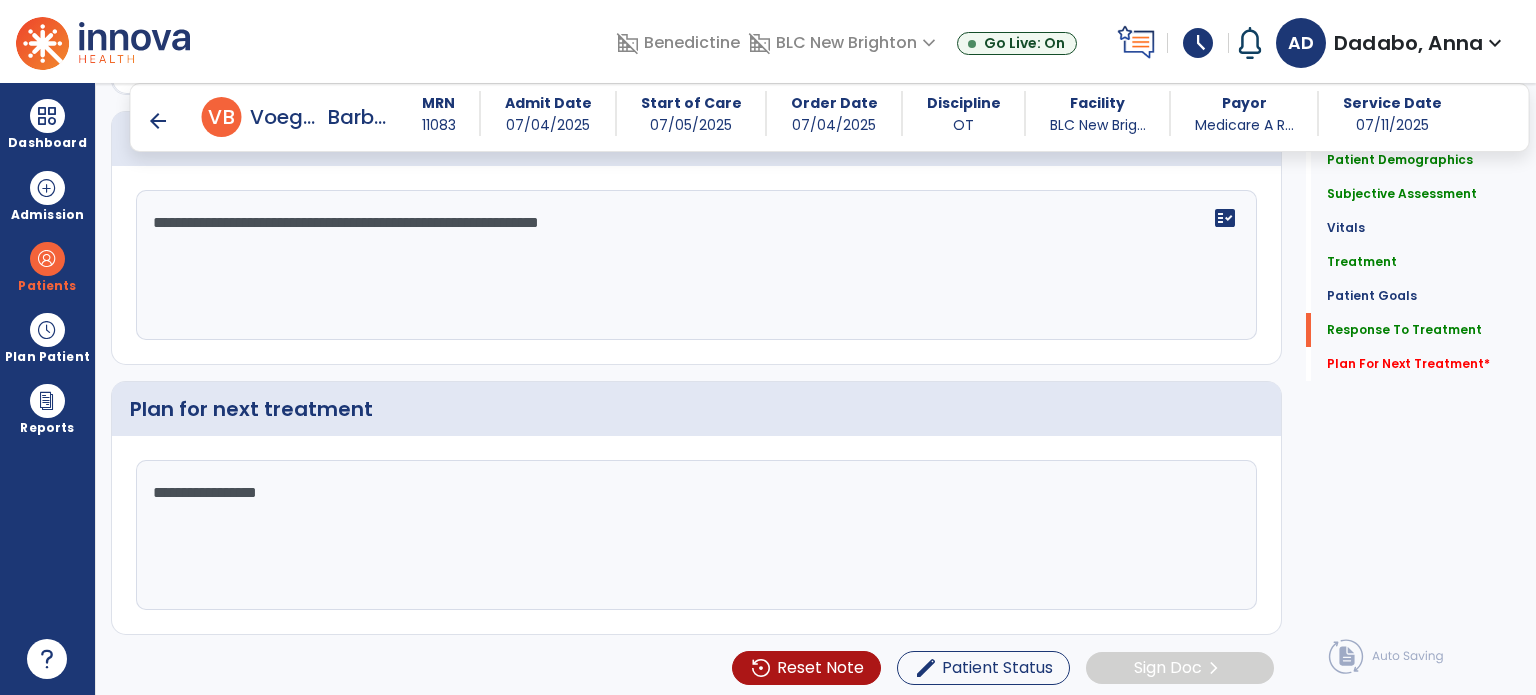type on "**********" 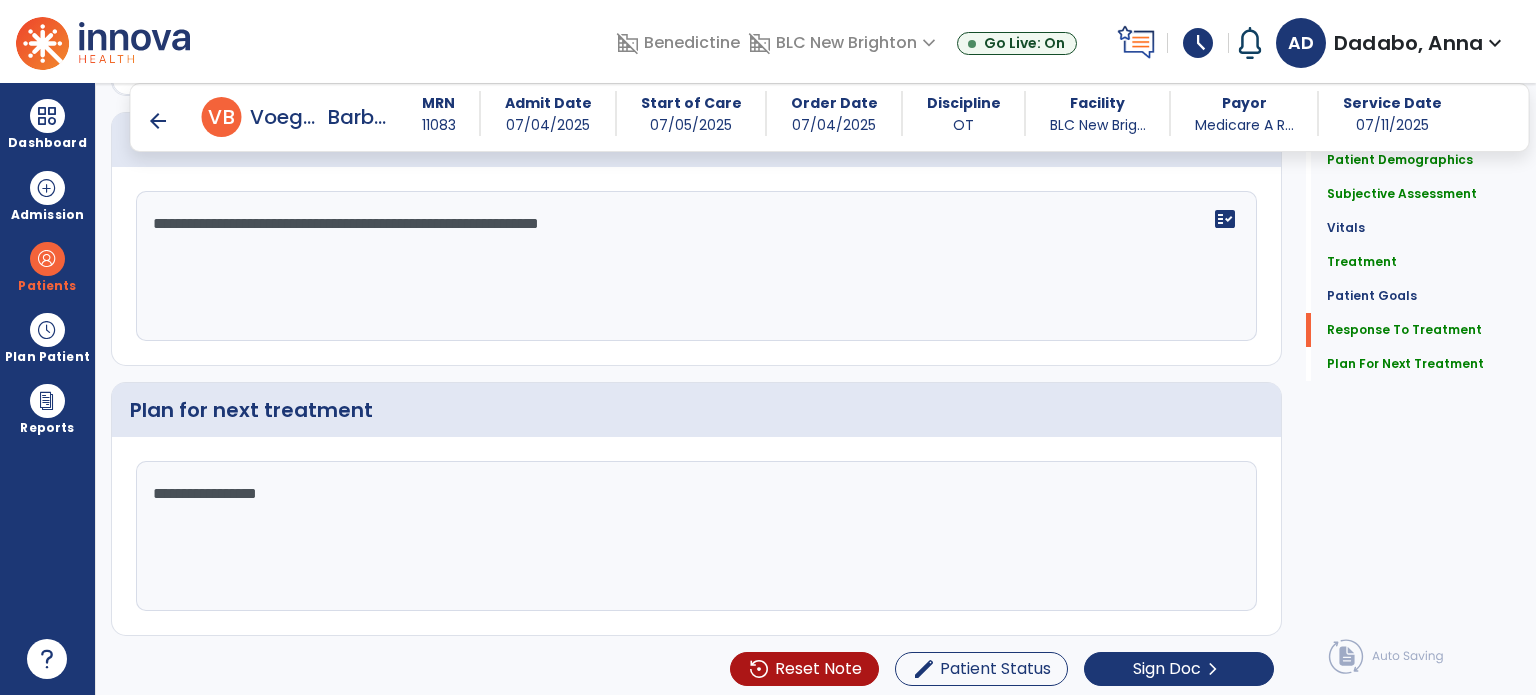 scroll, scrollTop: 2372, scrollLeft: 0, axis: vertical 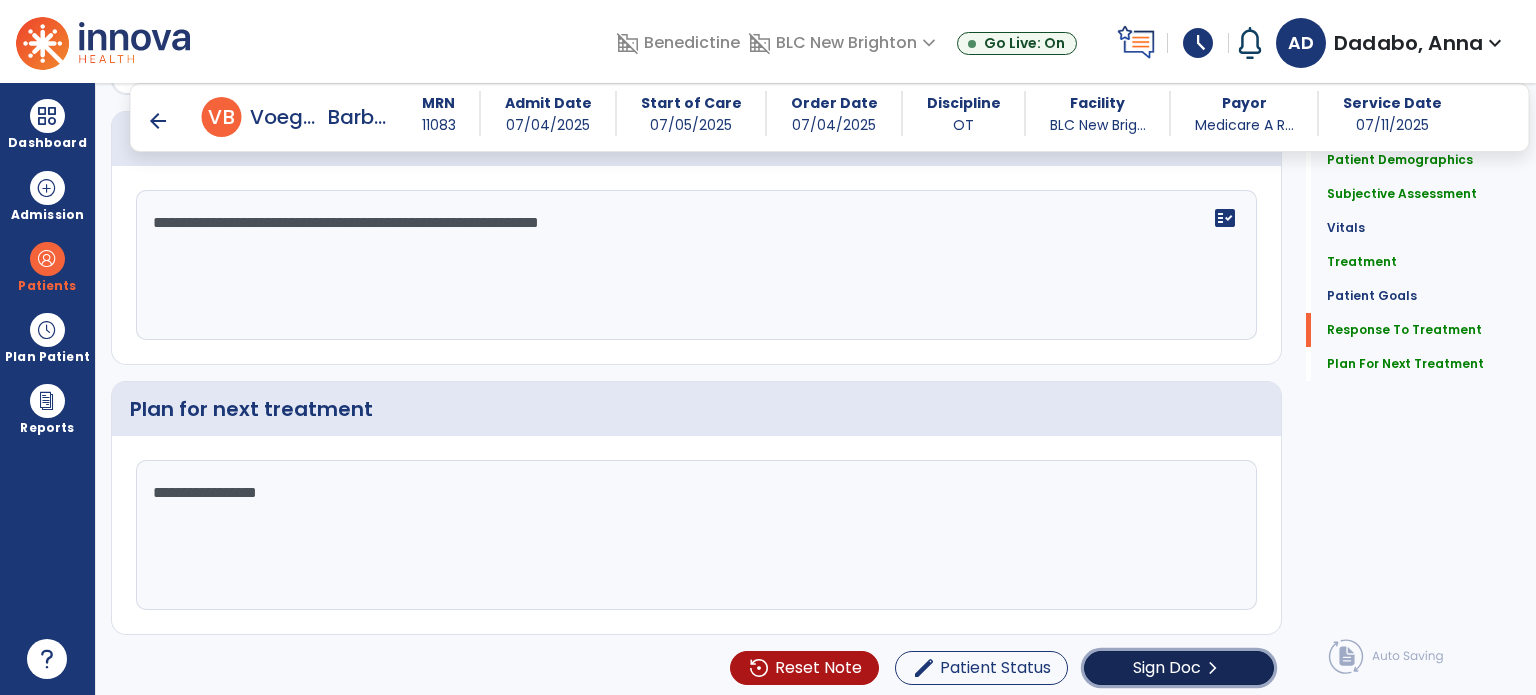 click on "chevron_right" 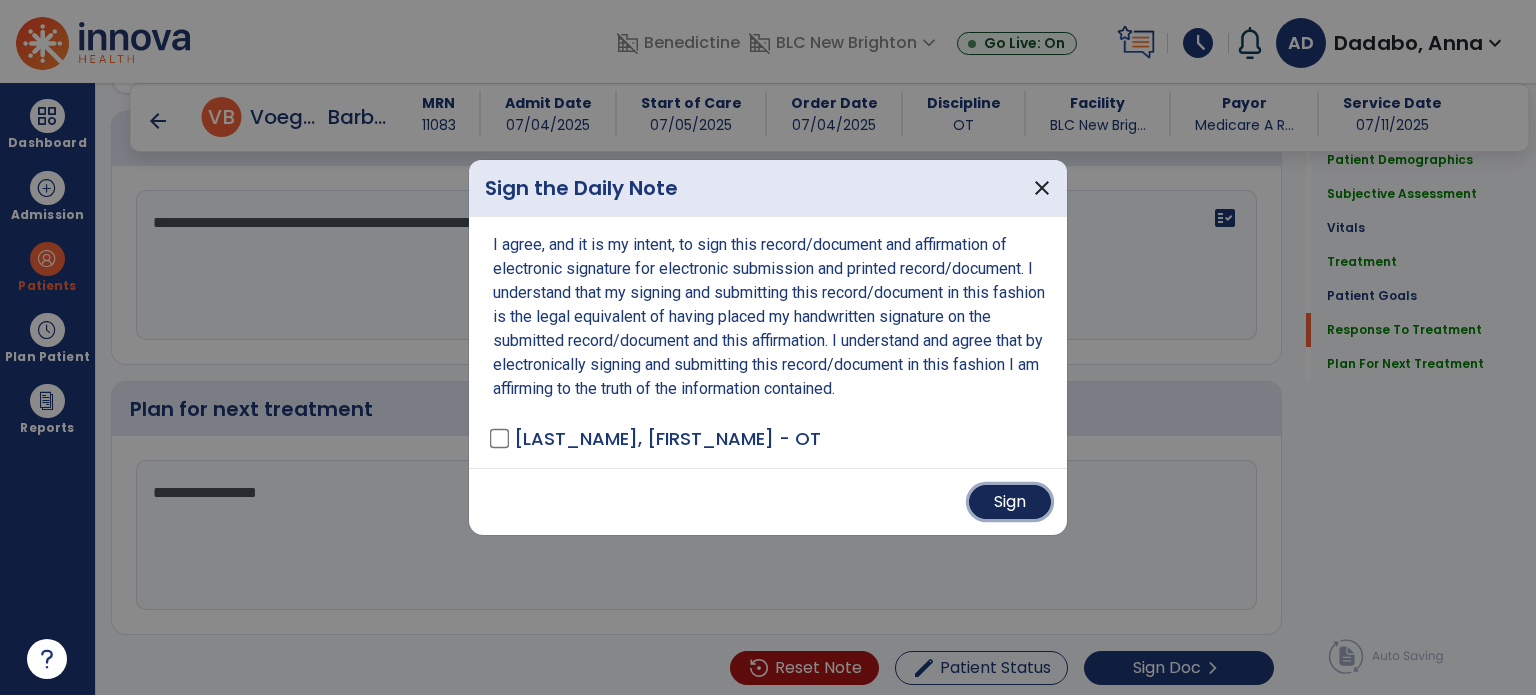 click on "Sign" at bounding box center [1010, 502] 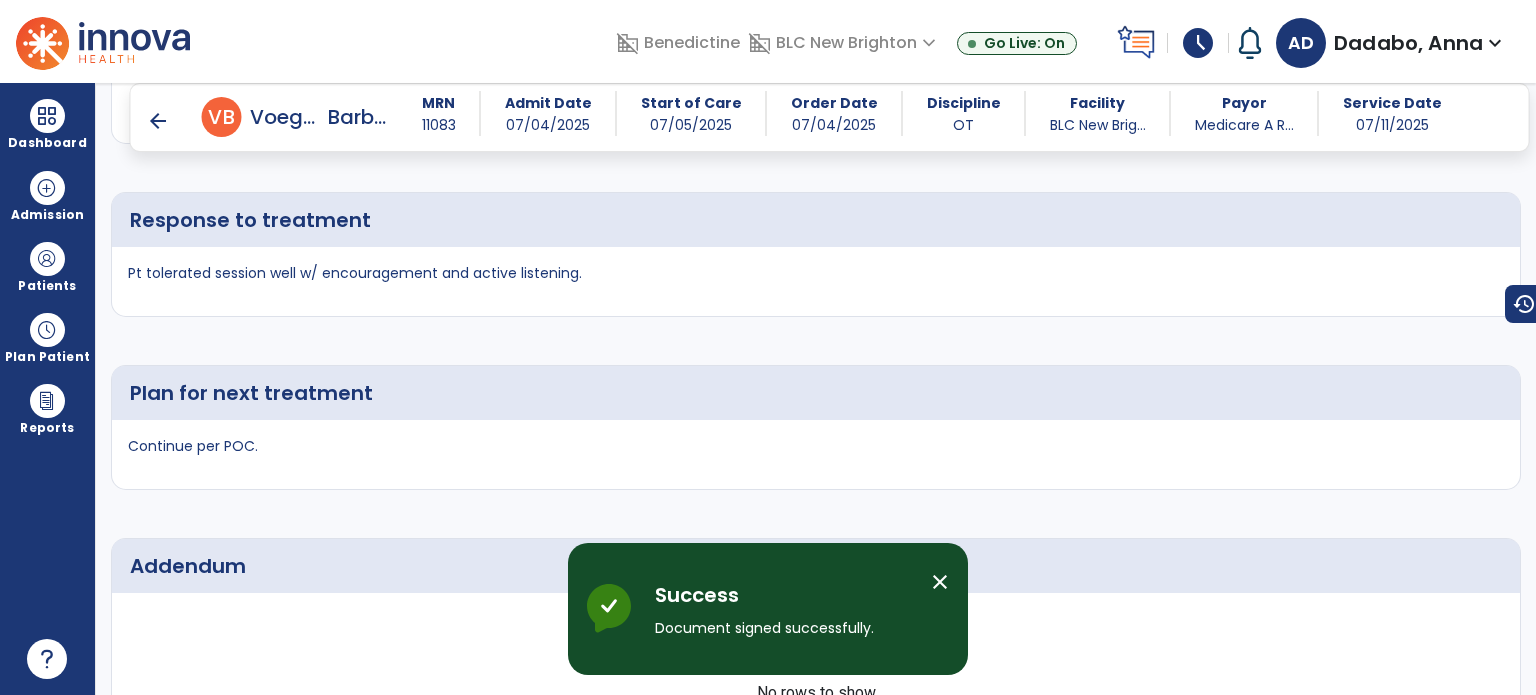 scroll, scrollTop: 3468, scrollLeft: 0, axis: vertical 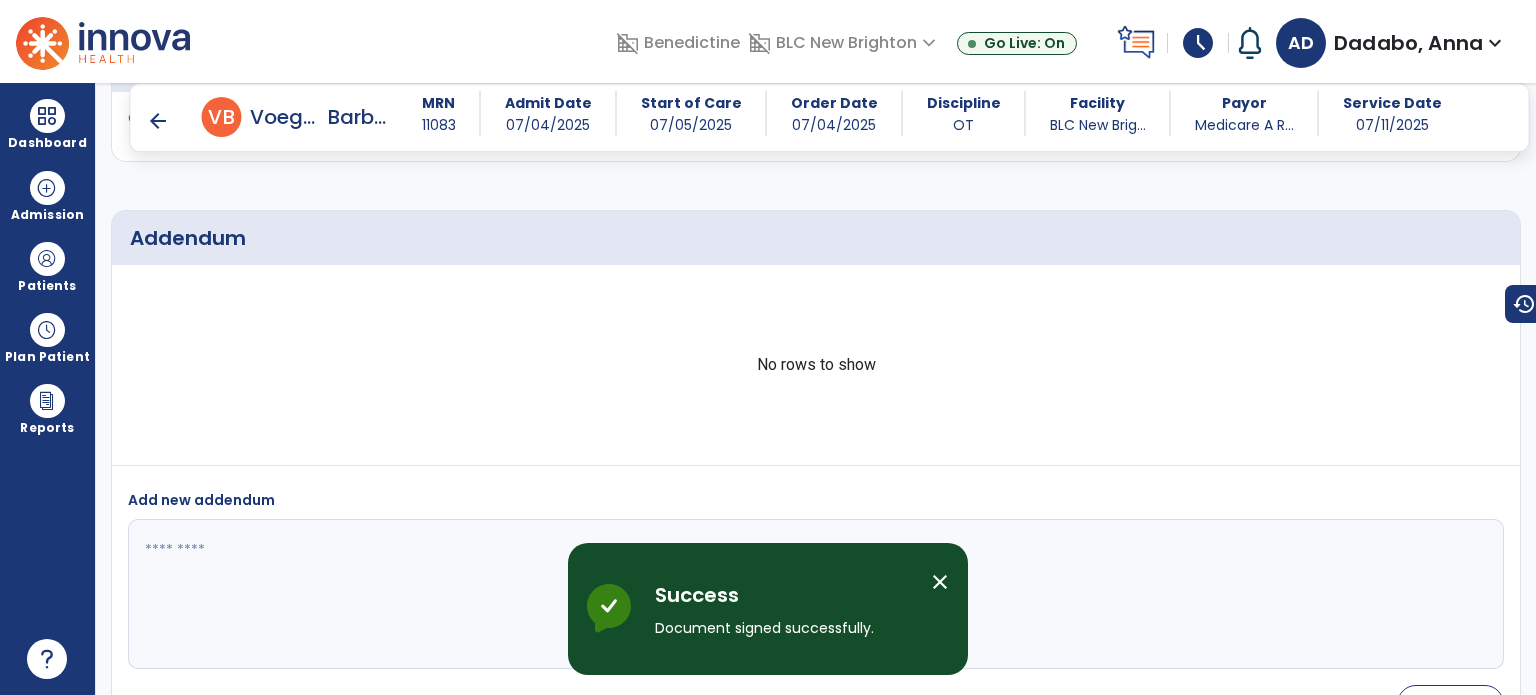 click on "arrow_back" at bounding box center (158, 121) 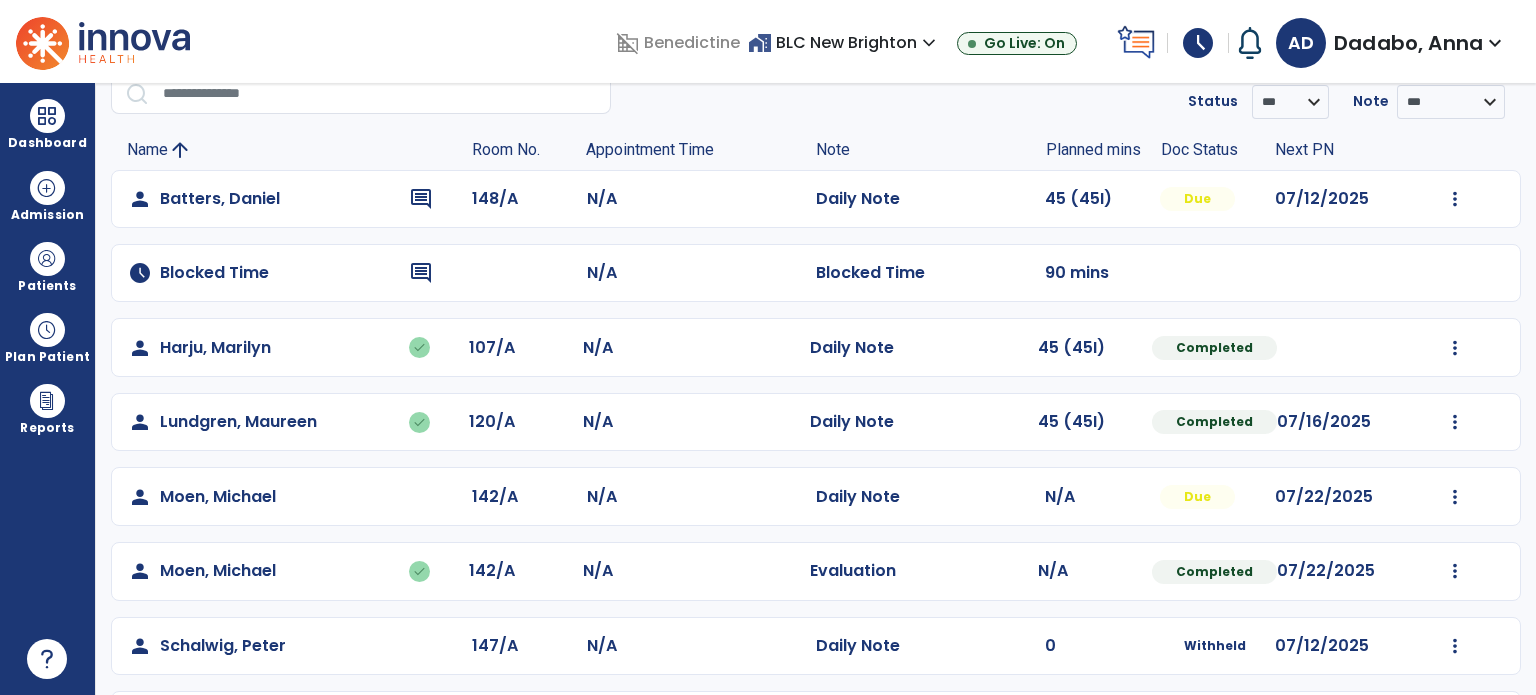 scroll, scrollTop: 10, scrollLeft: 0, axis: vertical 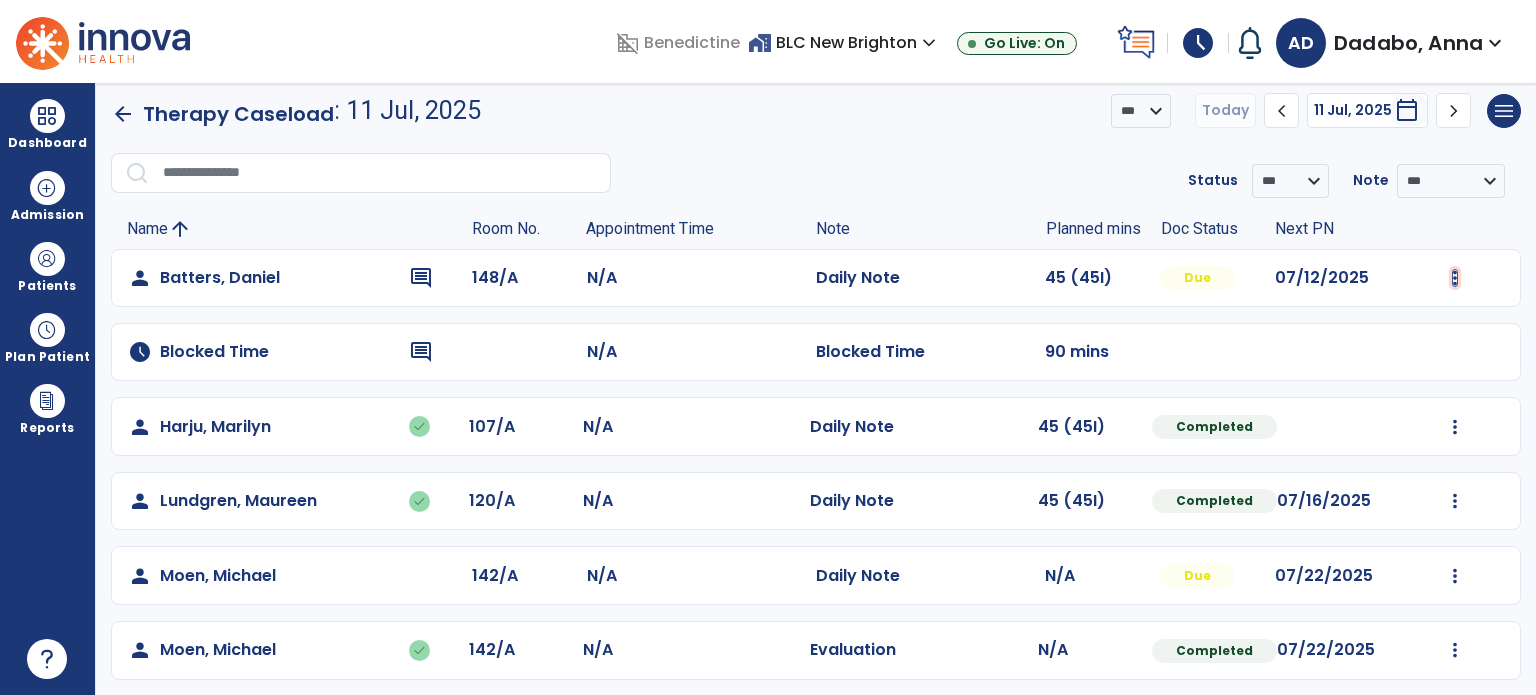 click at bounding box center [1455, 278] 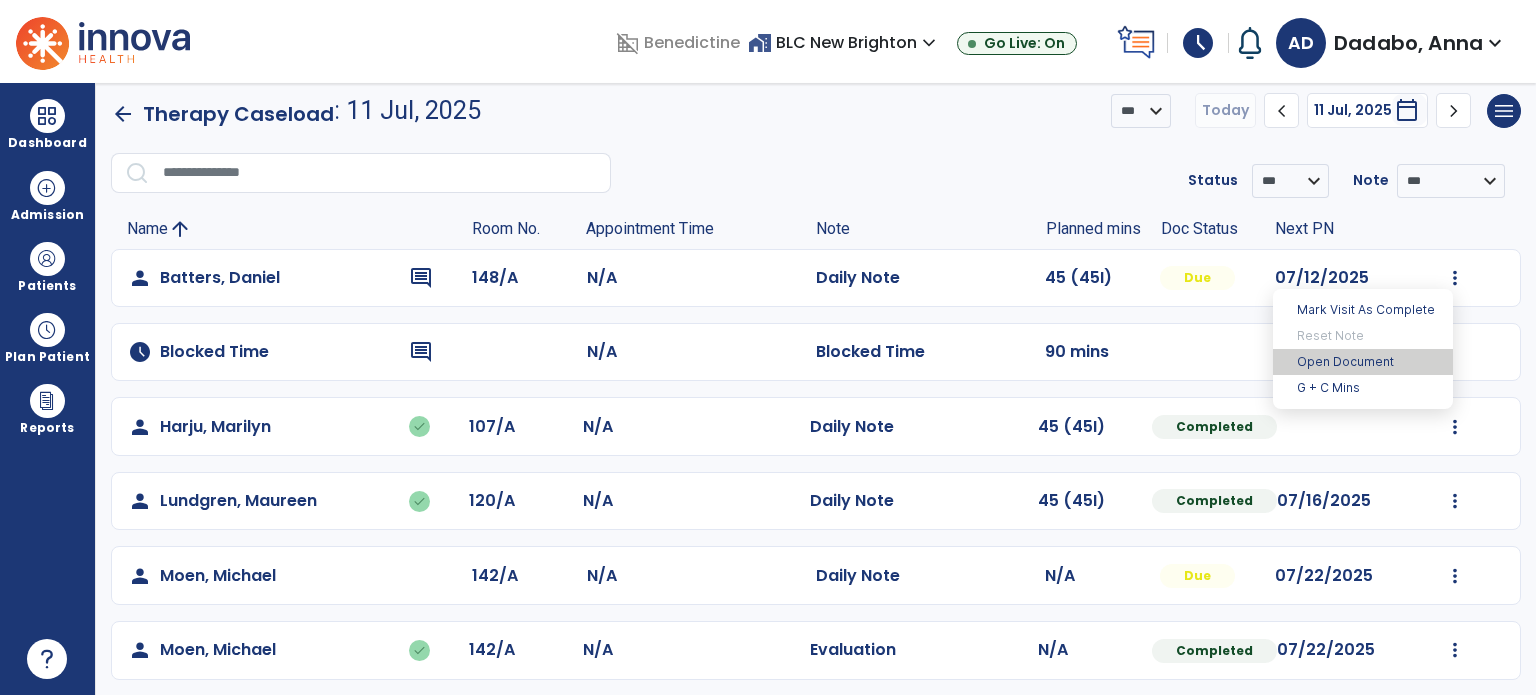 click on "Open Document" at bounding box center [1363, 362] 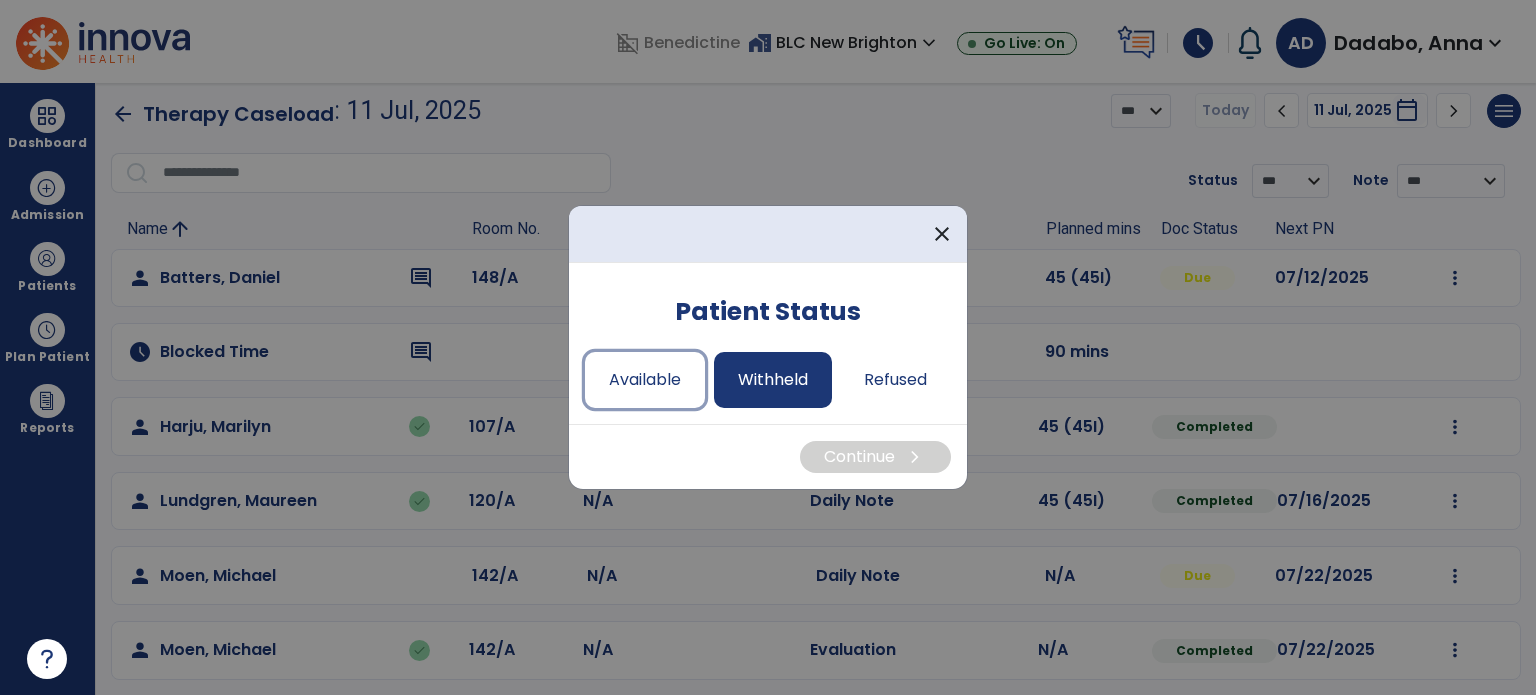 drag, startPoint x: 595, startPoint y: 367, endPoint x: 783, endPoint y: 371, distance: 188.04254 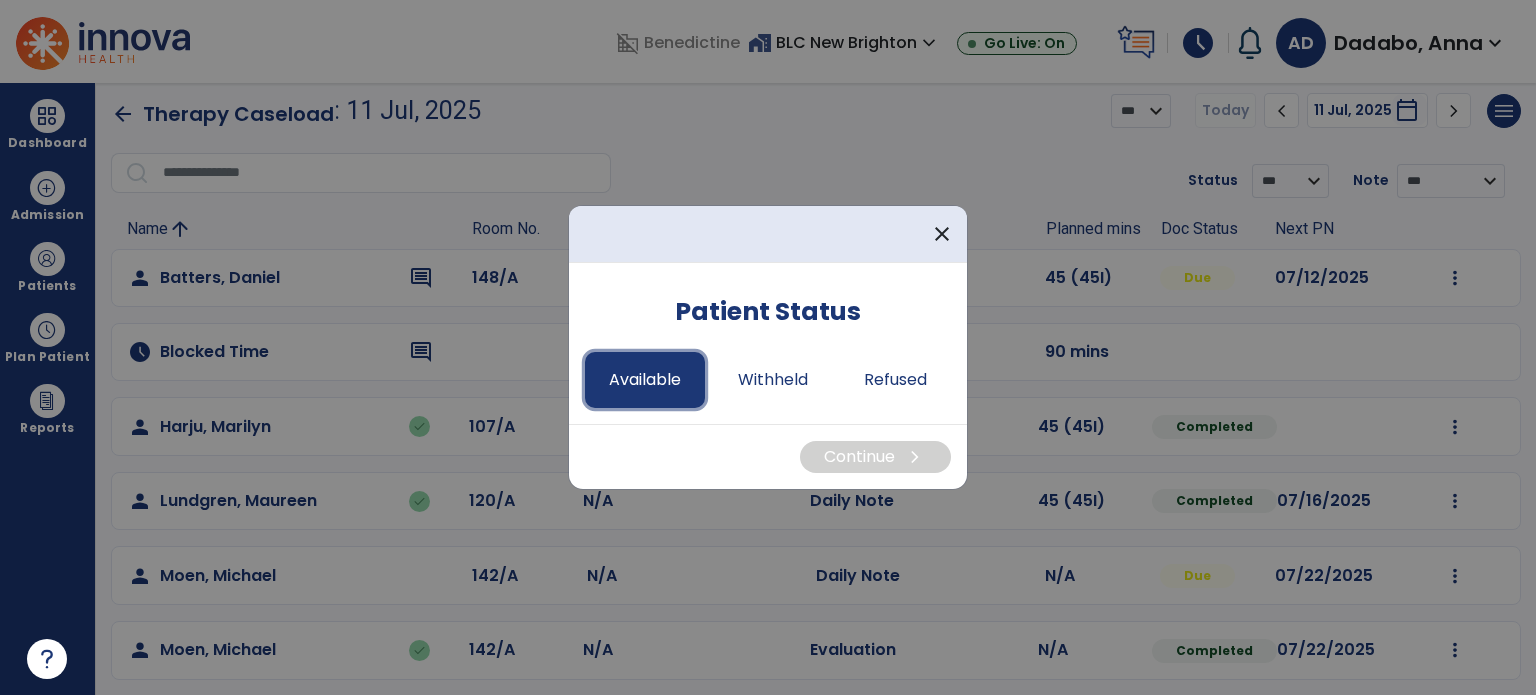 click on "Available" at bounding box center (645, 380) 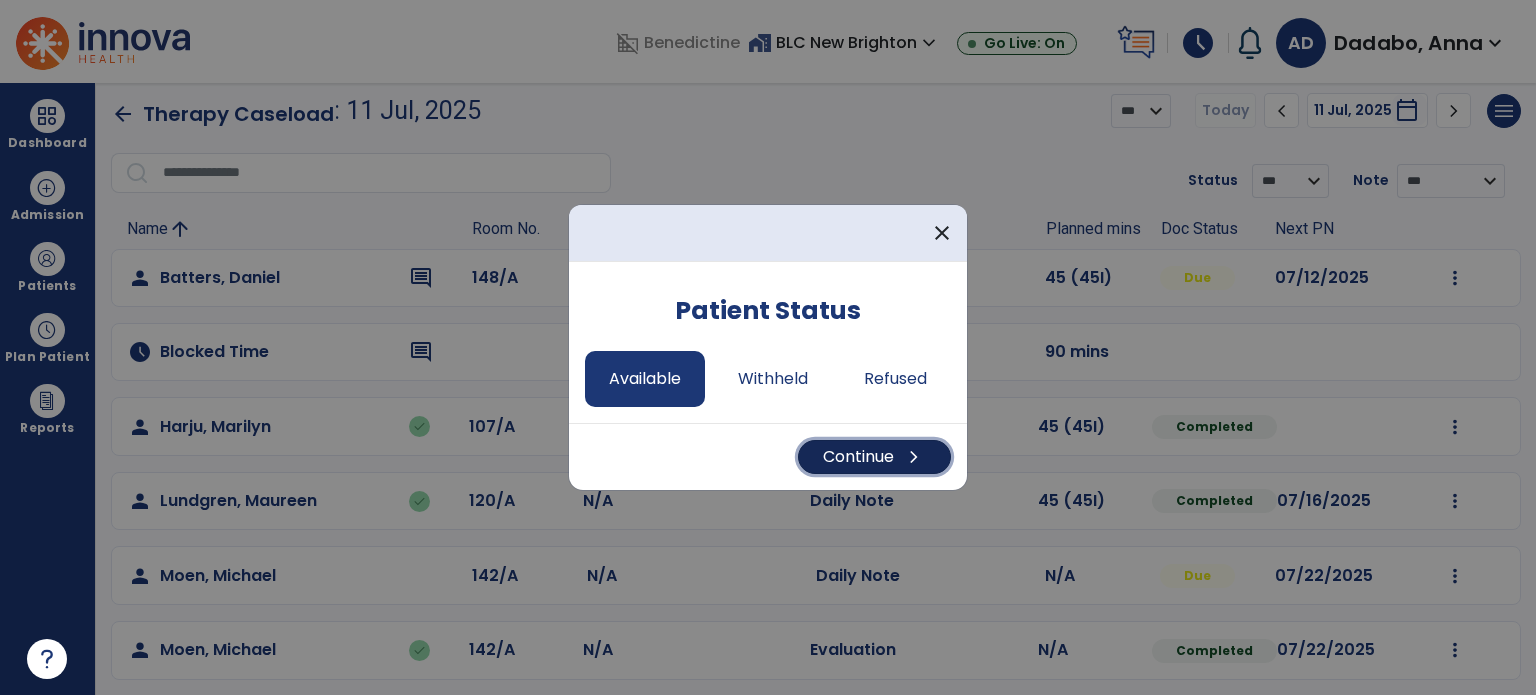 click on "Continue   chevron_right" at bounding box center (874, 457) 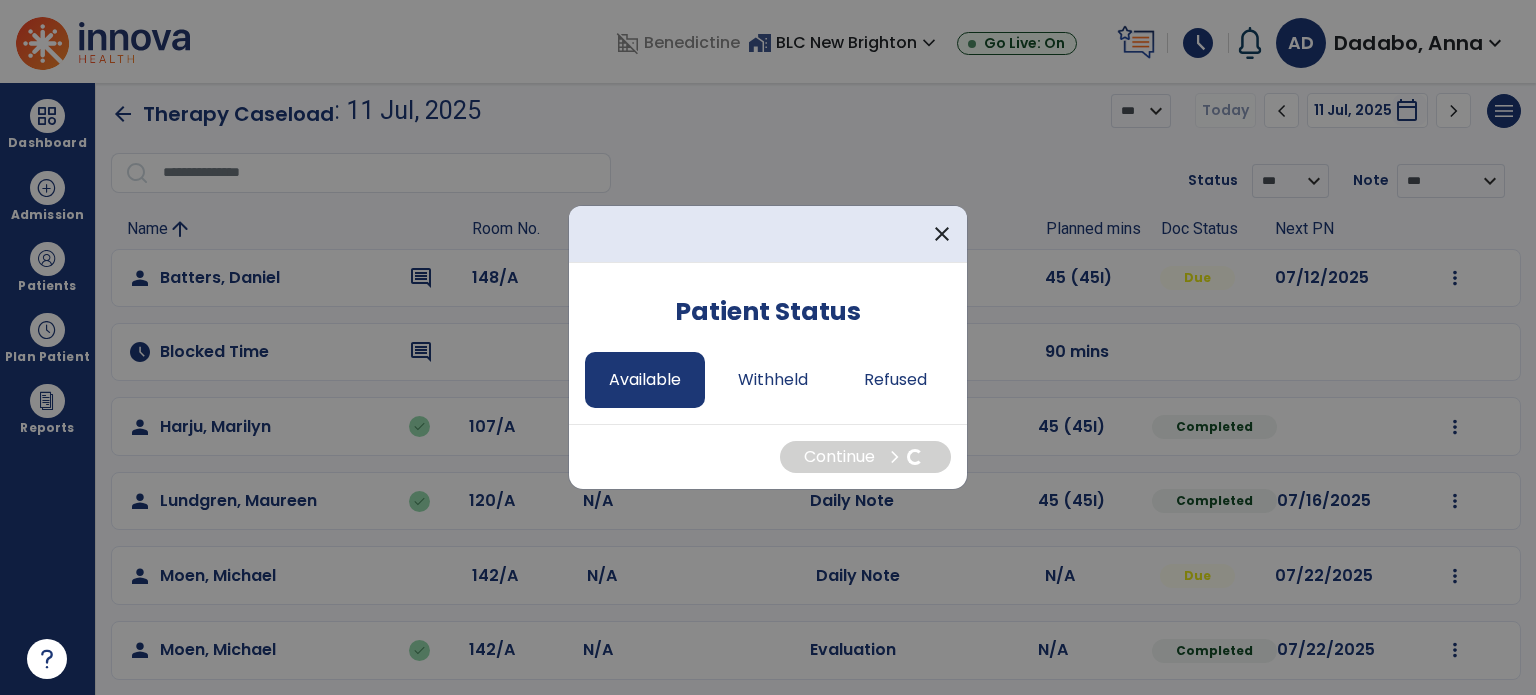 select on "*" 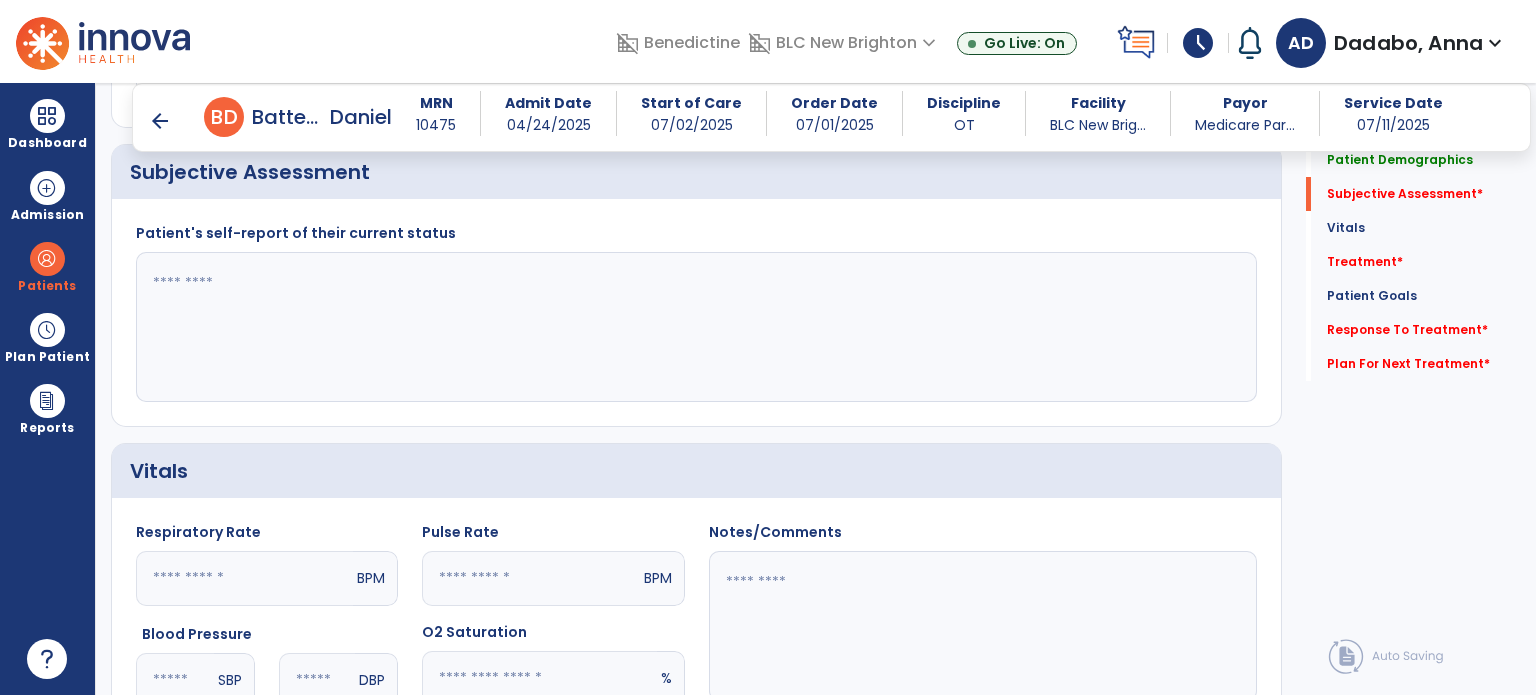 scroll, scrollTop: 425, scrollLeft: 0, axis: vertical 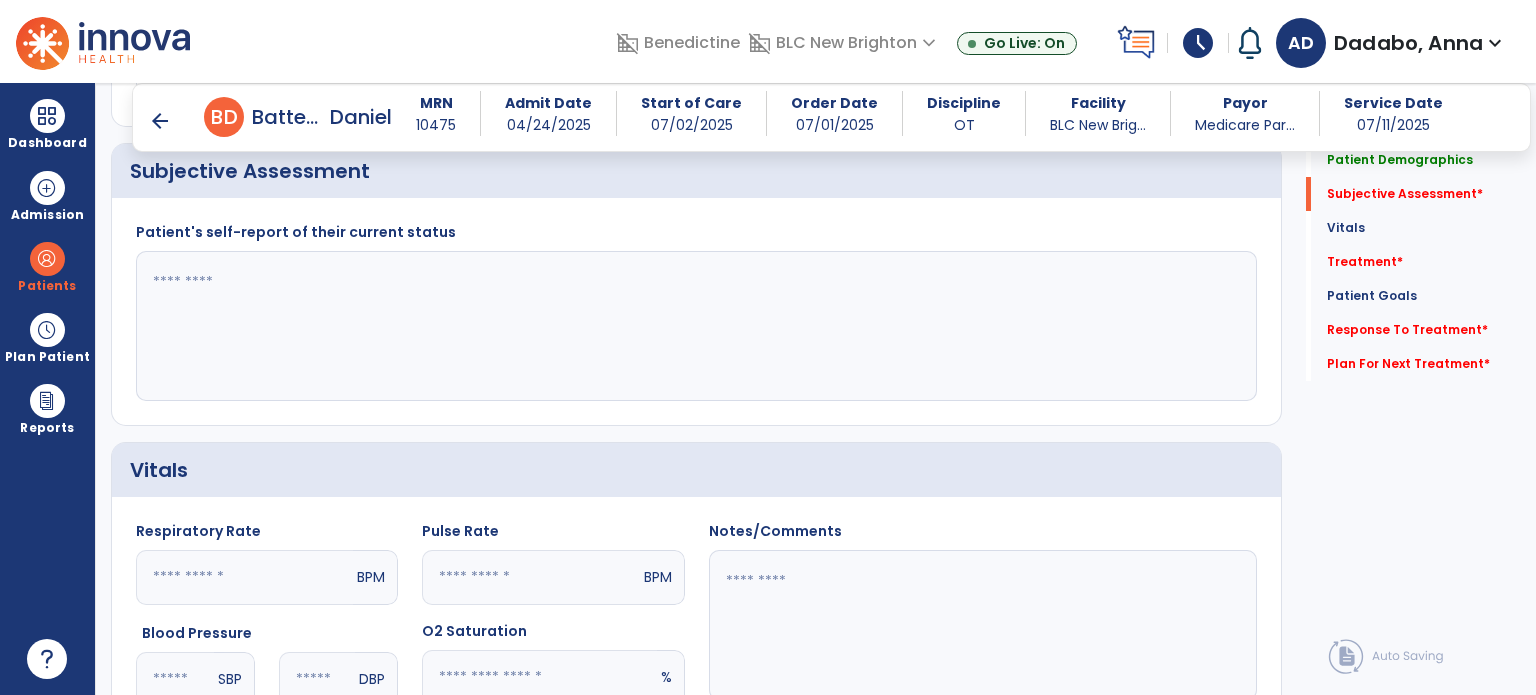 click 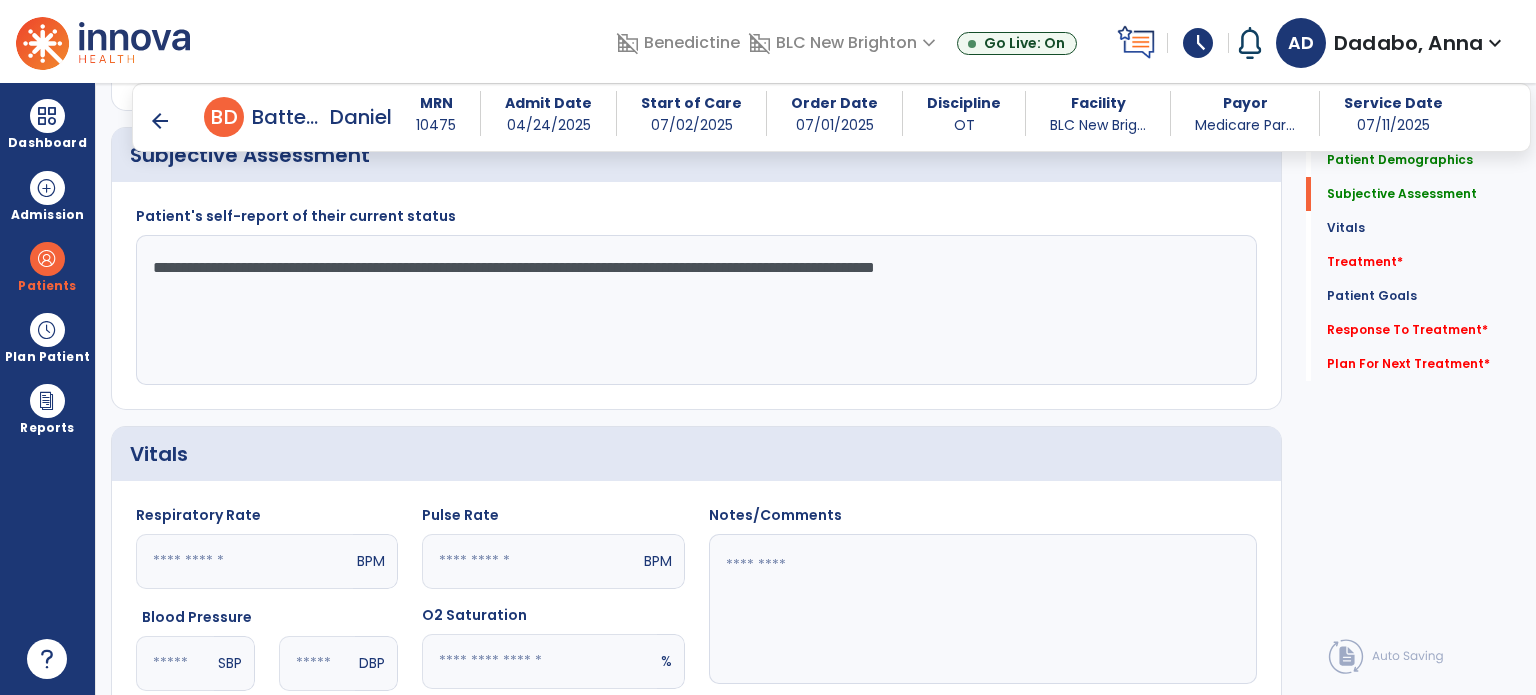 scroll, scrollTop: 441, scrollLeft: 0, axis: vertical 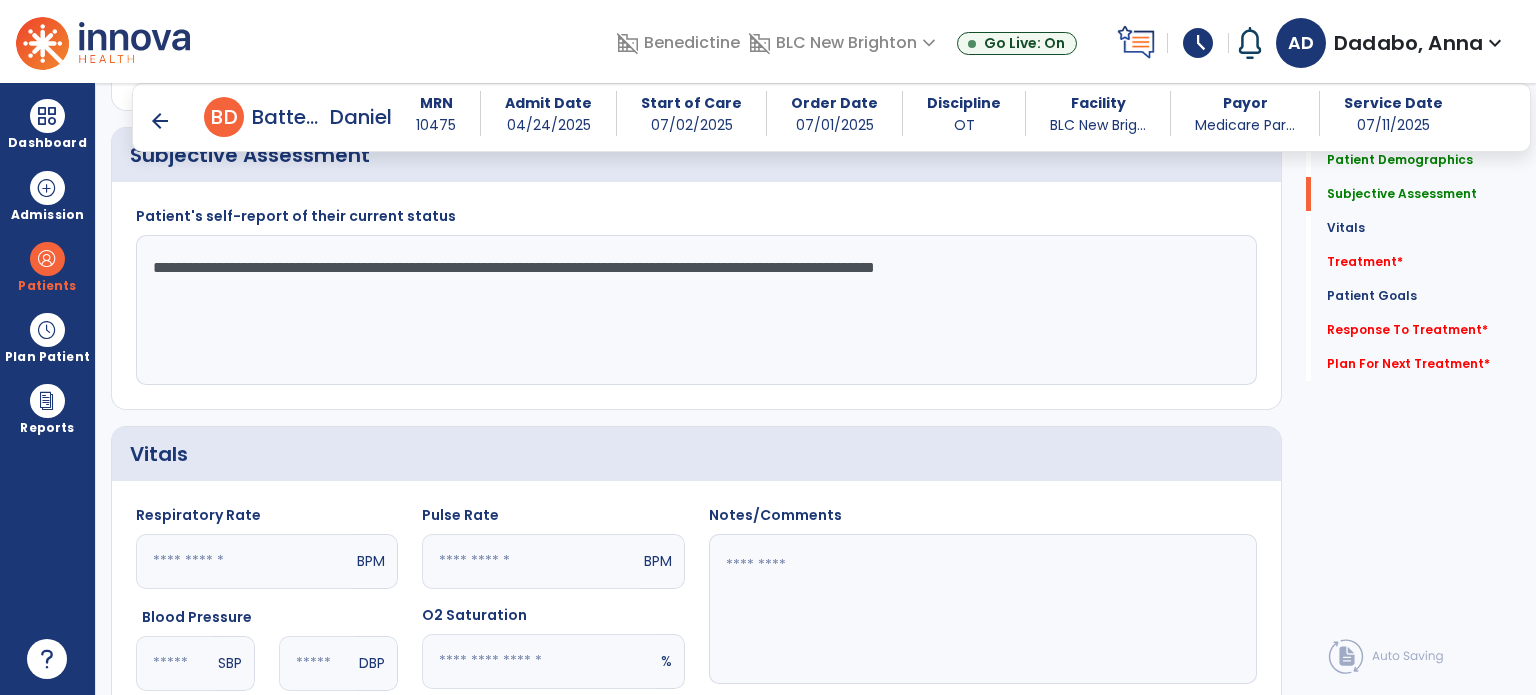 click on "**********" 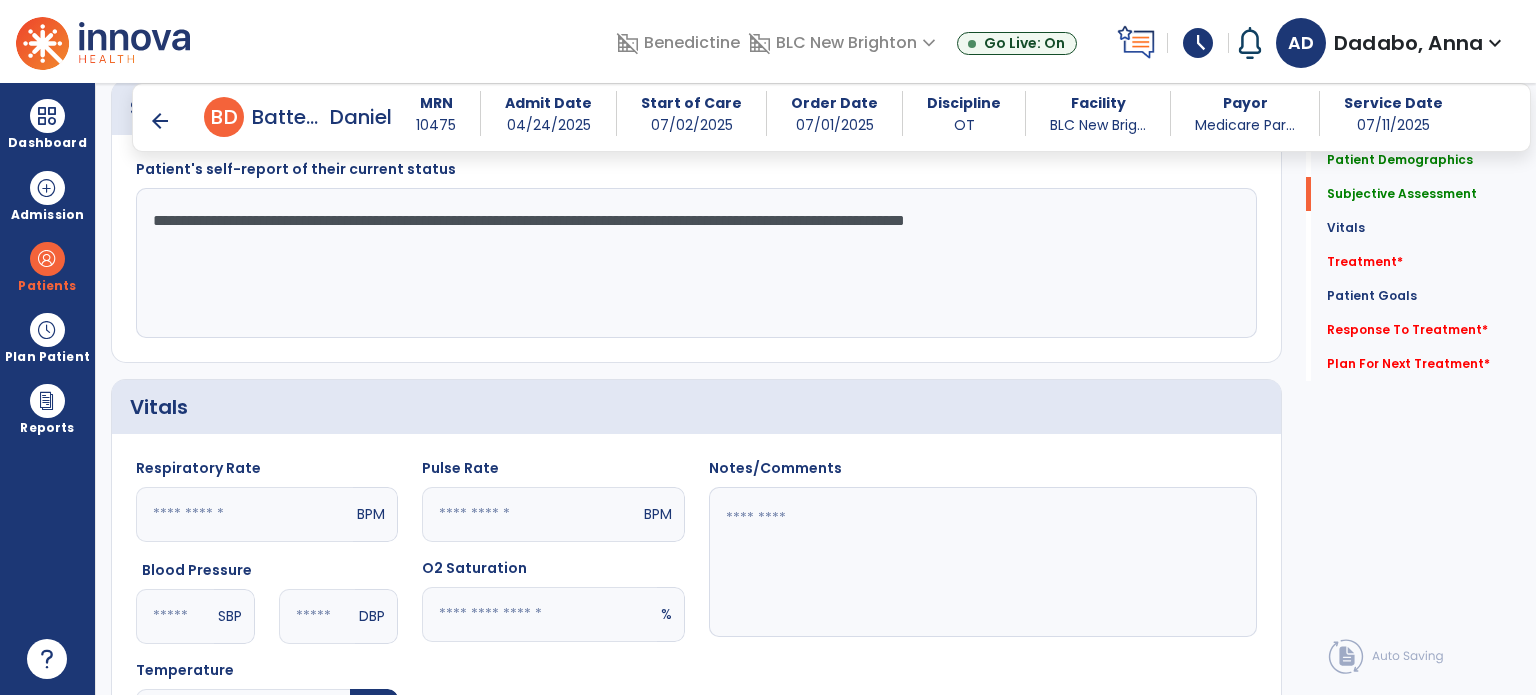 scroll, scrollTop: 437, scrollLeft: 0, axis: vertical 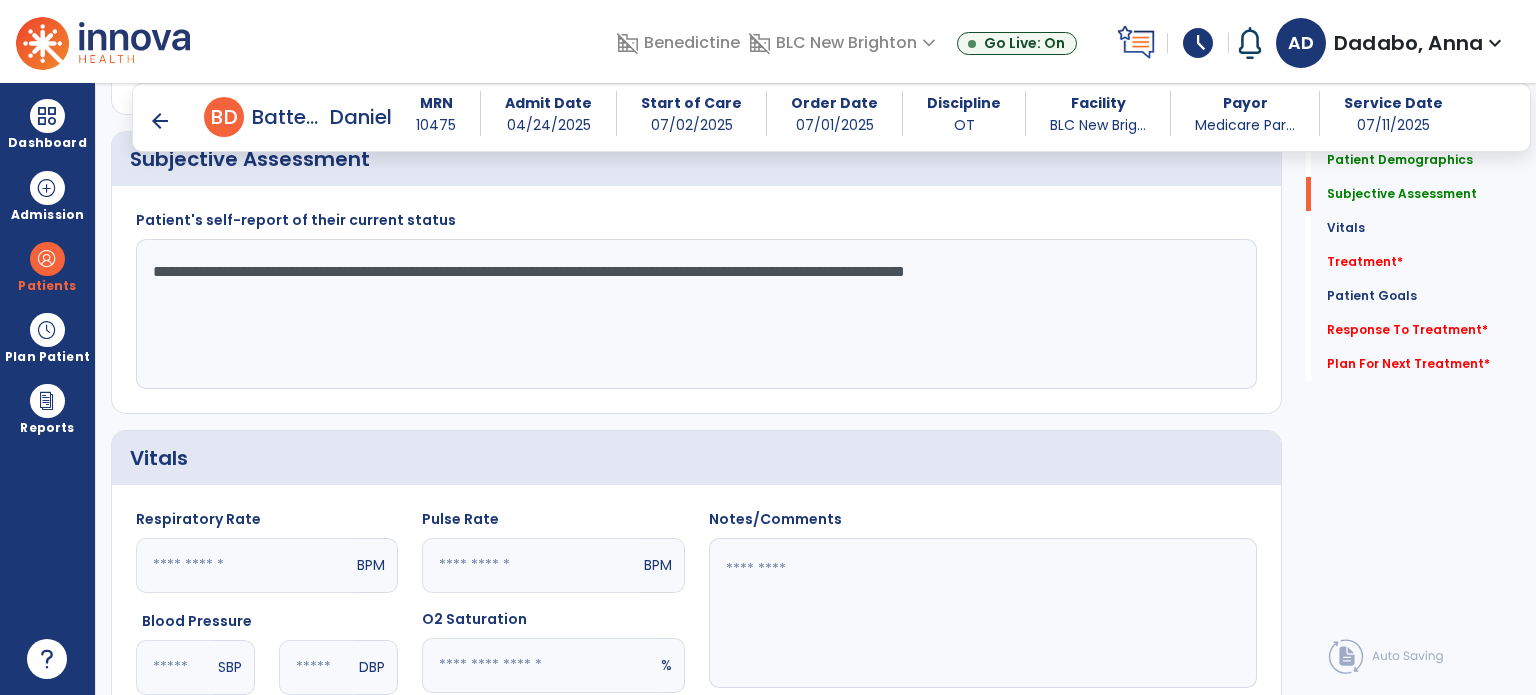 click on "**********" 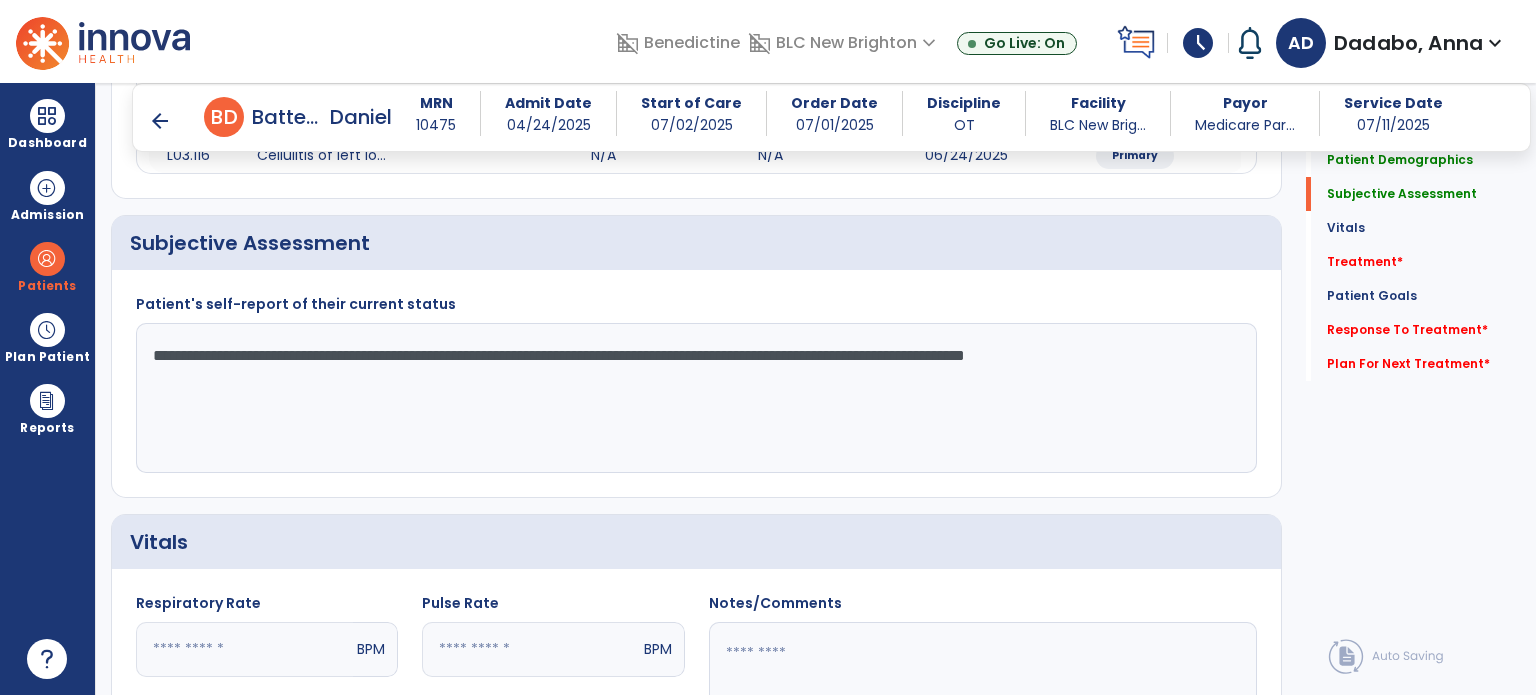 scroll, scrollTop: 352, scrollLeft: 0, axis: vertical 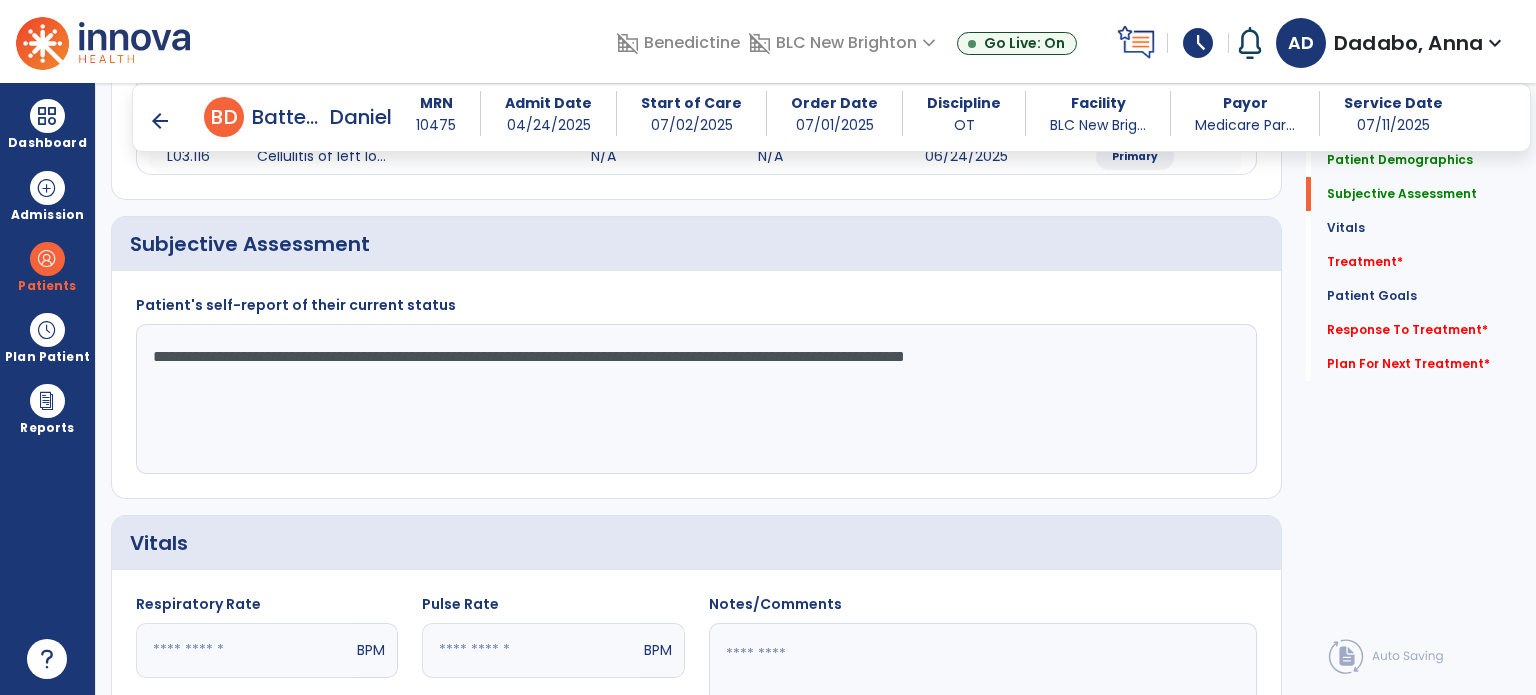 click on "**********" 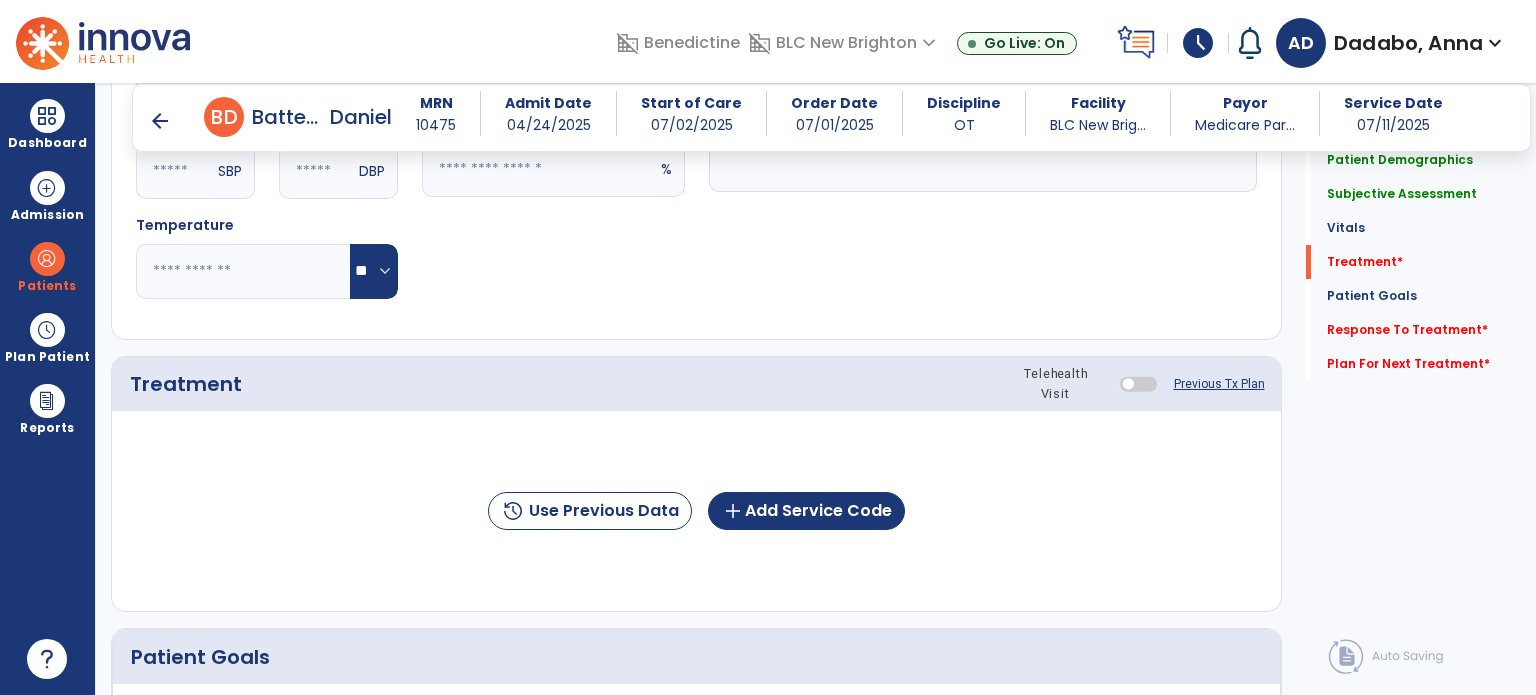 scroll, scrollTop: 1000, scrollLeft: 0, axis: vertical 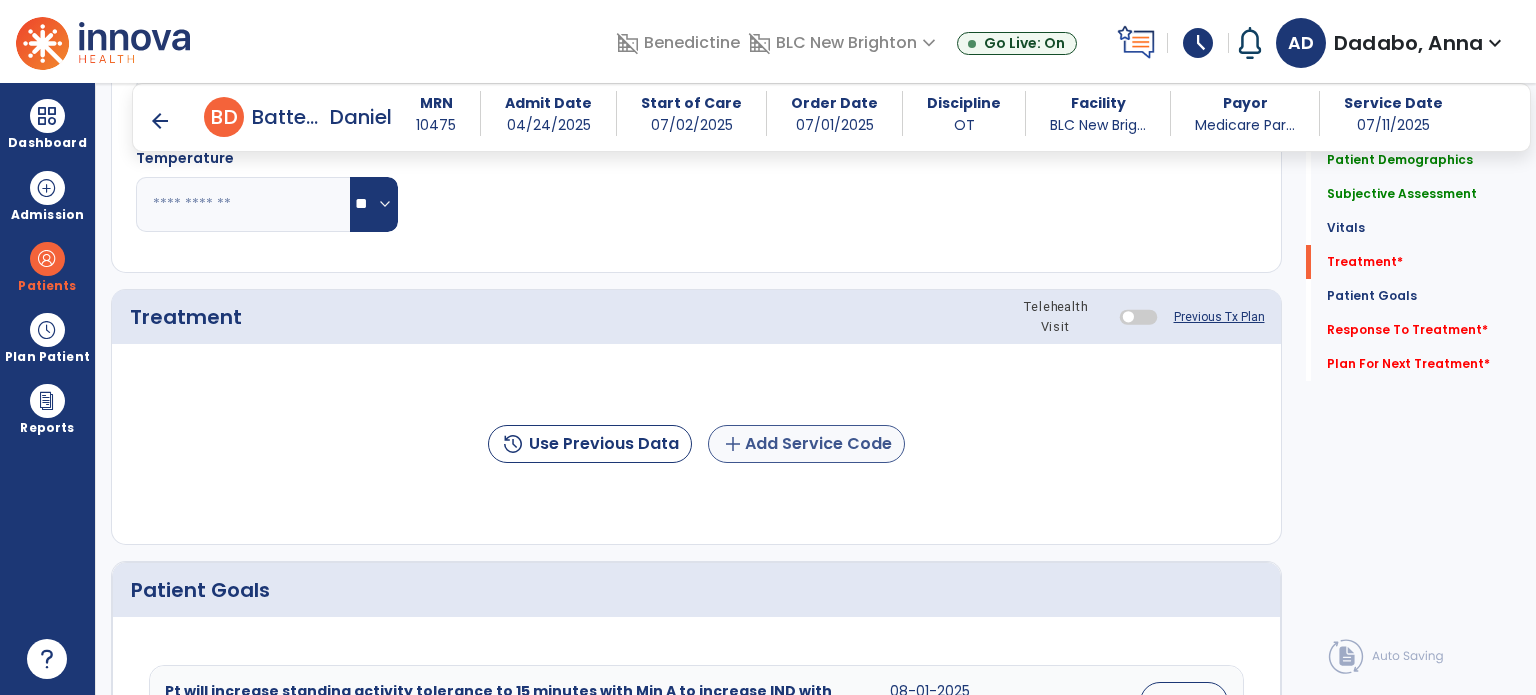 type on "**********" 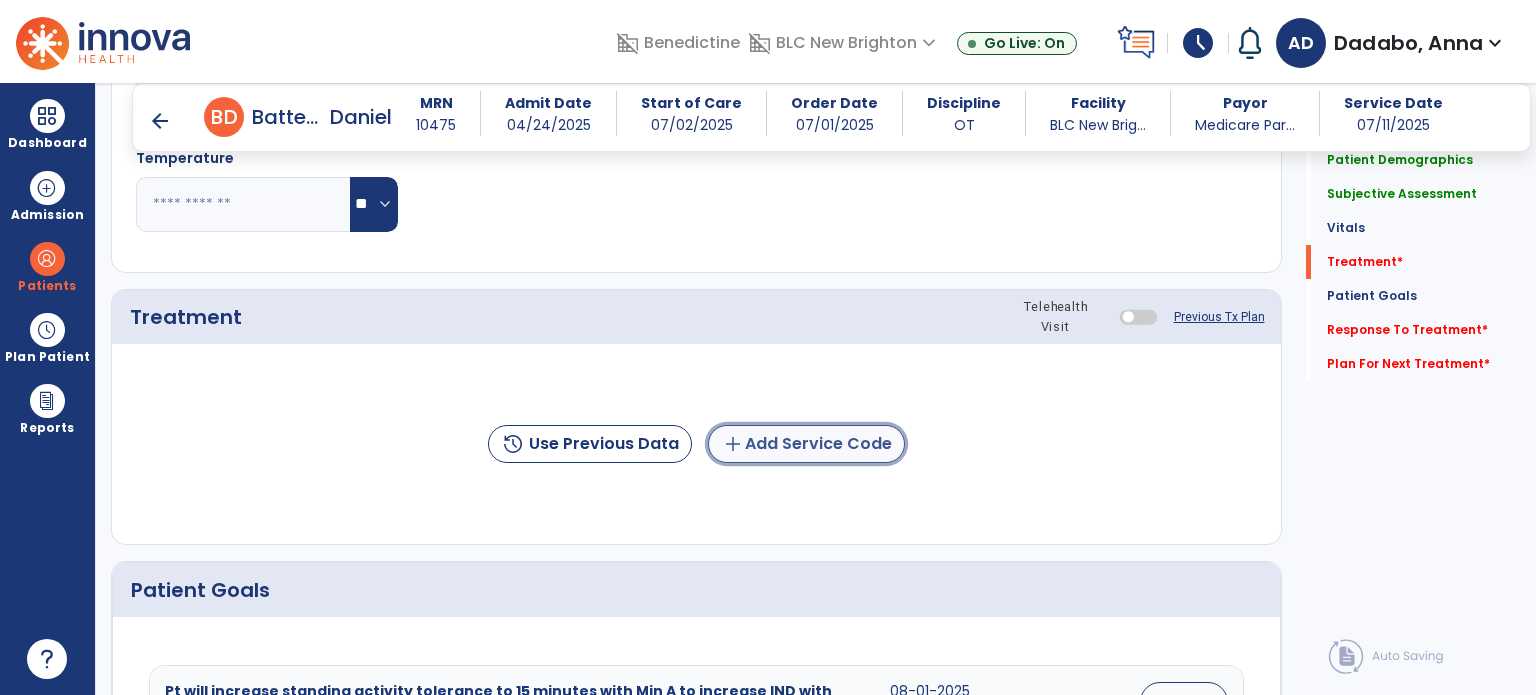 click on "add  Add Service Code" 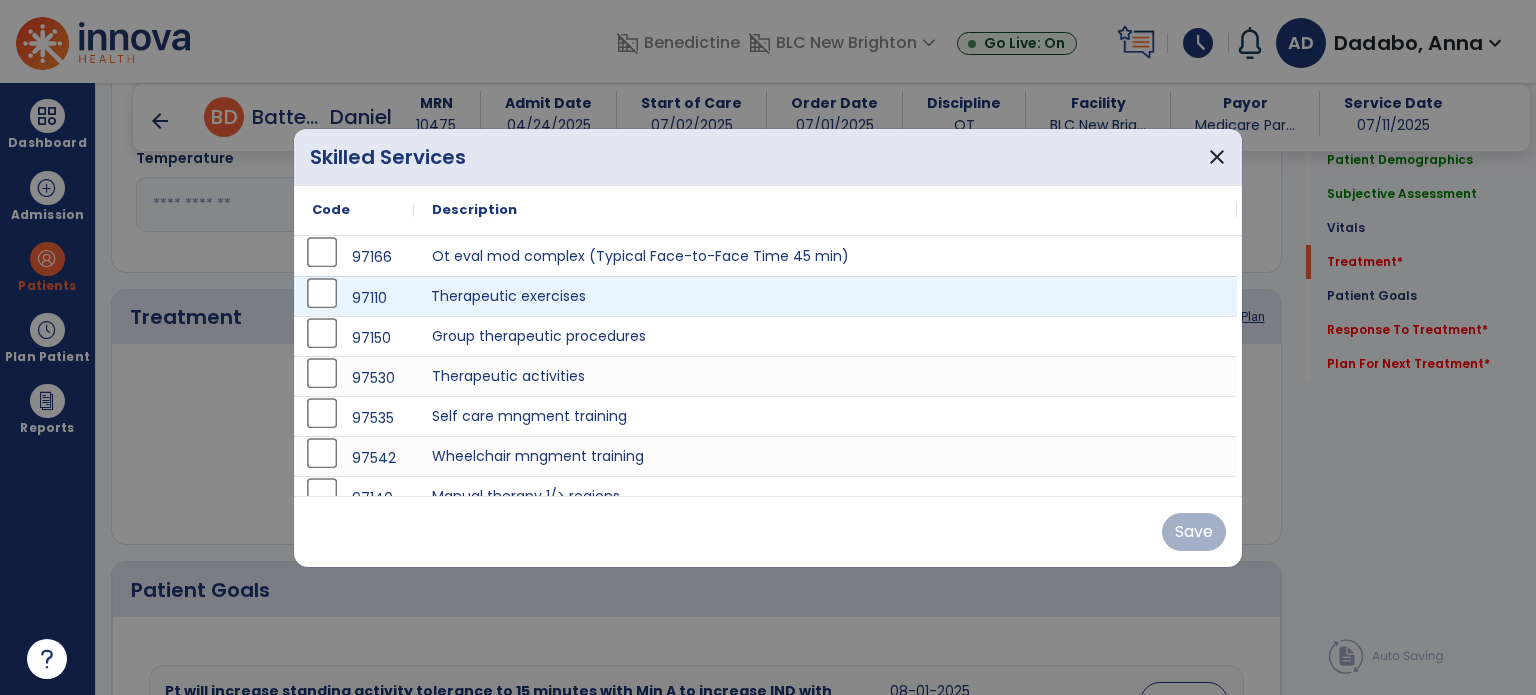 click on "Therapeutic exercises" at bounding box center (825, 296) 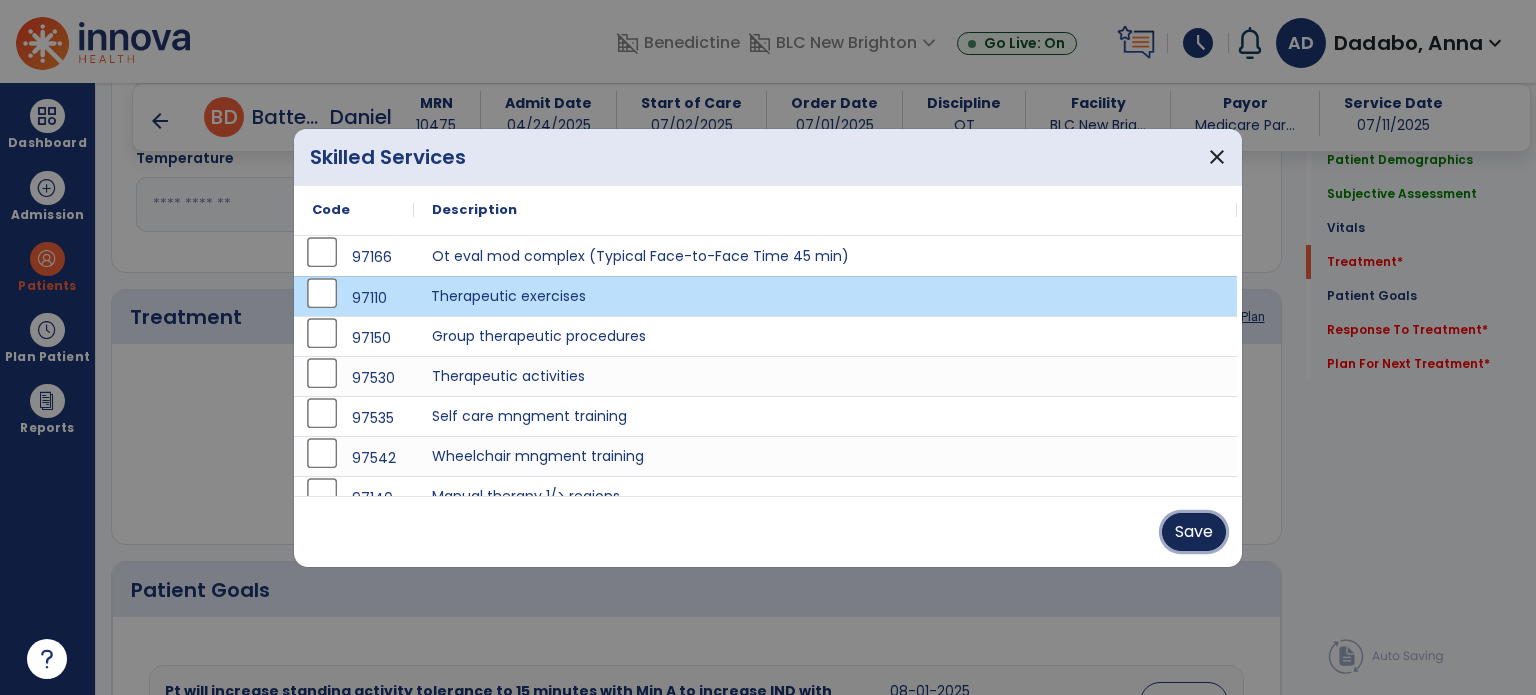 click on "Save" at bounding box center (1194, 532) 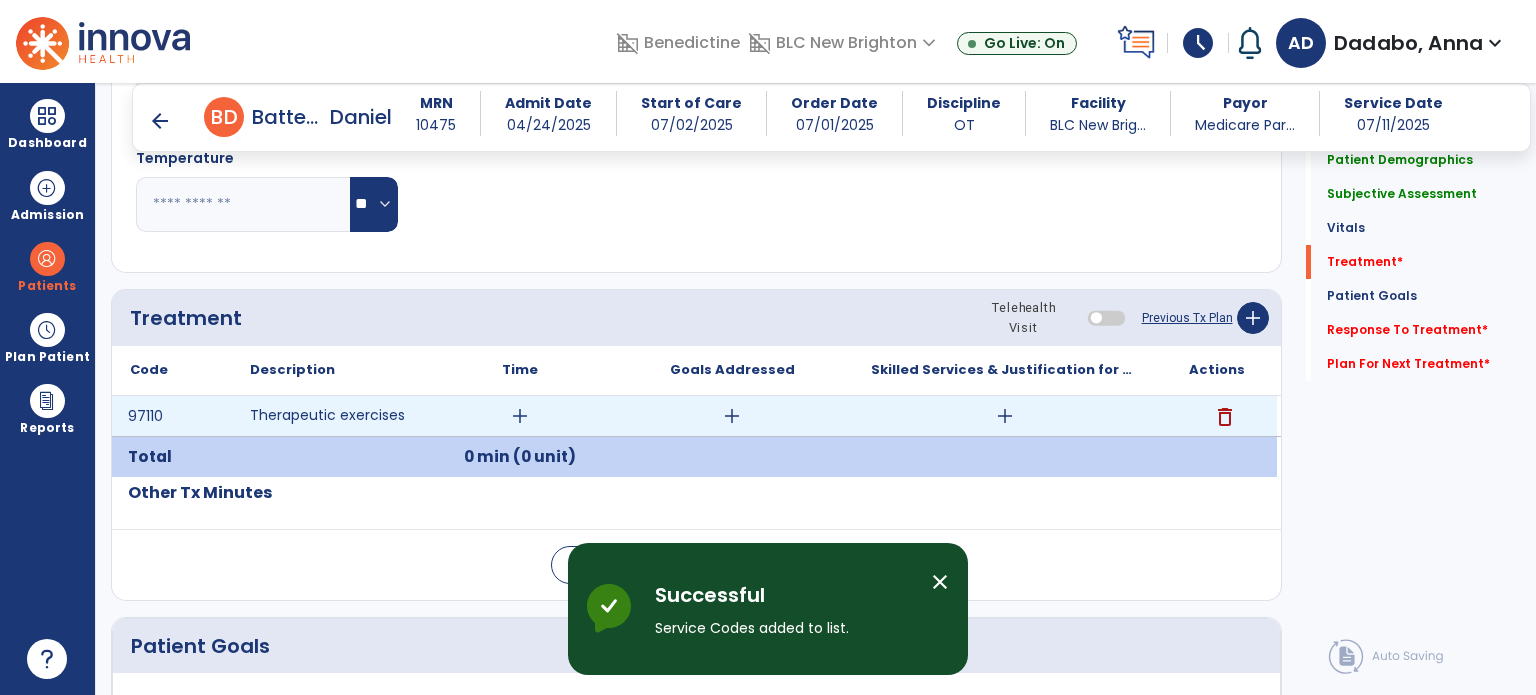 click on "add" at bounding box center (1005, 416) 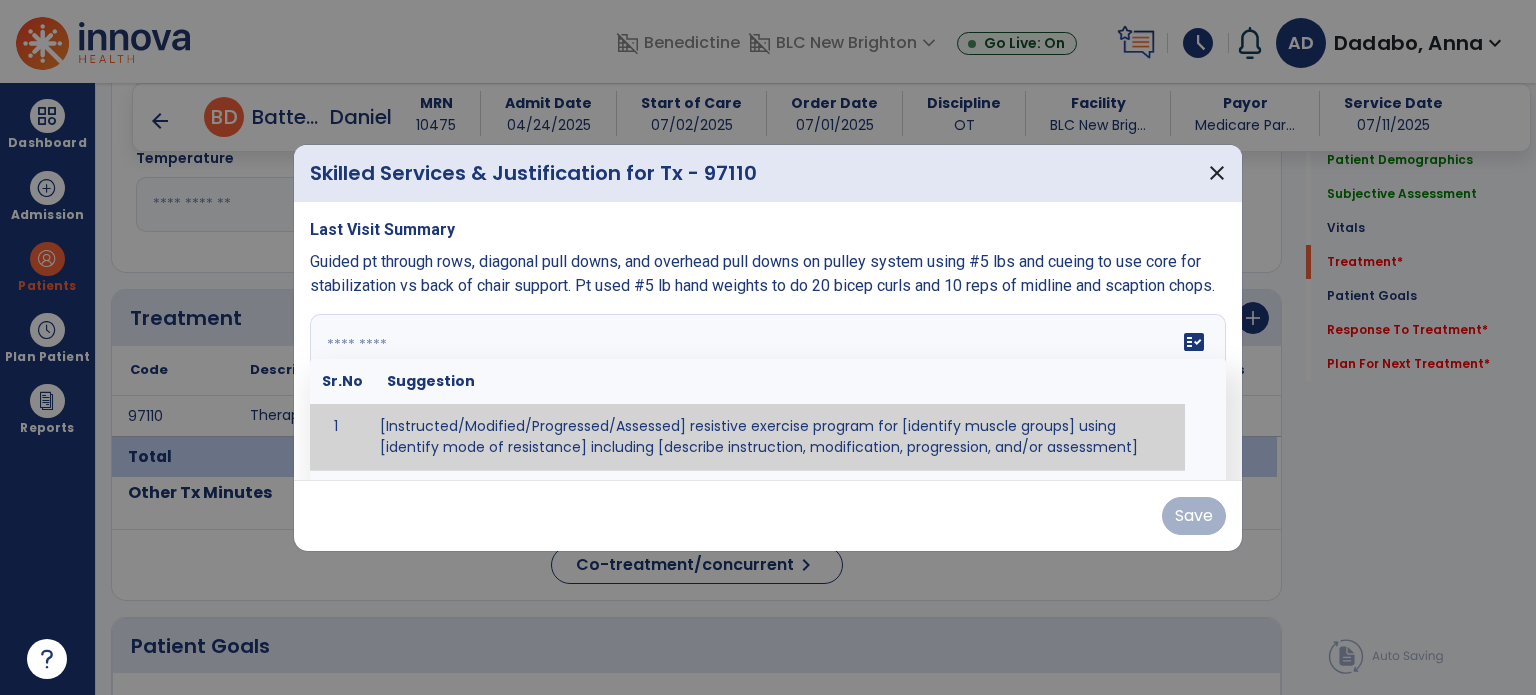 click at bounding box center [766, 389] 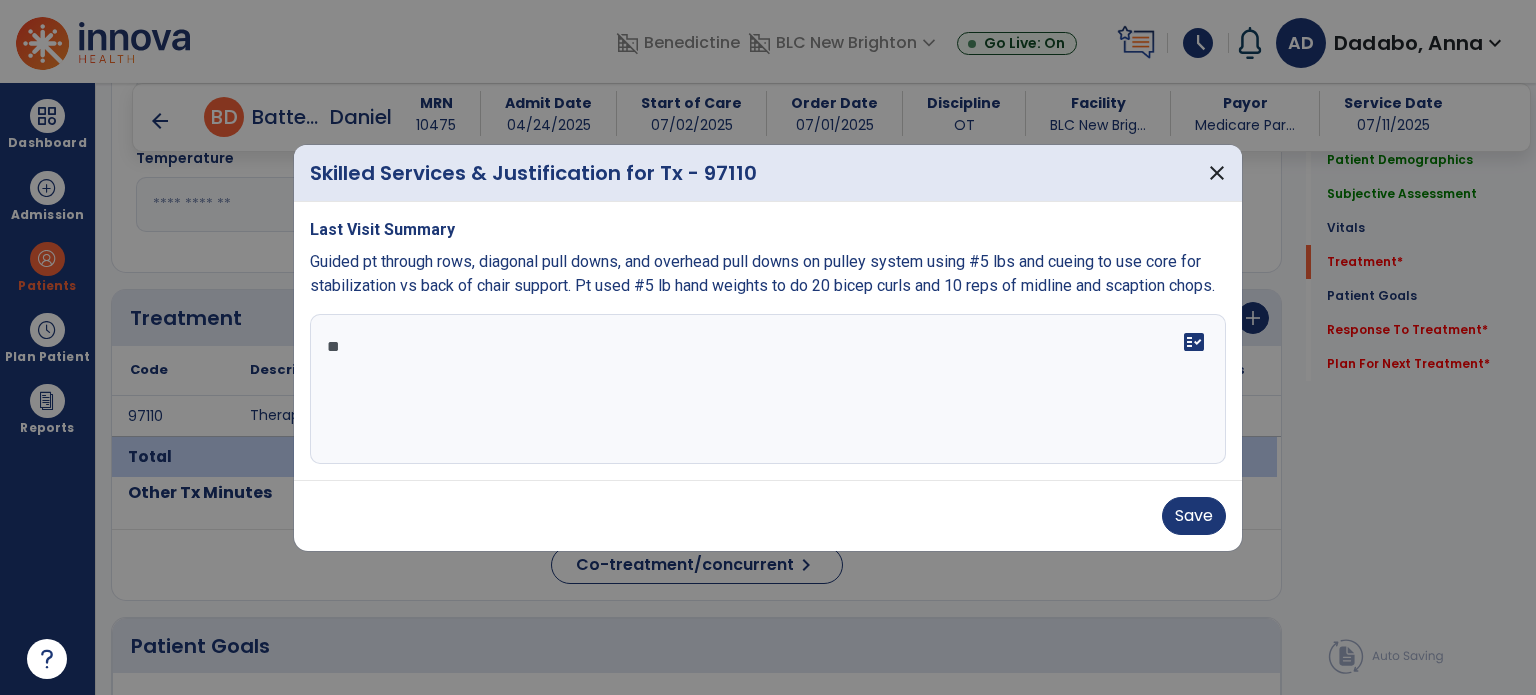 type on "*" 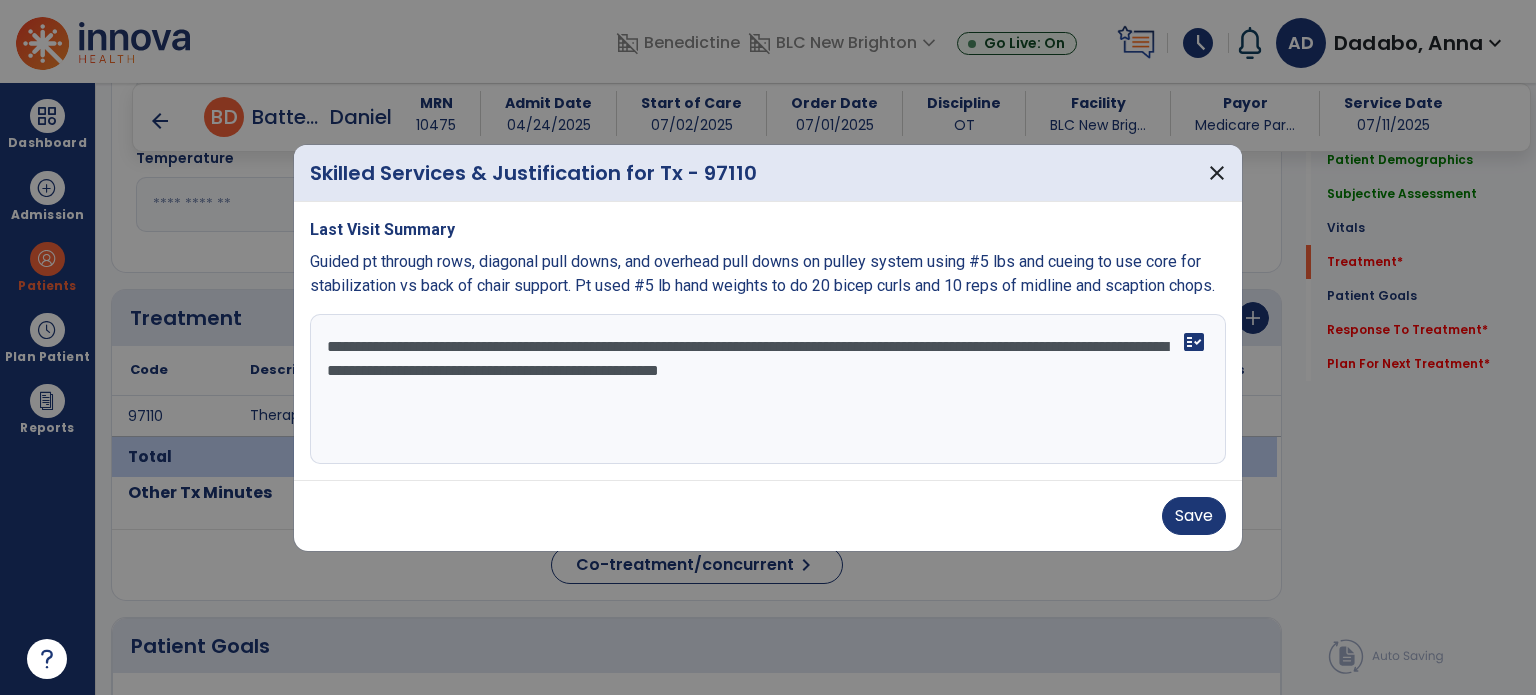 click on "**********" at bounding box center [768, 389] 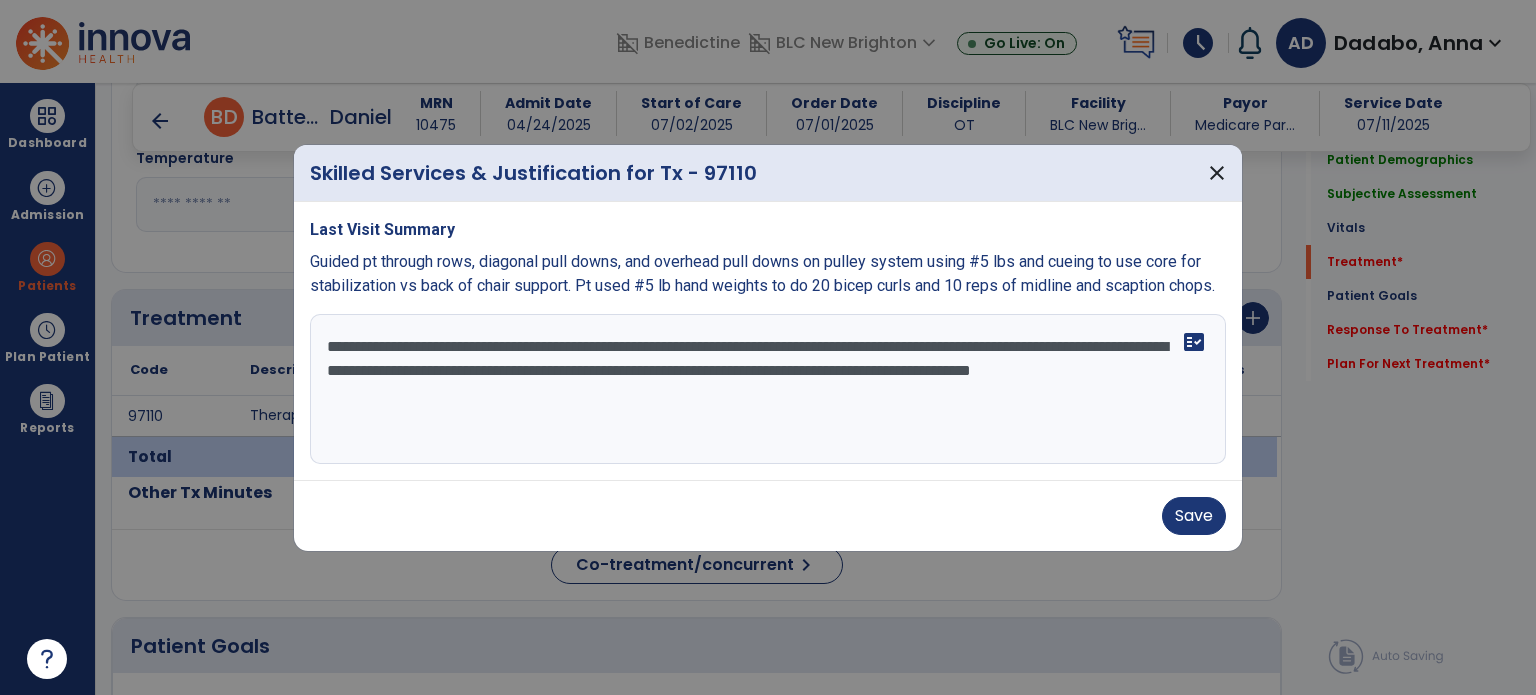 click on "**********" at bounding box center [768, 389] 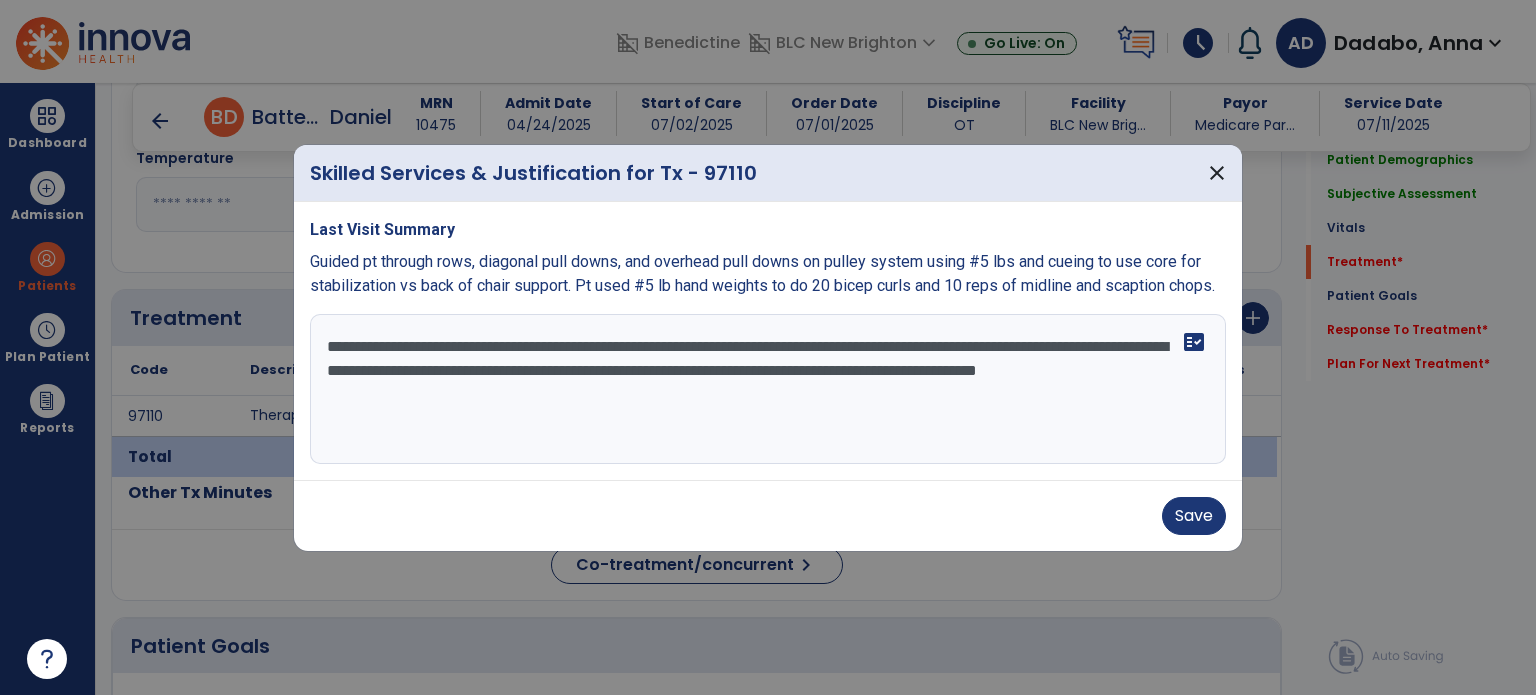 click on "**********" at bounding box center [768, 389] 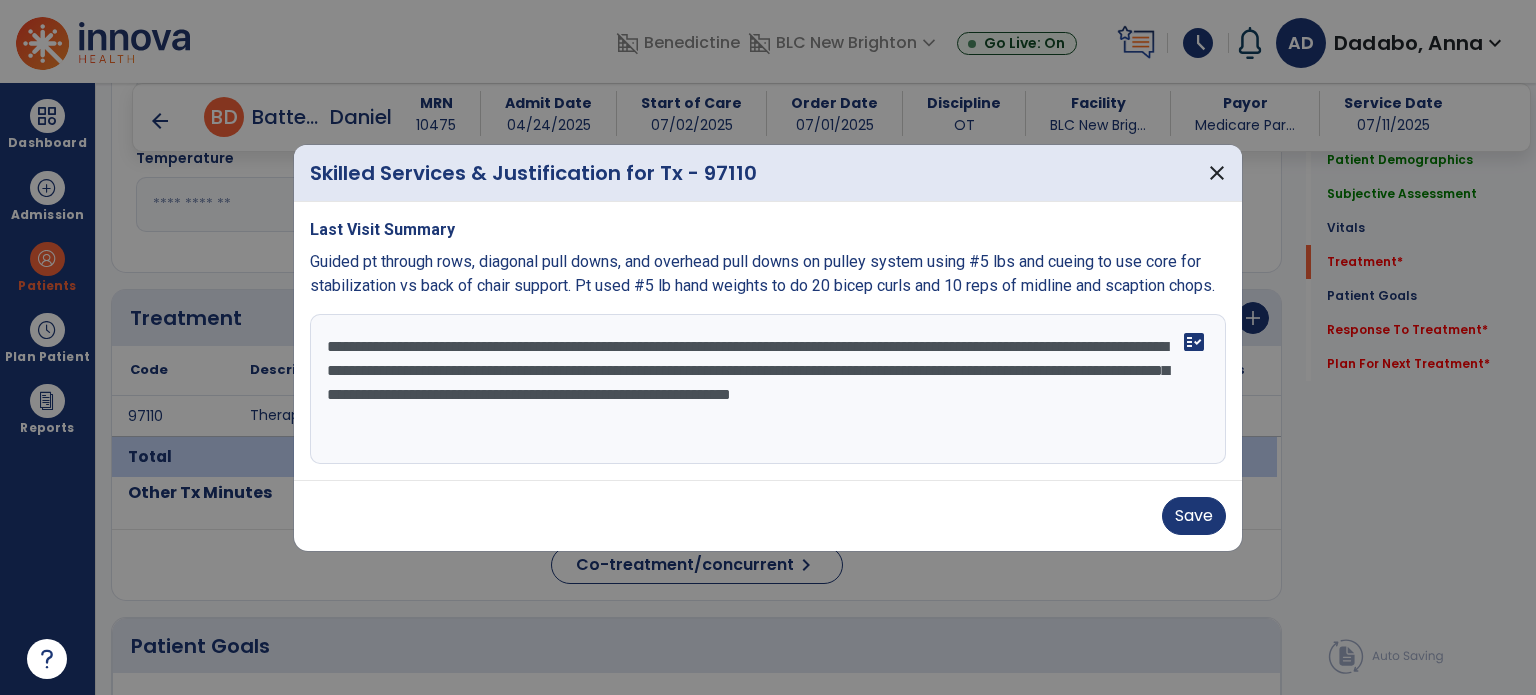 click on "**********" at bounding box center [768, 389] 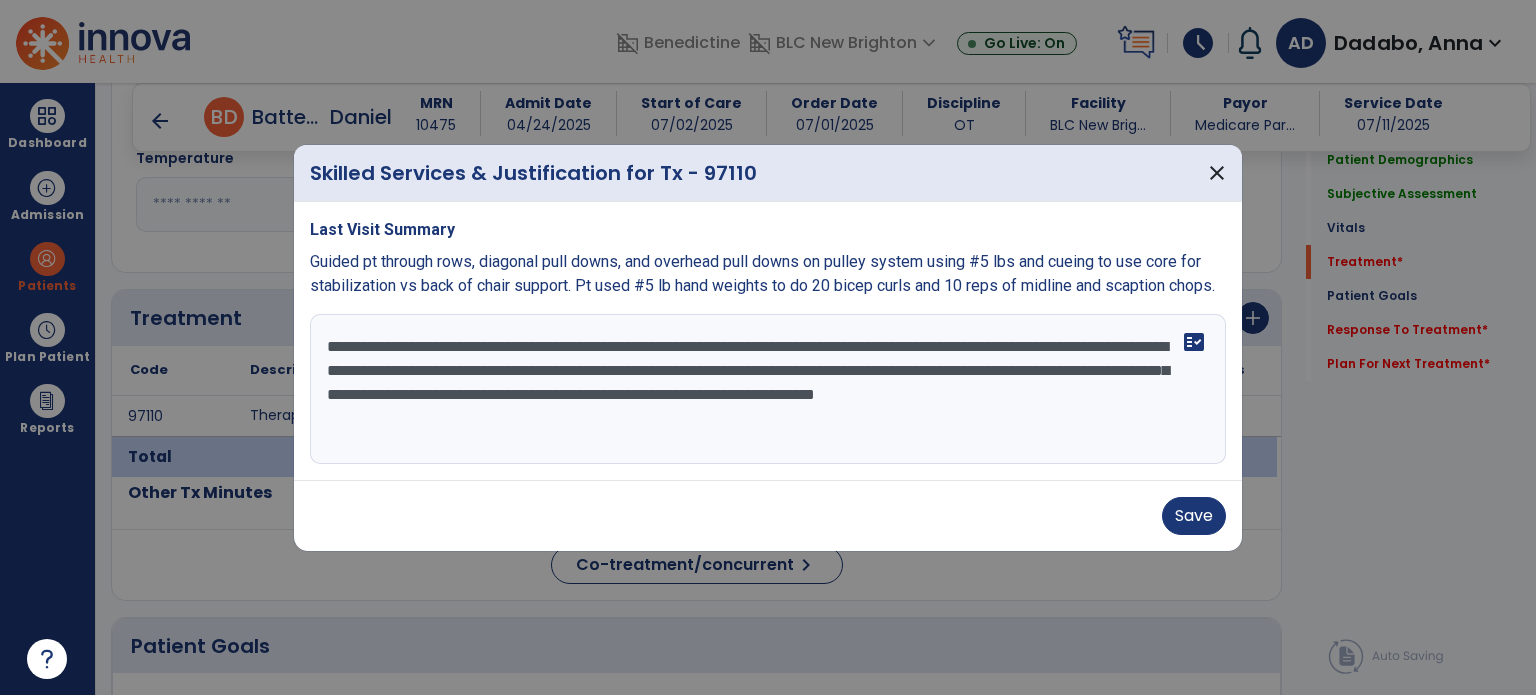click on "**********" at bounding box center [768, 389] 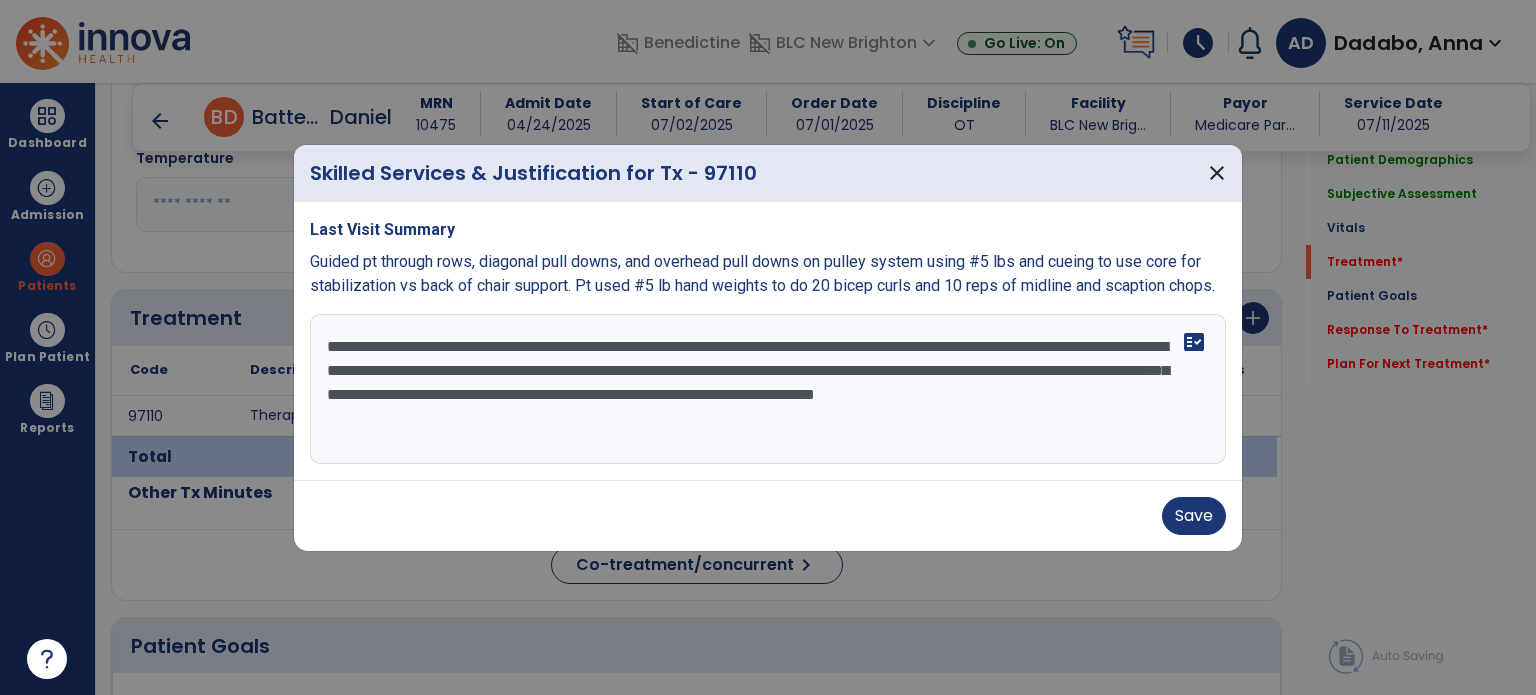 type on "**********" 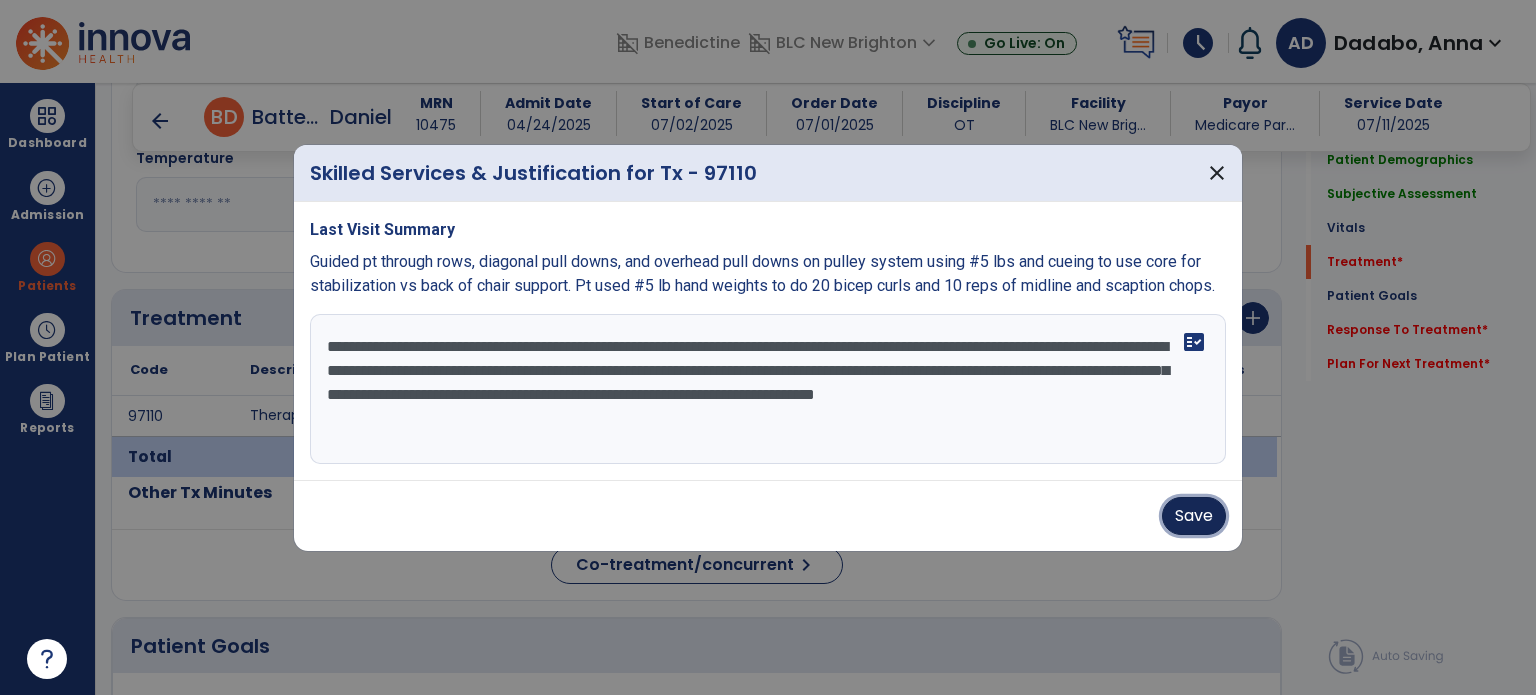 click on "Save" at bounding box center (1194, 516) 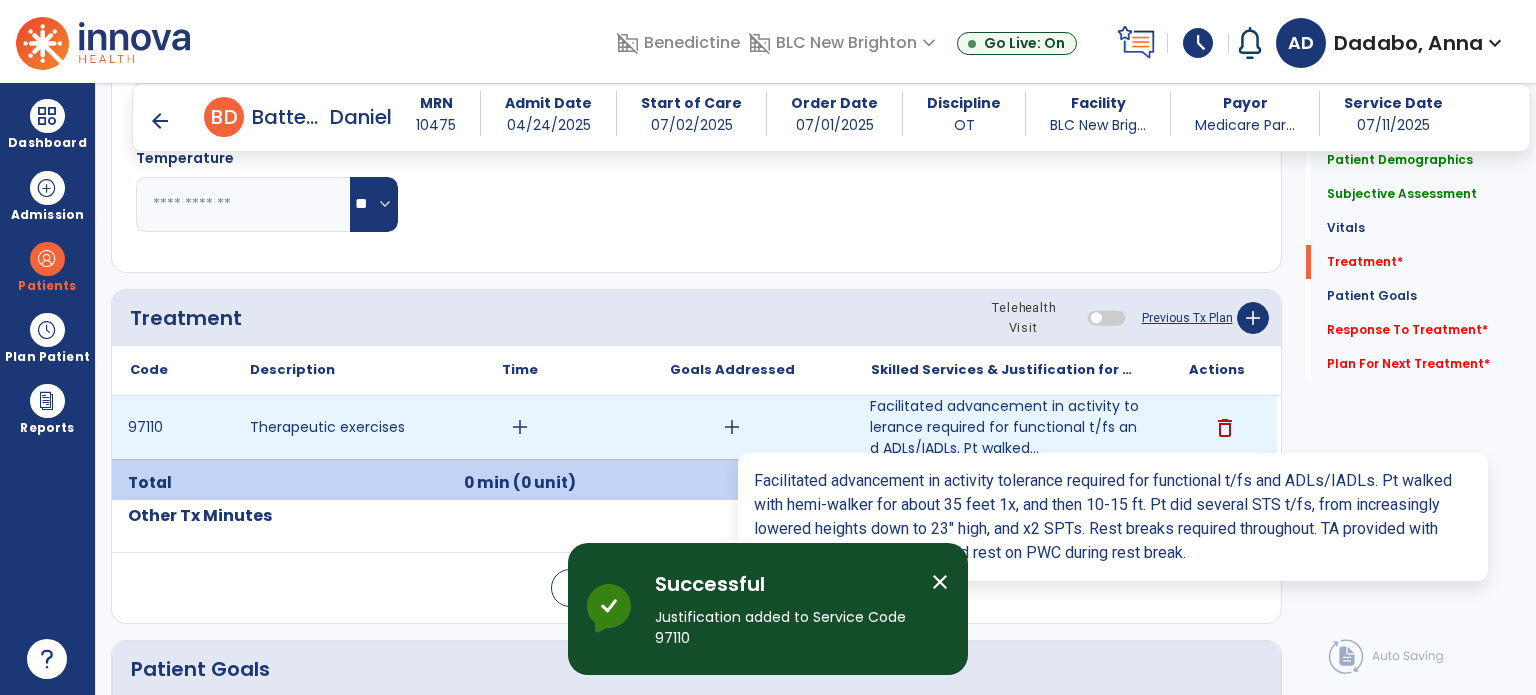 click on "Facilitated advancement in activity tolerance required for functional t/fs and ADLs/IADLs. Pt walked..." at bounding box center (1004, 427) 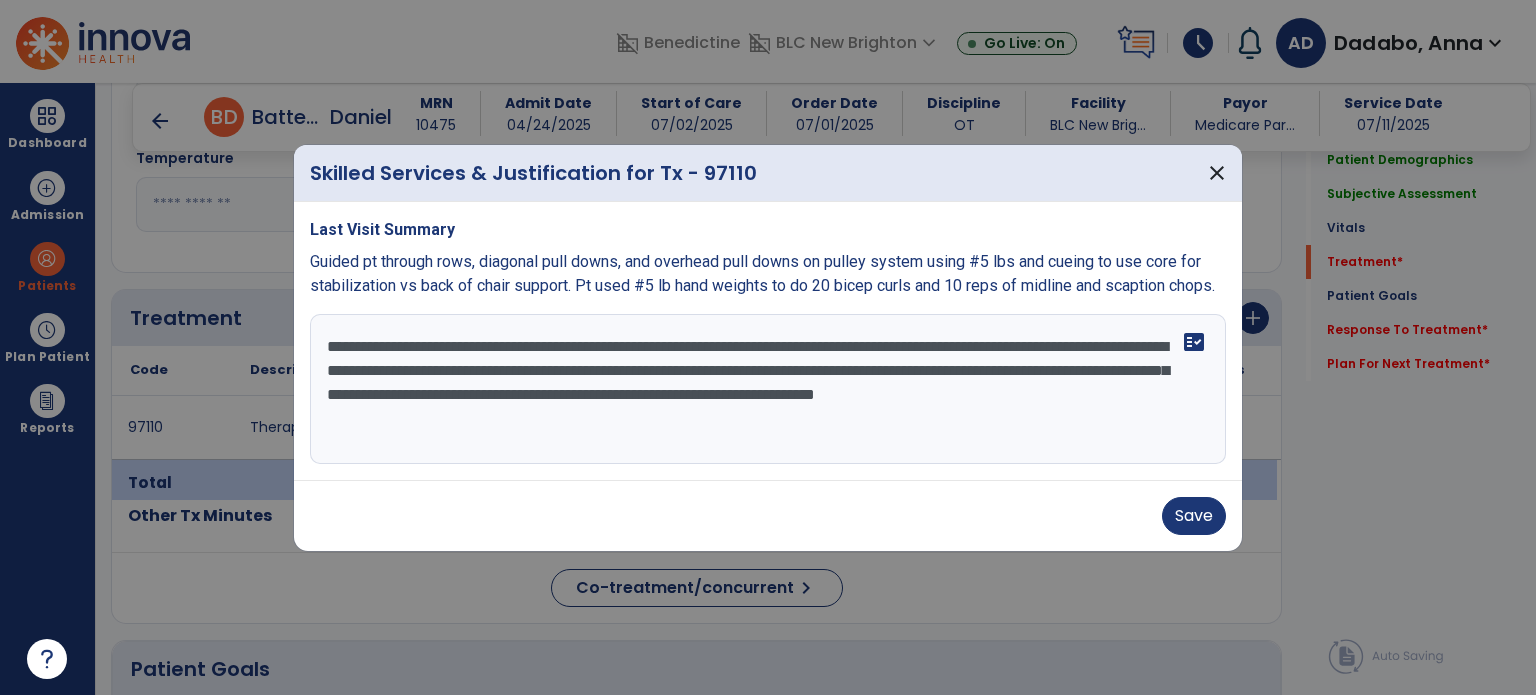 click on "**********" at bounding box center [768, 389] 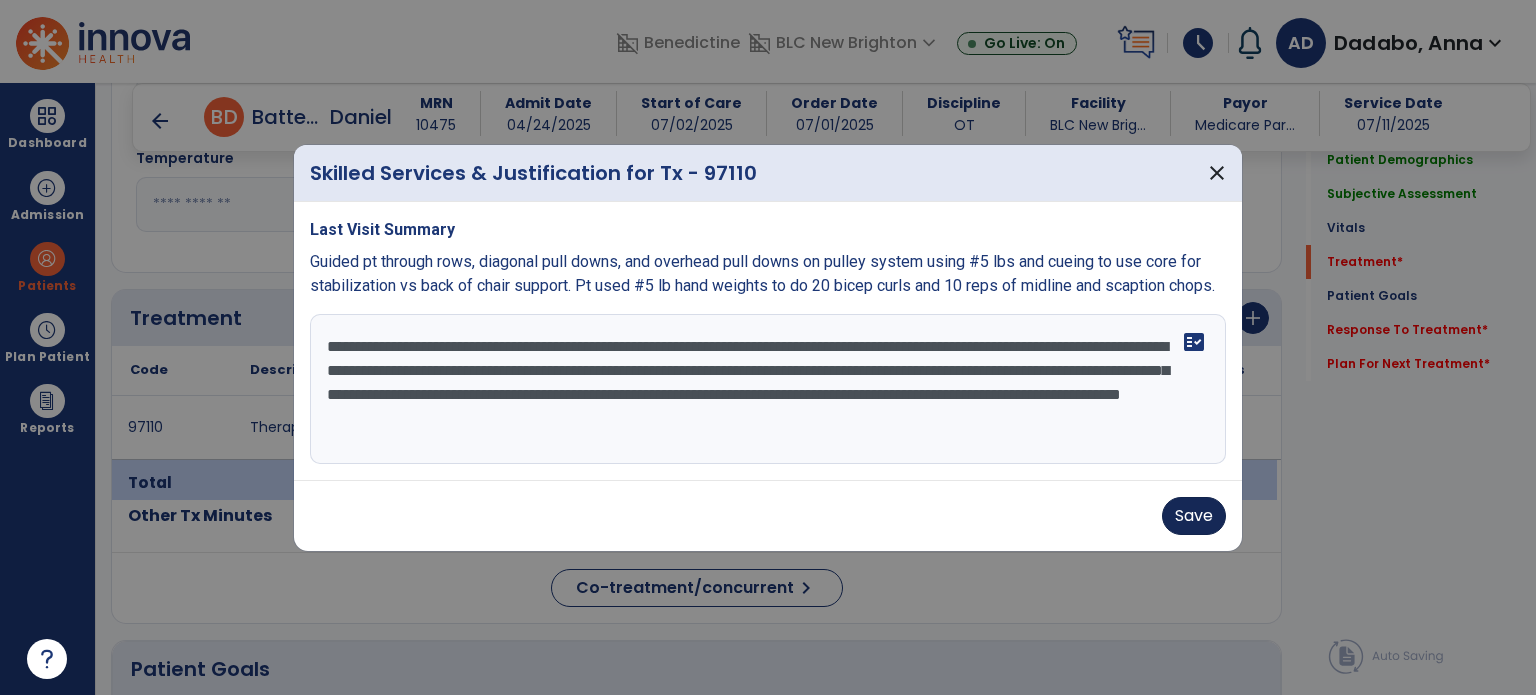 type on "**********" 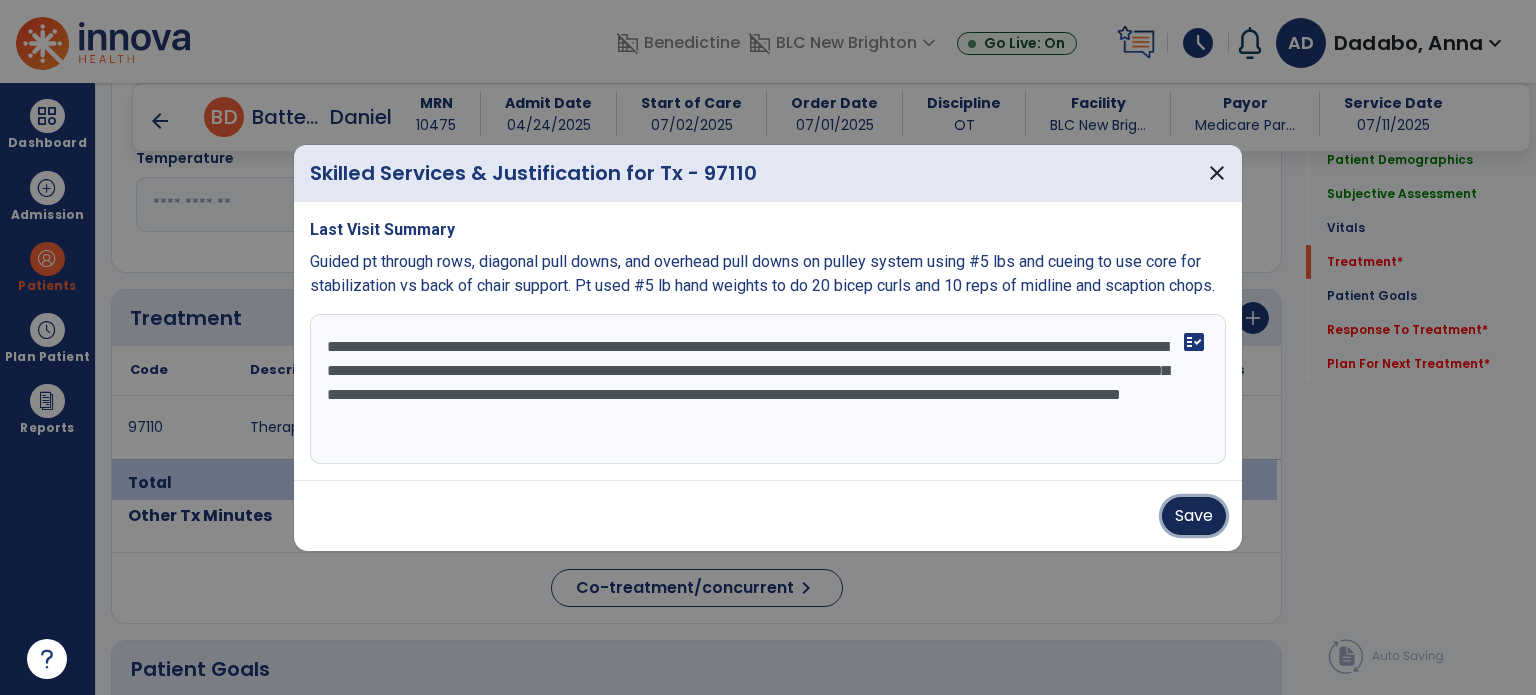 click on "Save" at bounding box center (1194, 516) 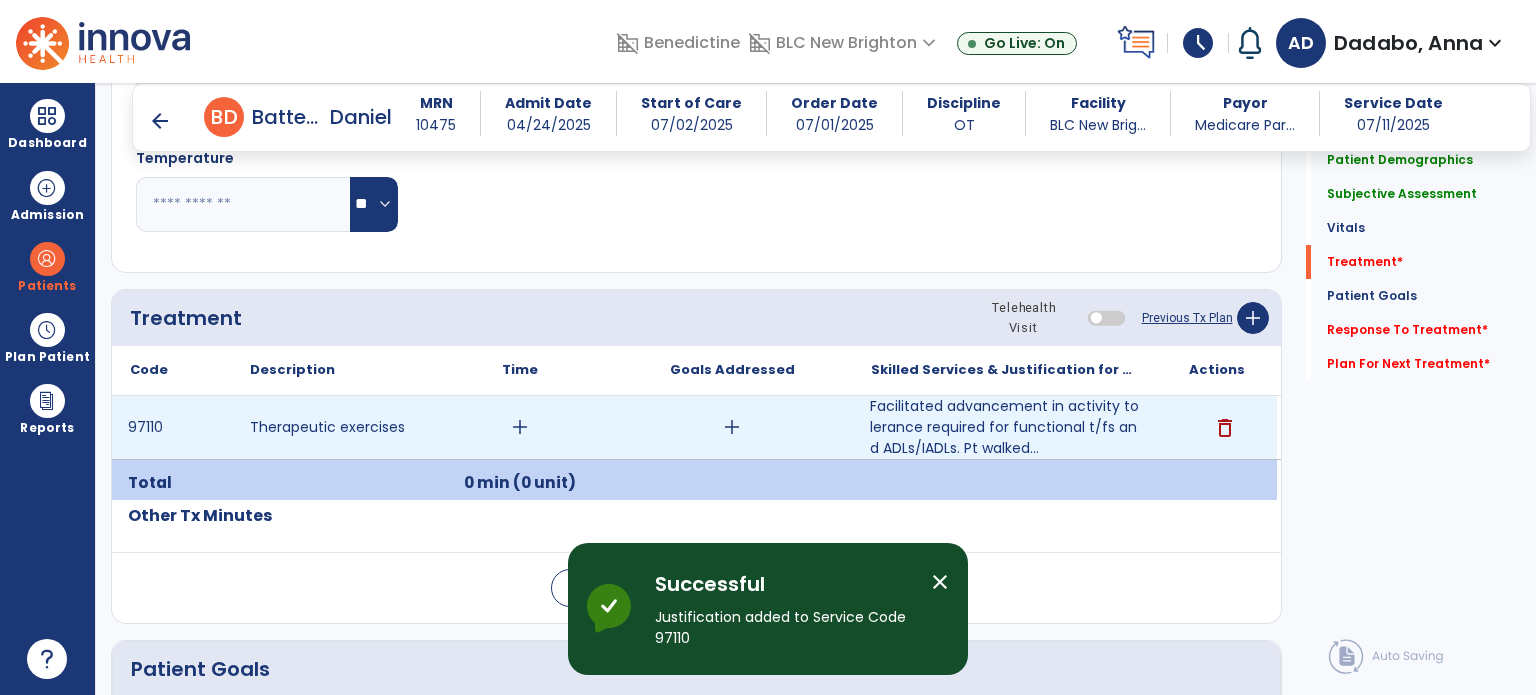click on "add" at bounding box center (520, 427) 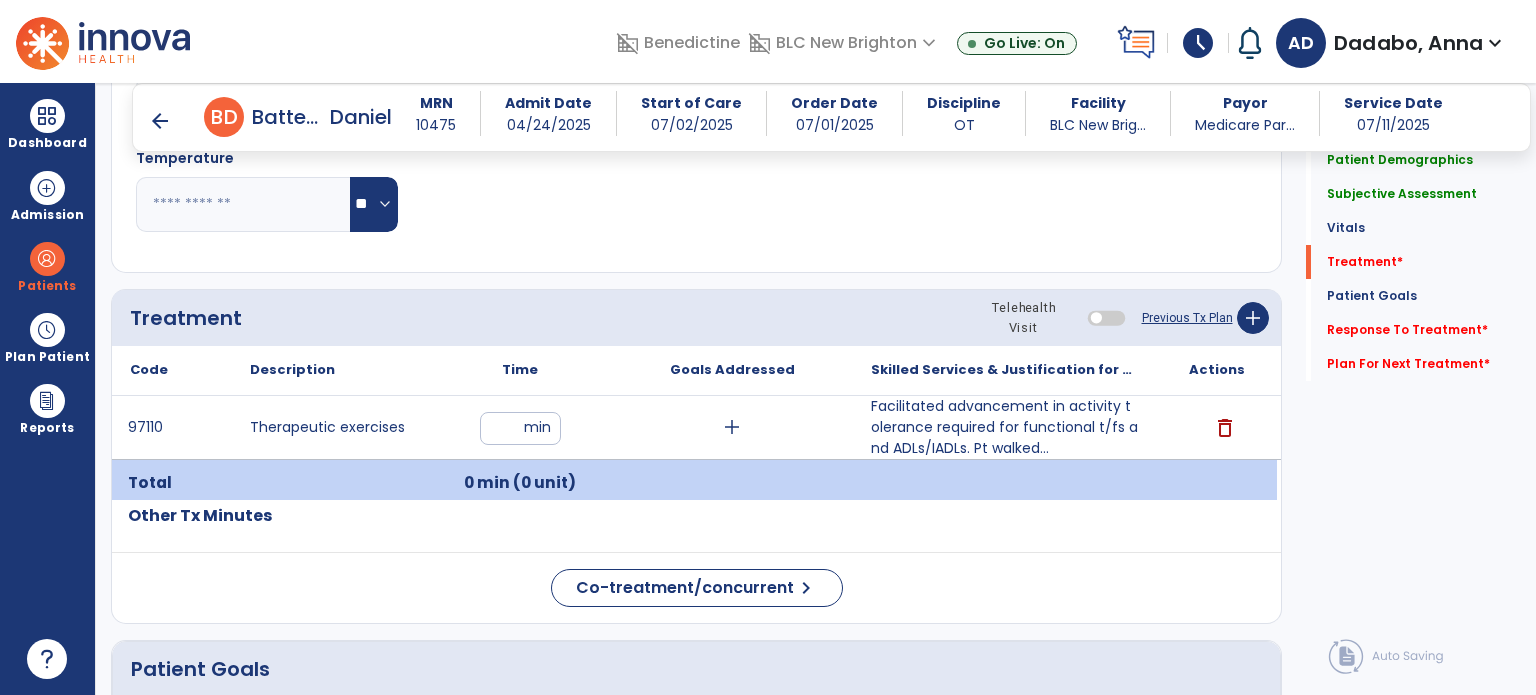 type on "**" 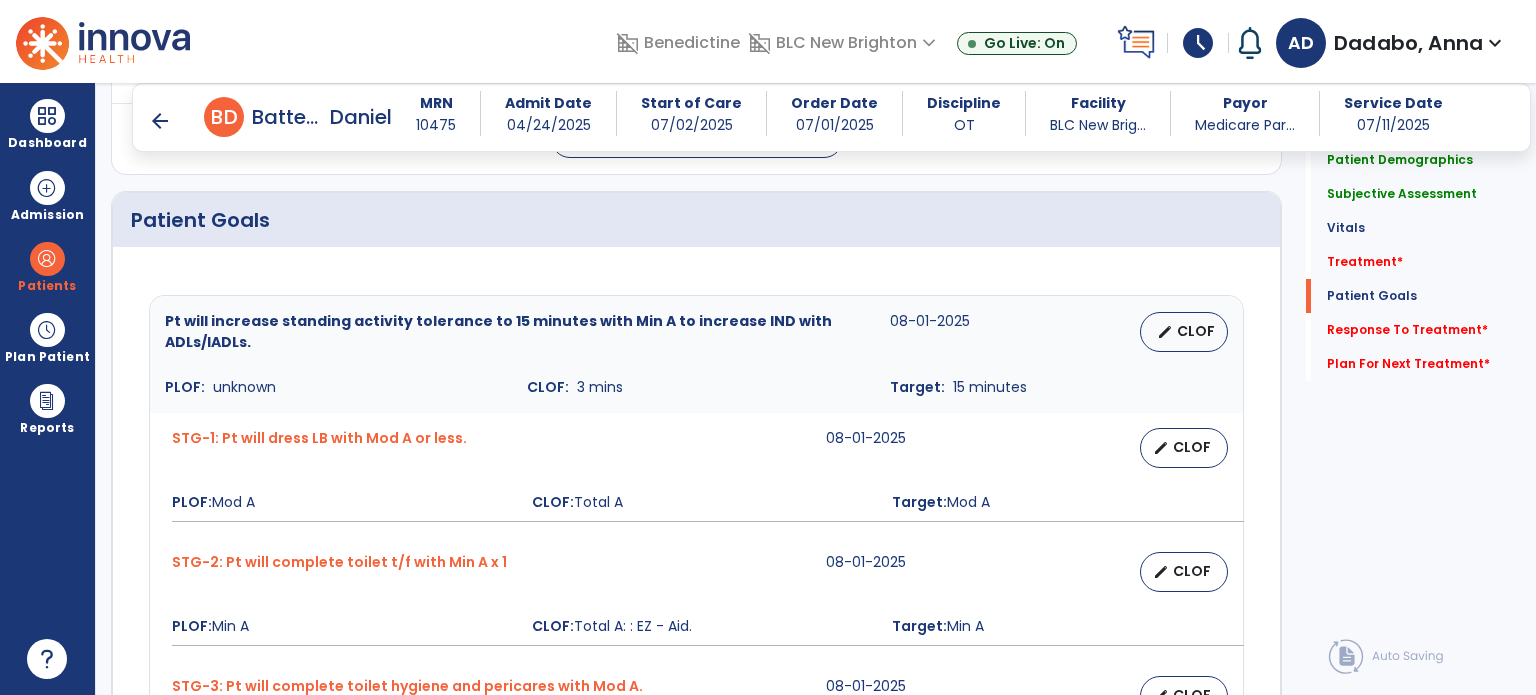scroll, scrollTop: 1451, scrollLeft: 0, axis: vertical 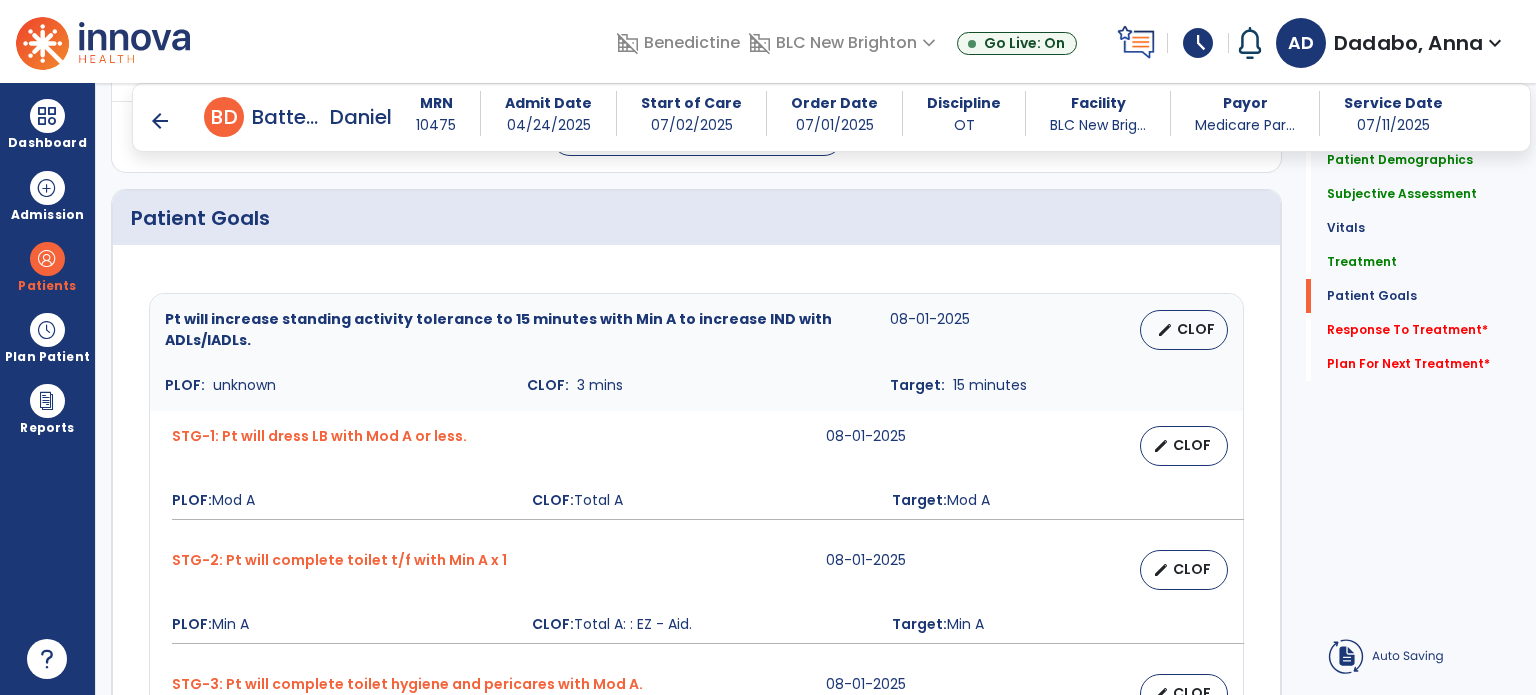 click on "Quick Links  Patient Demographics   Patient Demographics   Subjective Assessment   Subjective Assessment   Vitals   Vitals   Treatment   Treatment   Patient Goals   Patient Goals   Response To Treatment   *  Response To Treatment   *  Plan For Next Treatment   *  Plan For Next Treatment   *" 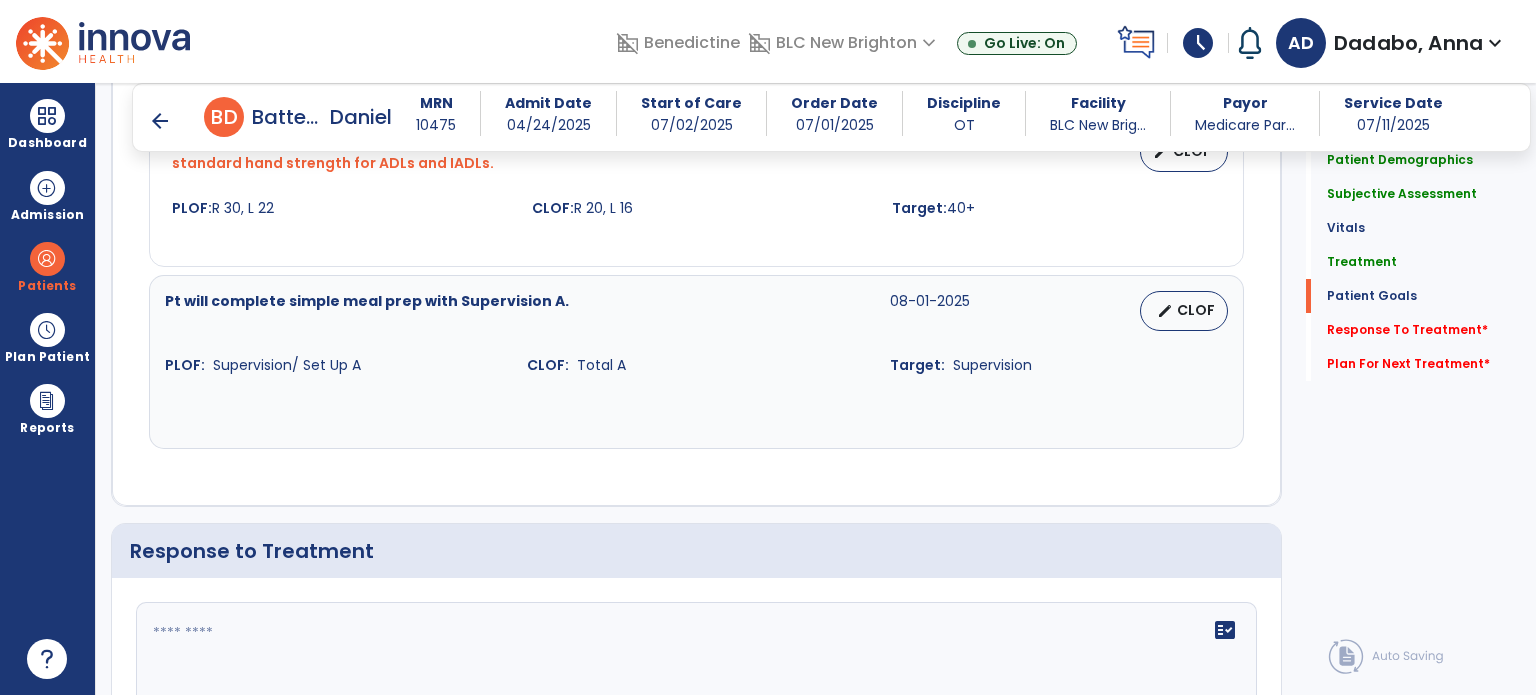 scroll, scrollTop: 2266, scrollLeft: 0, axis: vertical 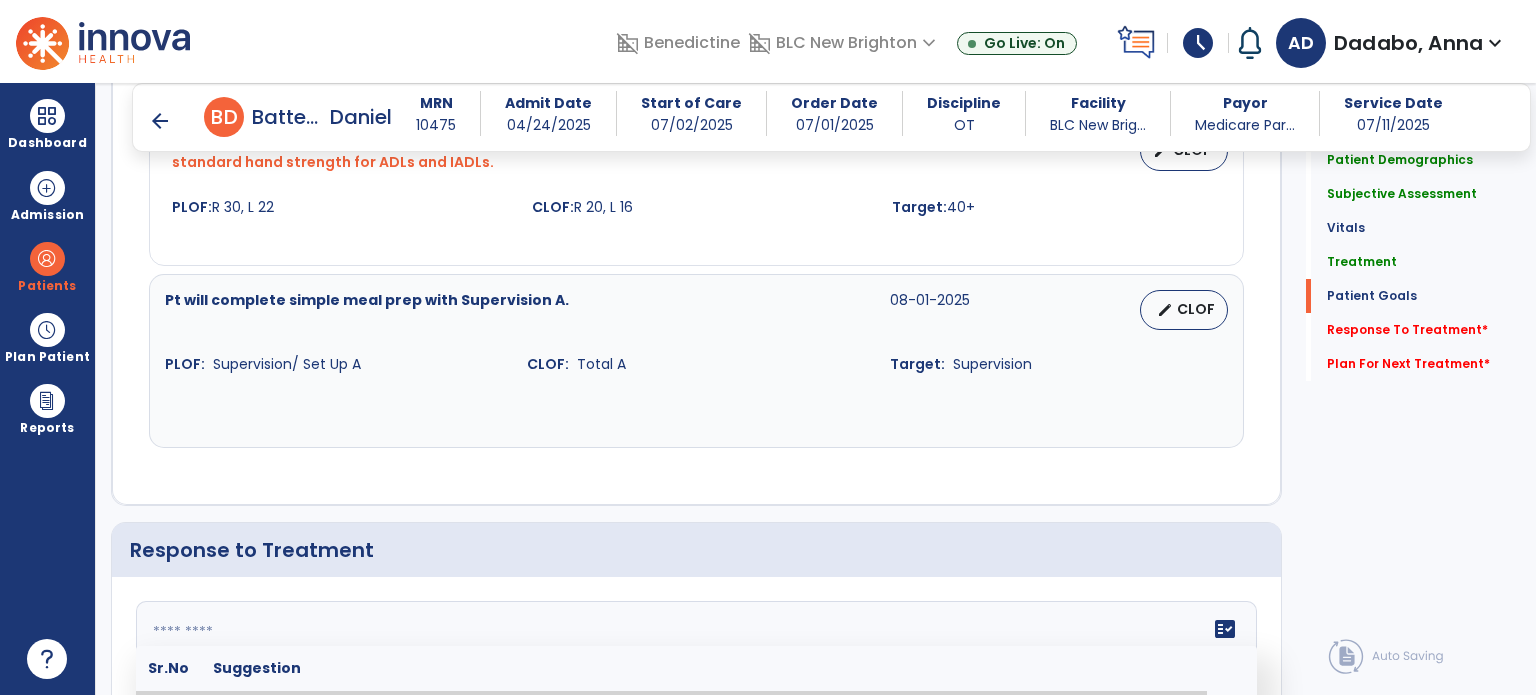 click 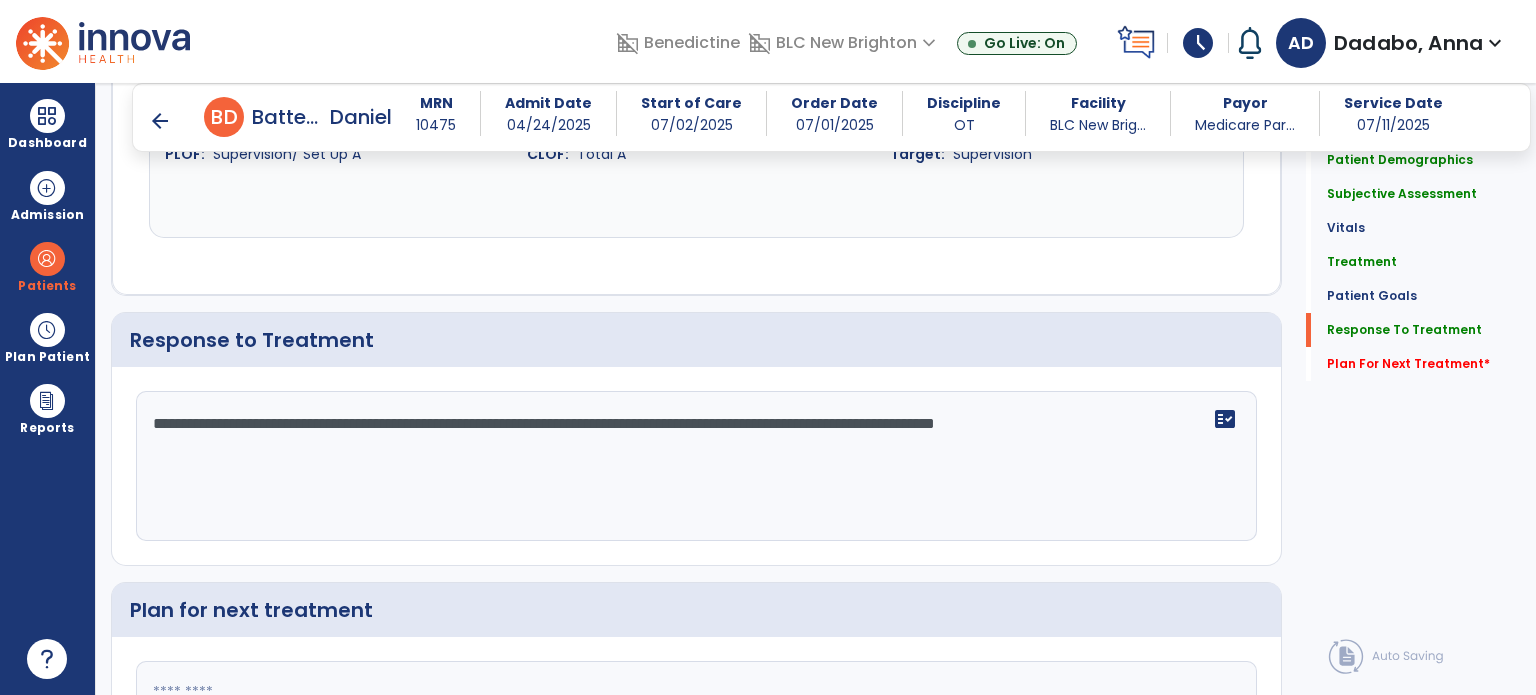 scroll, scrollTop: 2676, scrollLeft: 0, axis: vertical 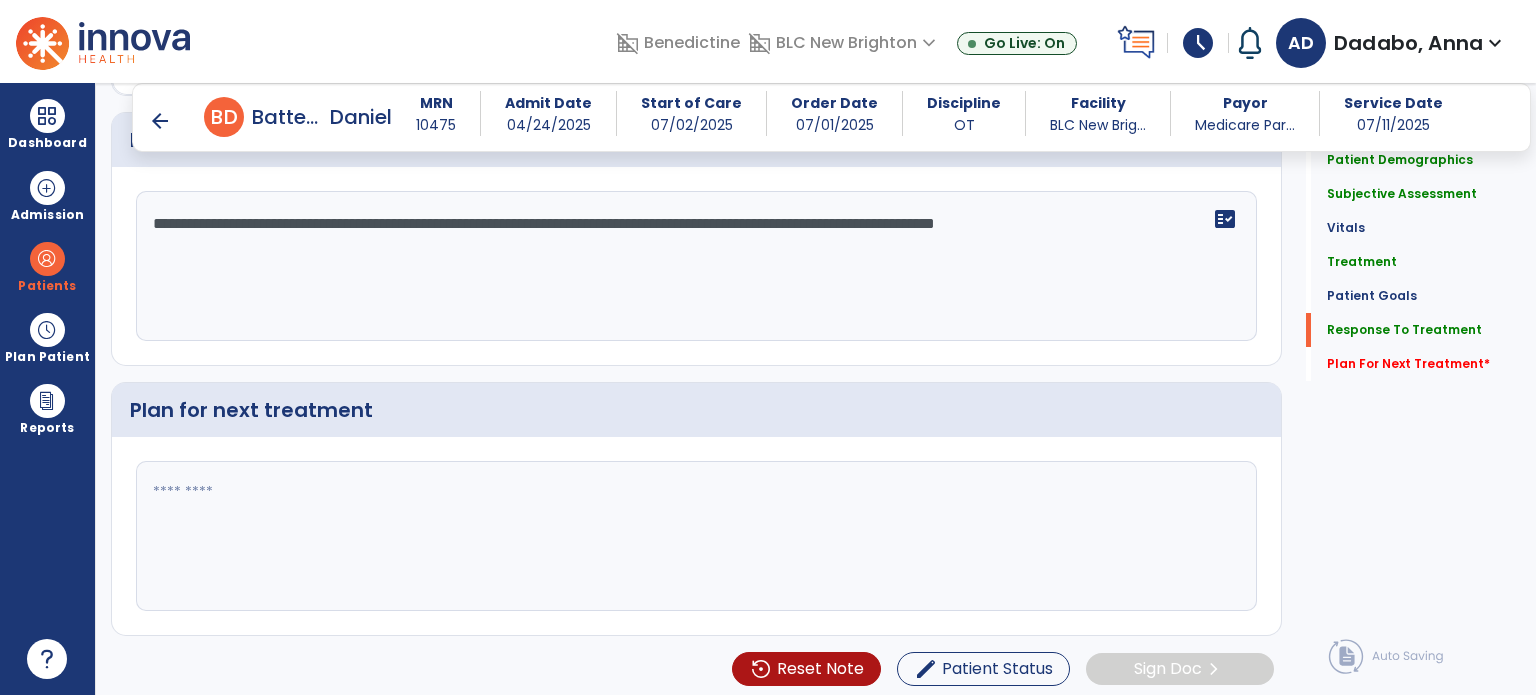 type on "**********" 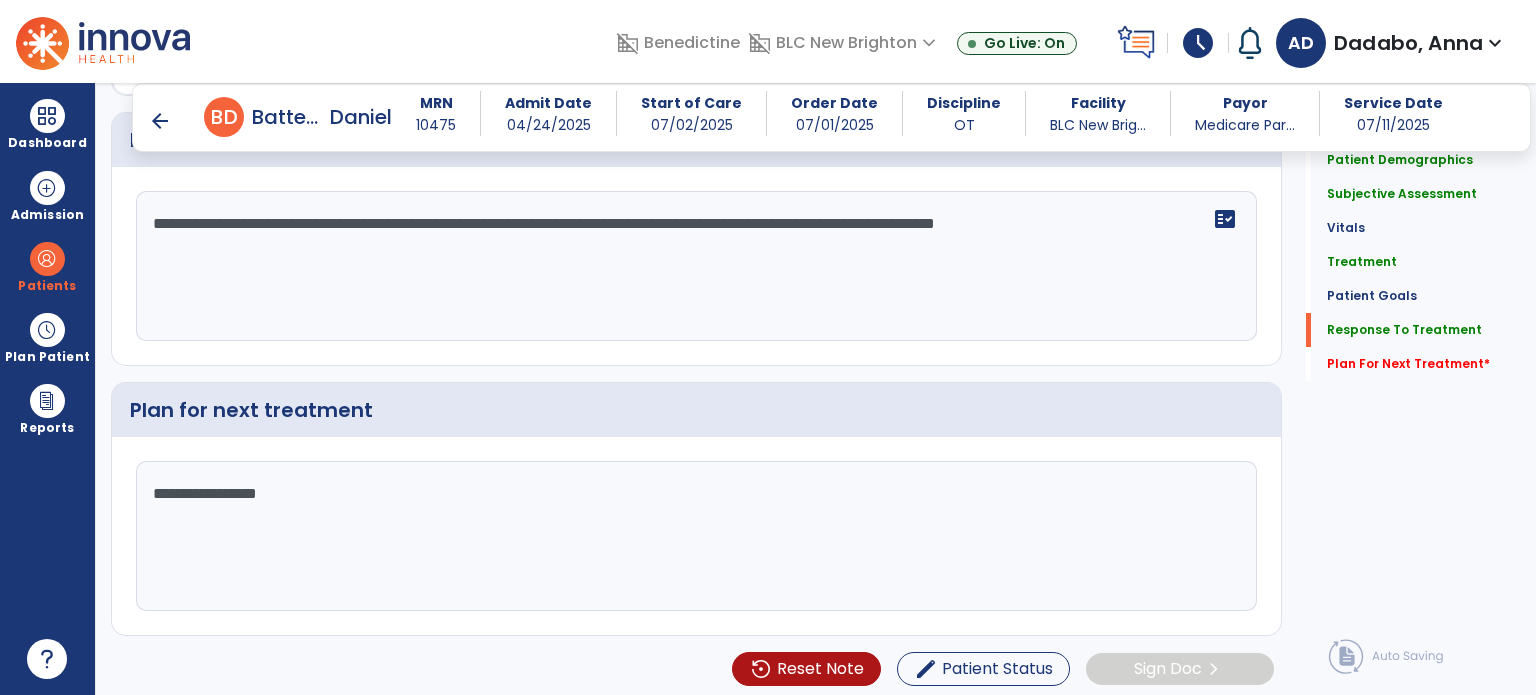 type on "**********" 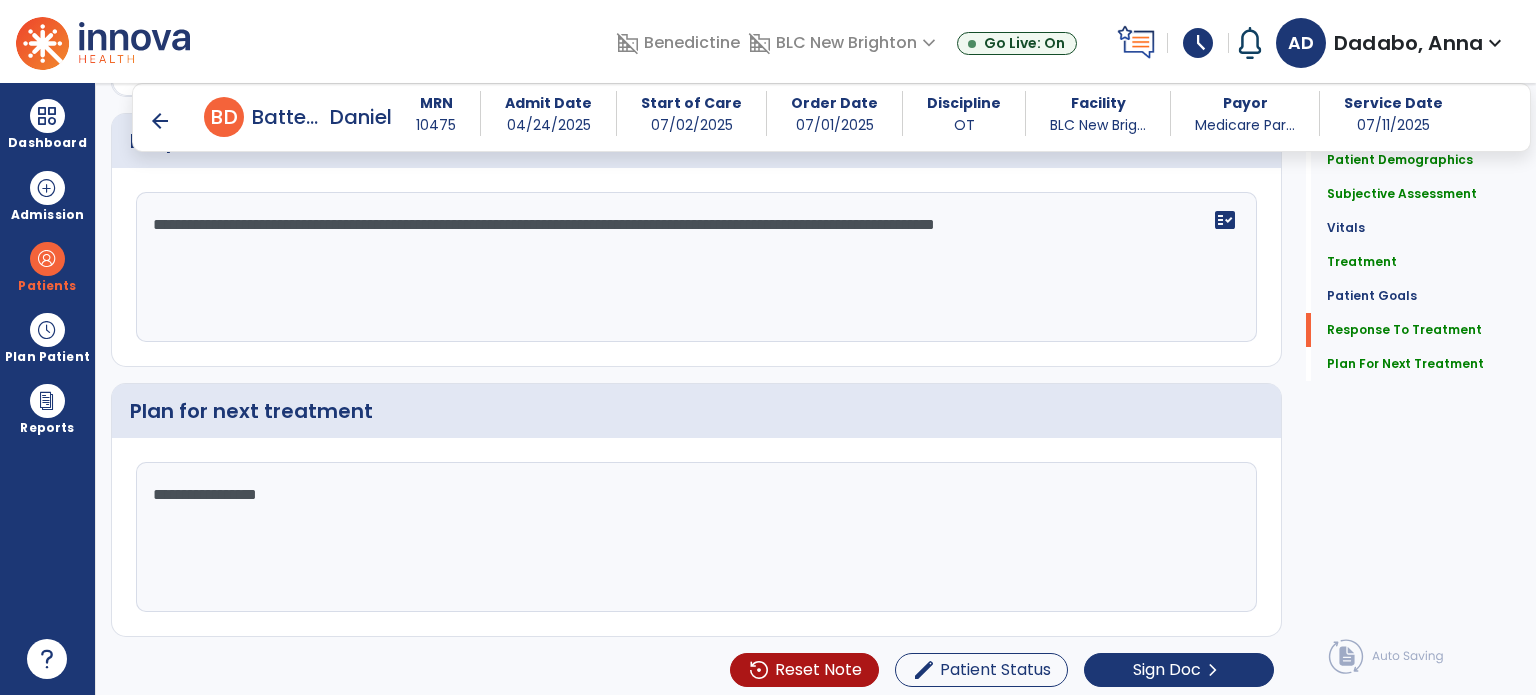 scroll, scrollTop: 2676, scrollLeft: 0, axis: vertical 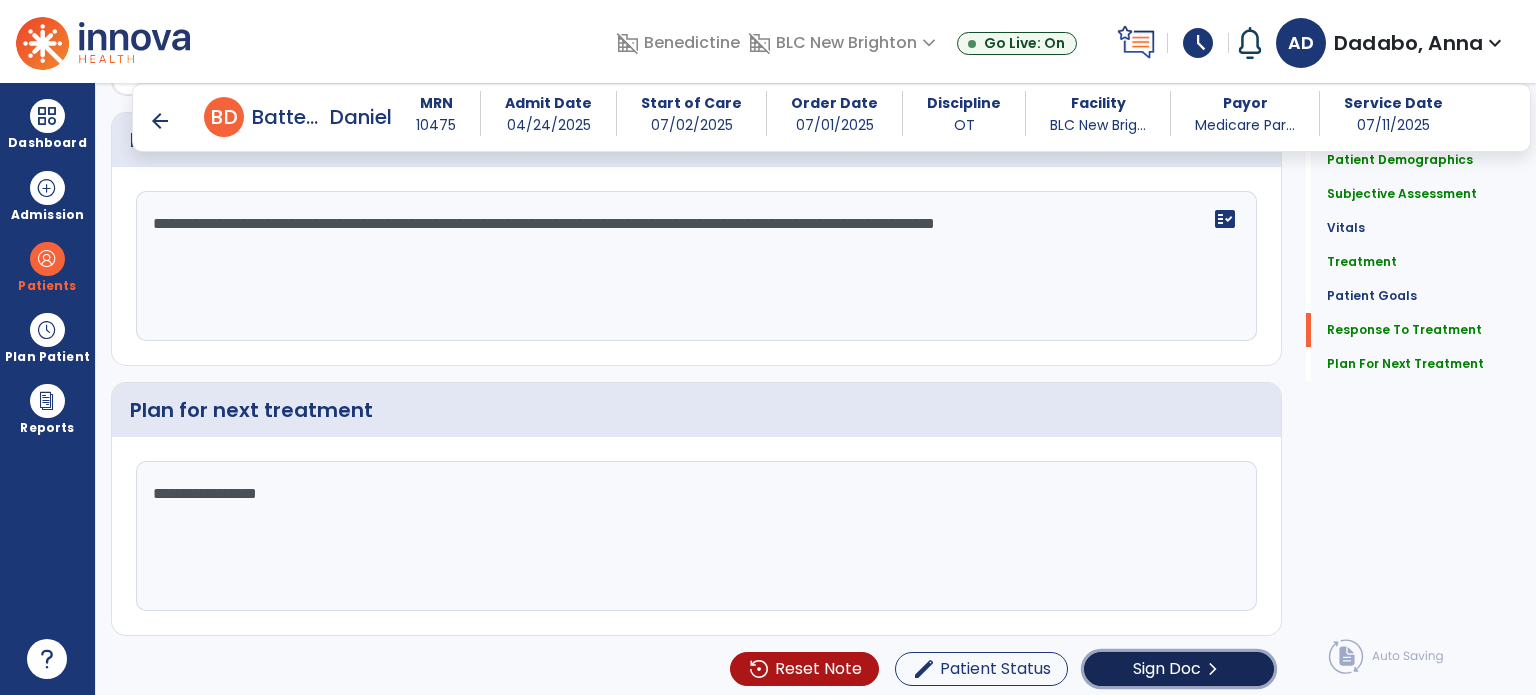 click on "Sign Doc" 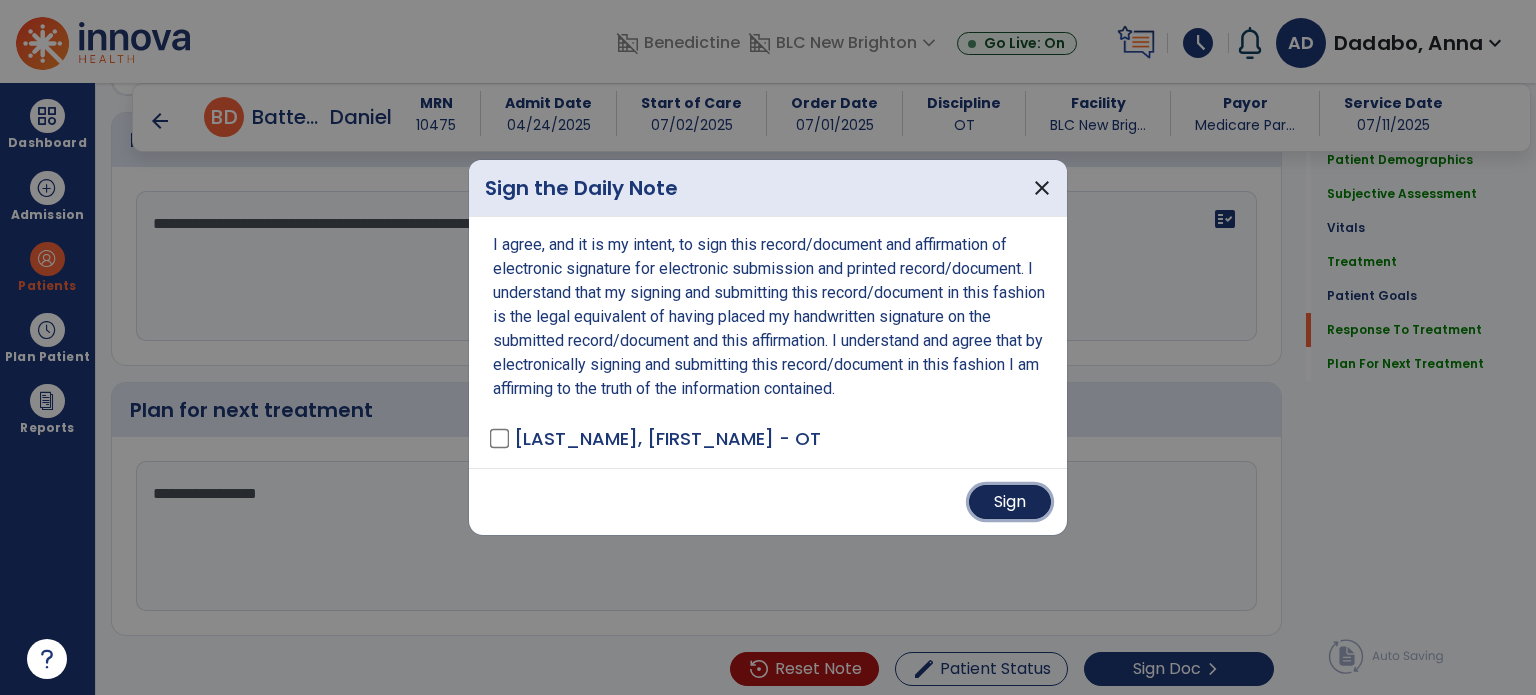 click on "Sign" at bounding box center (1010, 502) 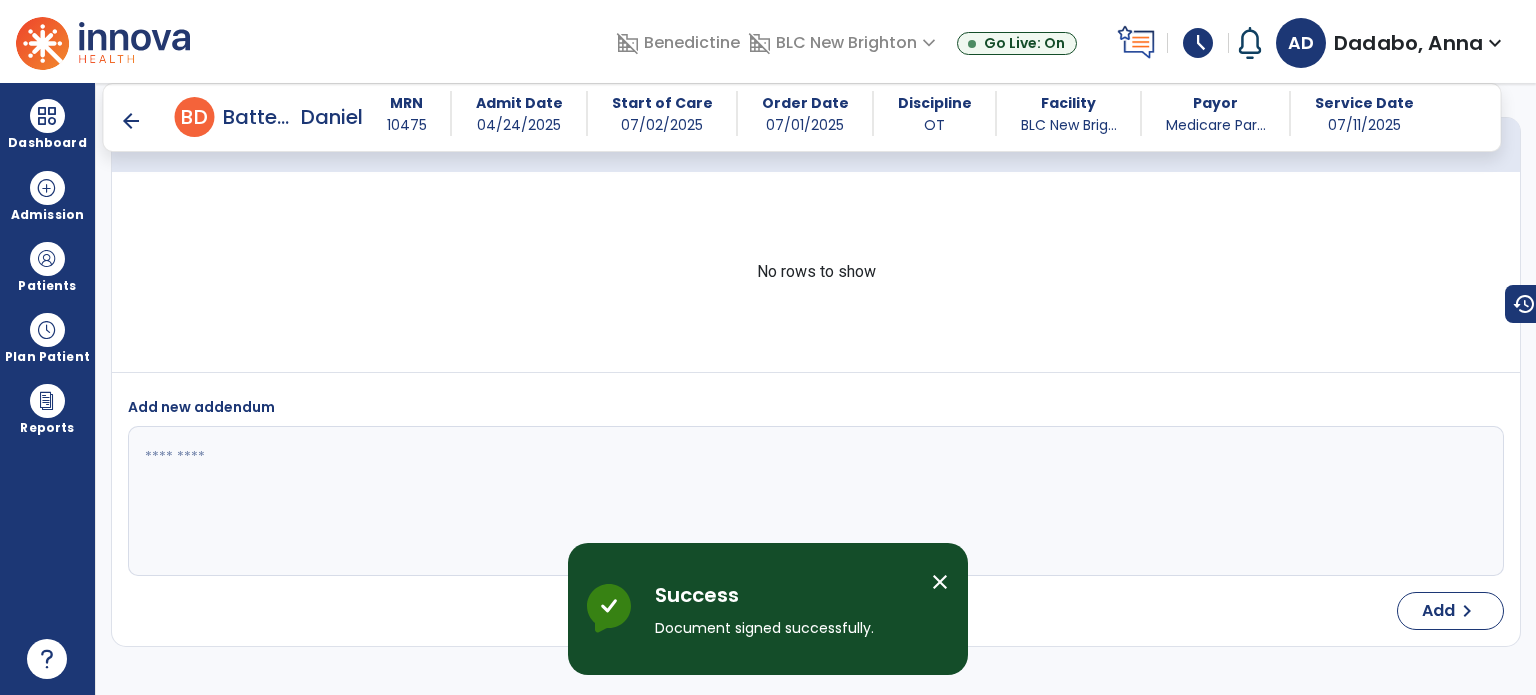 scroll, scrollTop: 3736, scrollLeft: 0, axis: vertical 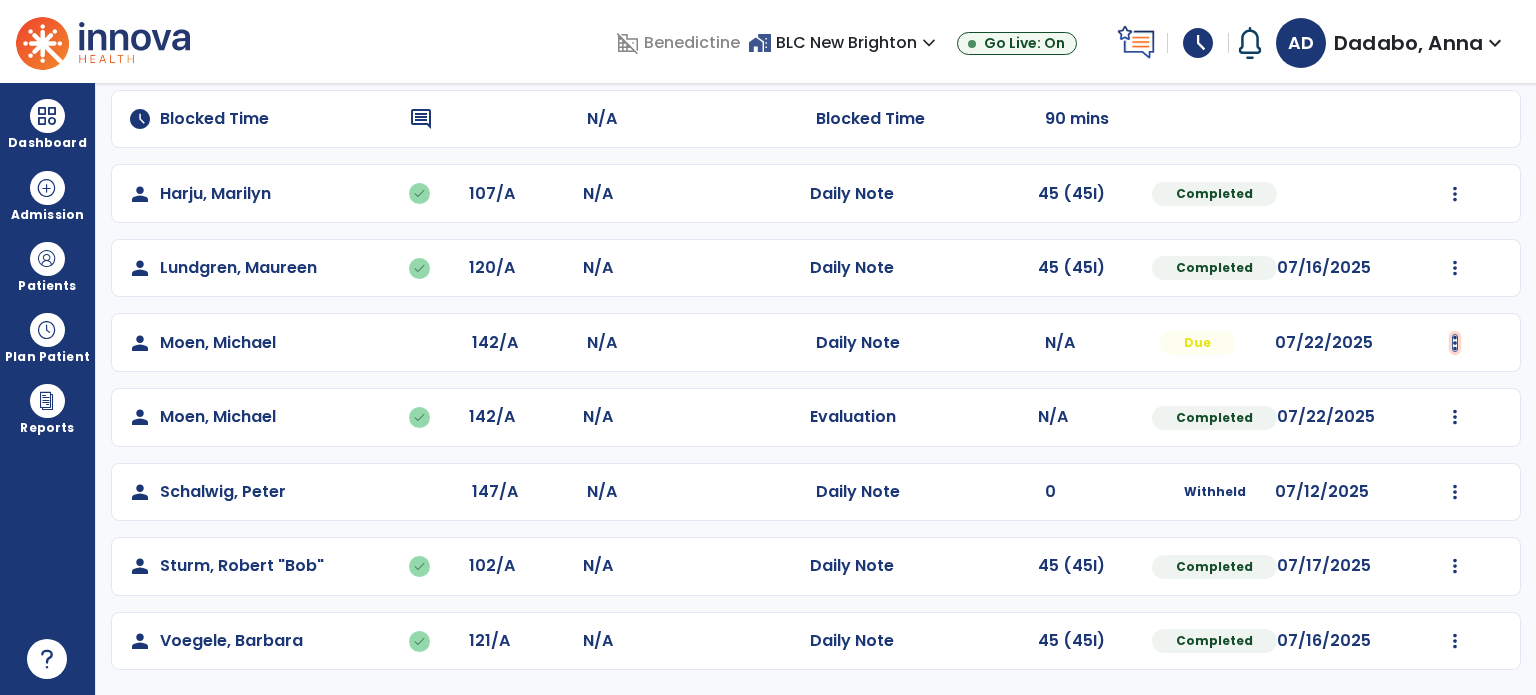 click at bounding box center [1455, 45] 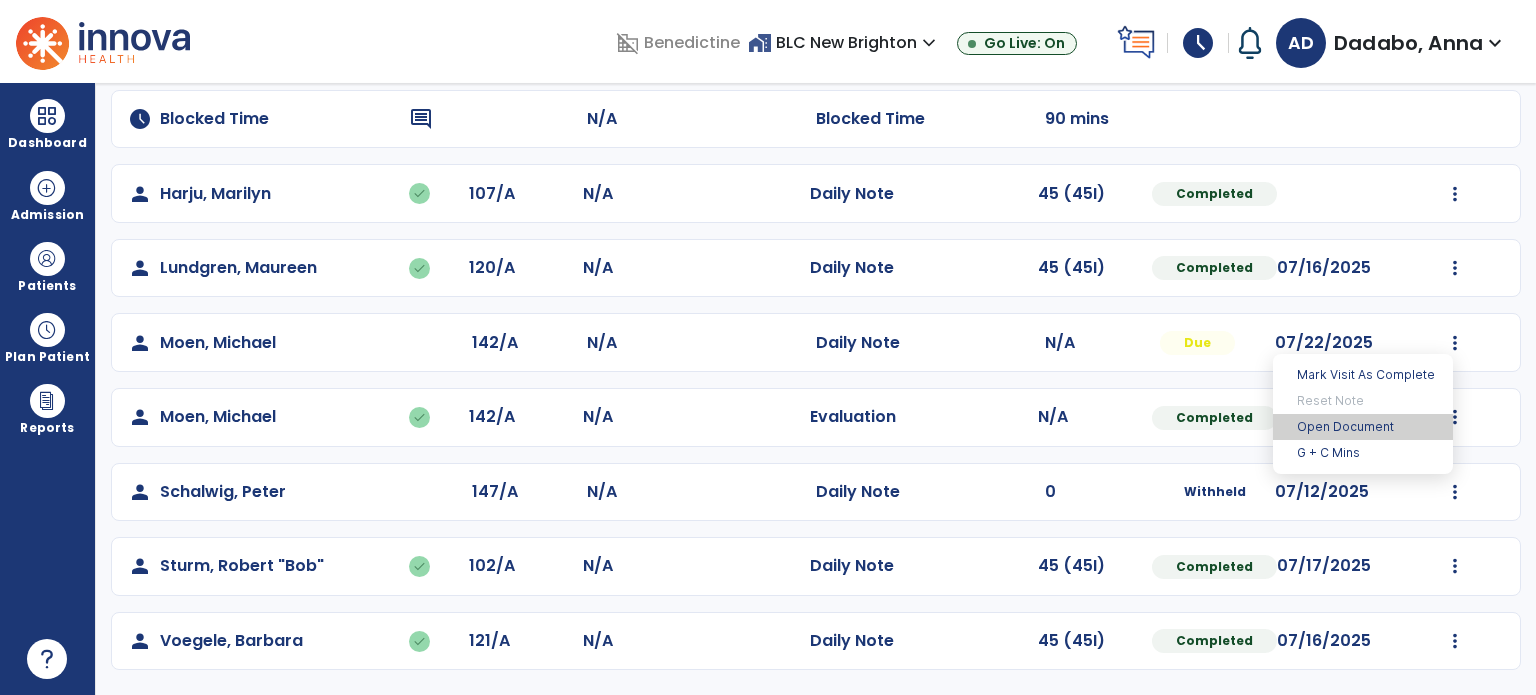 click on "Open Document" at bounding box center (1363, 427) 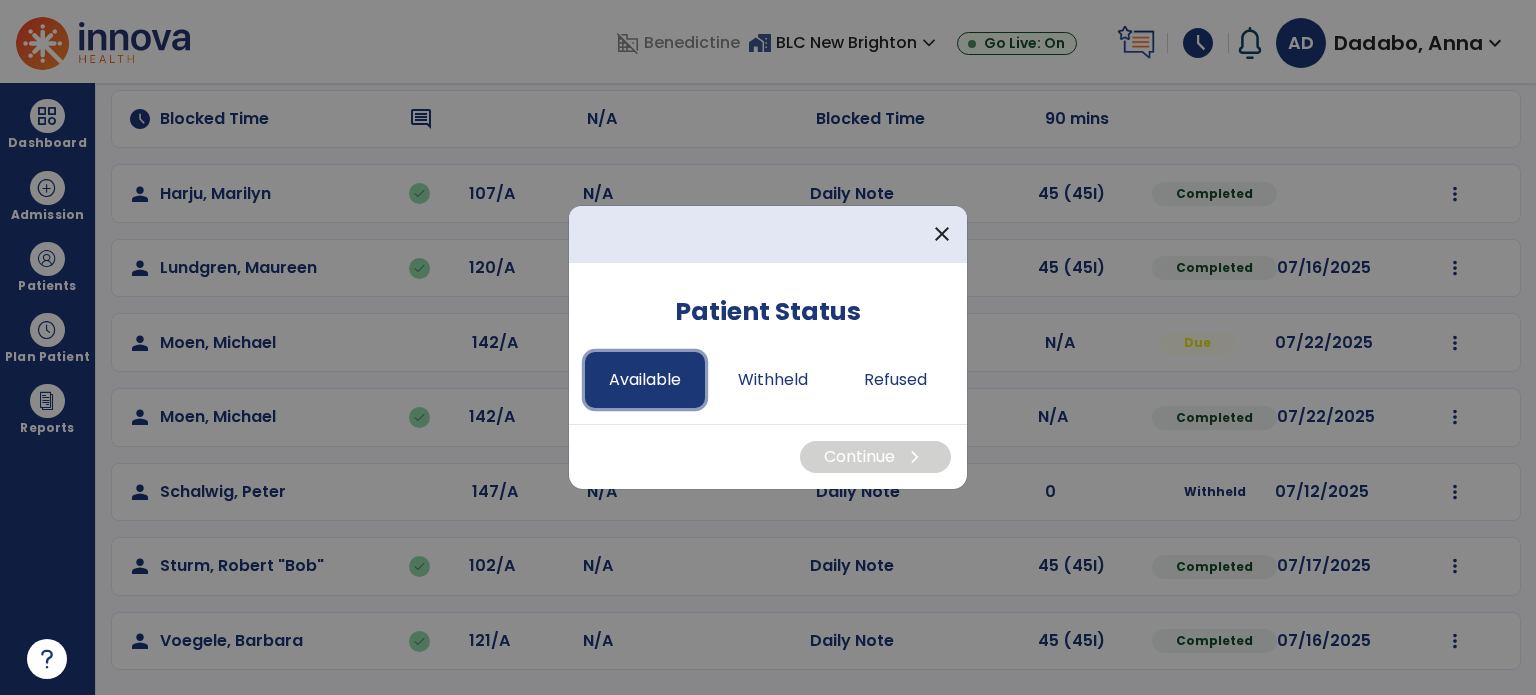 click on "Available" at bounding box center (645, 380) 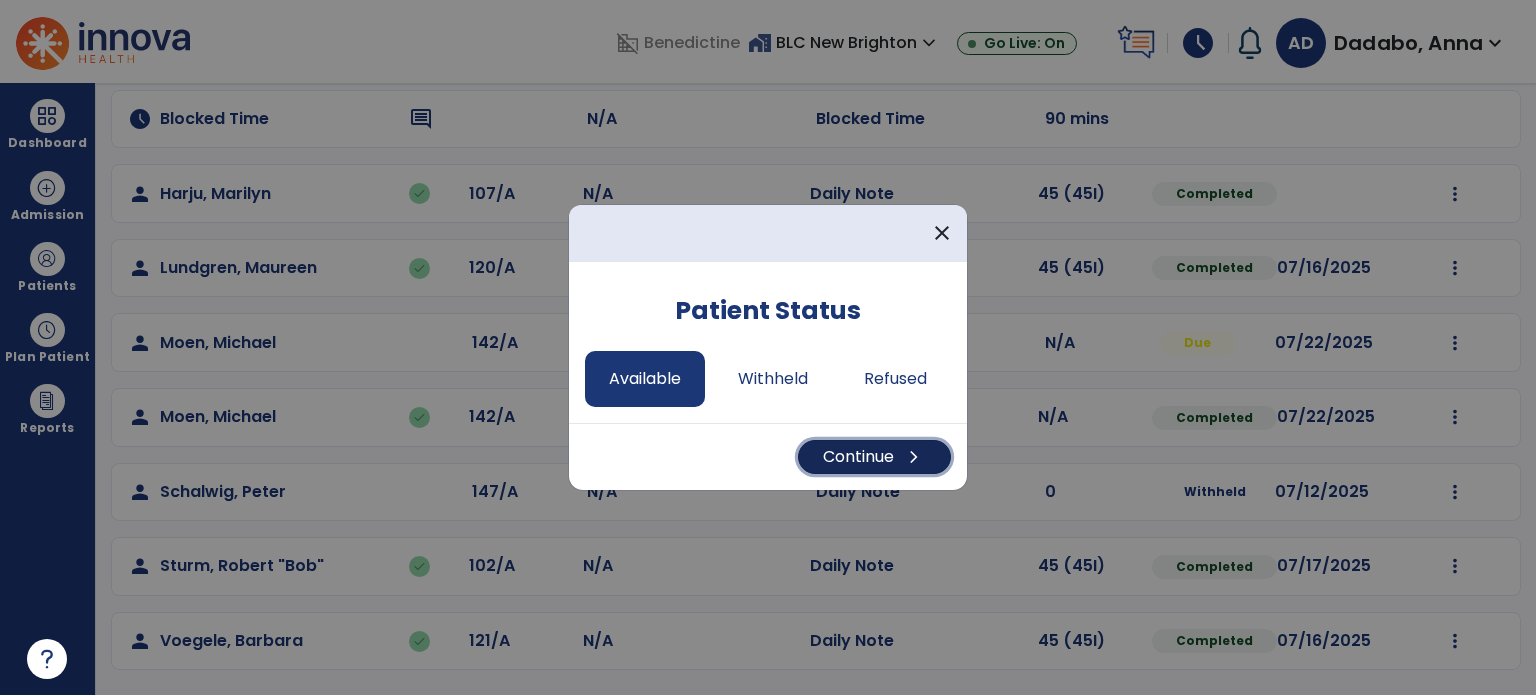 click on "Continue   chevron_right" at bounding box center (874, 457) 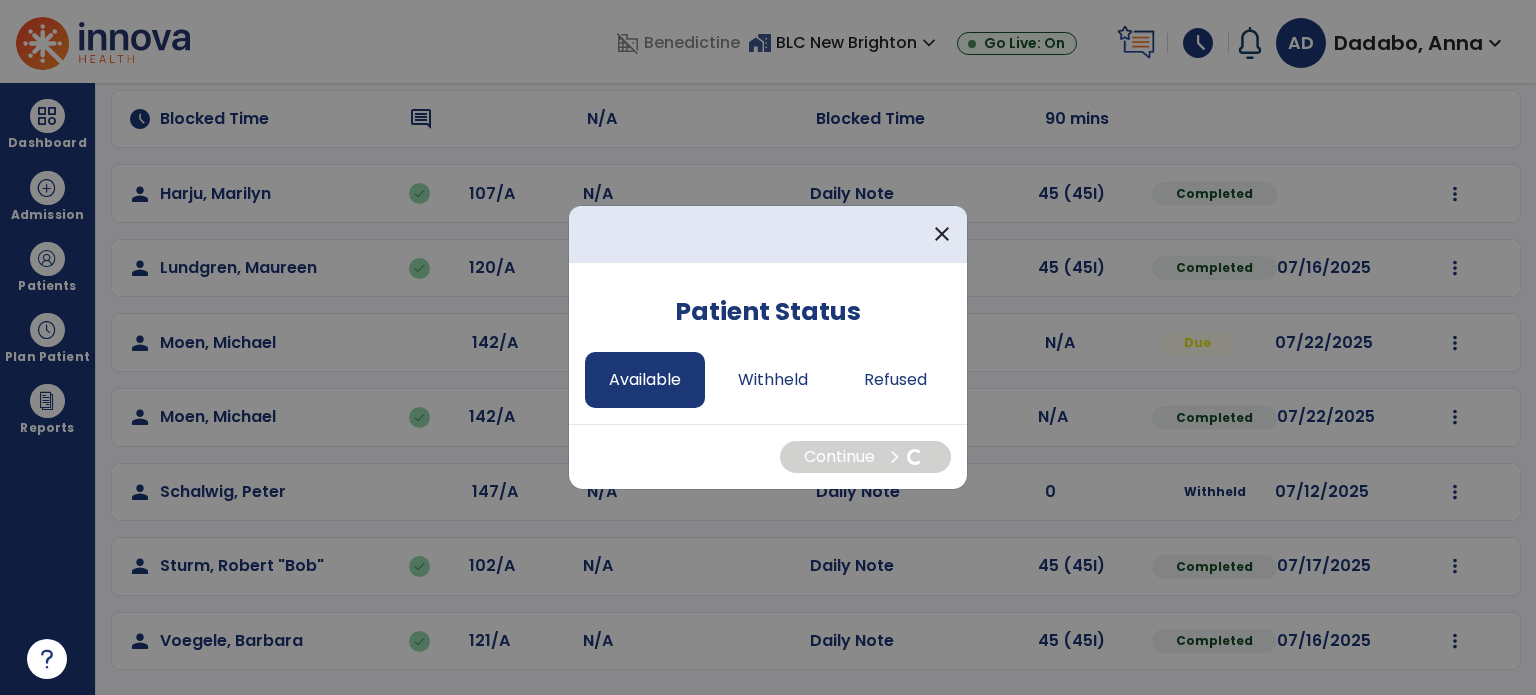 select on "*" 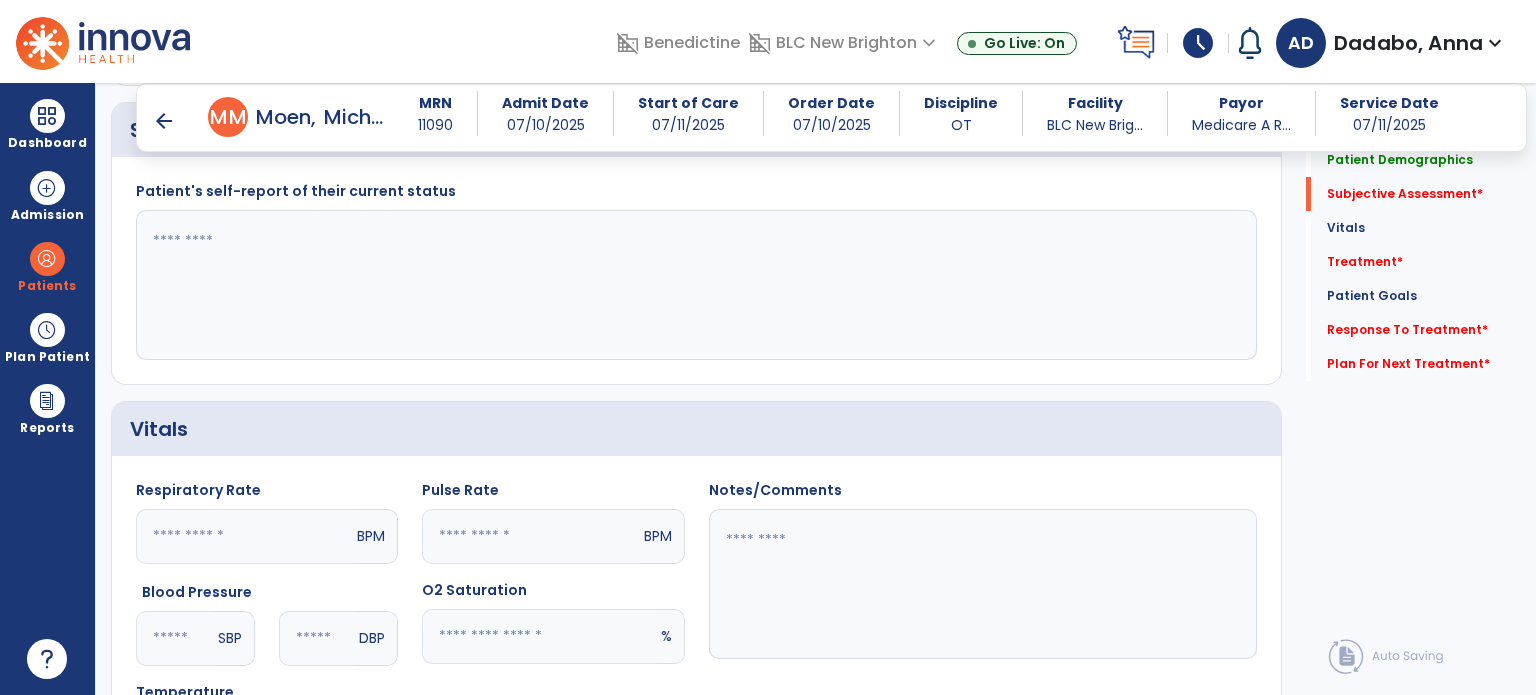 scroll, scrollTop: 667, scrollLeft: 0, axis: vertical 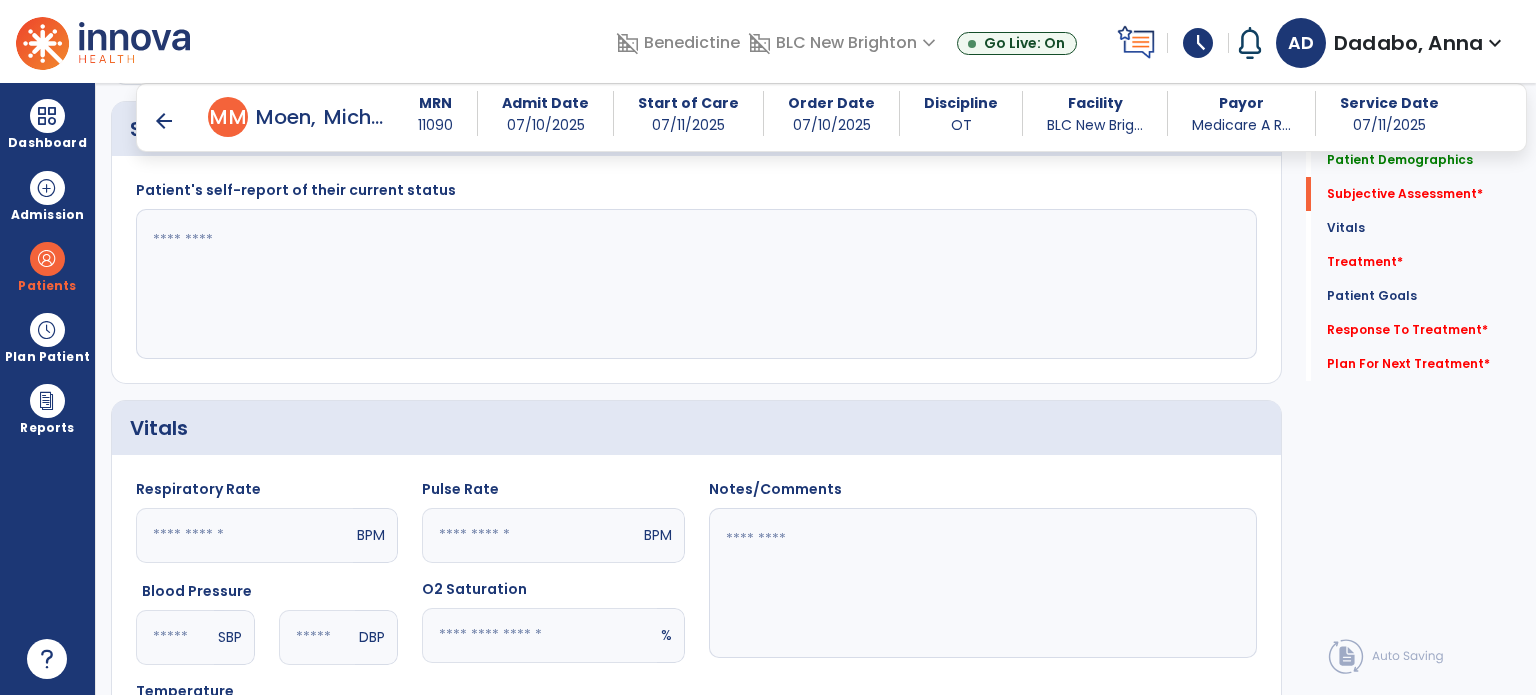 click 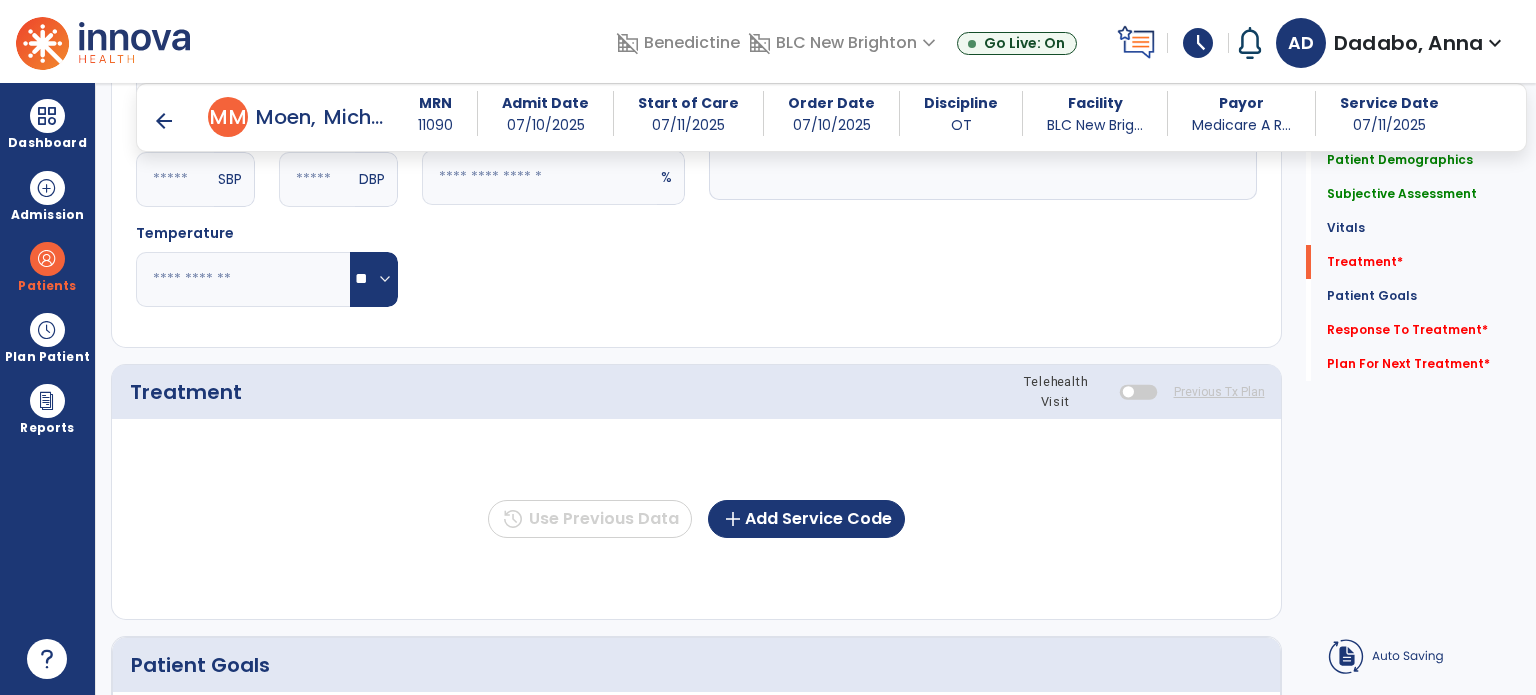 scroll, scrollTop: 1235, scrollLeft: 0, axis: vertical 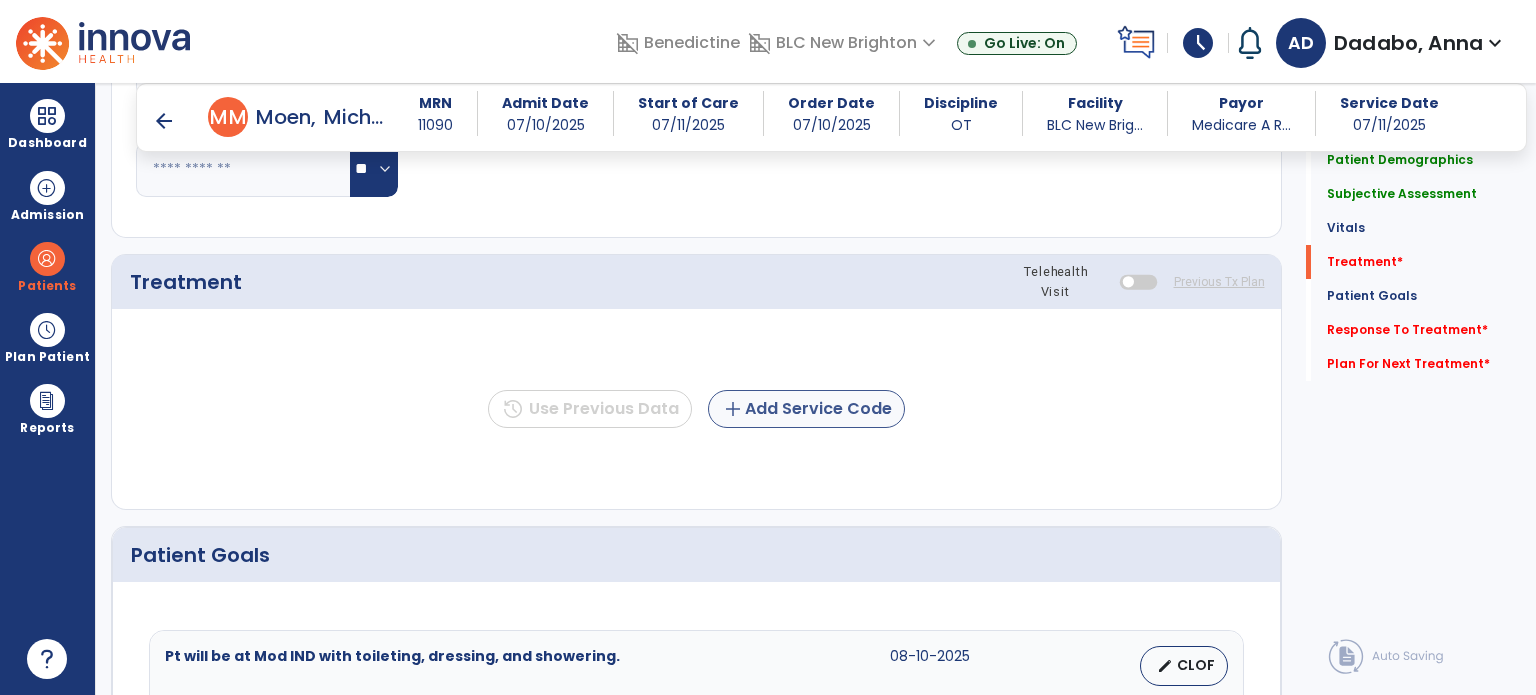 type on "**********" 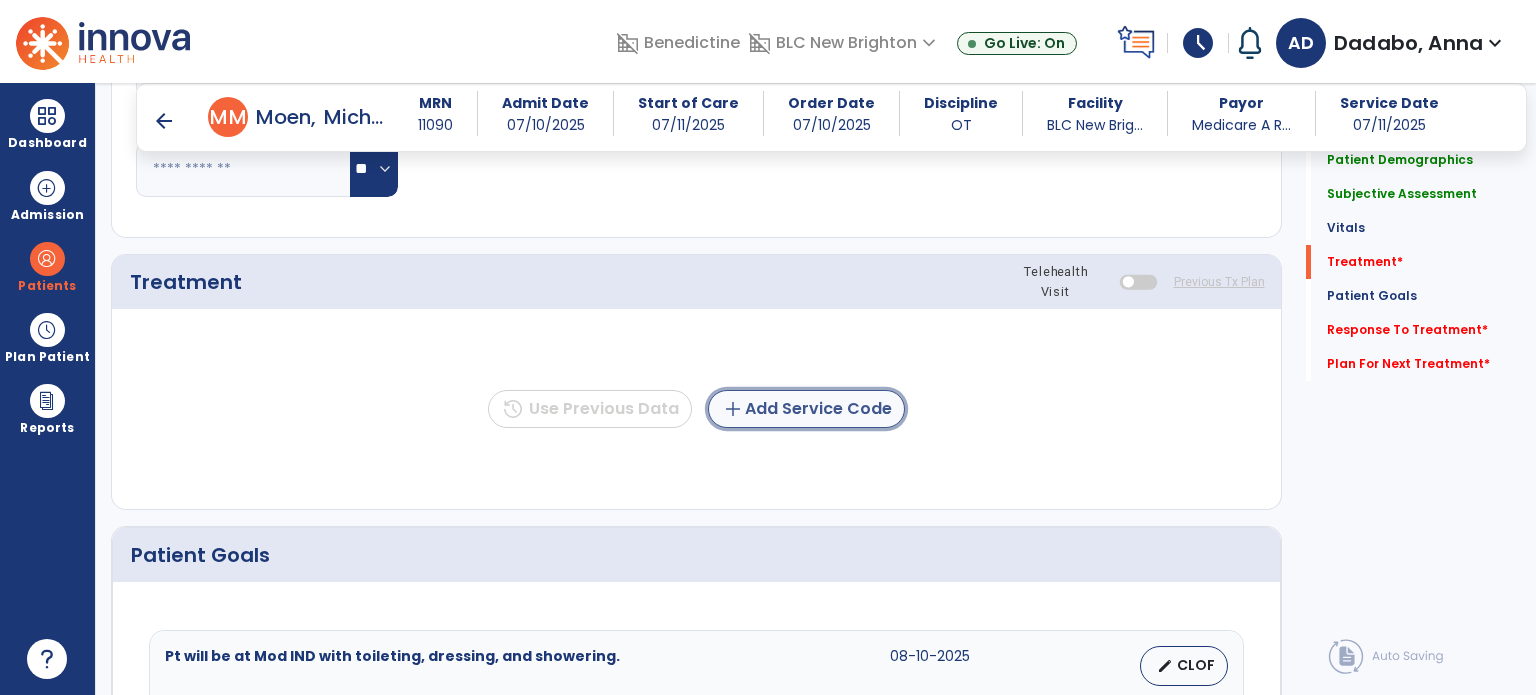 click on "add  Add Service Code" 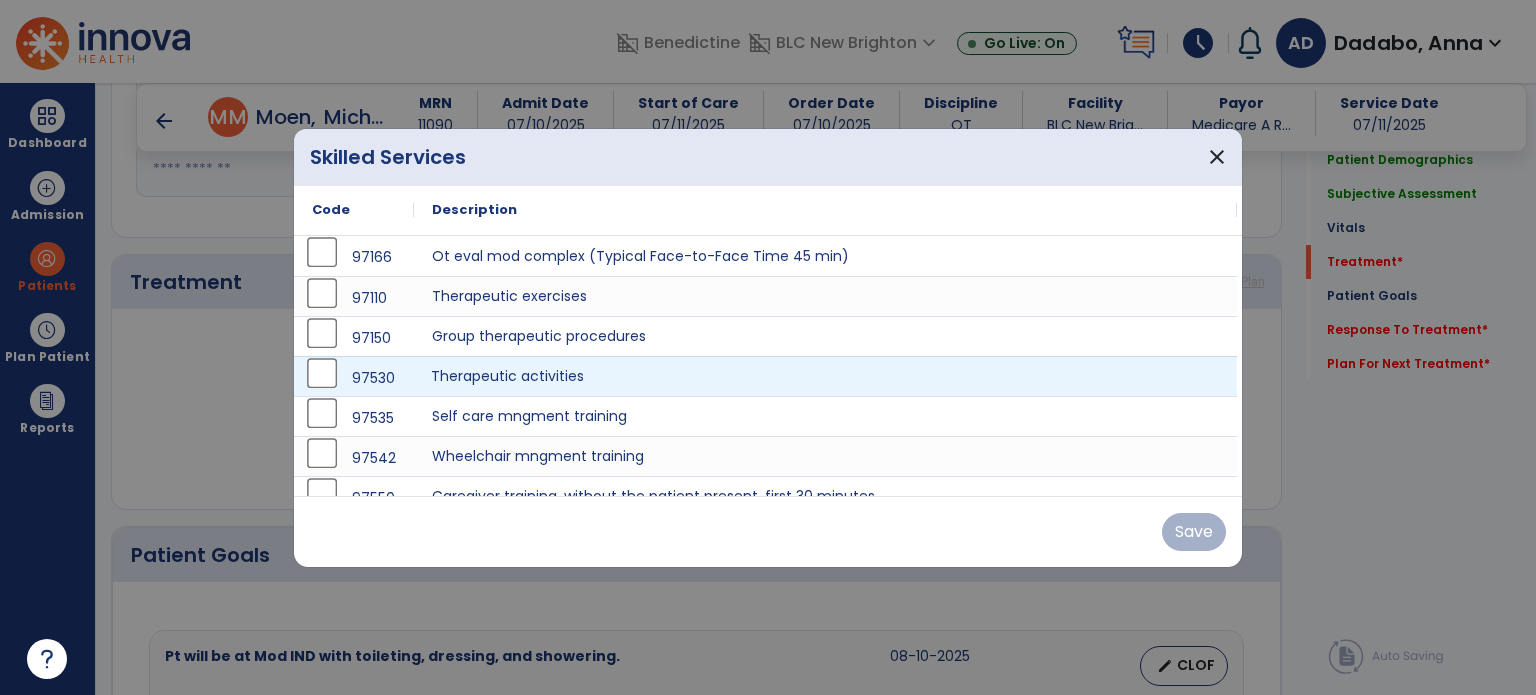 click on "Therapeutic activities" at bounding box center [825, 376] 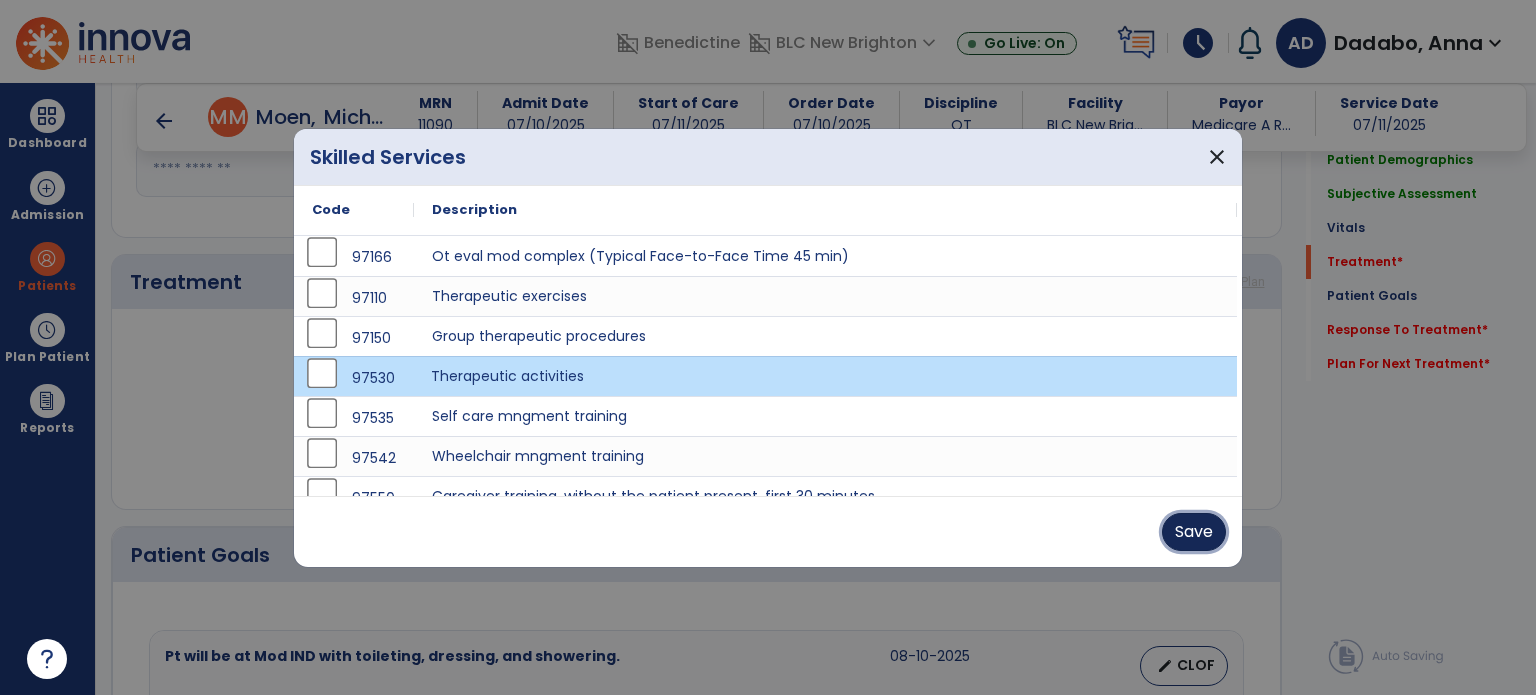 click on "Save" at bounding box center [1194, 532] 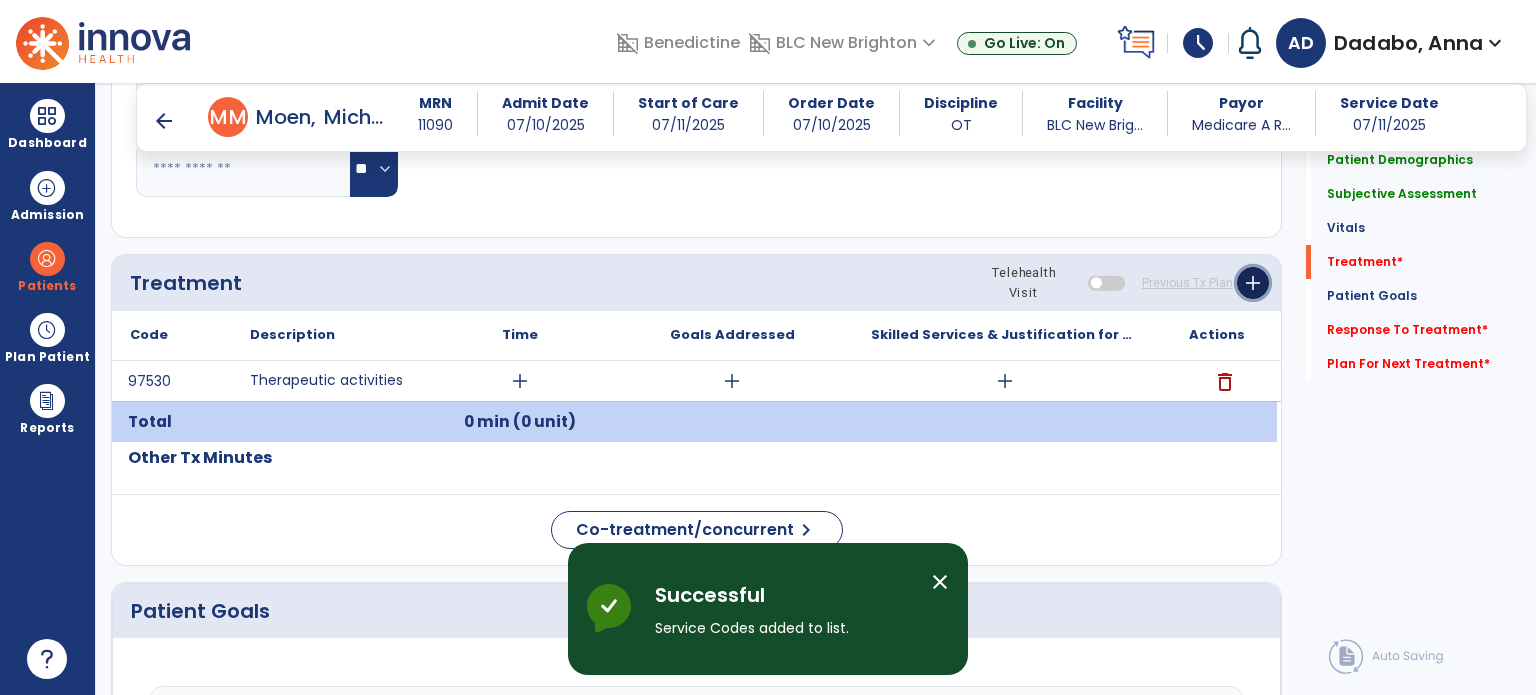 click on "add" 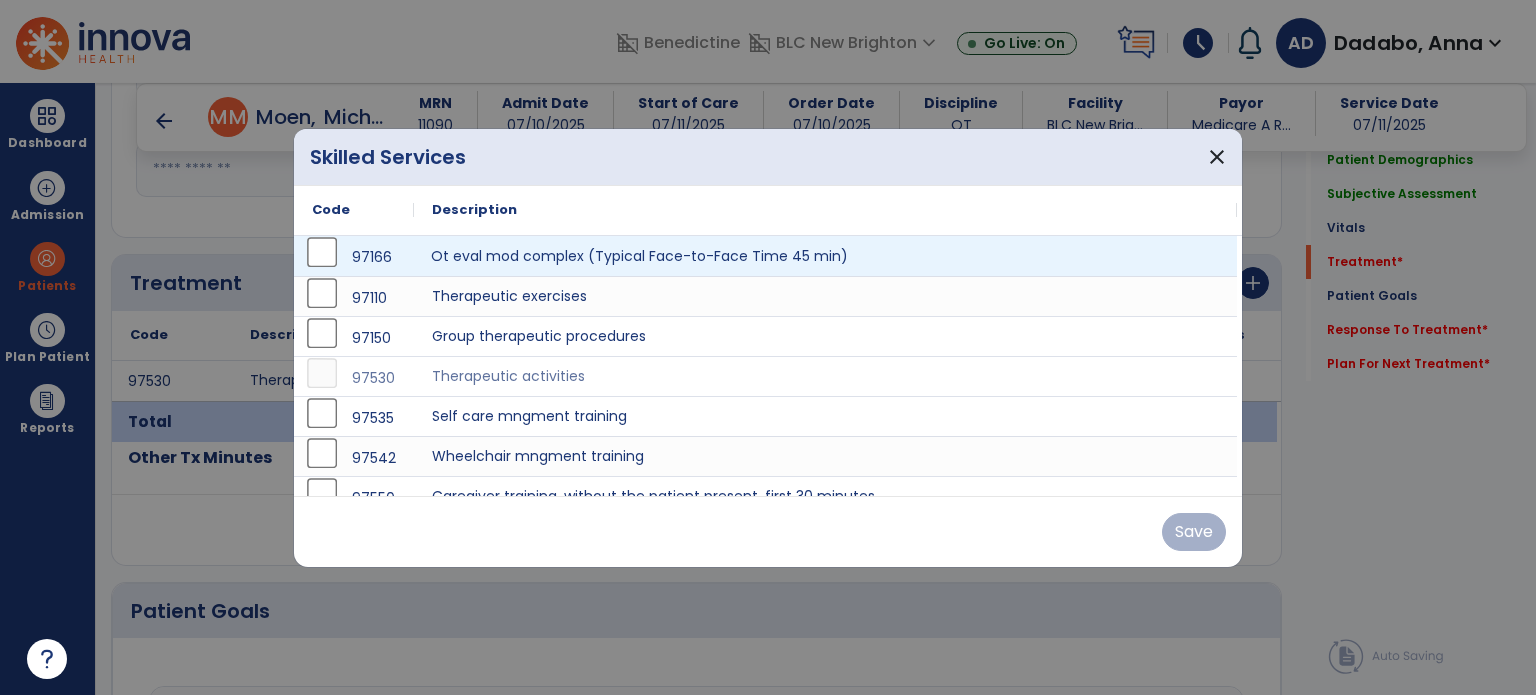 click on "Ot eval mod complex (Typical Face-to-Face Time 45 min)" at bounding box center [825, 256] 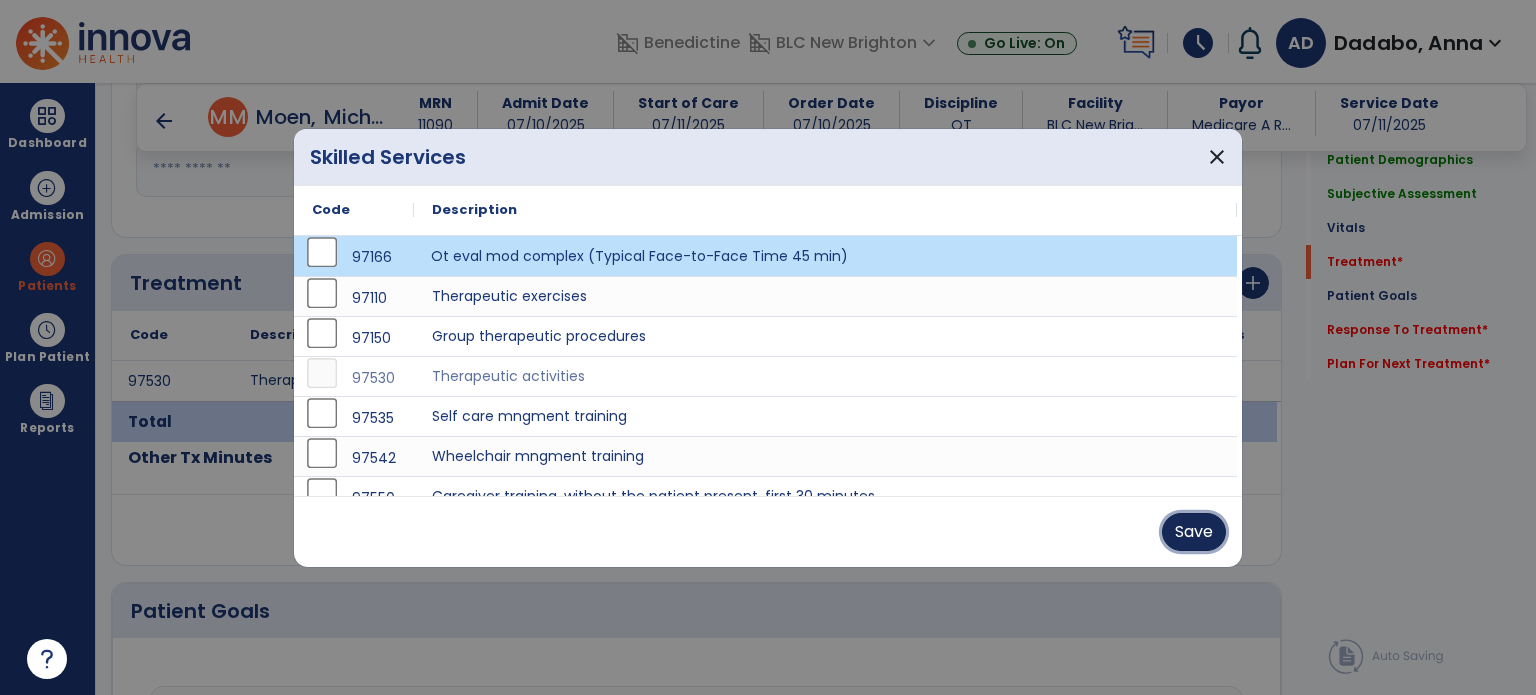 click on "Save" at bounding box center [1194, 532] 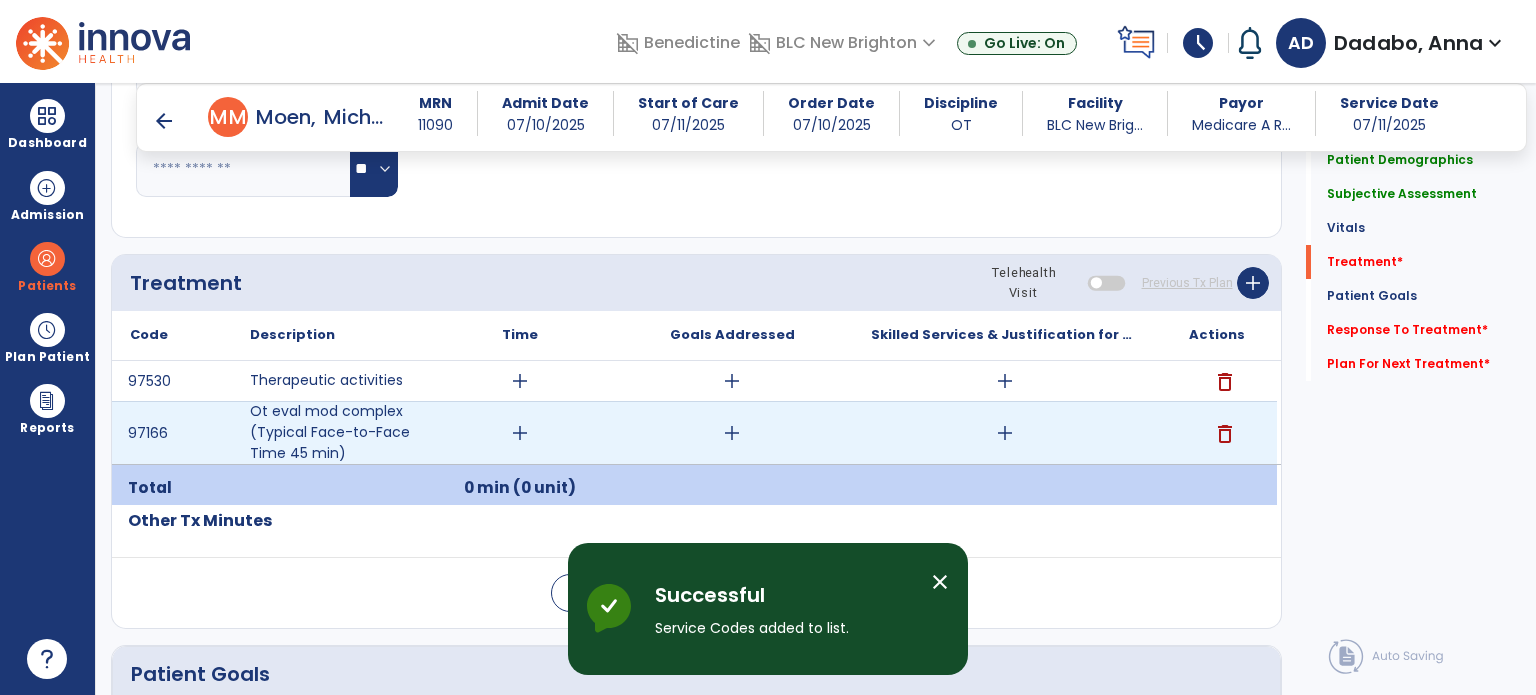 click on "add" at bounding box center [520, 433] 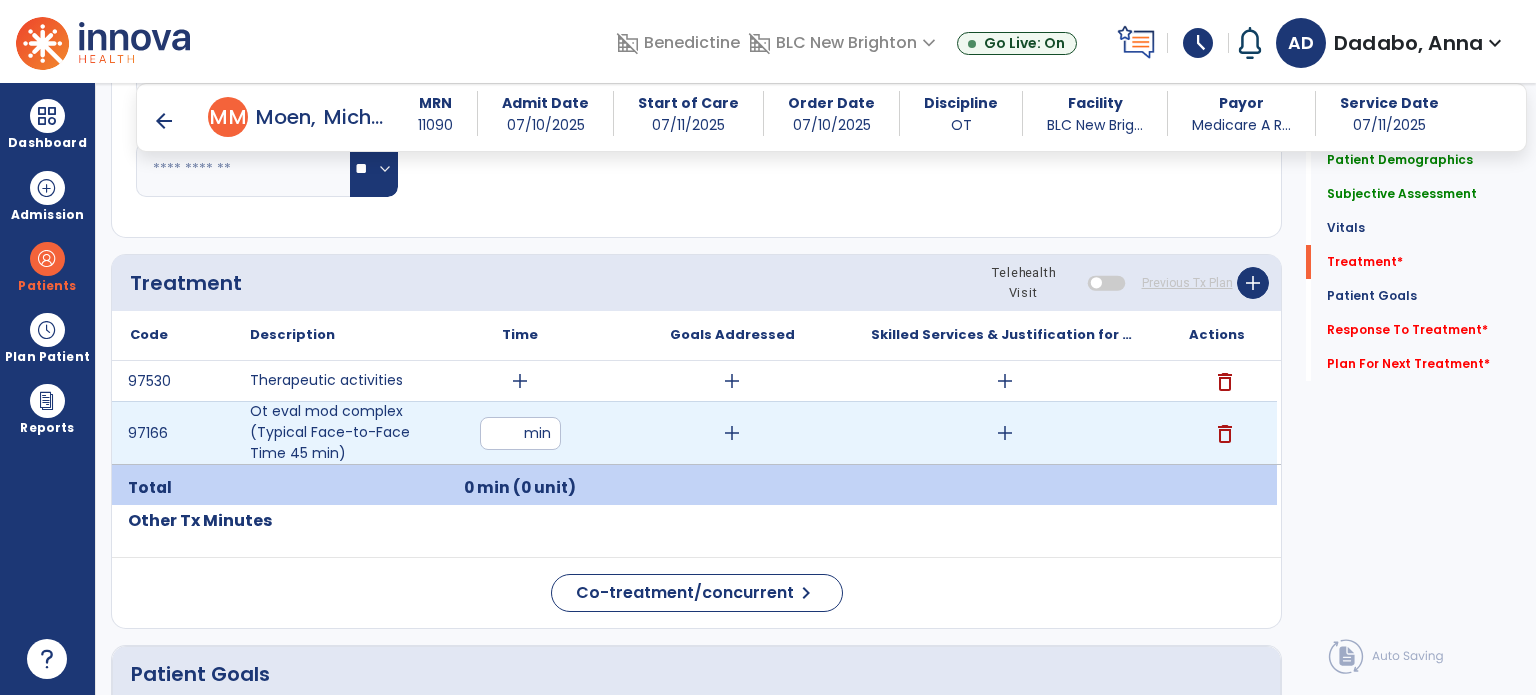 type on "**" 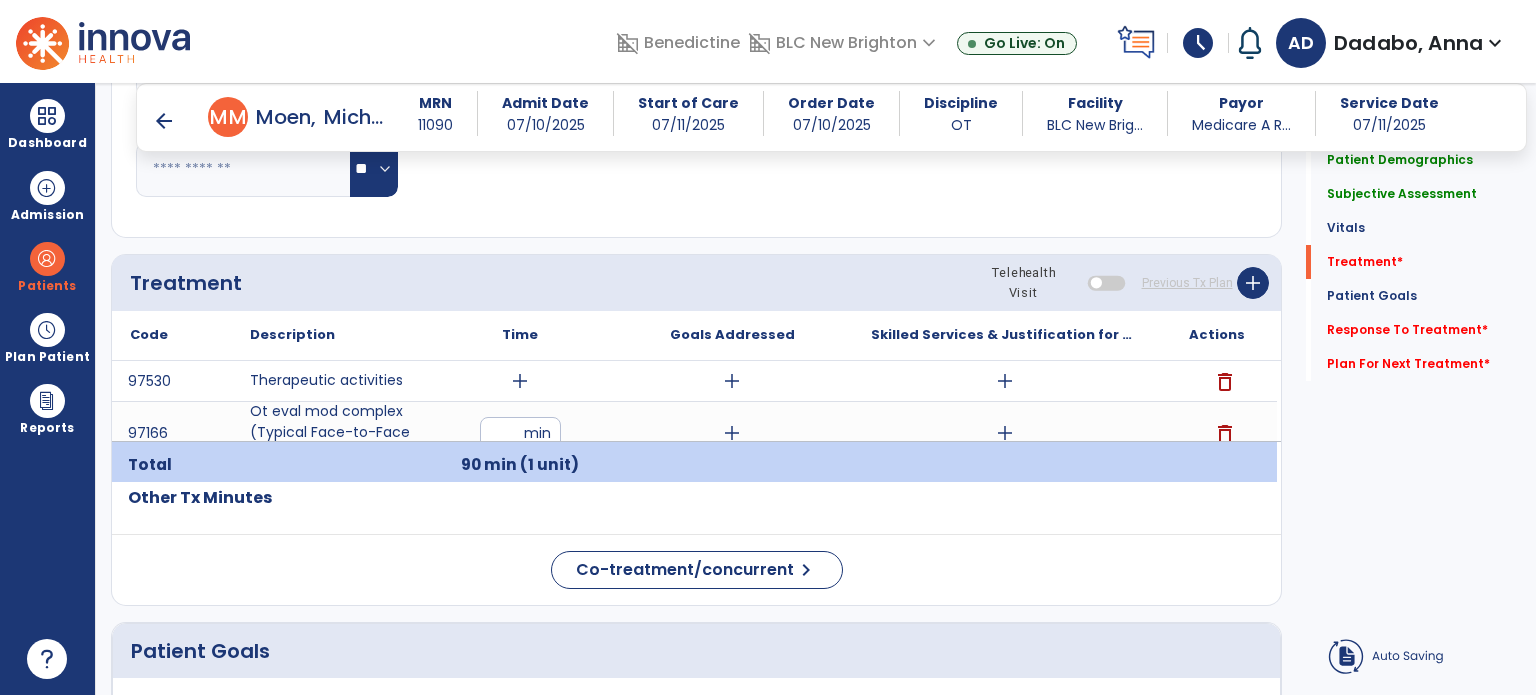 click on "Code
Description
Time" 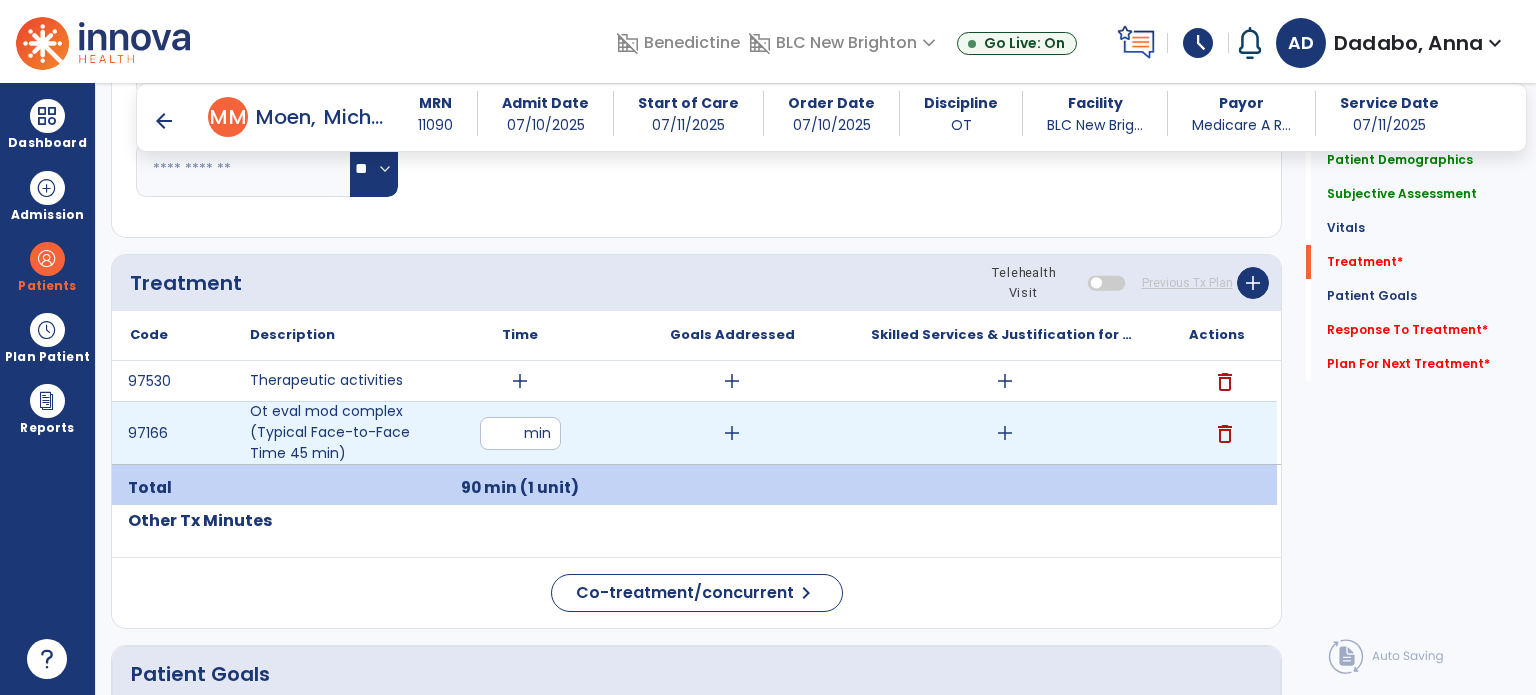 click on "add" at bounding box center (1005, 433) 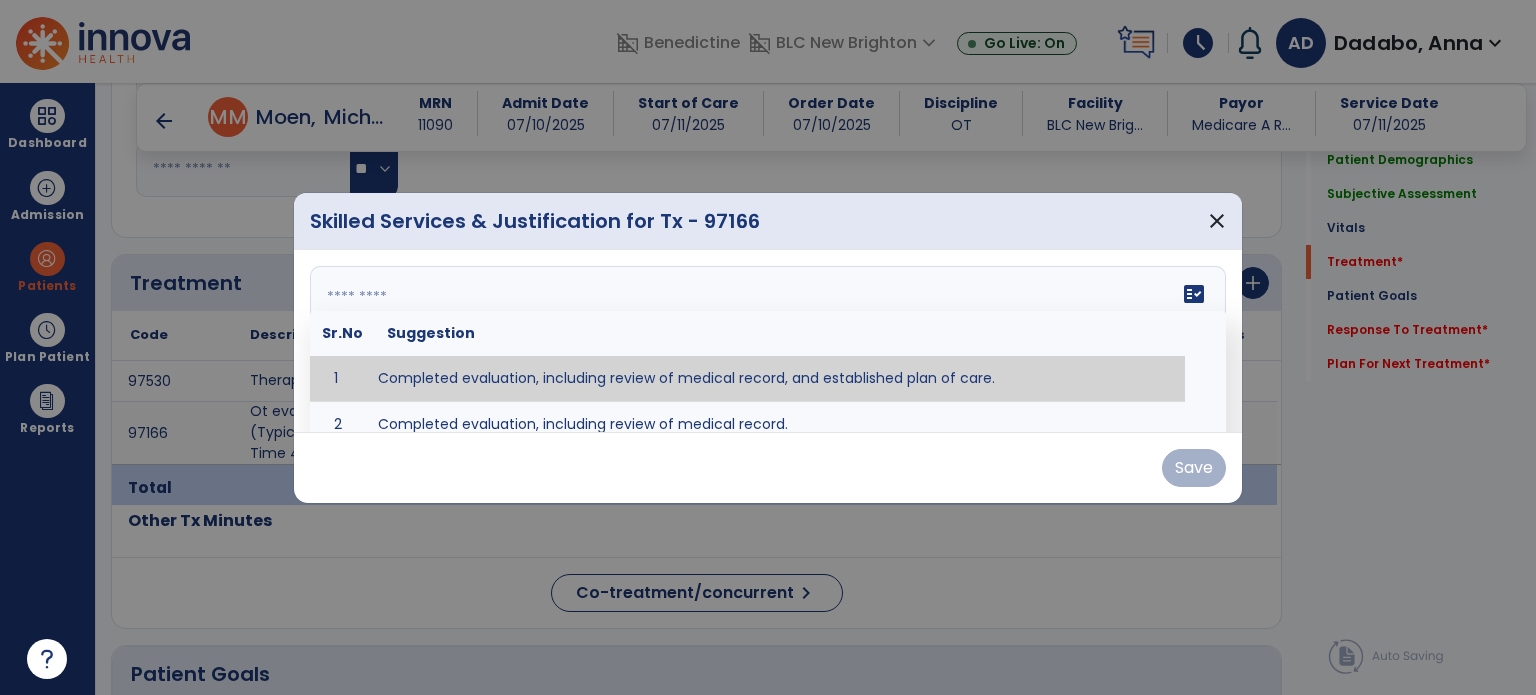 click on "fact_check  Sr.No Suggestion 1 Completed evaluation, including review of medical record, and established plan of care. 2 Completed evaluation, including review of medical record." at bounding box center [768, 341] 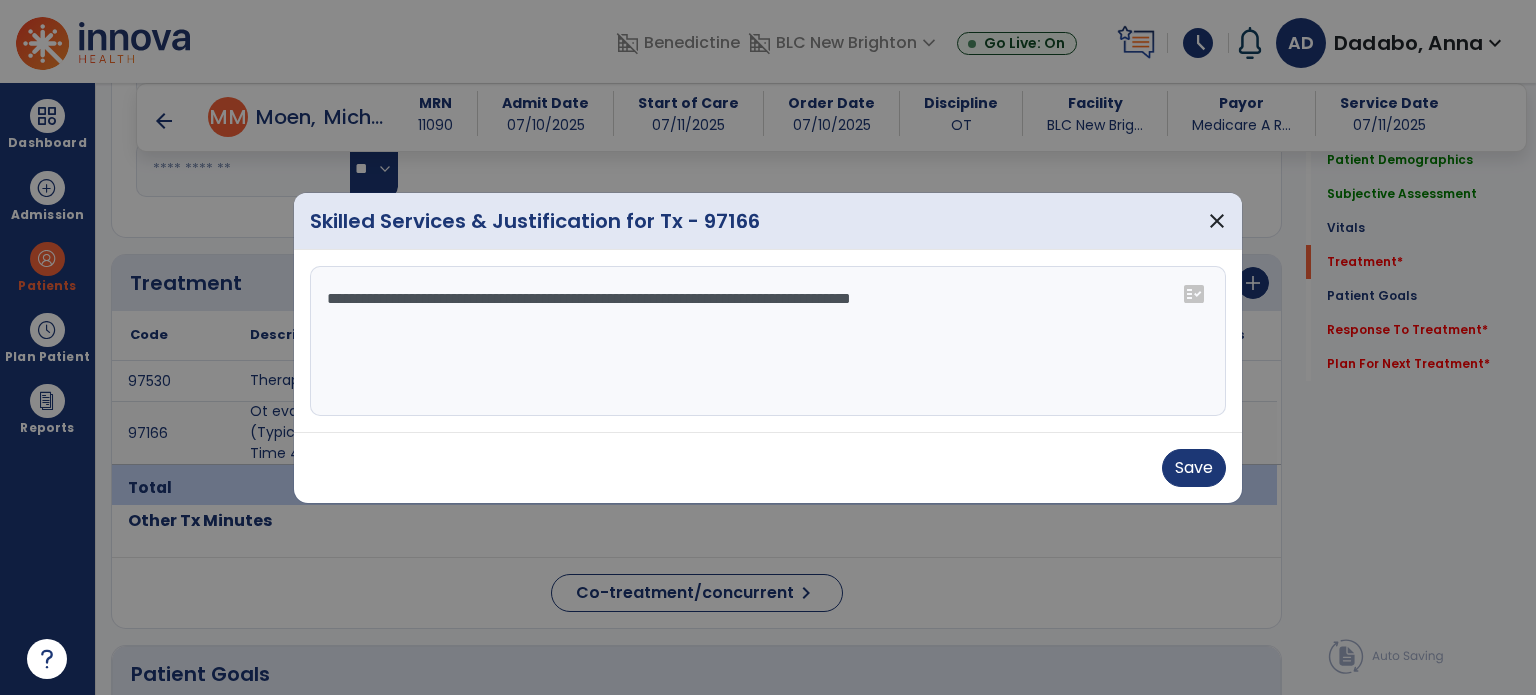 click on "**********" at bounding box center (768, 341) 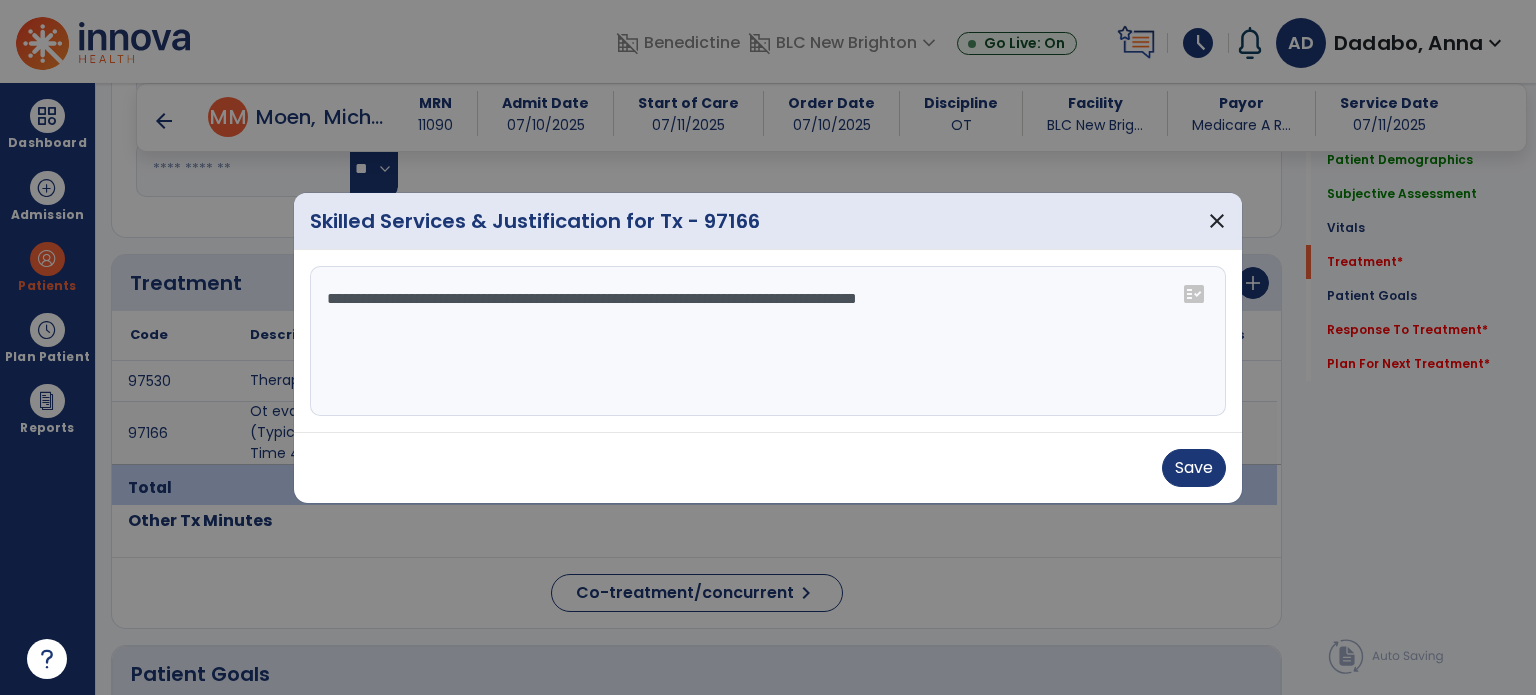 click on "**********" at bounding box center (768, 341) 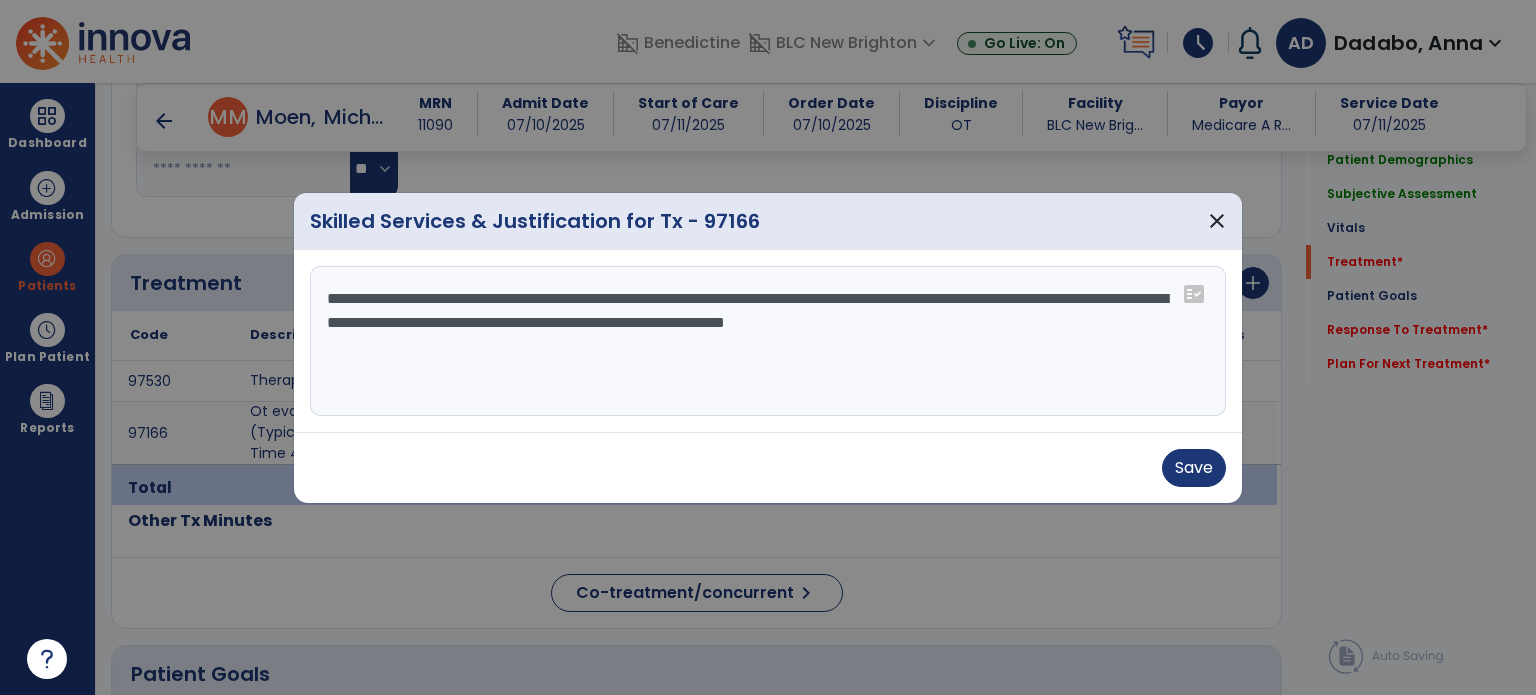 click on "**********" at bounding box center (768, 341) 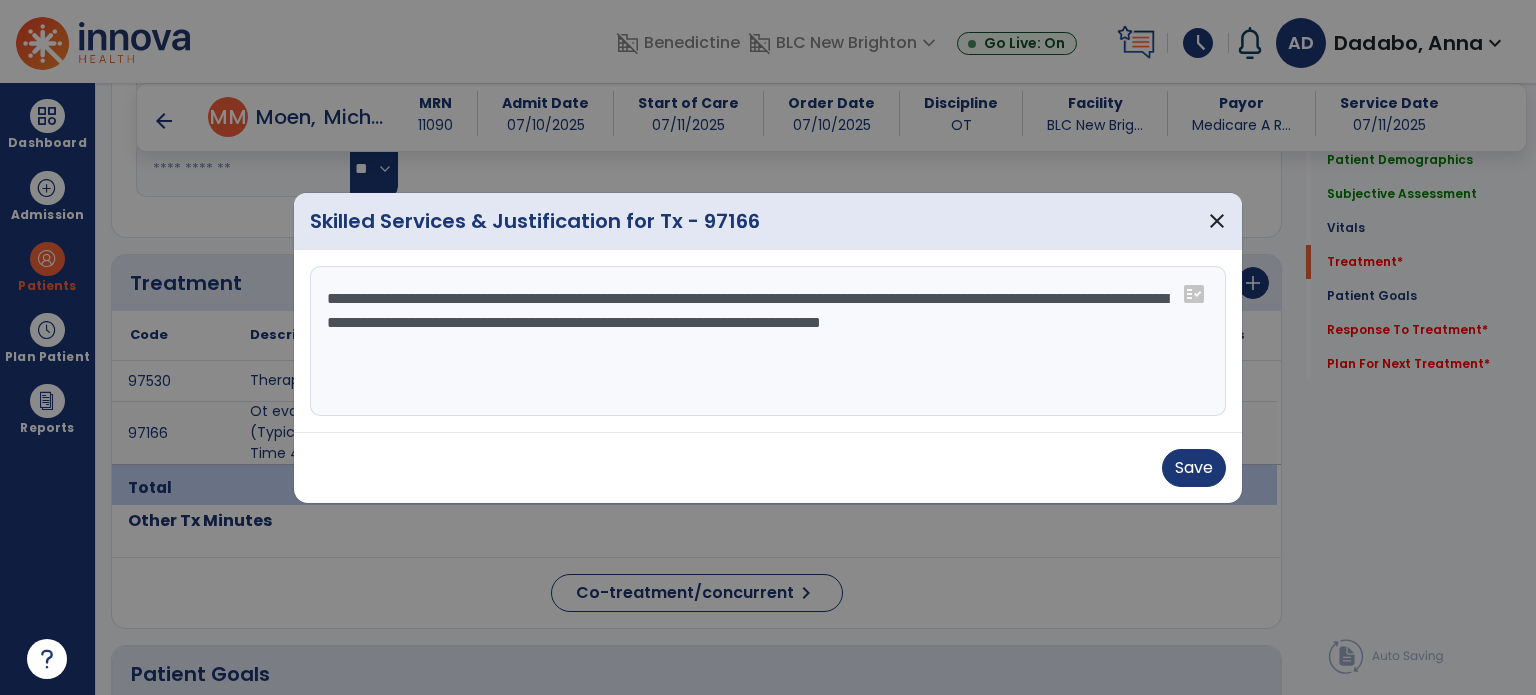 click on "**********" at bounding box center [768, 341] 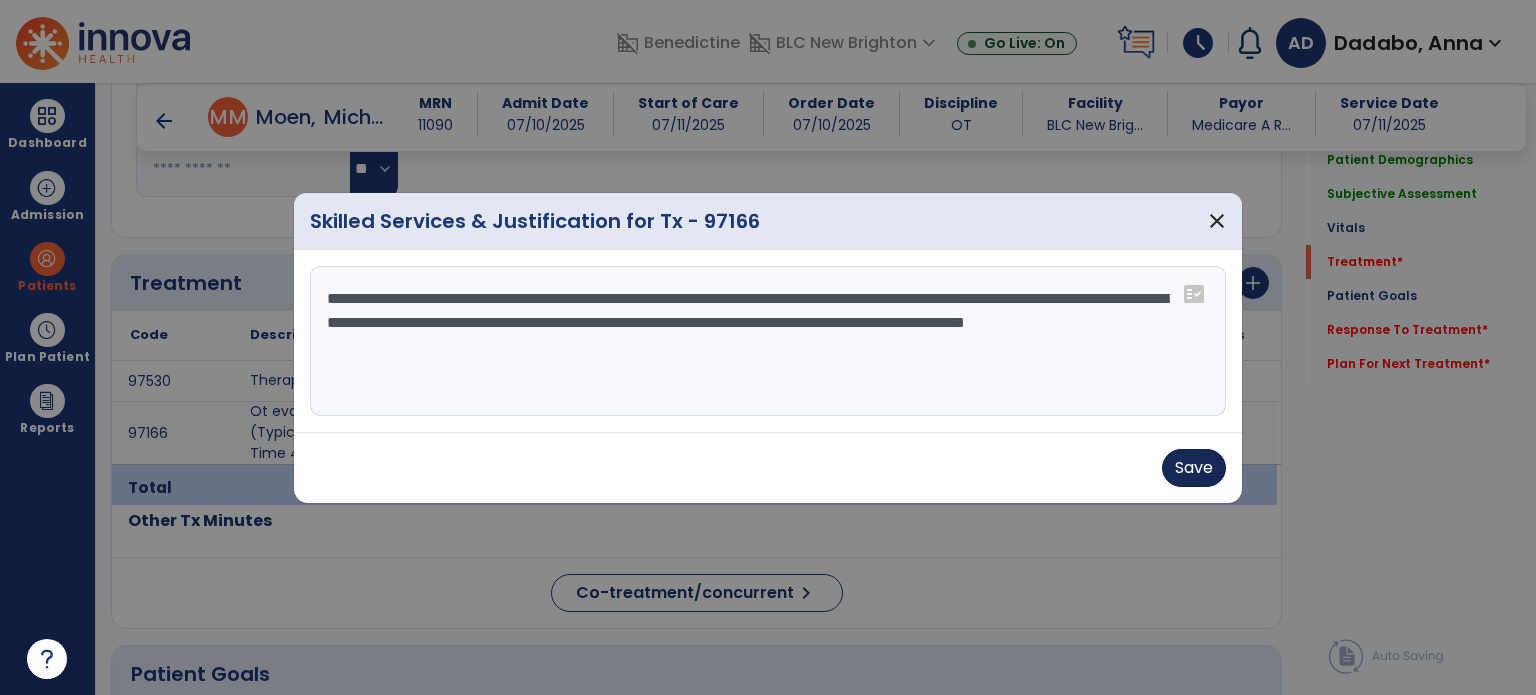 type on "**********" 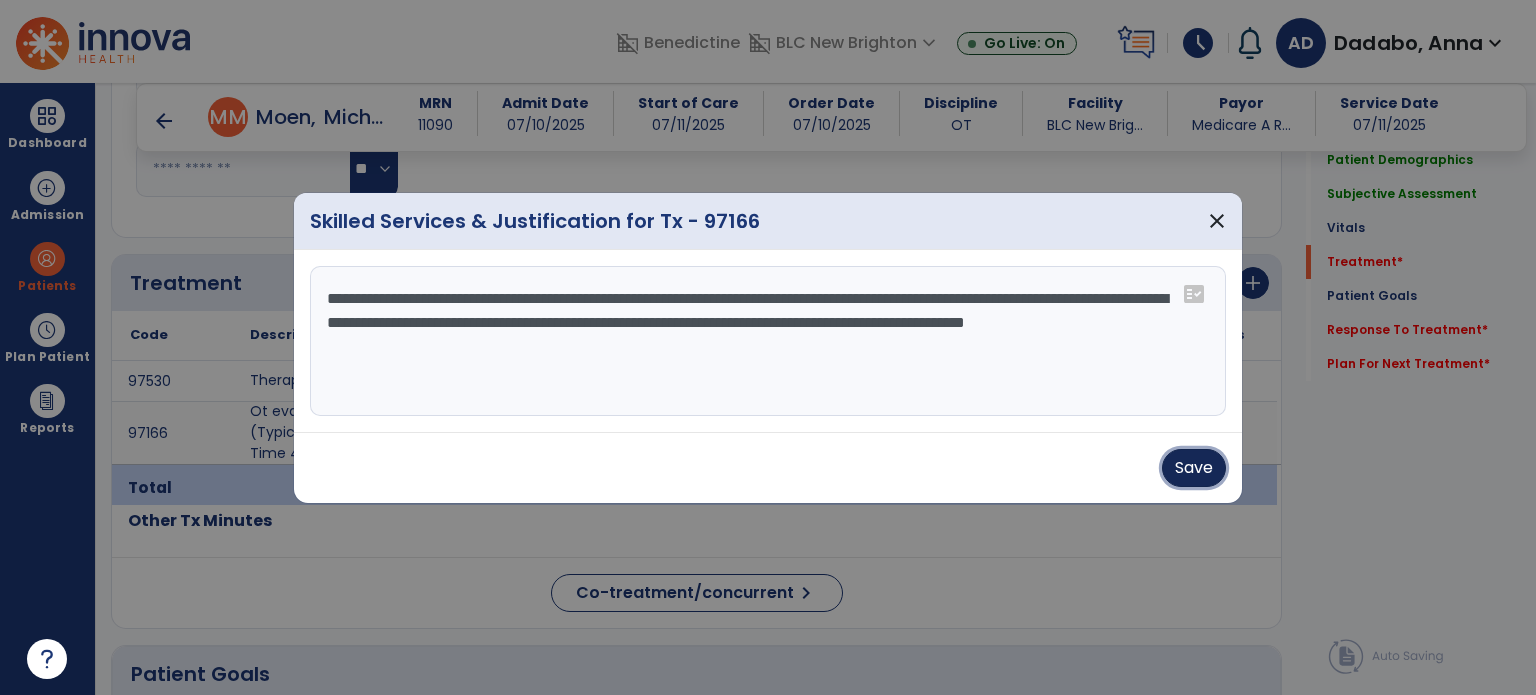 click on "Save" at bounding box center (1194, 468) 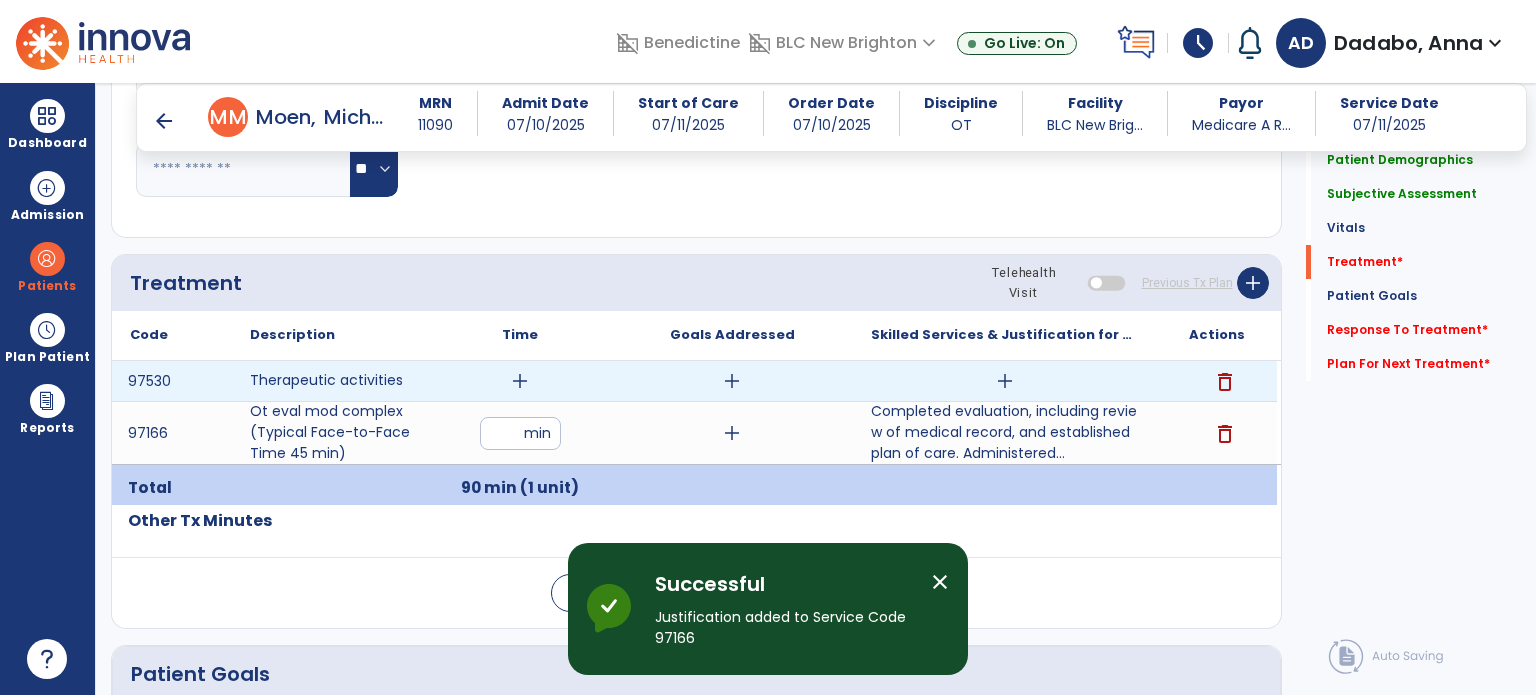 click on "add" at bounding box center (520, 381) 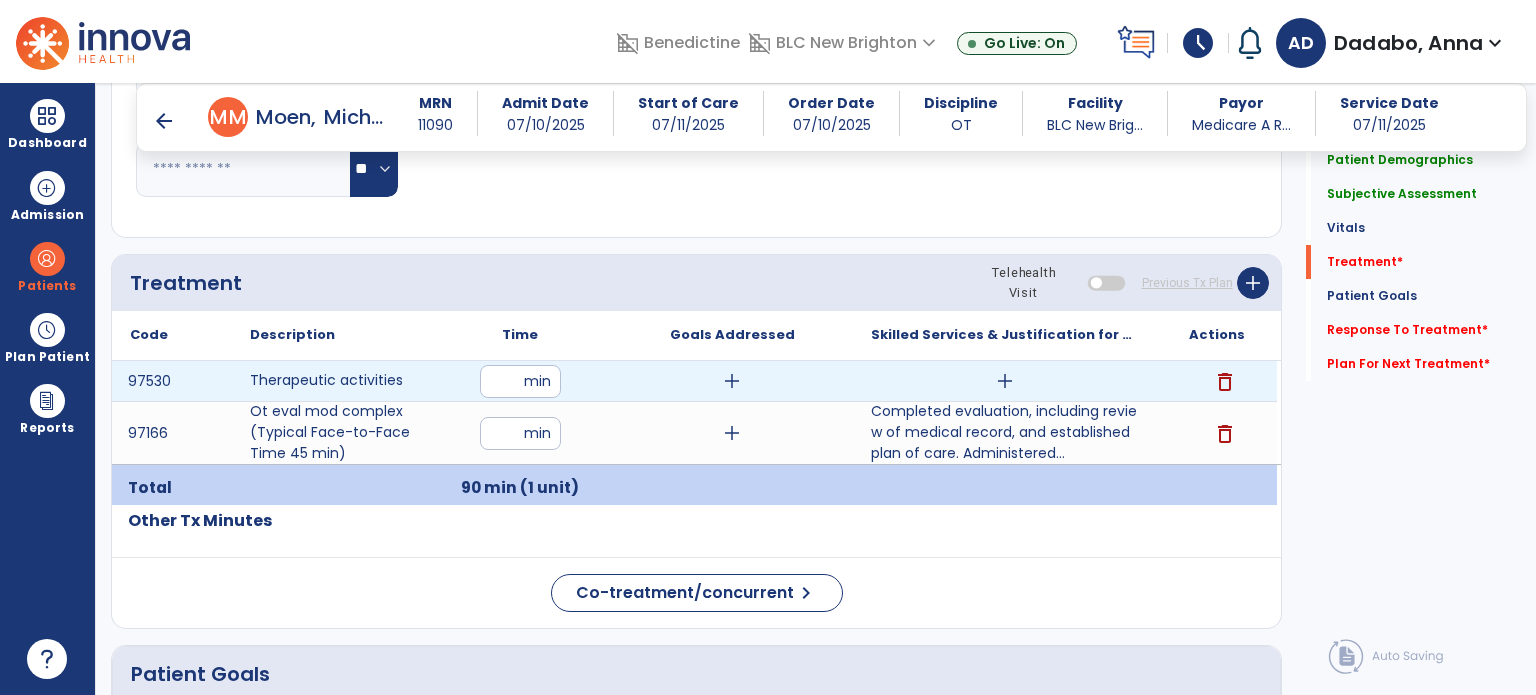 type on "**" 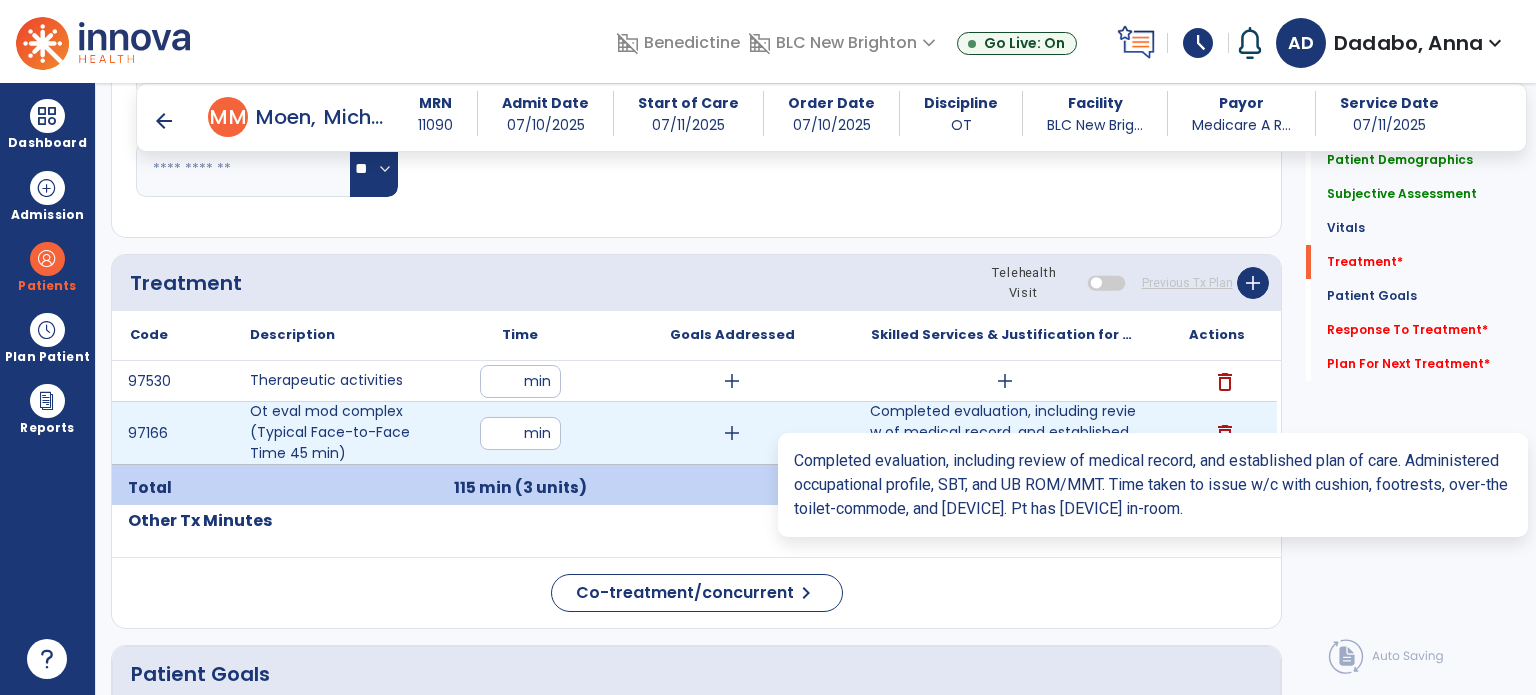 click on "Completed evaluation, including review of medical record, and established plan of care. Administered..." at bounding box center (1004, 432) 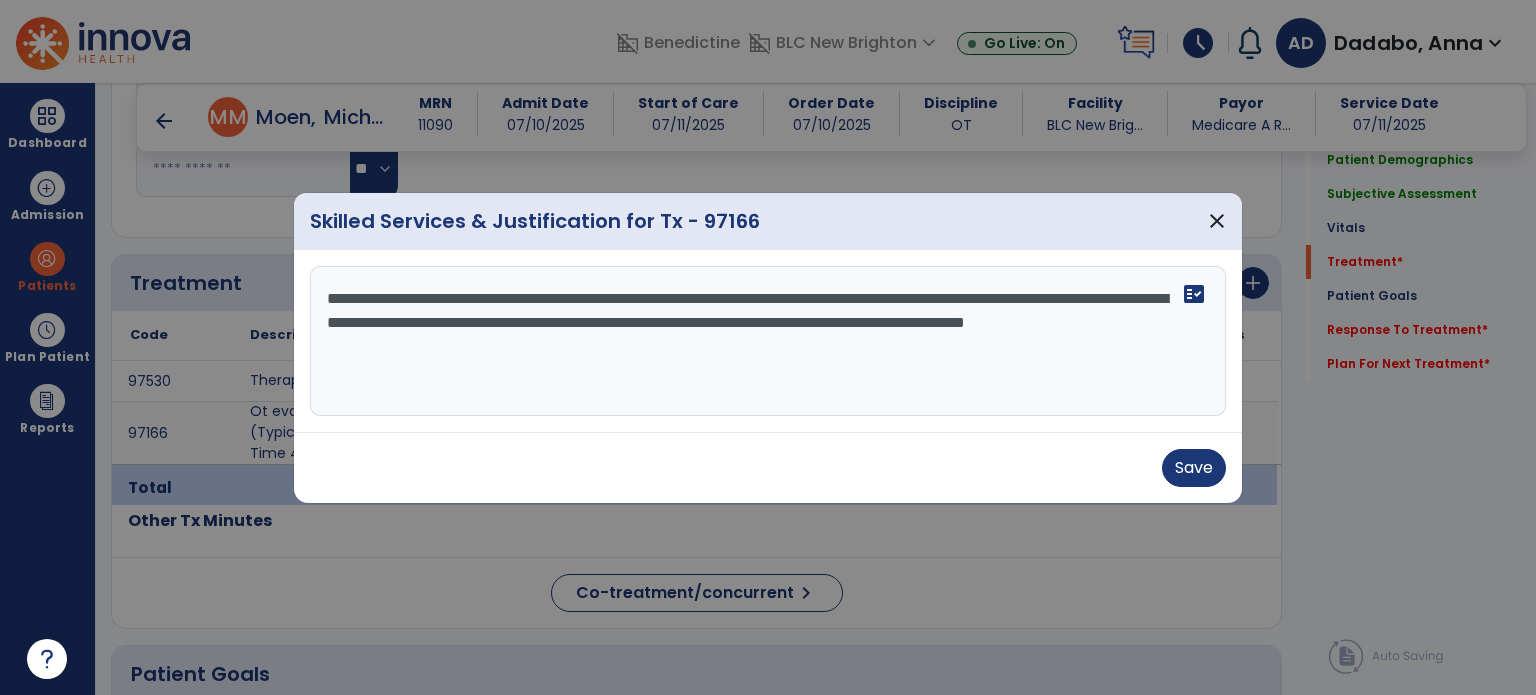 click on "**********" at bounding box center (768, 341) 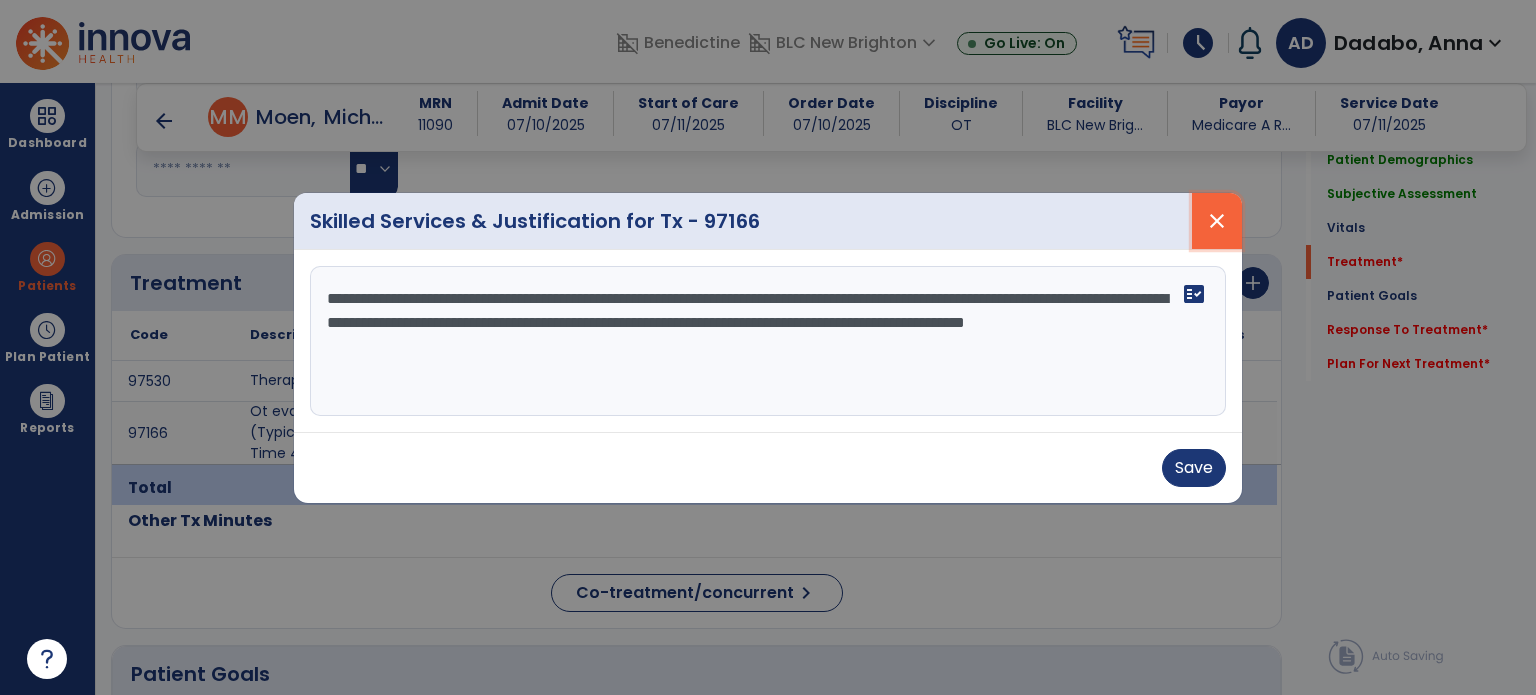click on "close" at bounding box center (1217, 221) 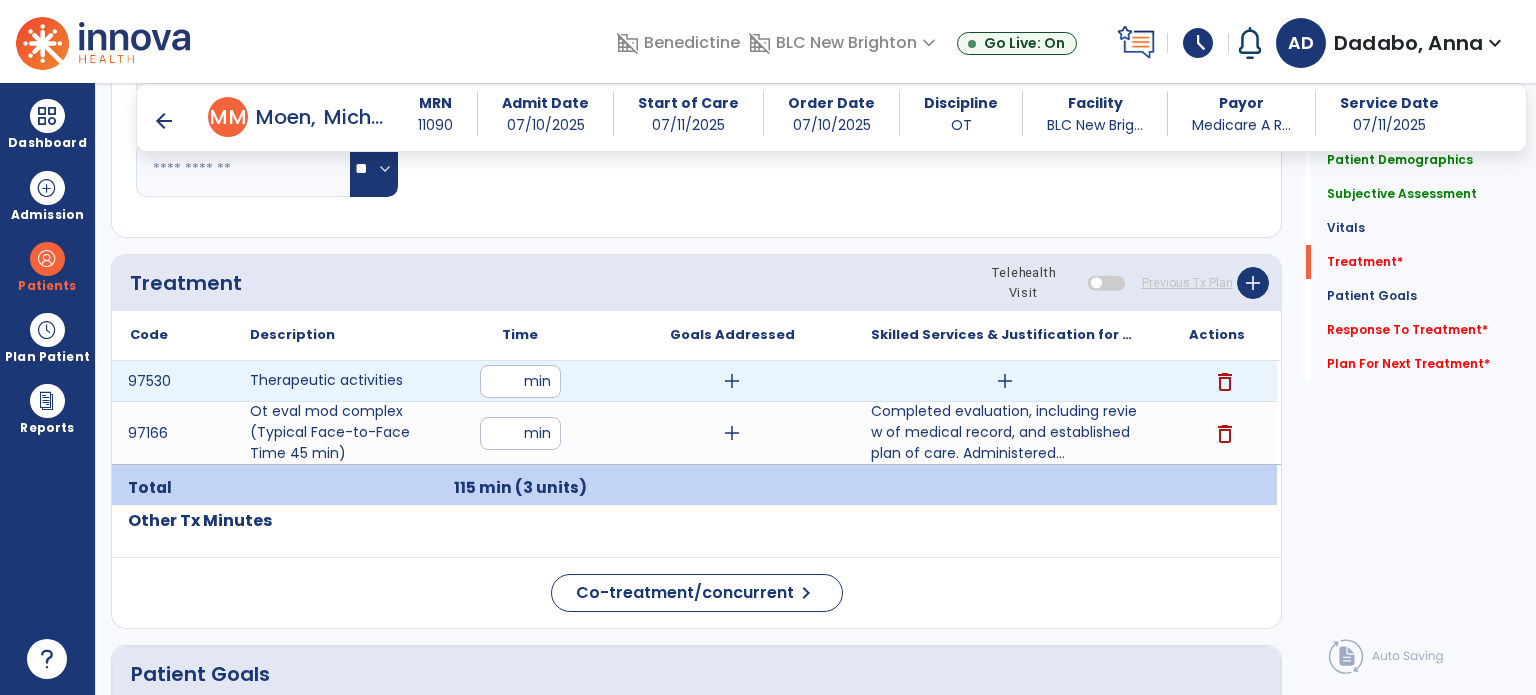 click on "add" at bounding box center (1005, 381) 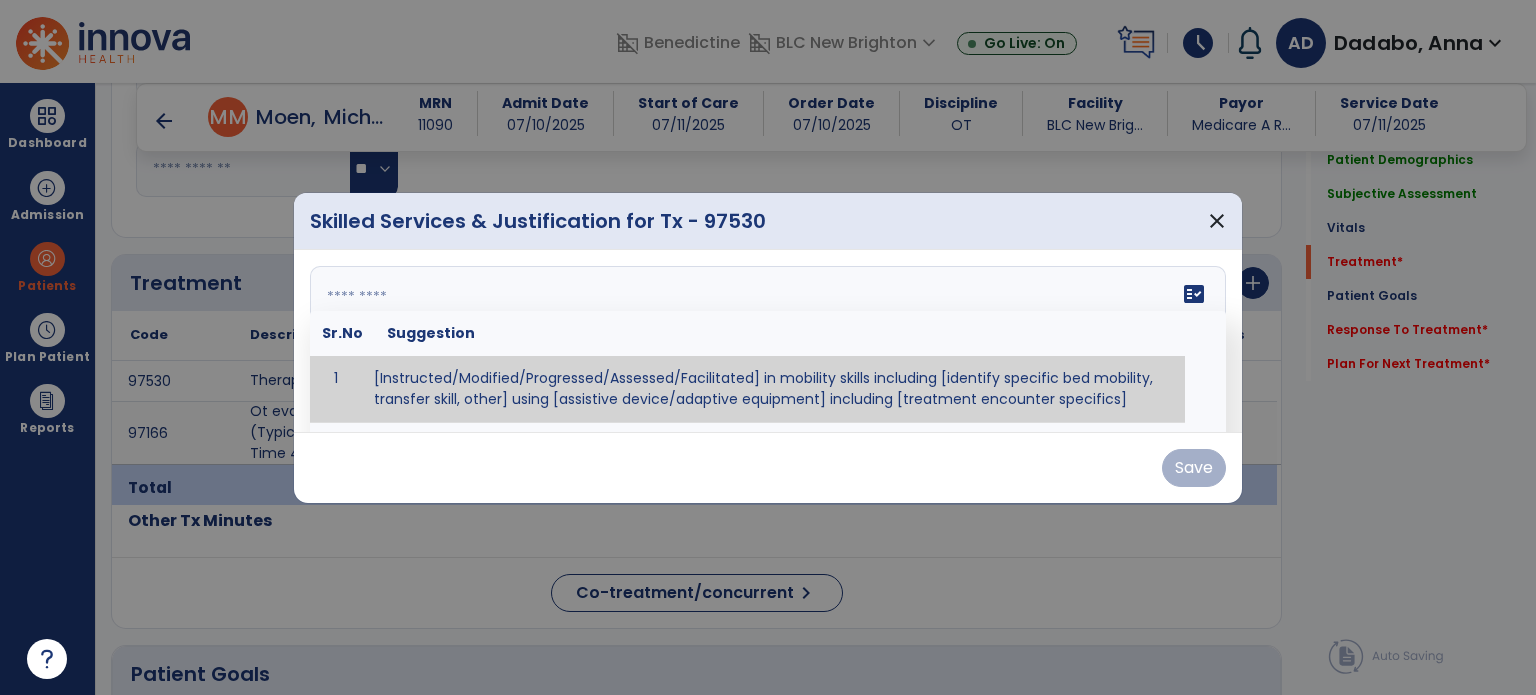 click on "fact_check  Sr.No Suggestion 1 [Instructed/Modified/Progressed/Assessed/Facilitated] in mobility skills including [identify specific bed mobility, transfer skill, other] using [assistive device/adaptive equipment] including [treatment encounter specifics]" at bounding box center [768, 341] 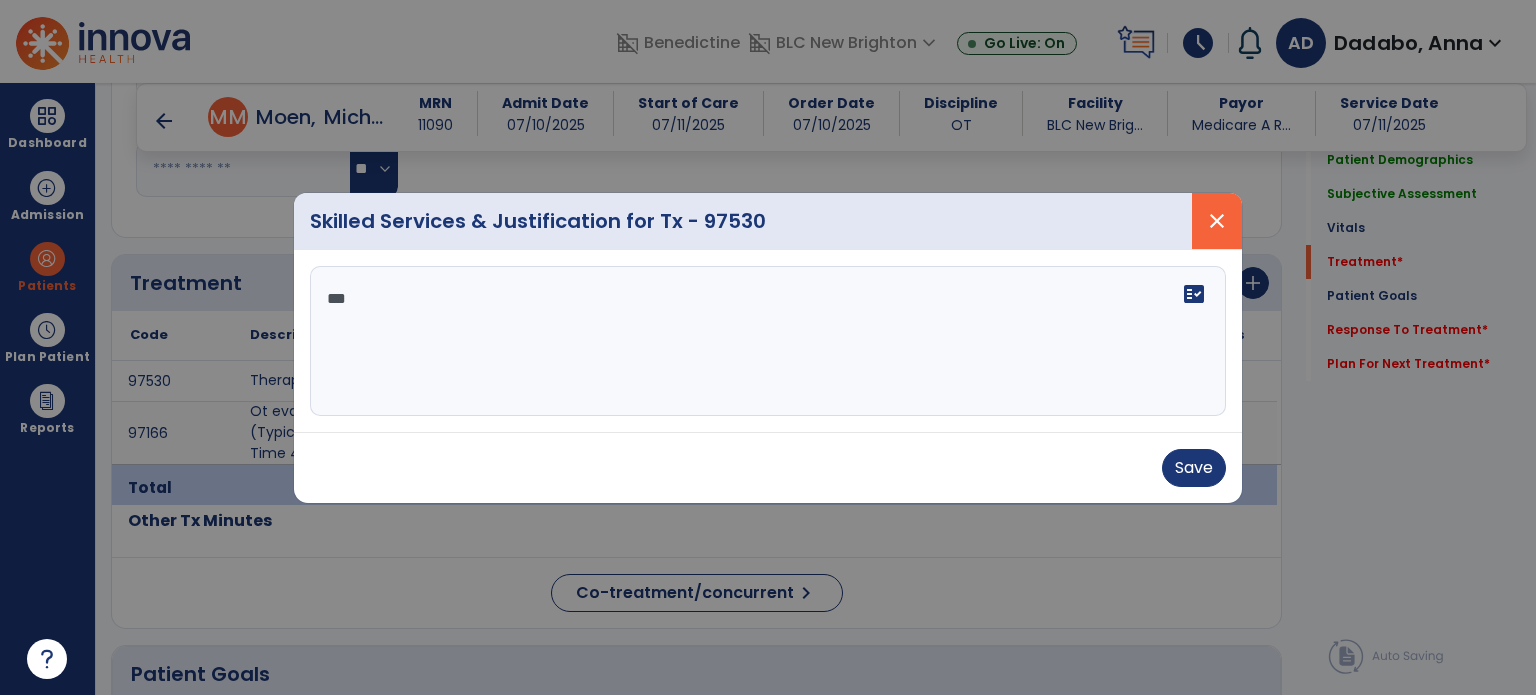 type on "**" 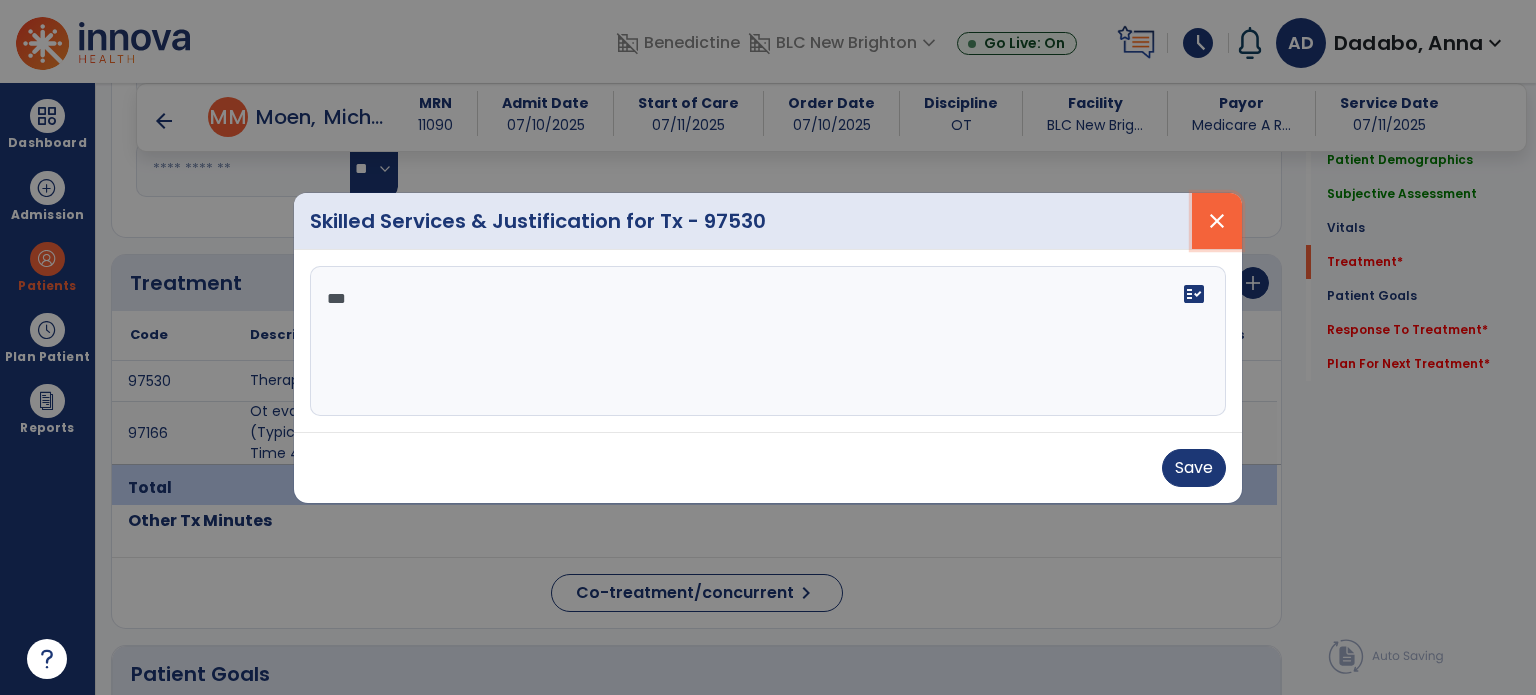 click on "close" at bounding box center (1217, 221) 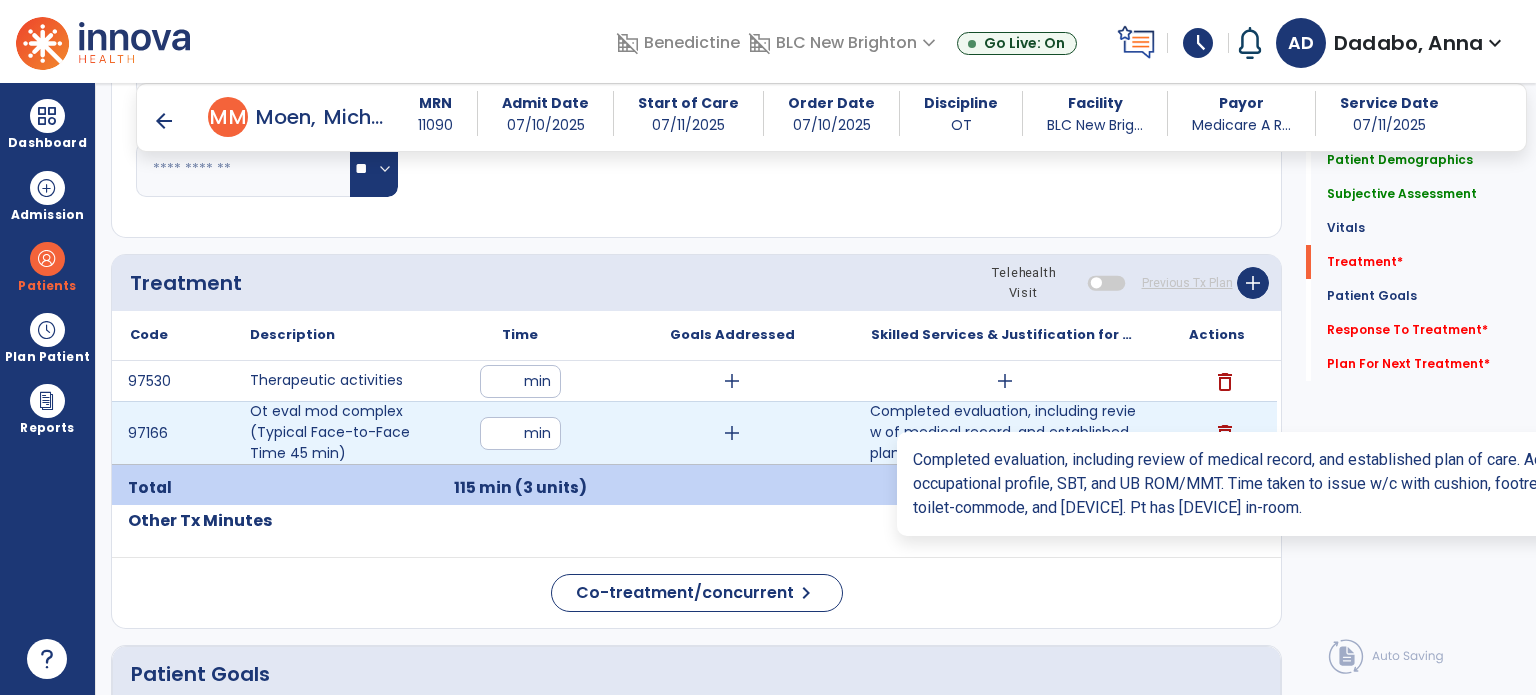 click on "Completed evaluation, including review of medical record, and established plan of care. Administered..." at bounding box center [1004, 432] 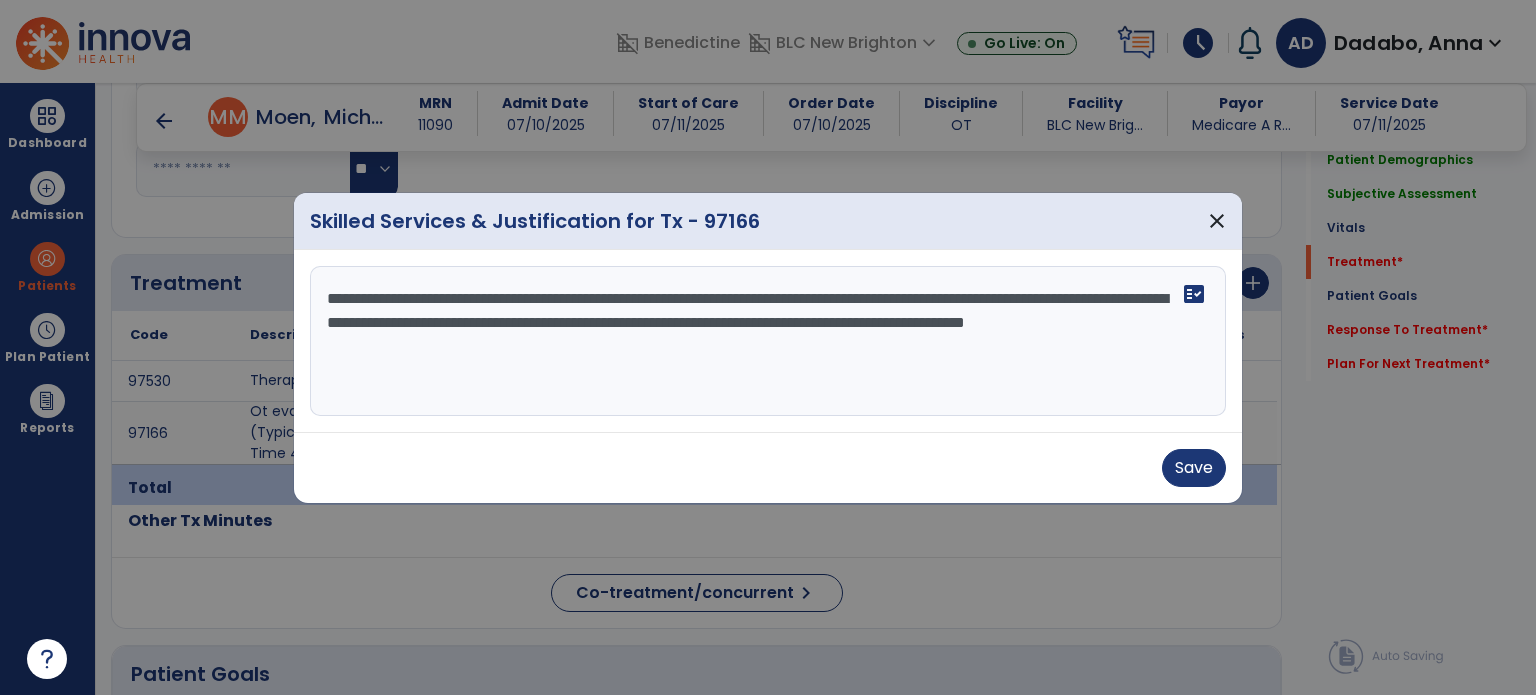 click on "**********" at bounding box center [768, 341] 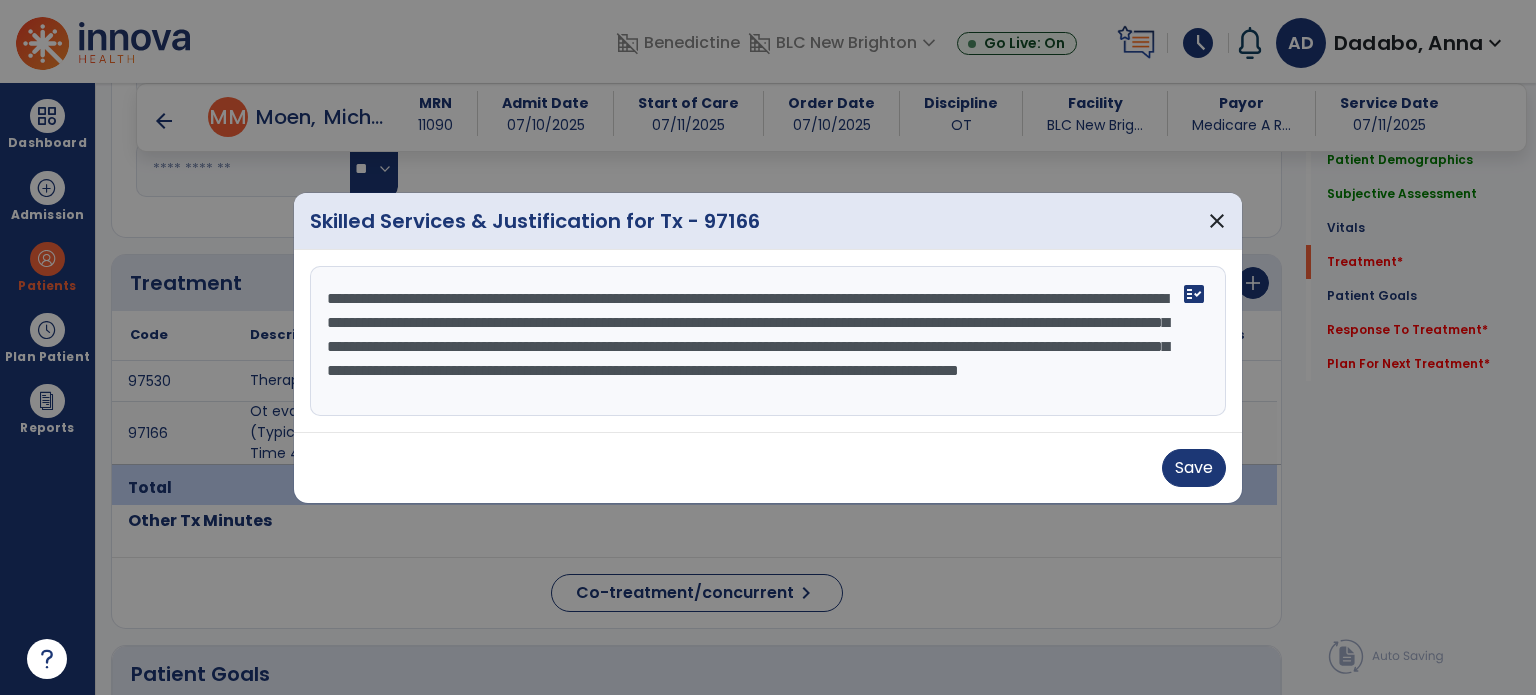 scroll, scrollTop: 15, scrollLeft: 0, axis: vertical 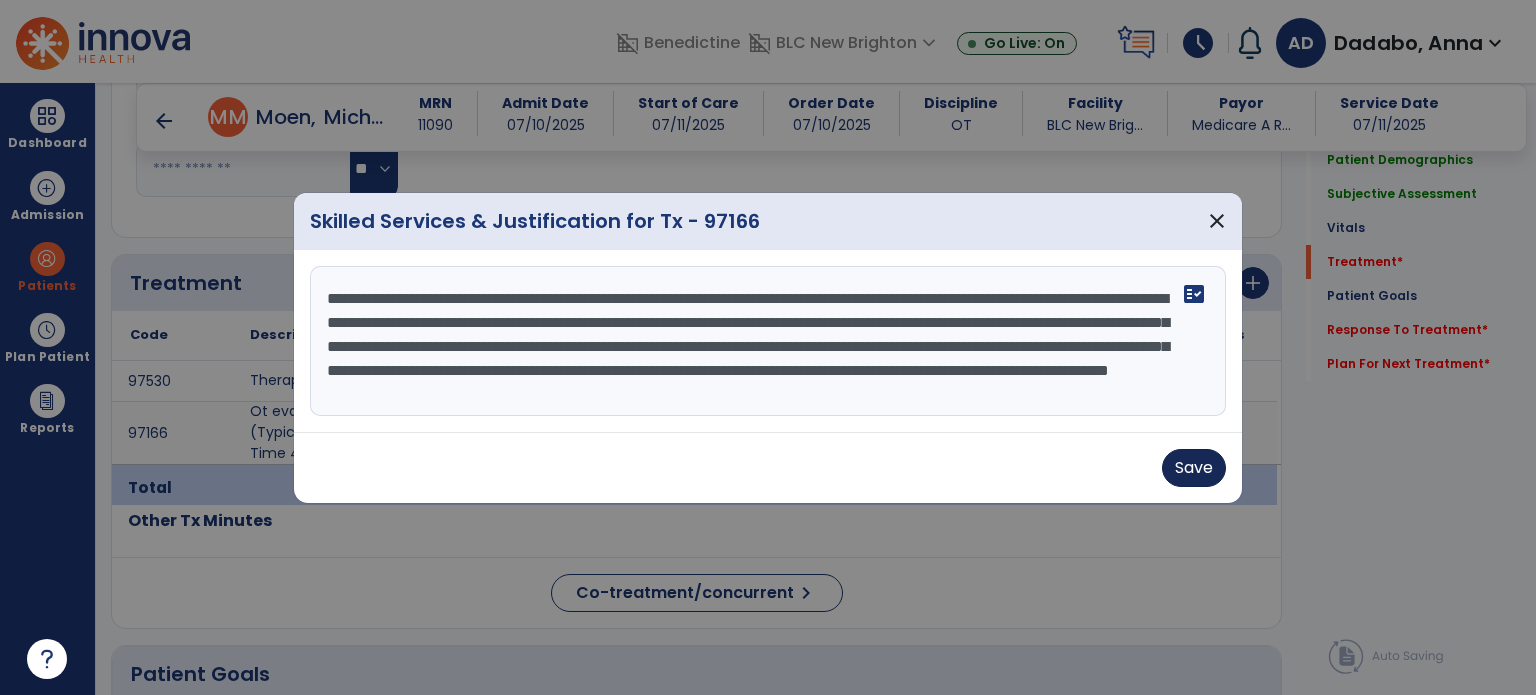 drag, startPoint x: 914, startPoint y: 367, endPoint x: 1198, endPoint y: 467, distance: 301.09134 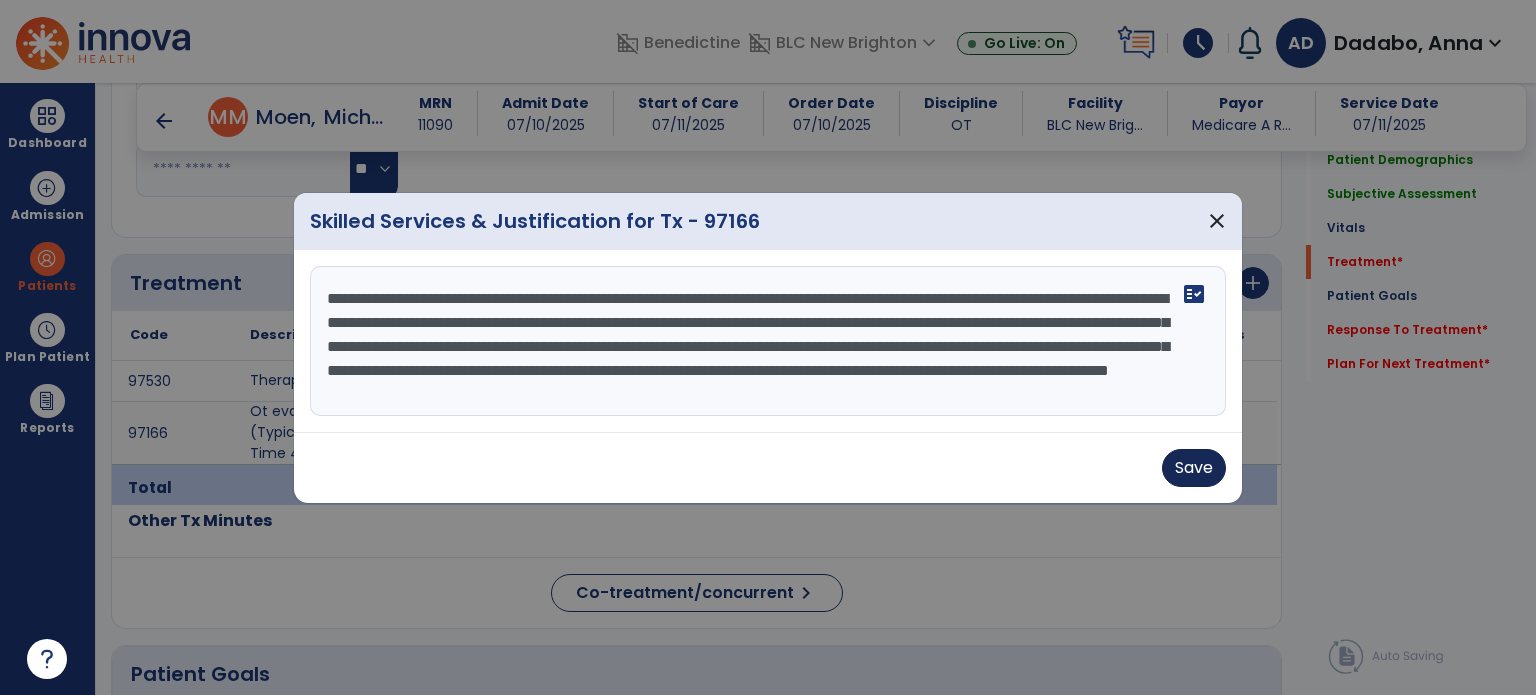 click on "Skilled Services & Justification for Tx - 97166   close  Completed evaluation, including review of medical record, and established plan of care. Administered occupational profile, SBT, and UB ROM/MMT. Time taken to issue w/c with cushion, footrests, over-the toilet-commode, and 2WW. Pt has 4WW in-room. L LE is grossly larger than R LE in circumference due to swelling and cellulitis. Per history of on/off BLE swelling and current R LE swelling, requested consult with facility NP on OT lymphatic treatment orders. Per pt., he has IND used ace wraps for BLE swelling, but not had any lymphatic treatment.   fact_check   Save" at bounding box center [768, 348] 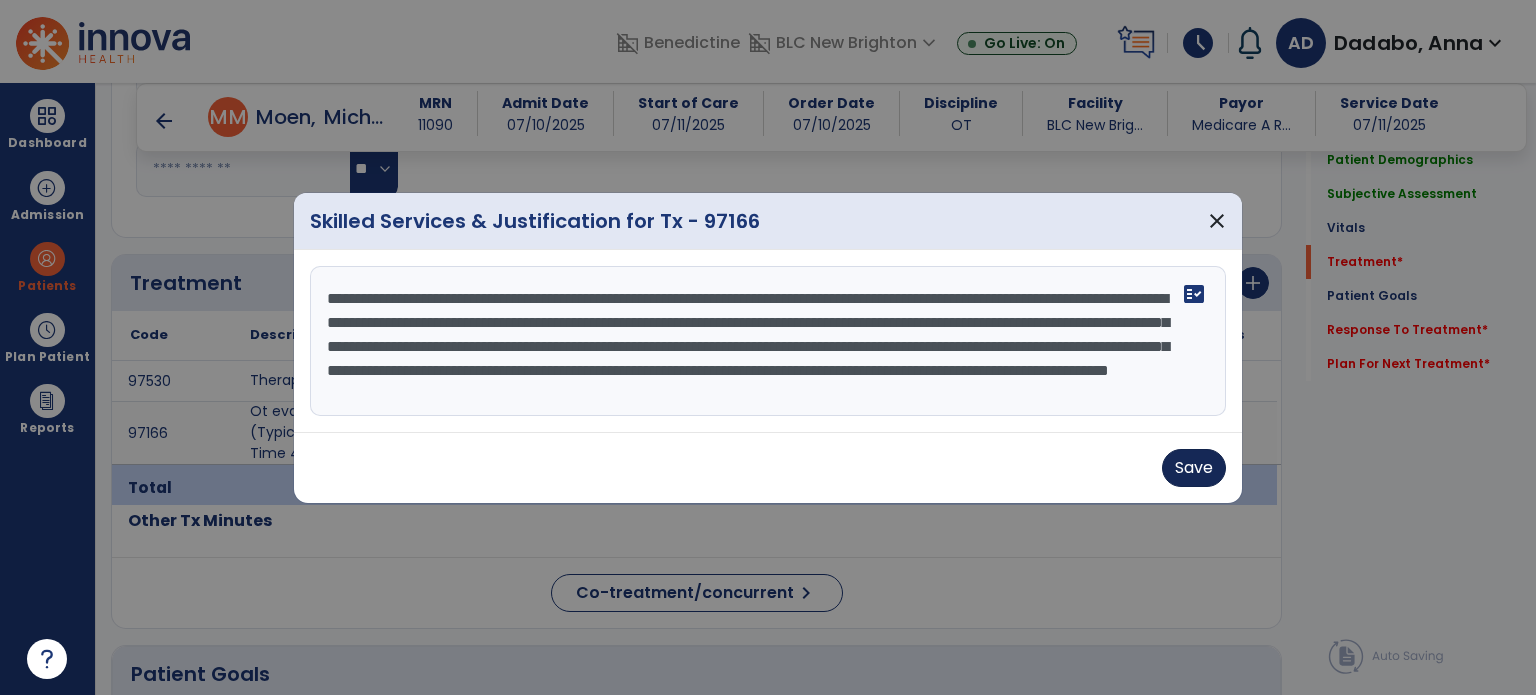 type on "**********" 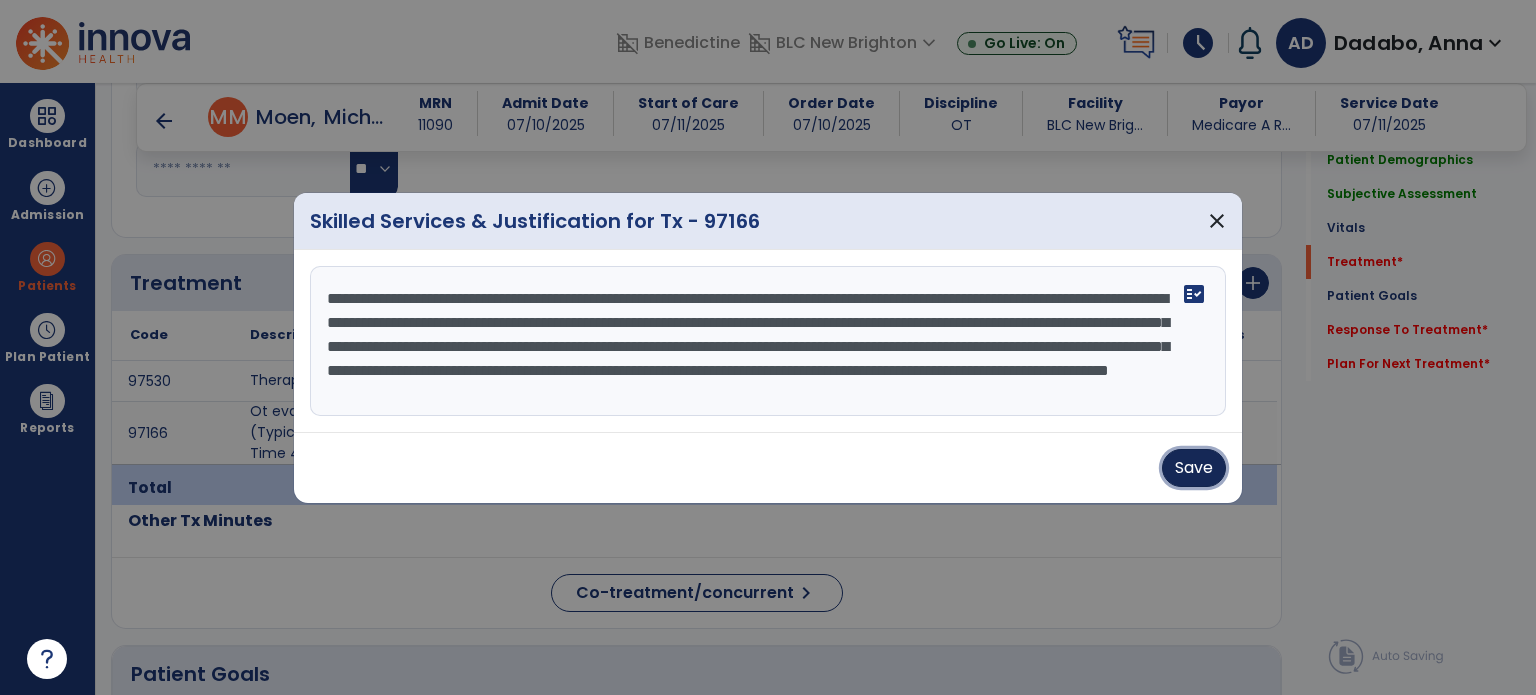 click on "Save" at bounding box center (1194, 468) 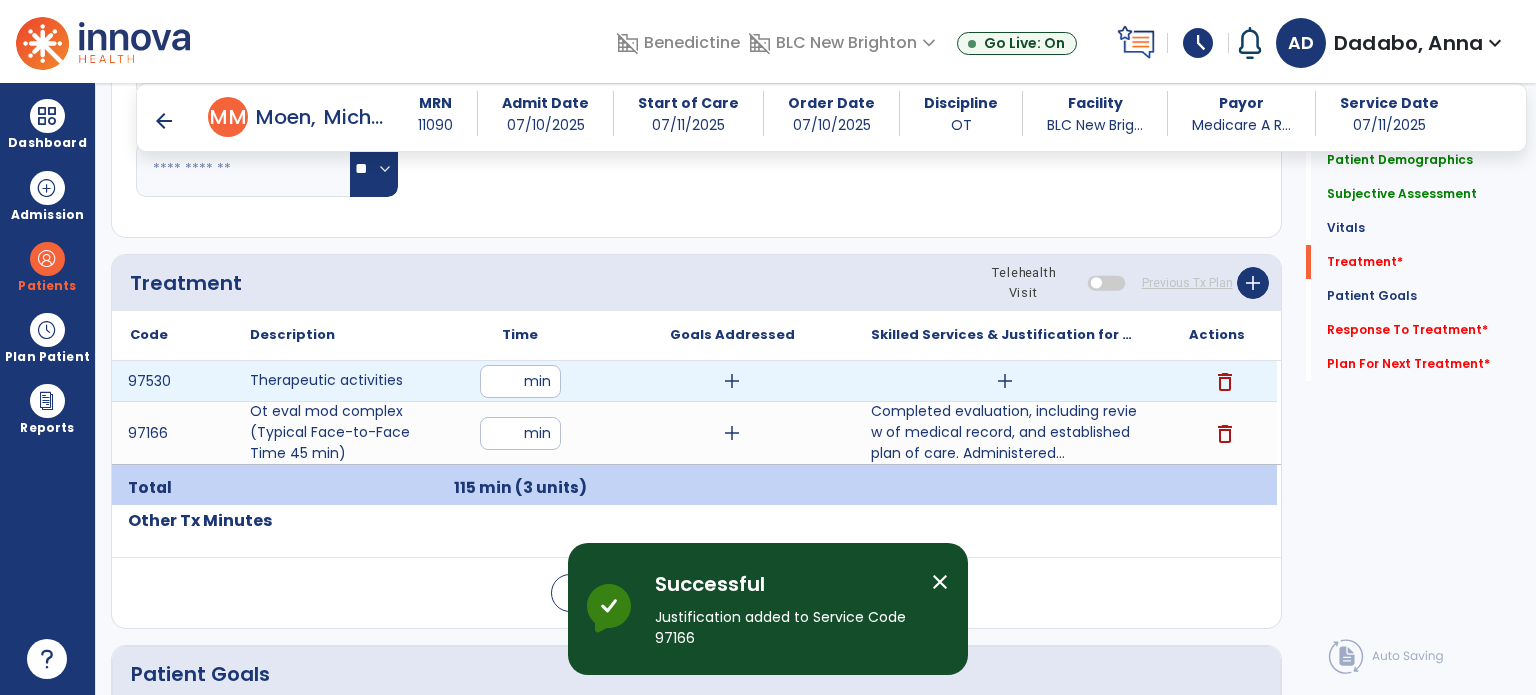 click on "add" at bounding box center [1005, 381] 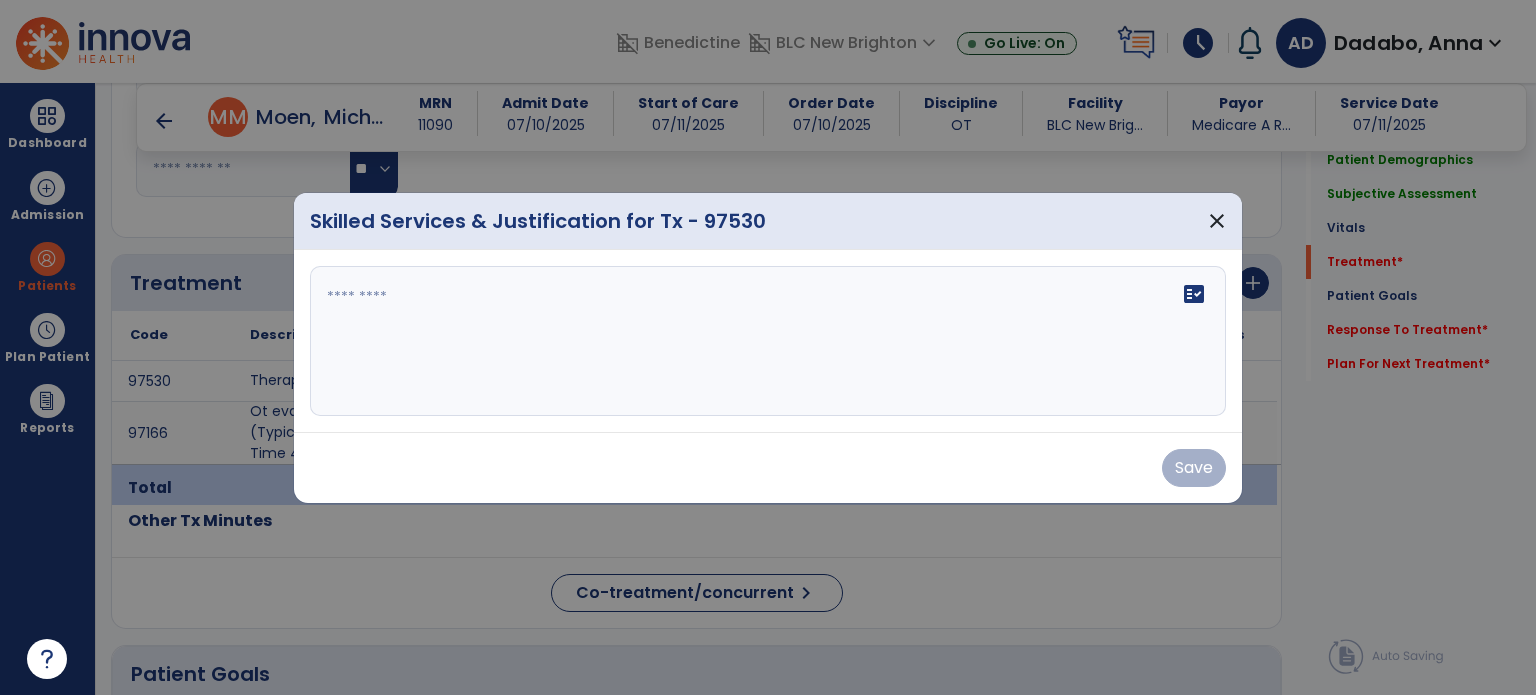 click on "fact_check" at bounding box center (768, 341) 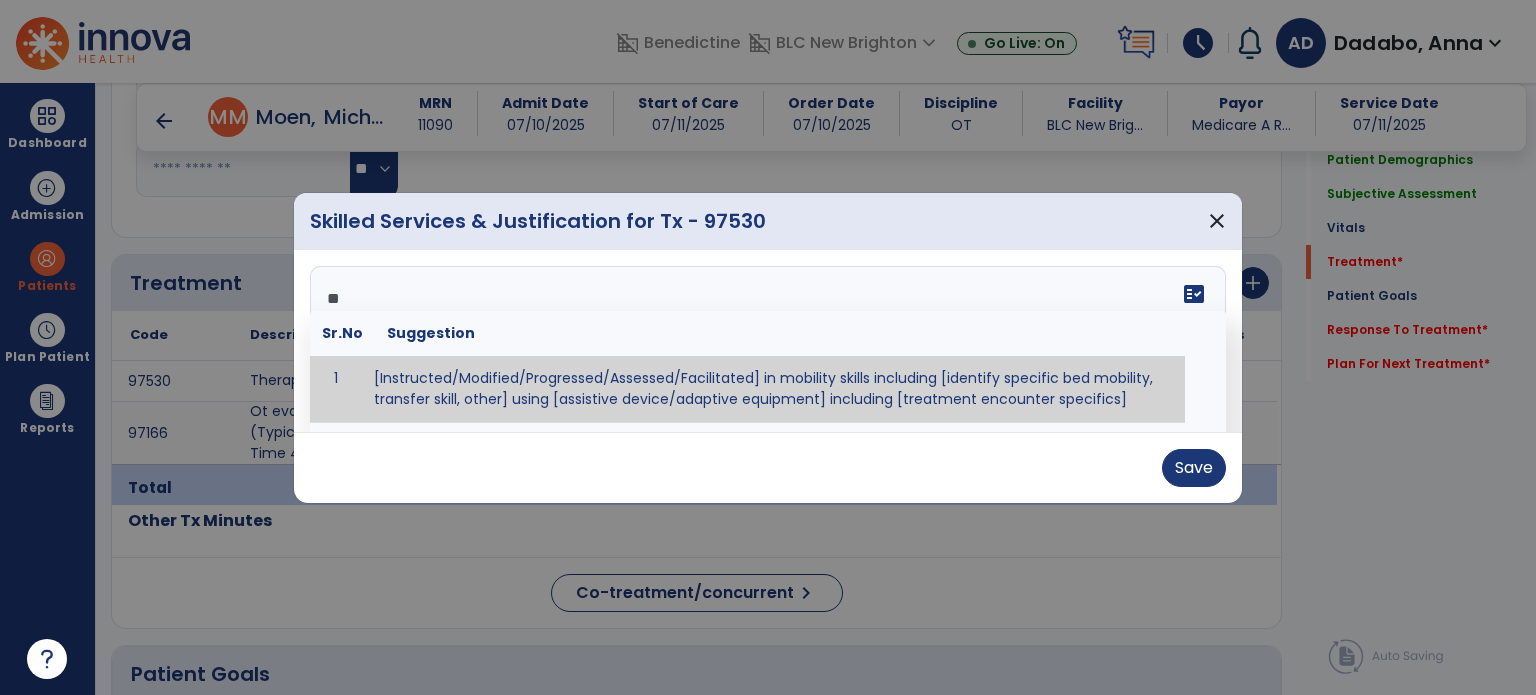 type on "*" 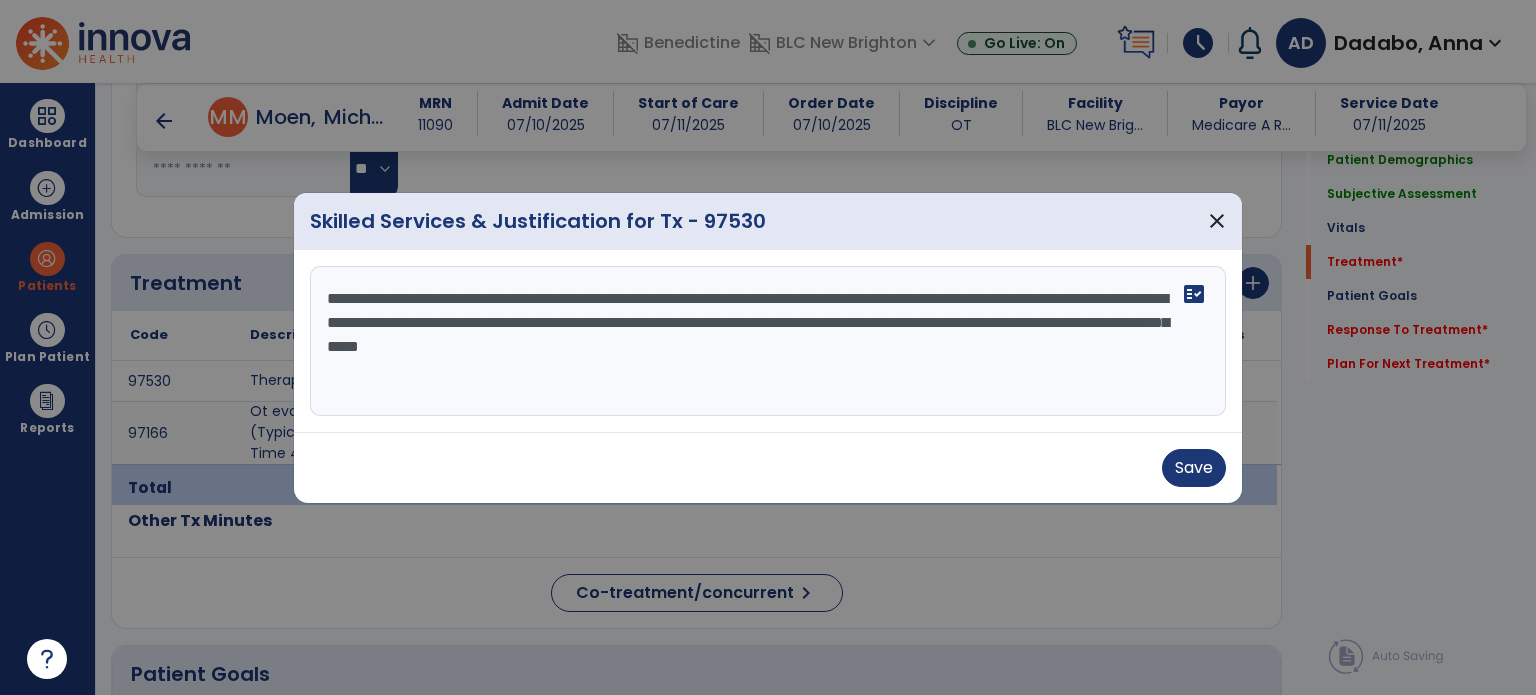 click on "**********" at bounding box center (768, 341) 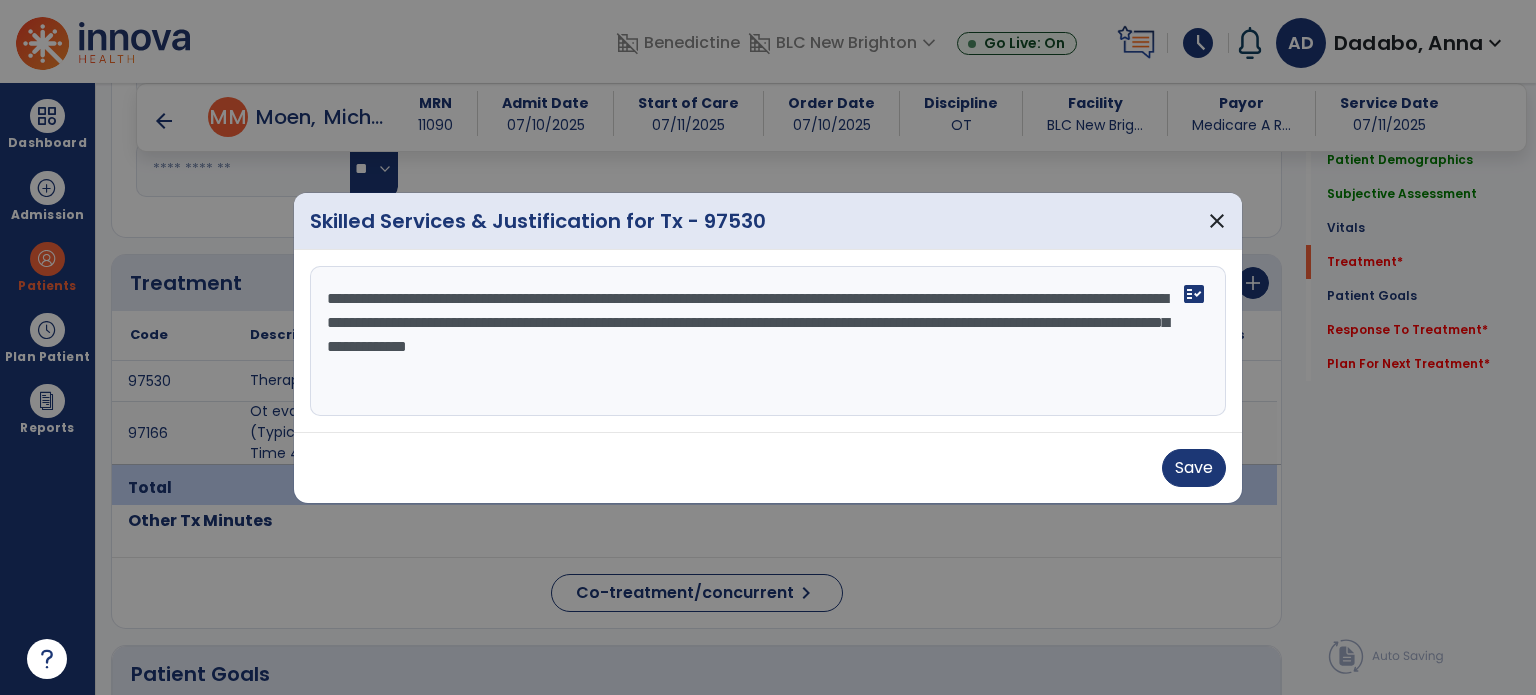 click on "**********" at bounding box center [768, 341] 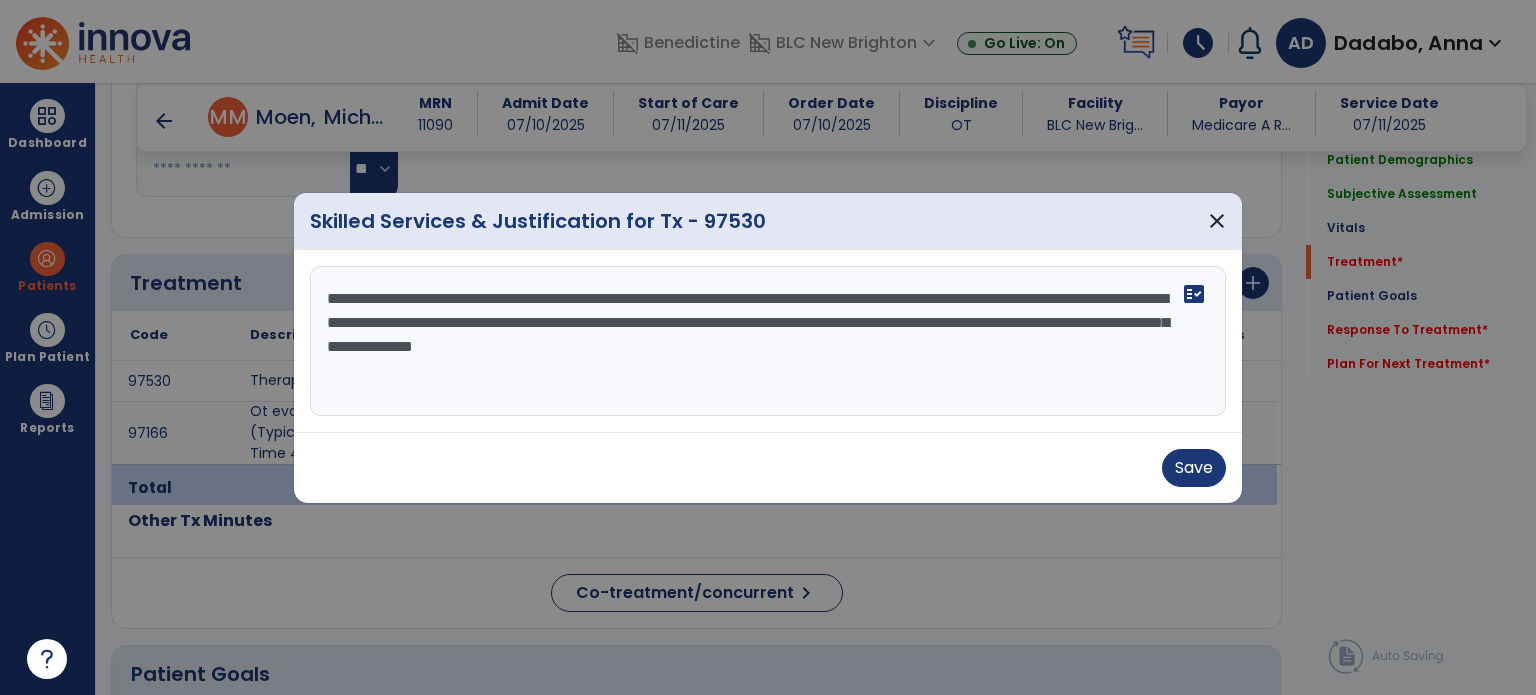 click on "**********" at bounding box center (768, 341) 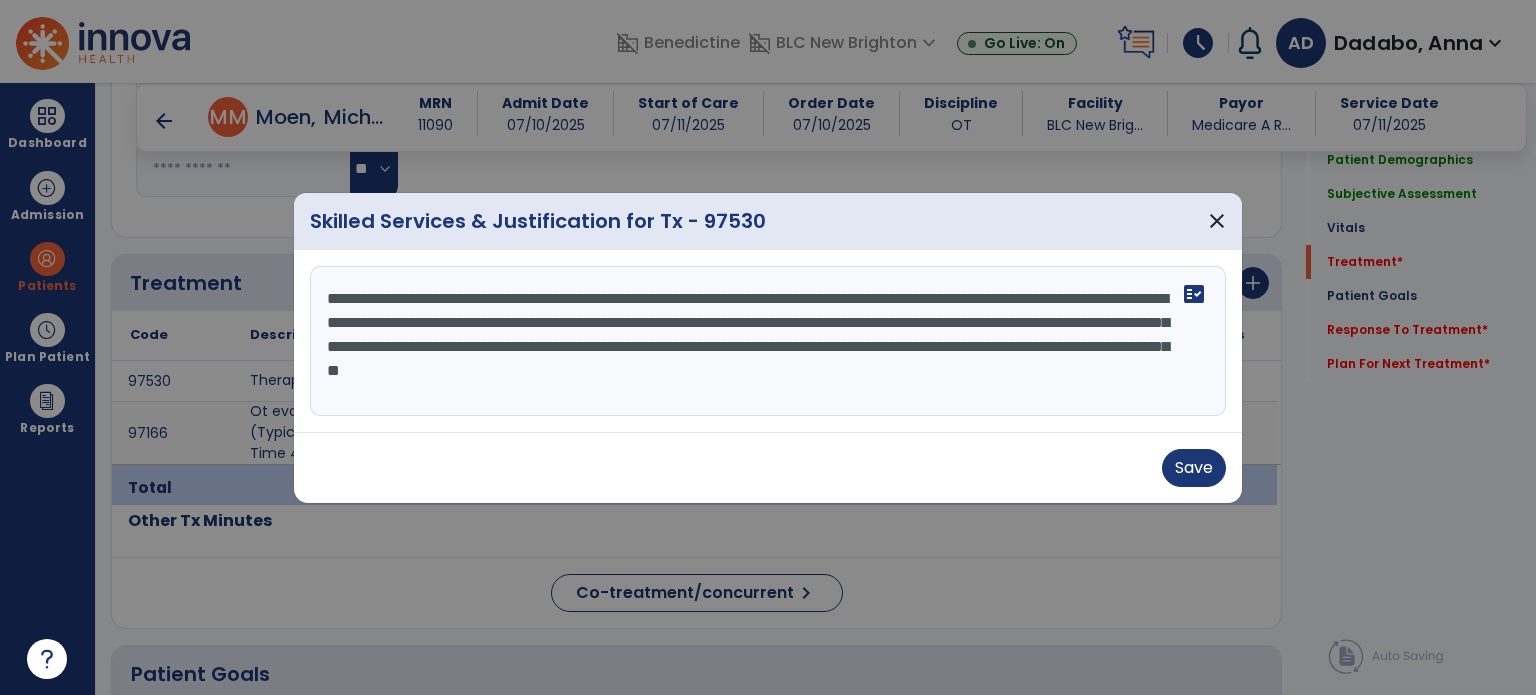 click on "**********" at bounding box center [768, 341] 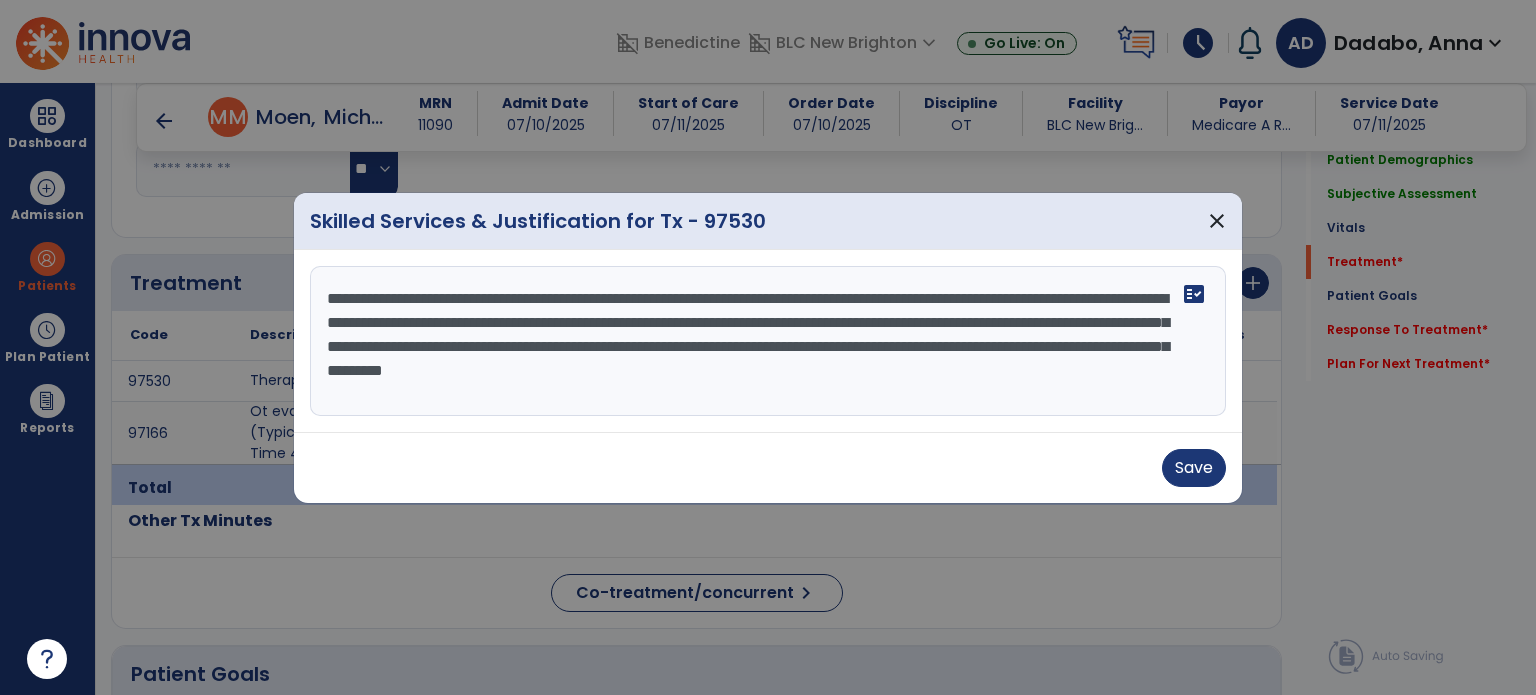 click on "**********" at bounding box center (768, 341) 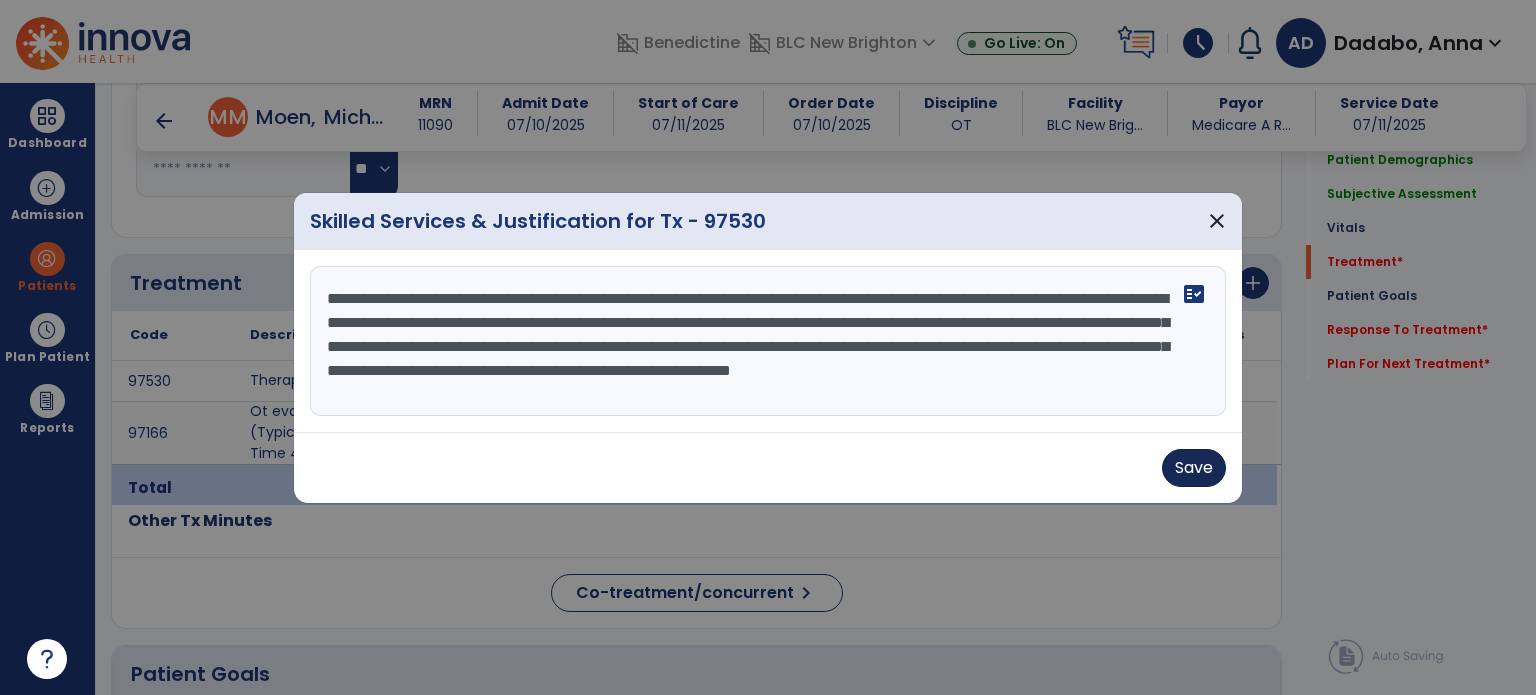 type on "**********" 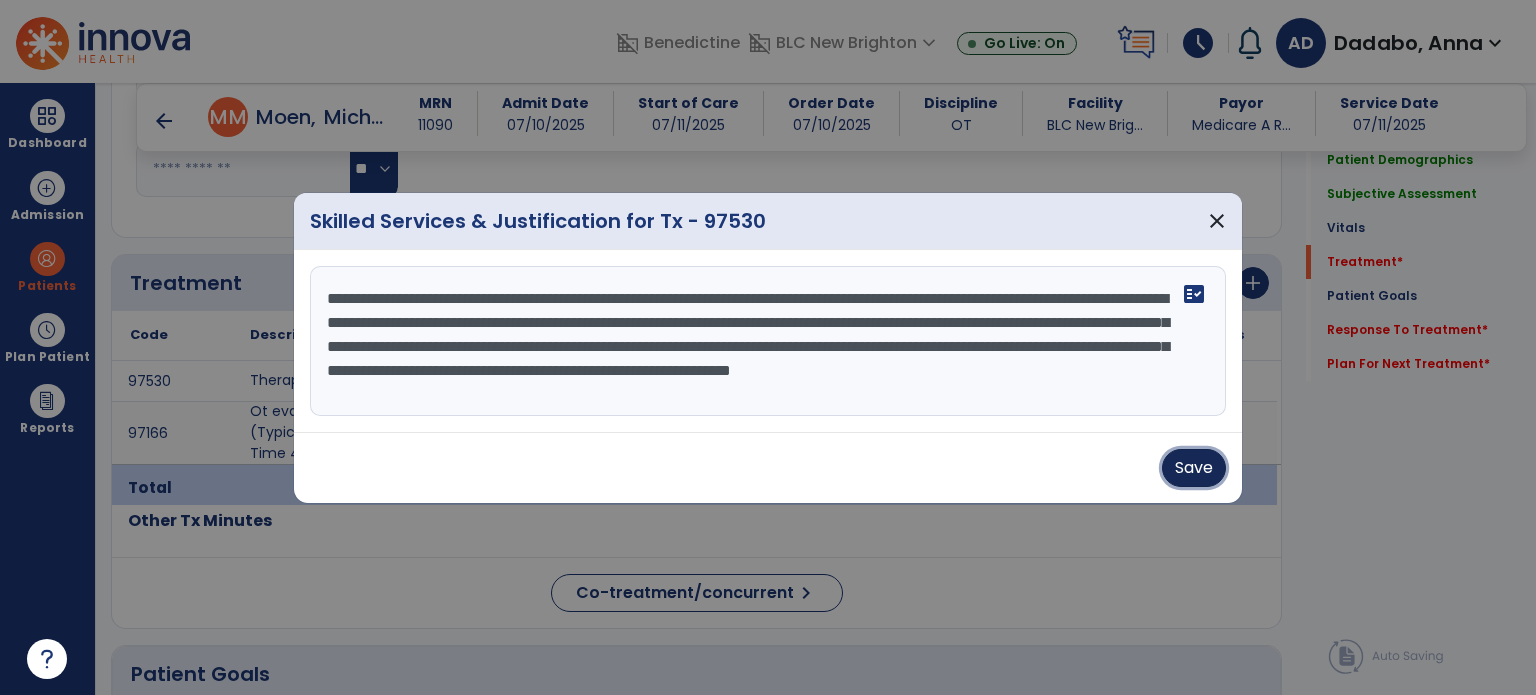 click on "Save" at bounding box center (1194, 468) 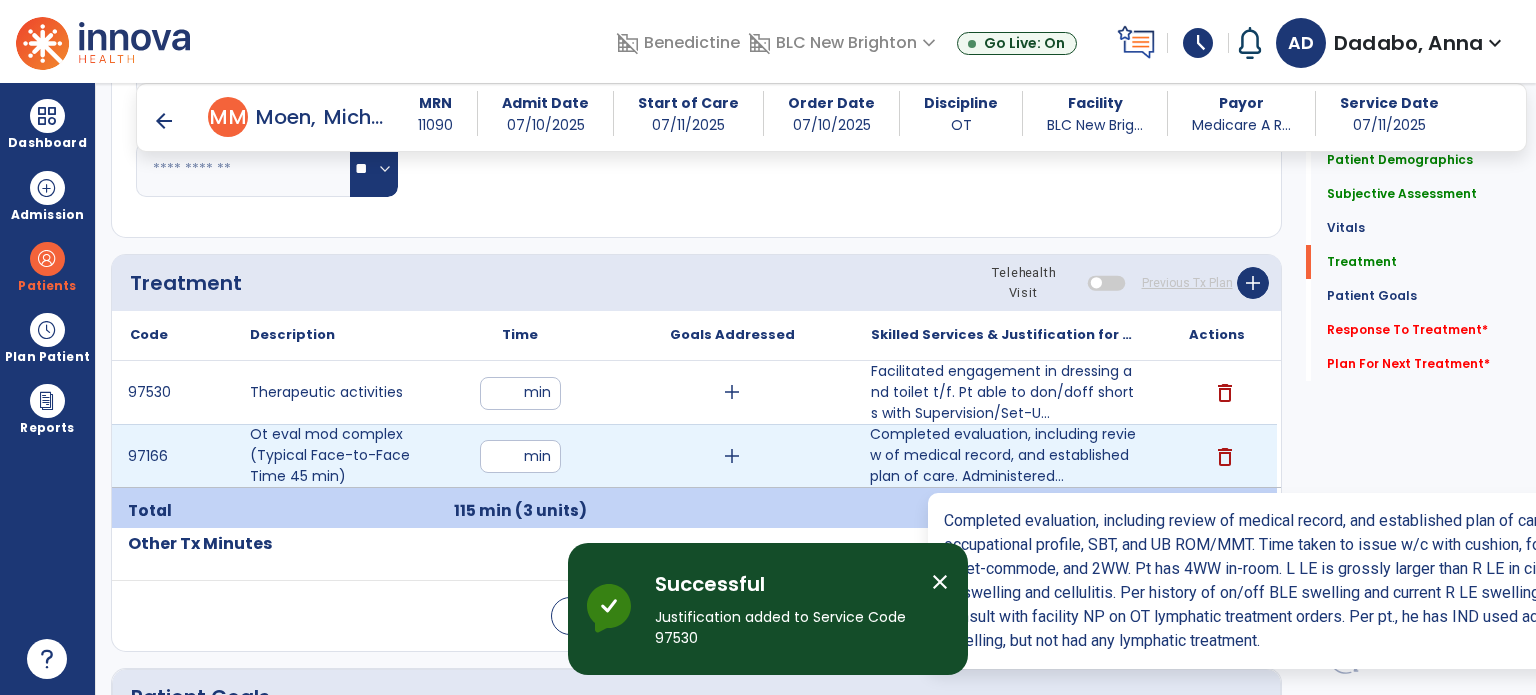 click on "Completed evaluation, including review of medical record, and established plan of care. Administered..." at bounding box center [1004, 455] 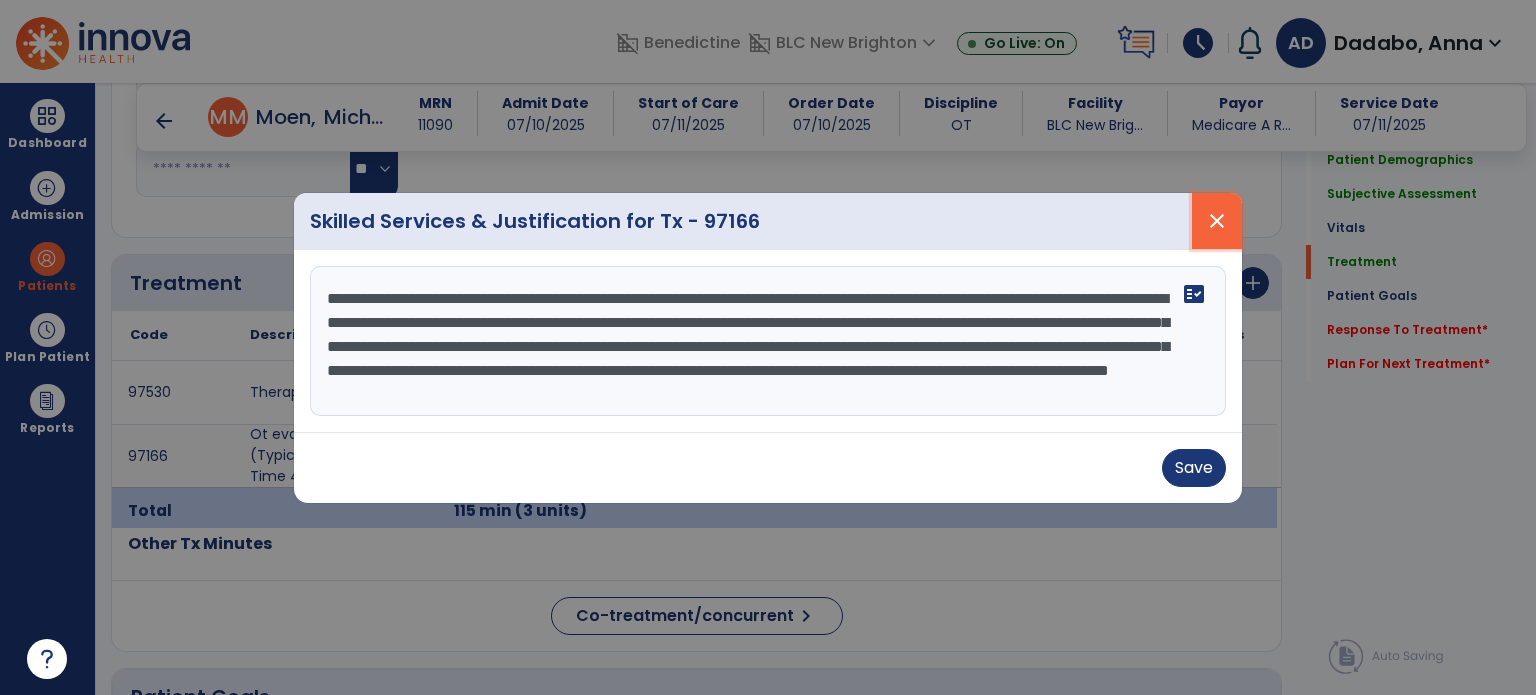 click on "close" at bounding box center (1217, 221) 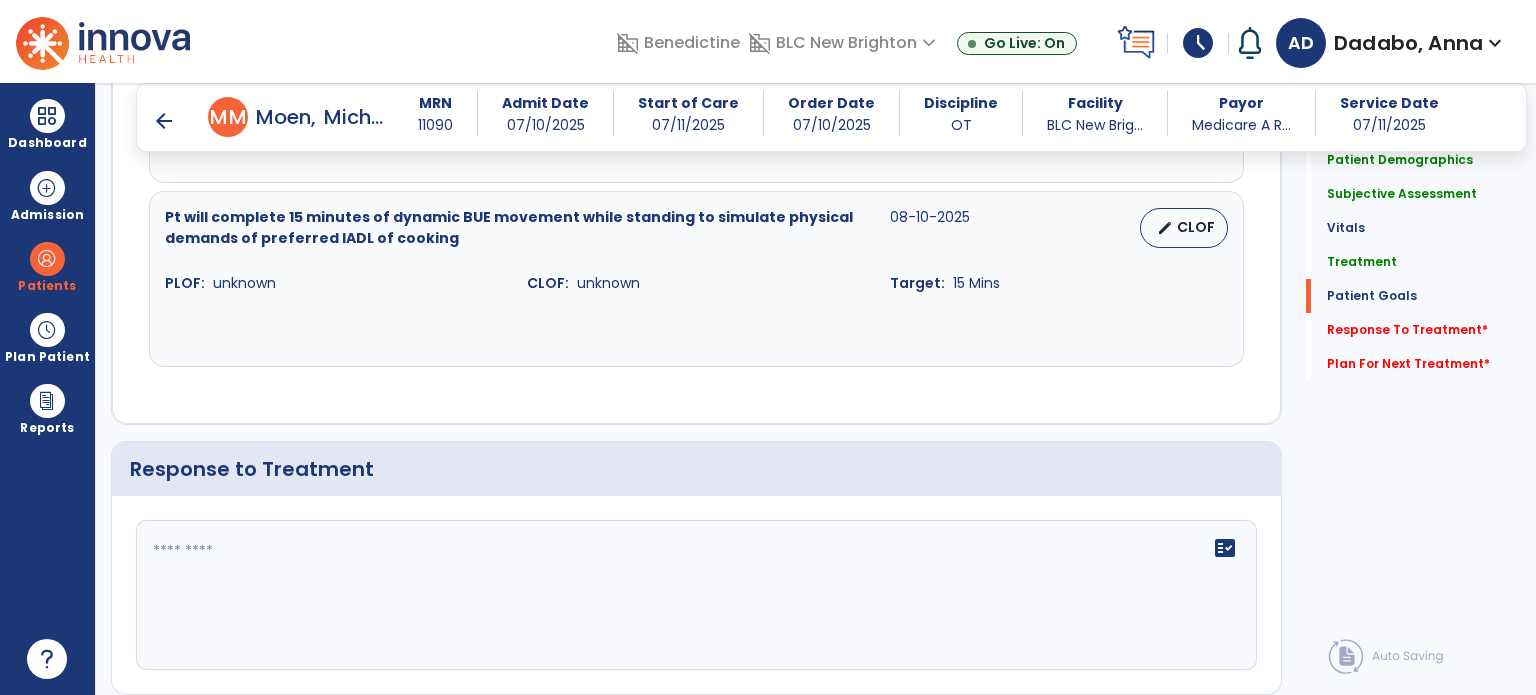 scroll, scrollTop: 2679, scrollLeft: 0, axis: vertical 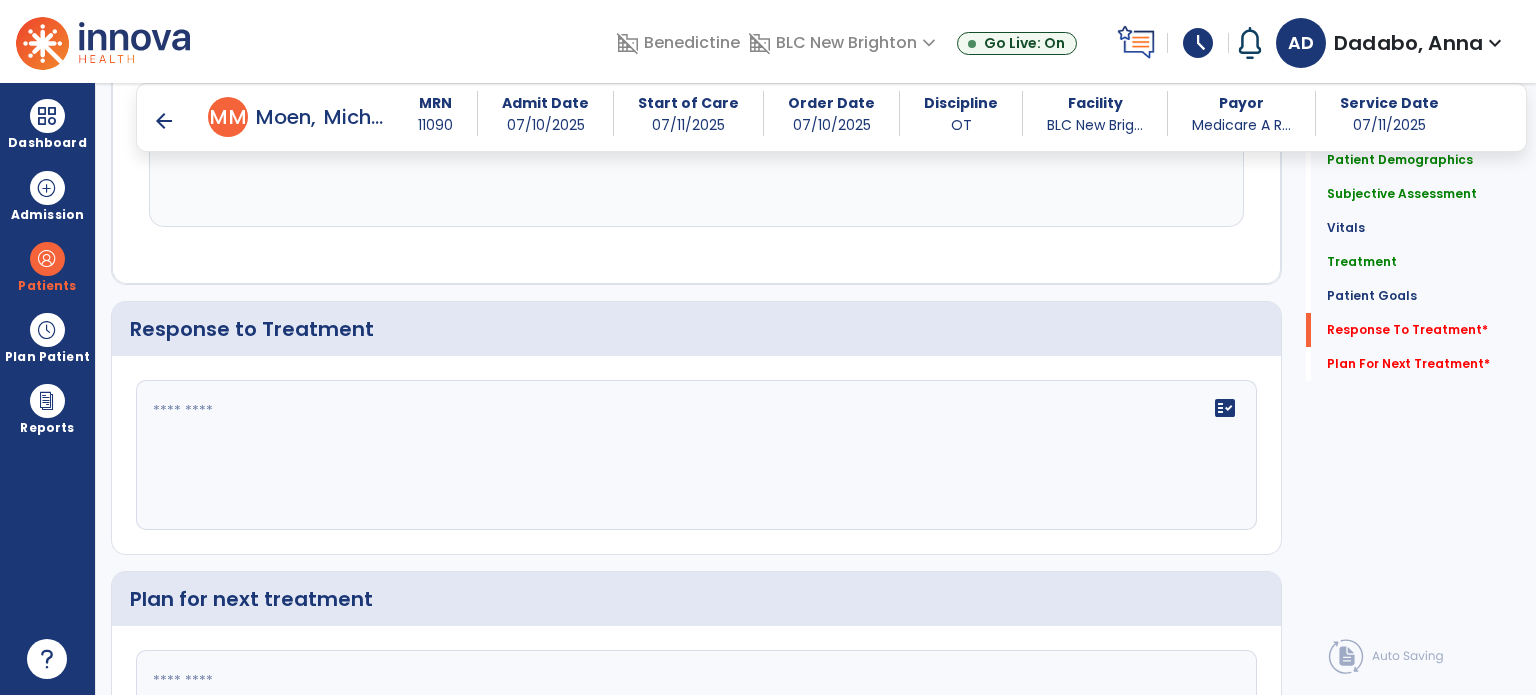 click on "fact_check" 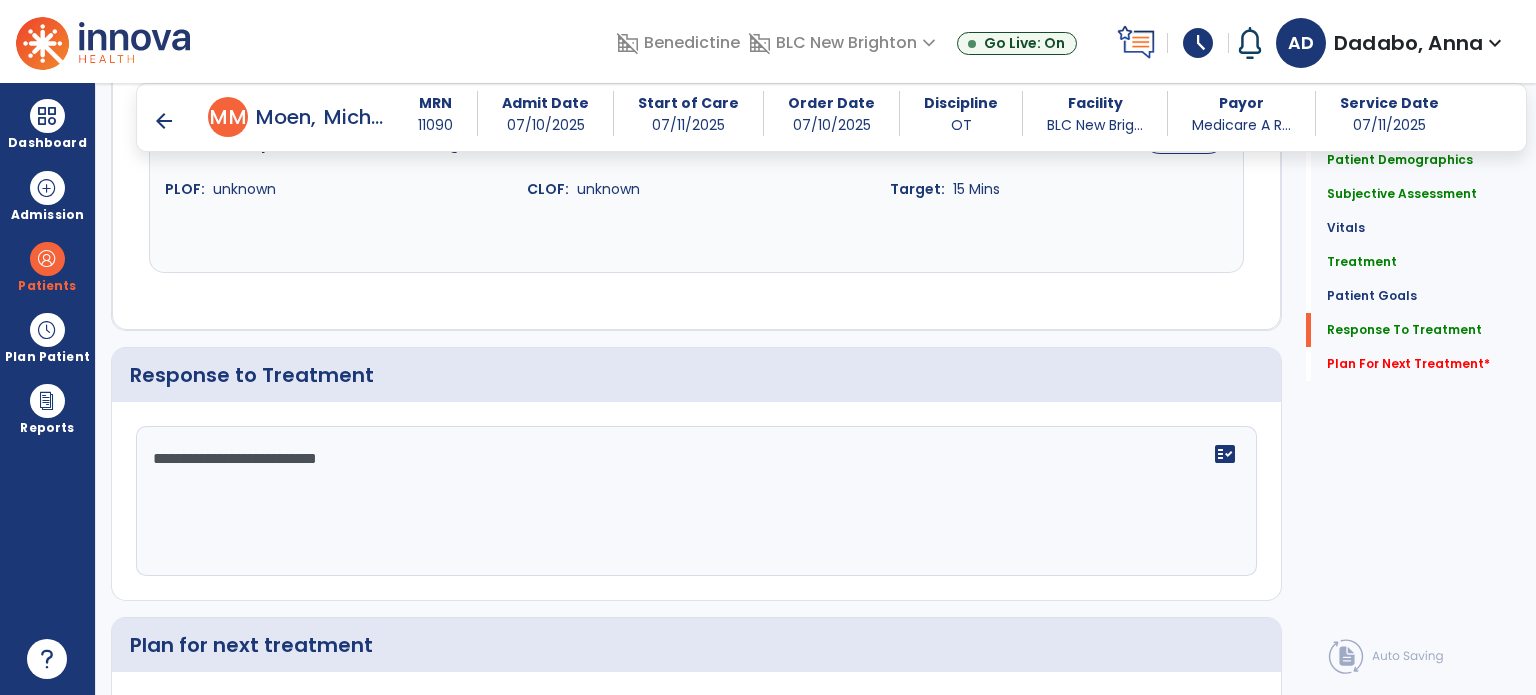 scroll, scrollTop: 2679, scrollLeft: 0, axis: vertical 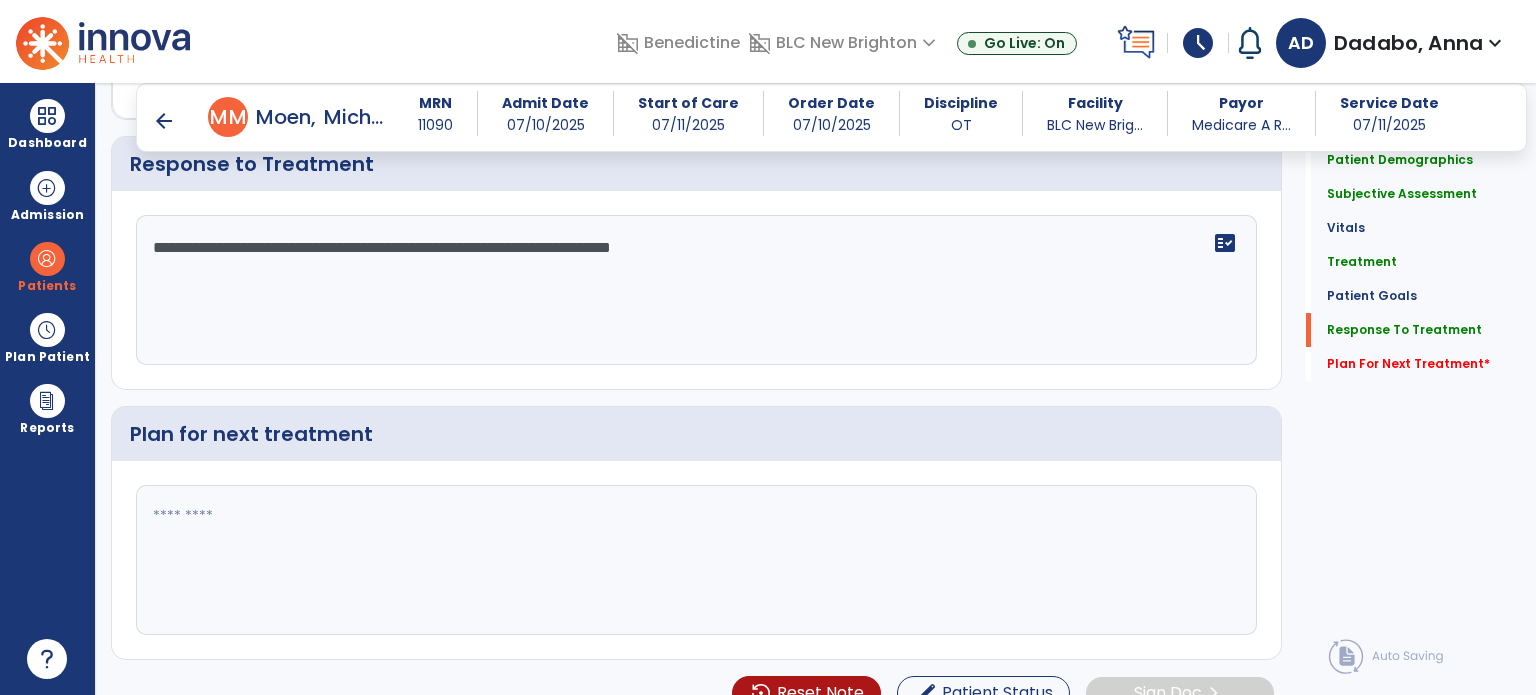 type on "**********" 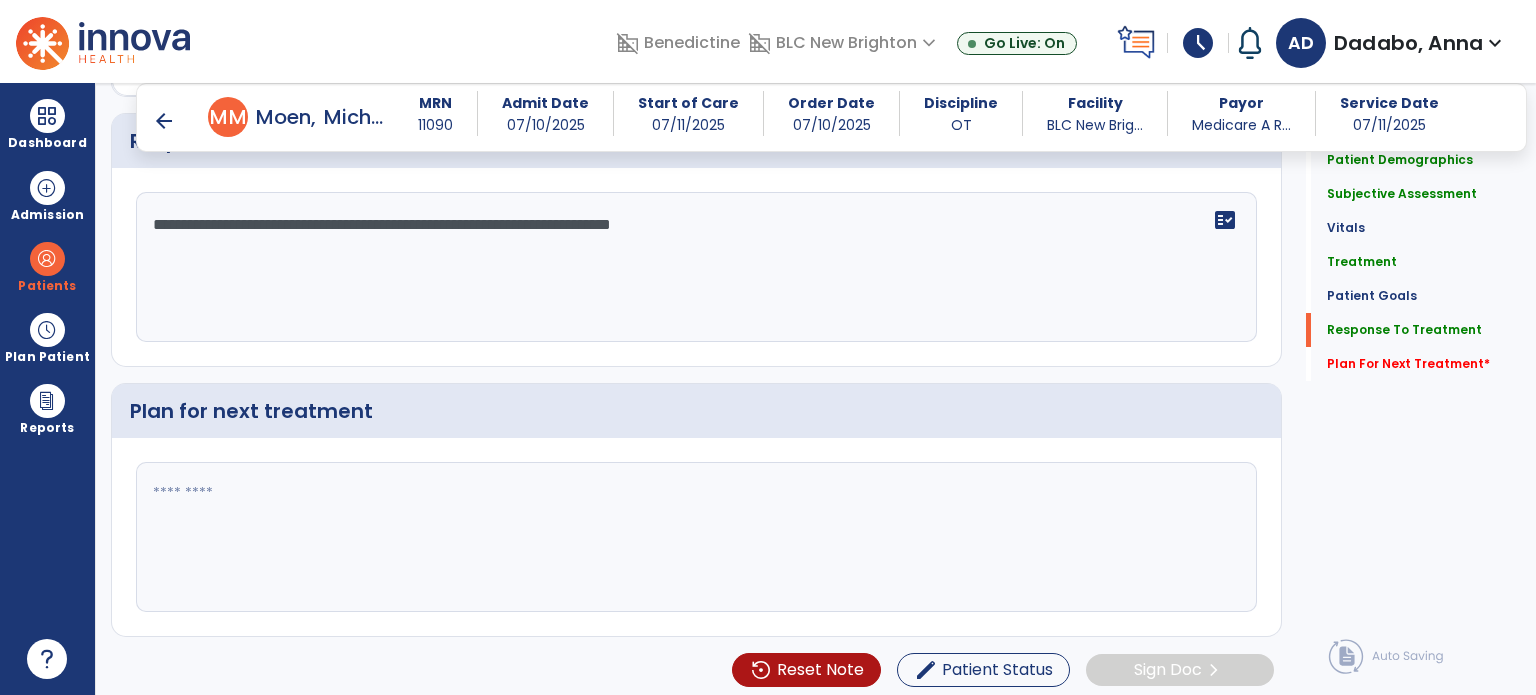 click 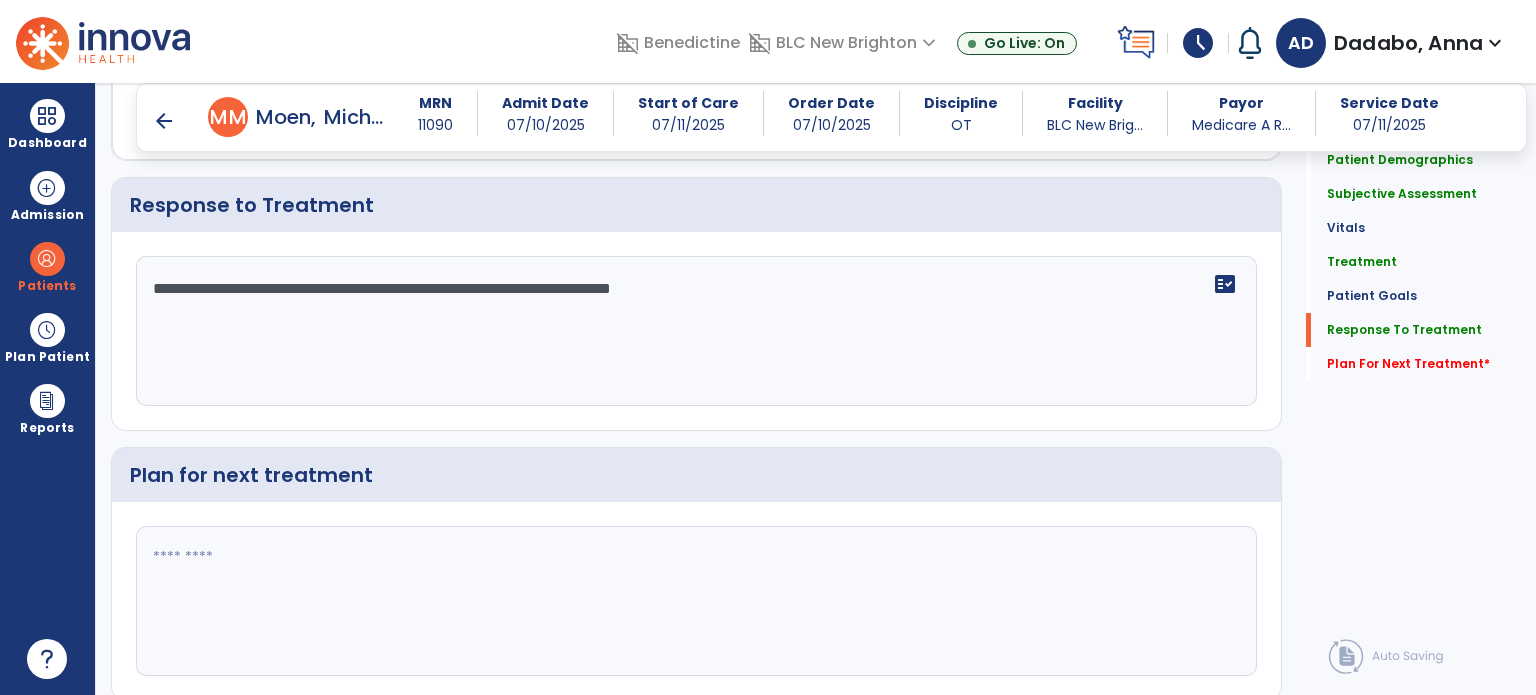 scroll, scrollTop: 2868, scrollLeft: 0, axis: vertical 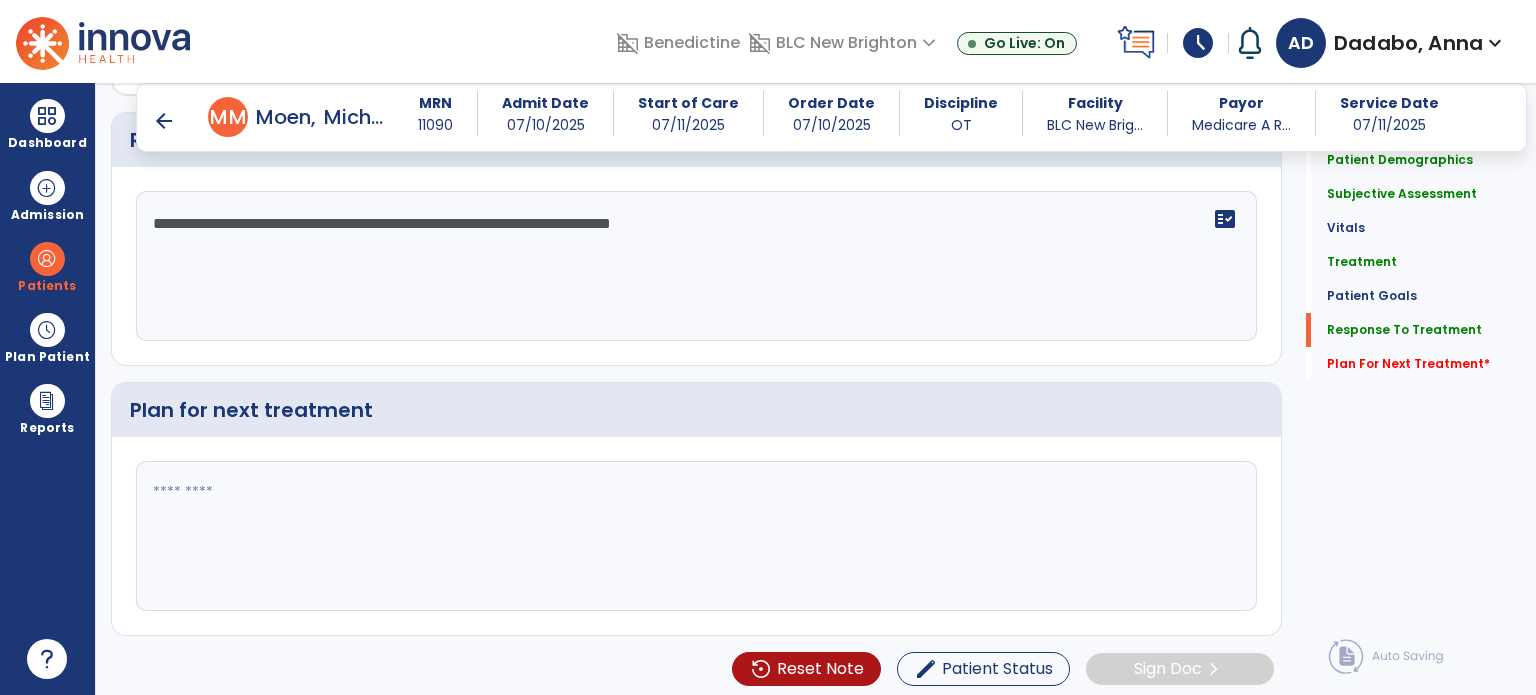 click 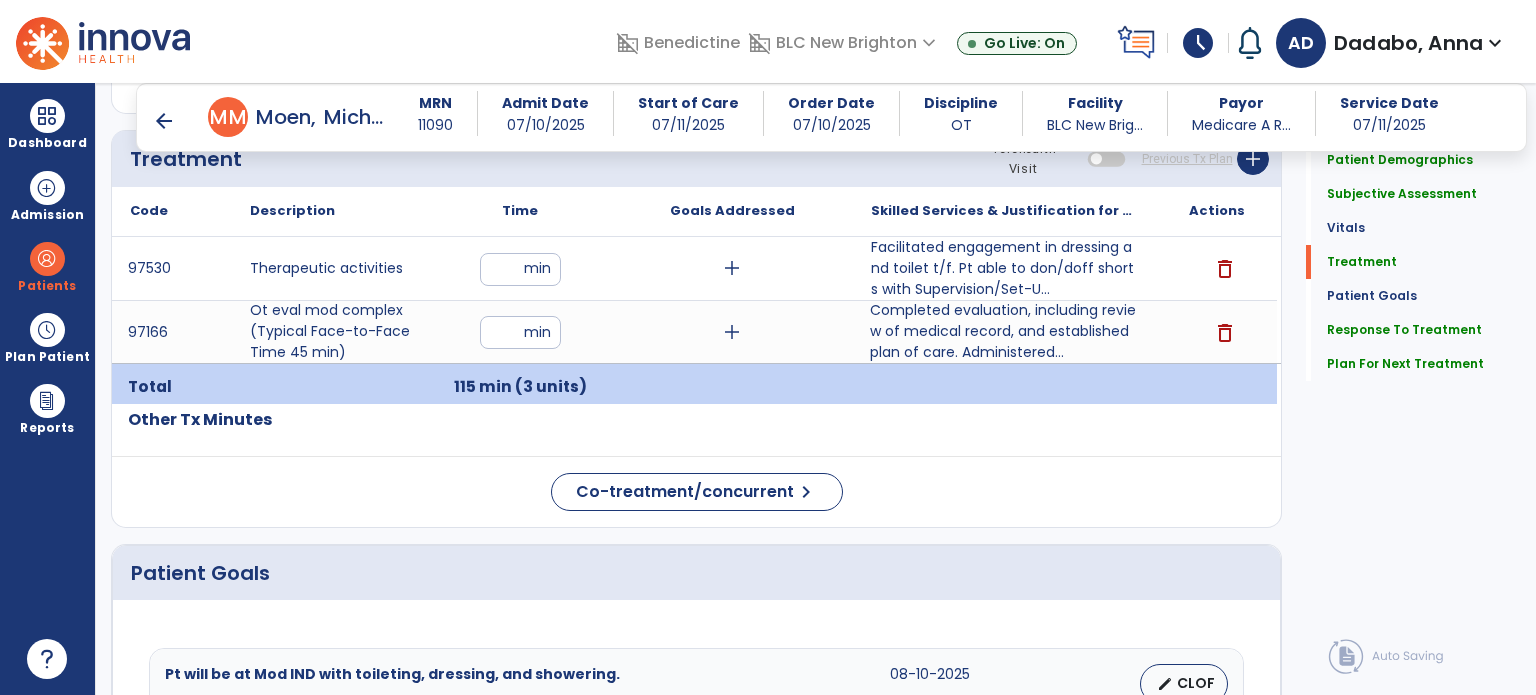 scroll, scrollTop: 1242, scrollLeft: 0, axis: vertical 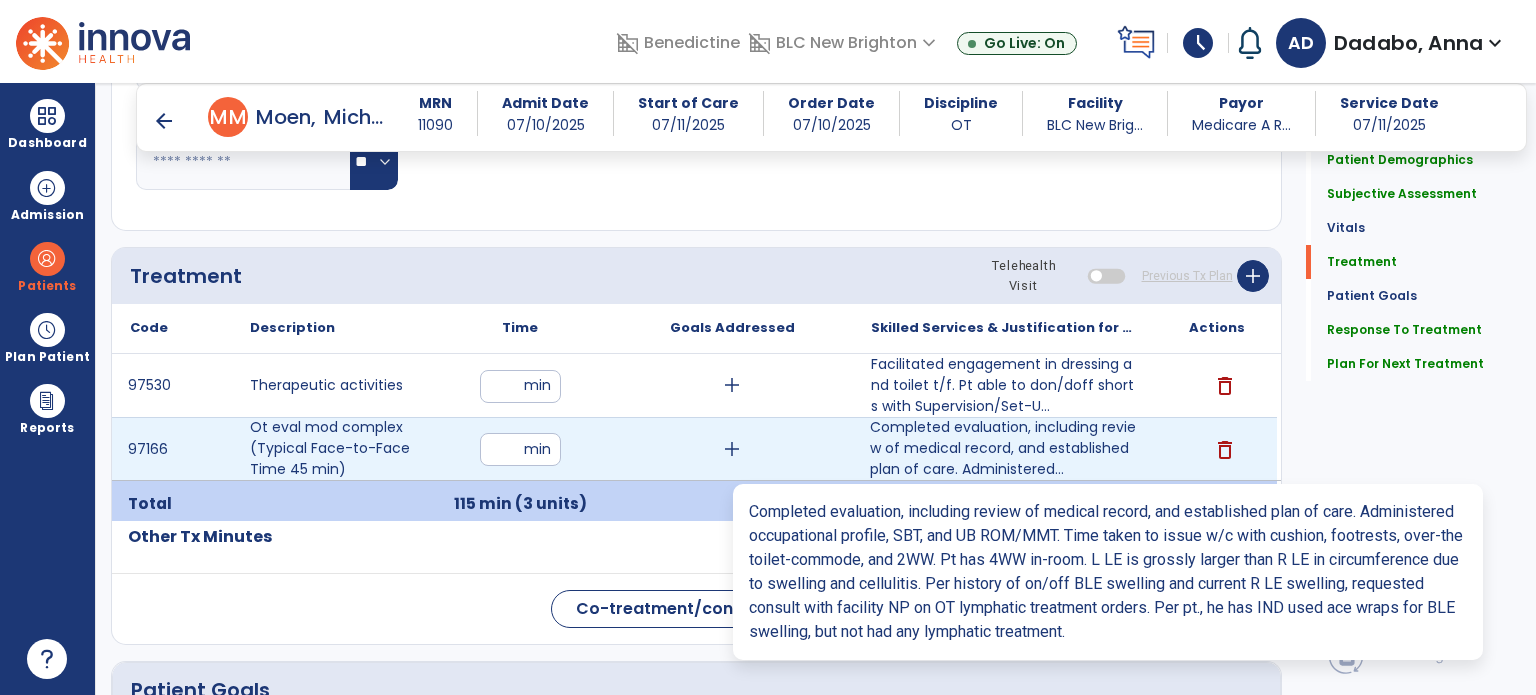 type on "**********" 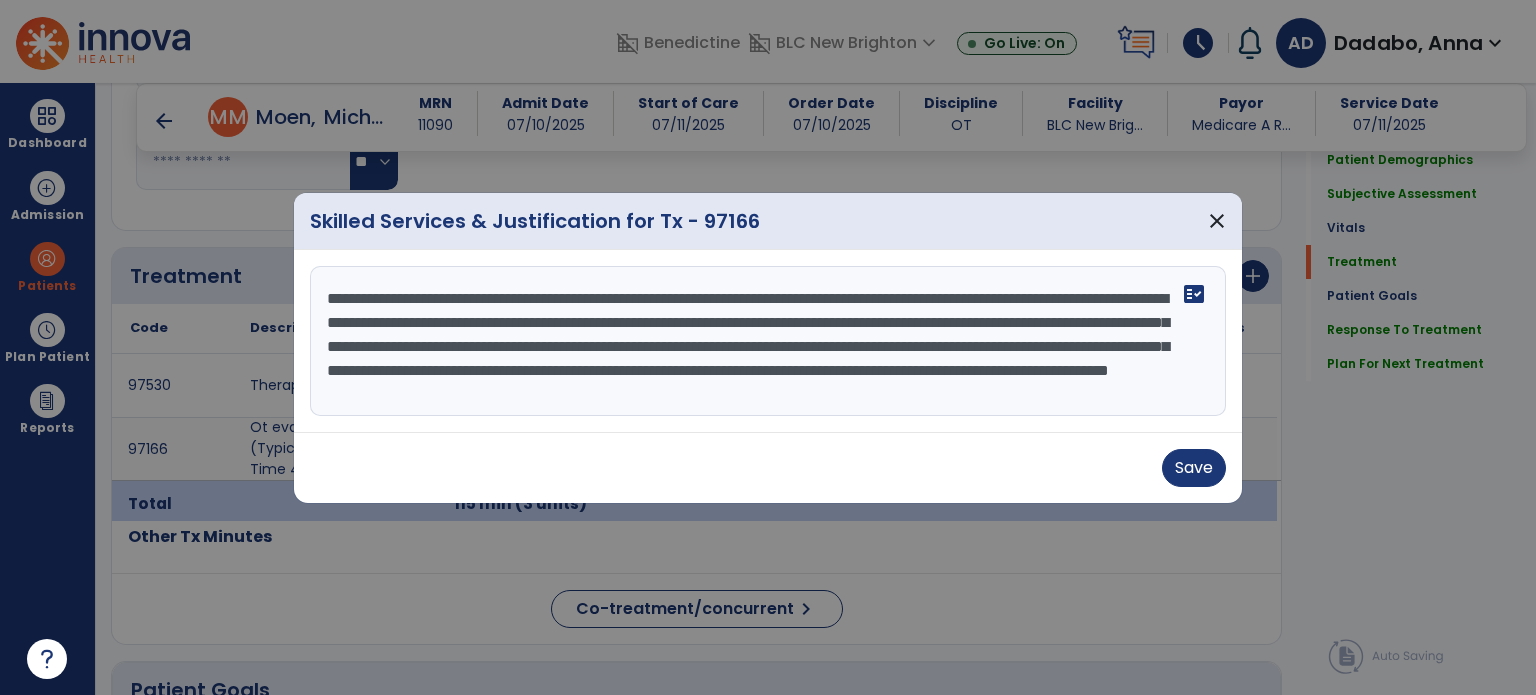 scroll, scrollTop: 24, scrollLeft: 0, axis: vertical 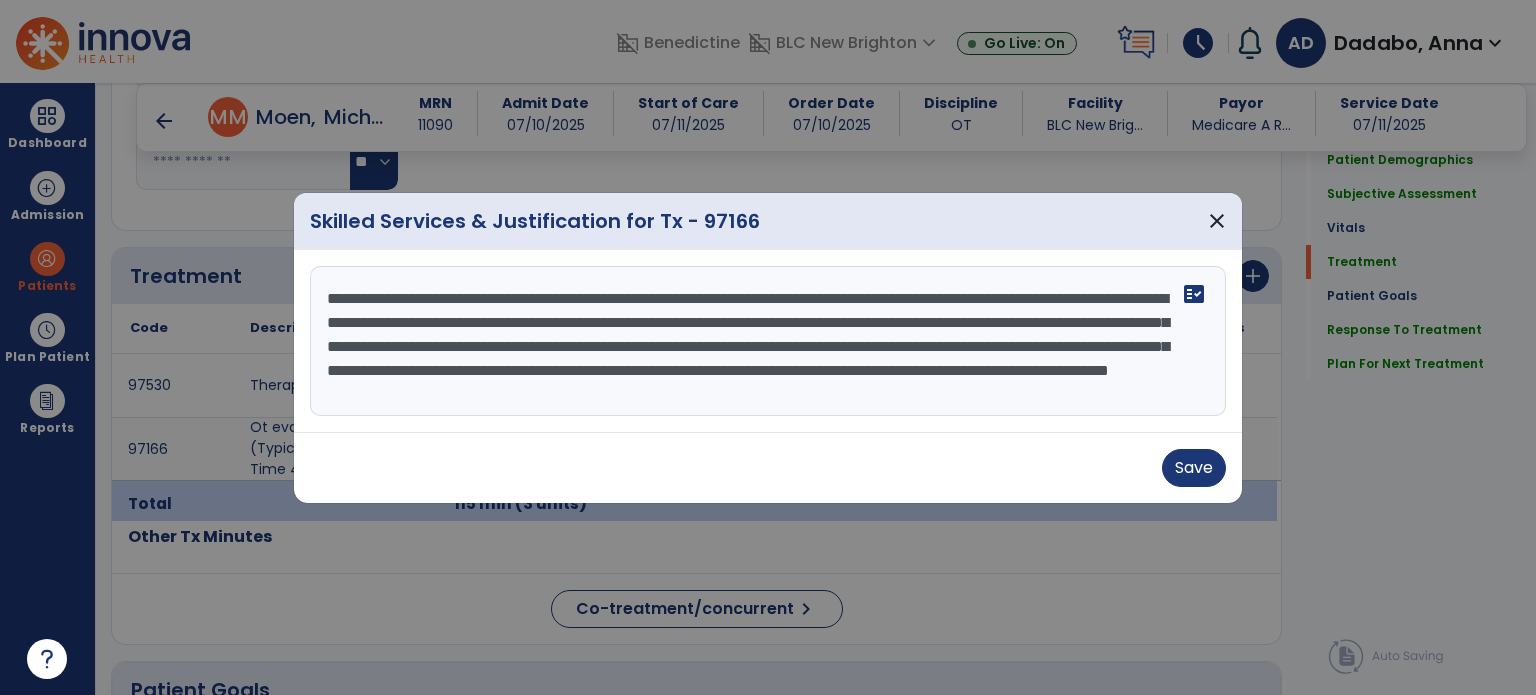 click on "**********" at bounding box center [768, 341] 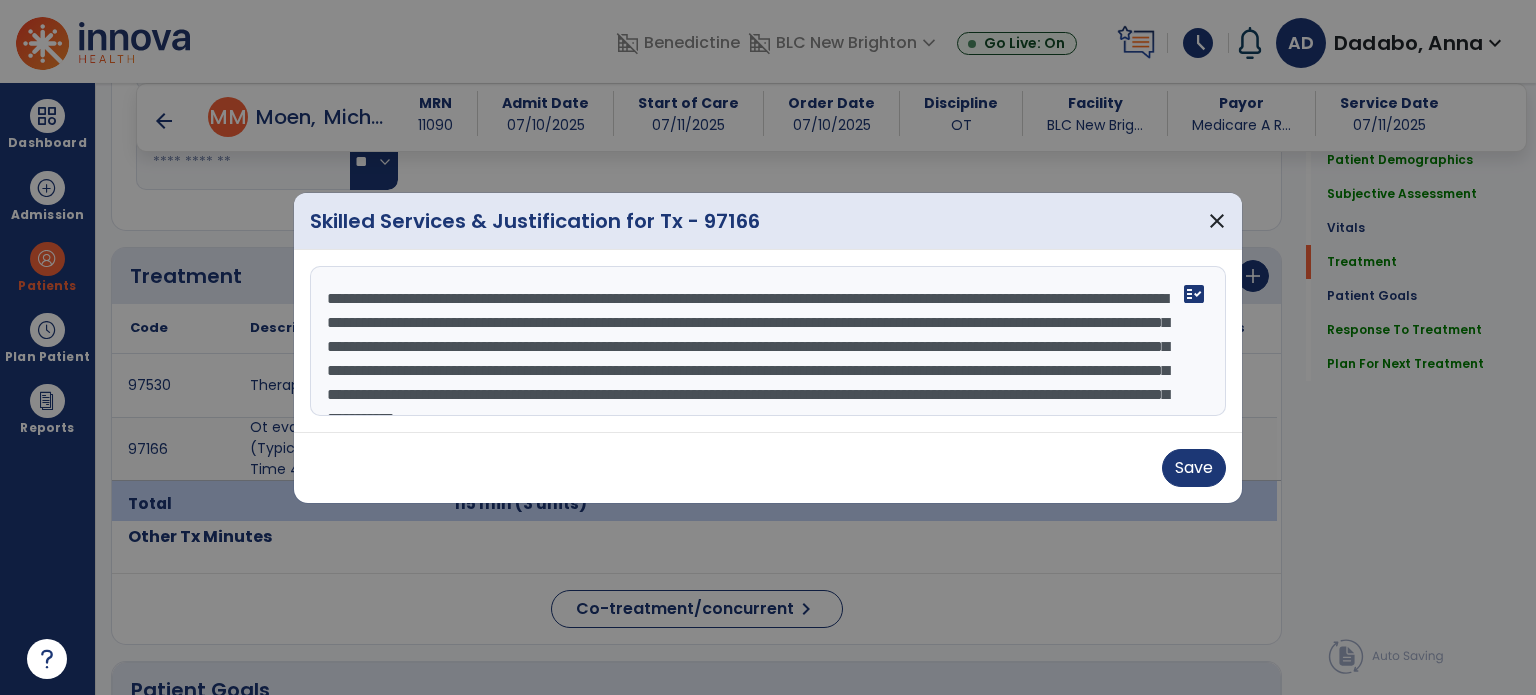 scroll, scrollTop: 14, scrollLeft: 0, axis: vertical 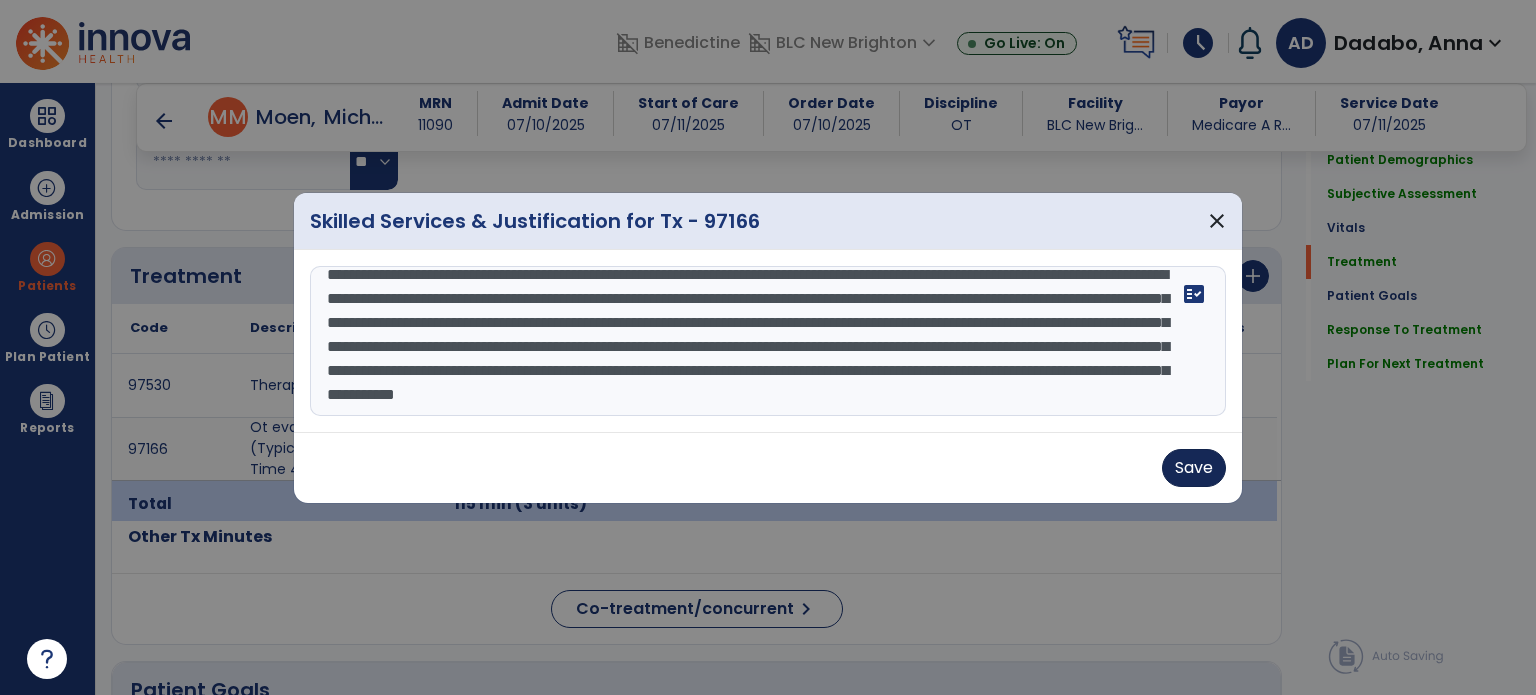 type on "**********" 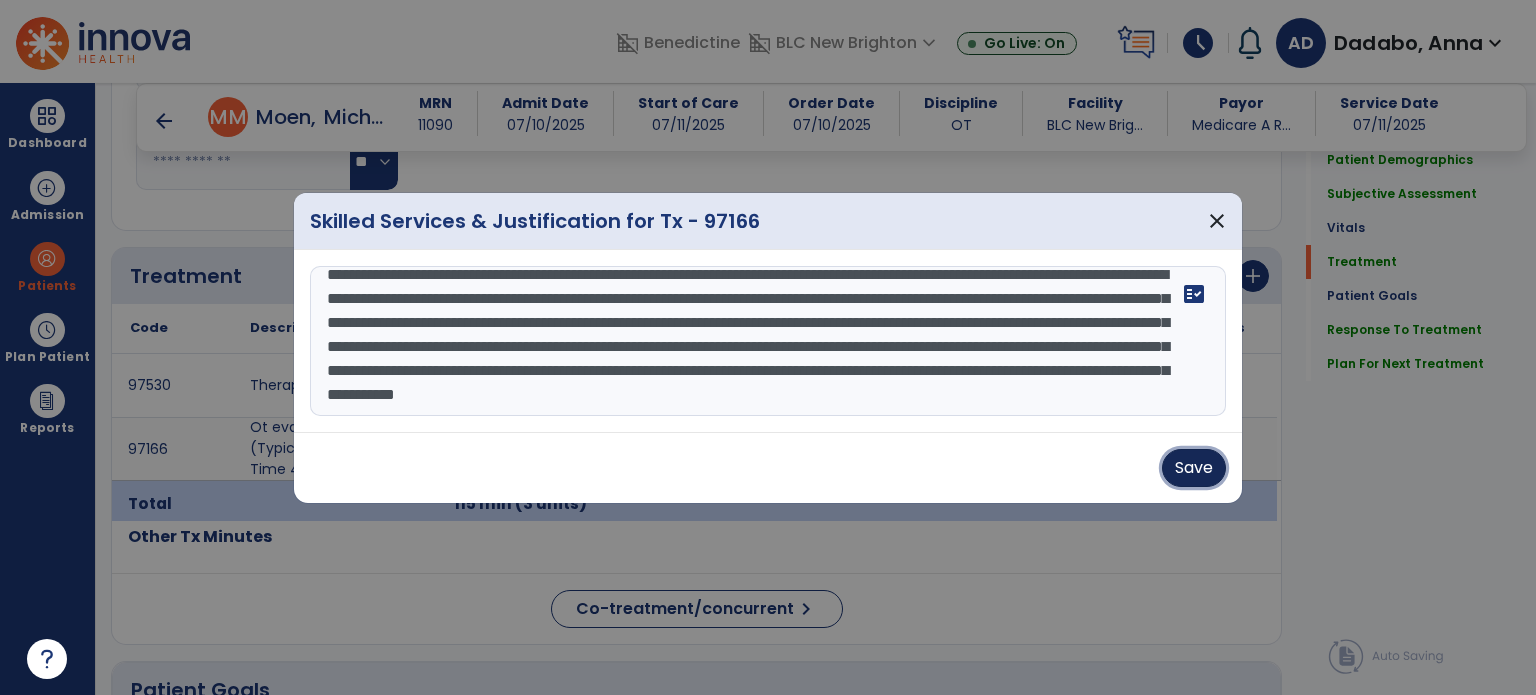 click on "Save" at bounding box center [1194, 468] 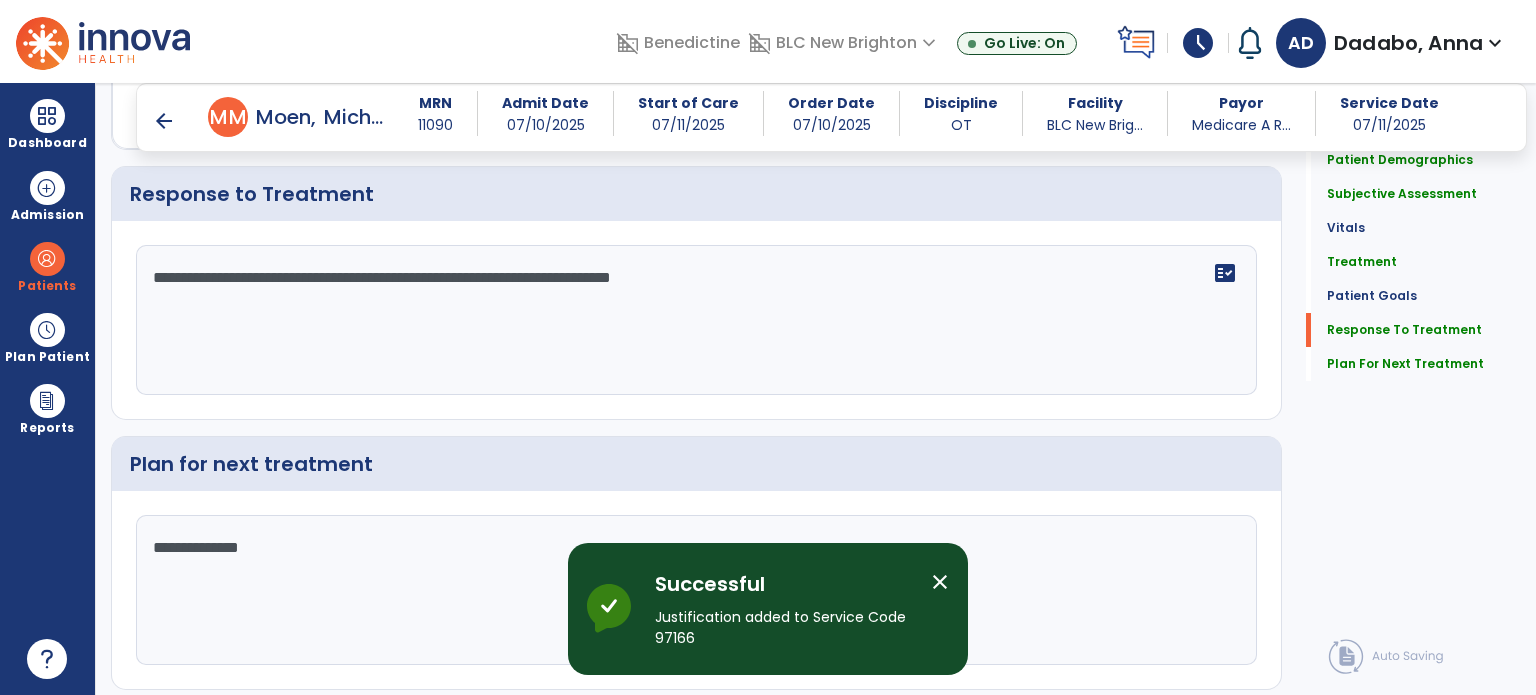 scroll, scrollTop: 2868, scrollLeft: 0, axis: vertical 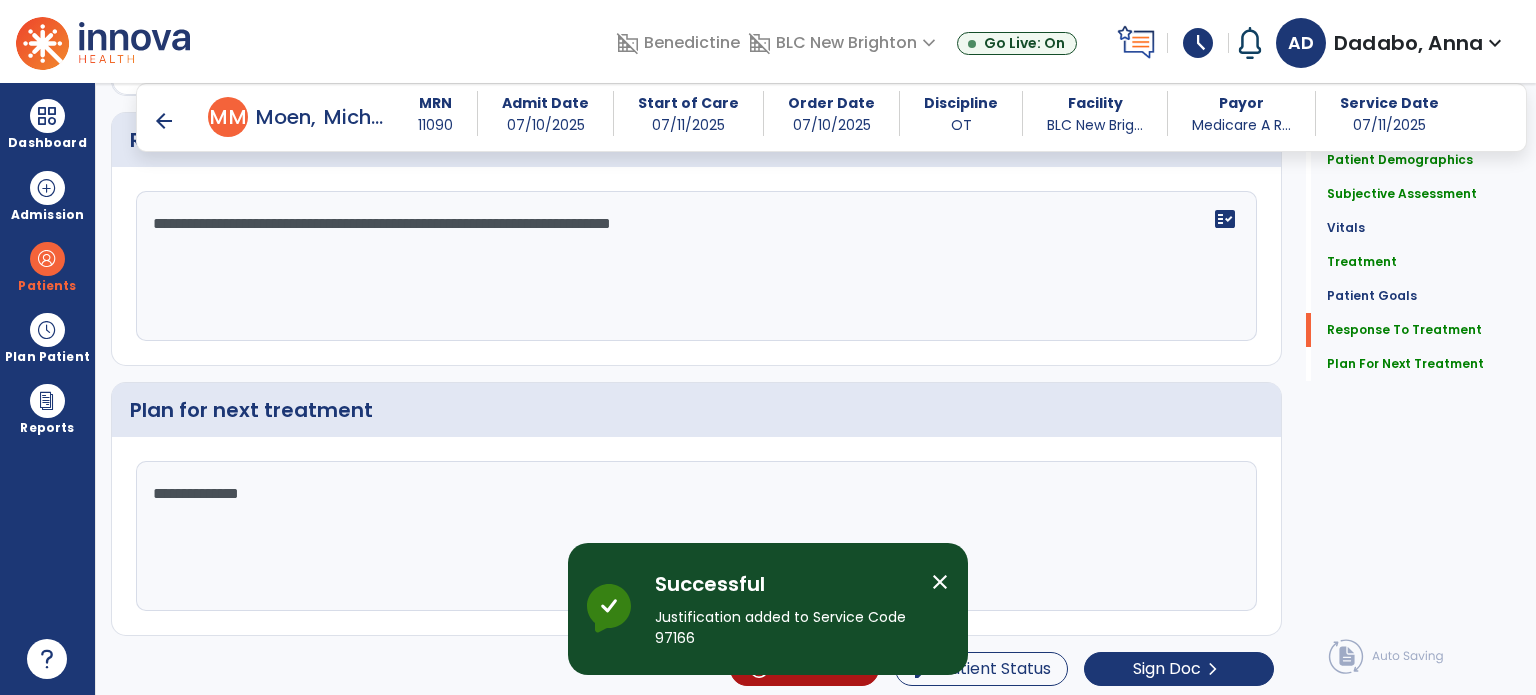 click on "**********" 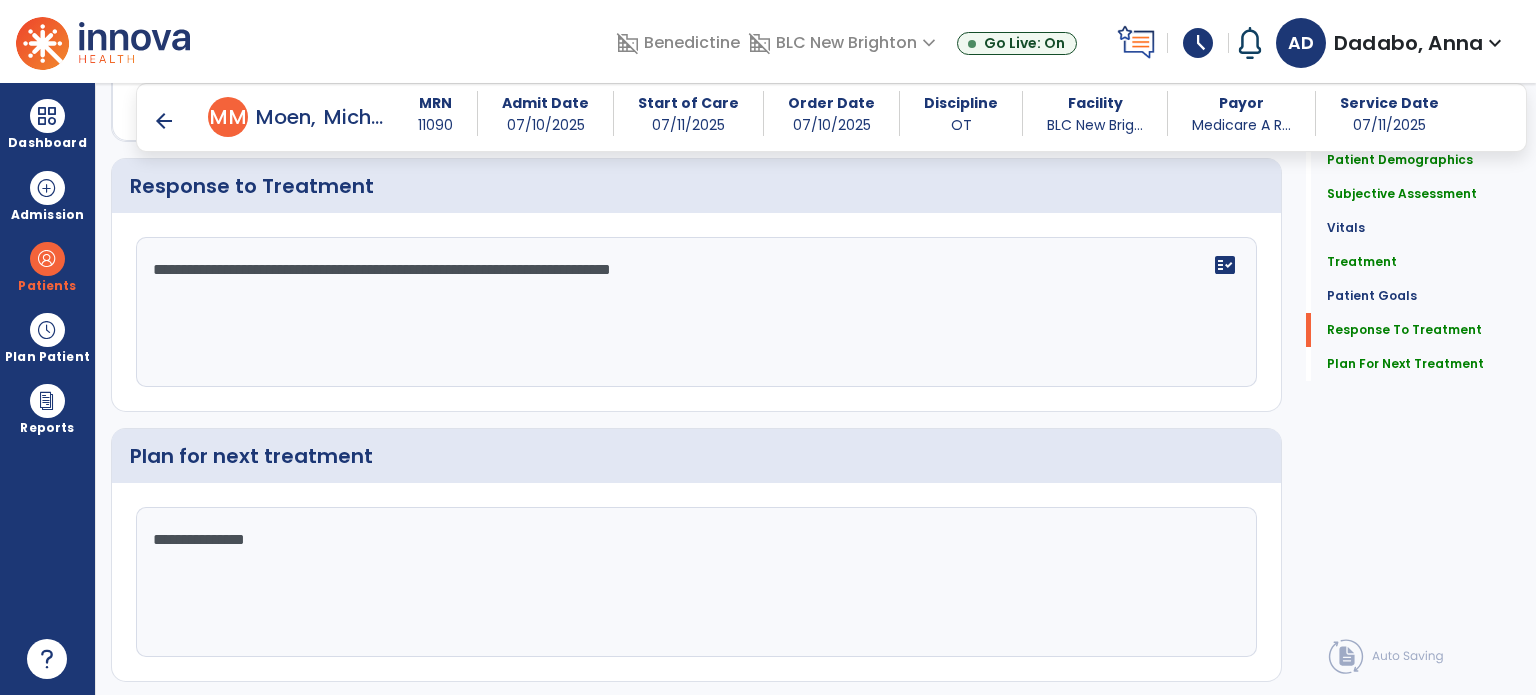 scroll, scrollTop: 2868, scrollLeft: 0, axis: vertical 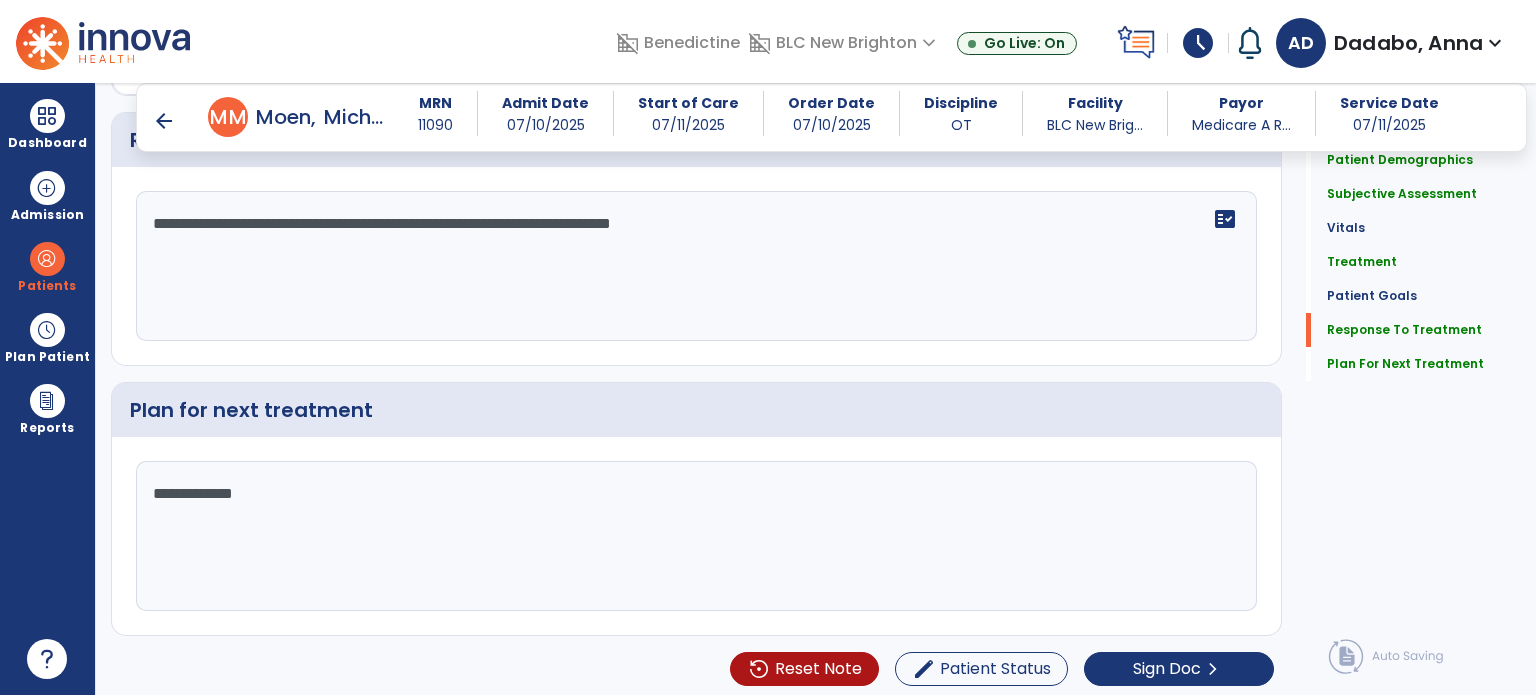 type on "**********" 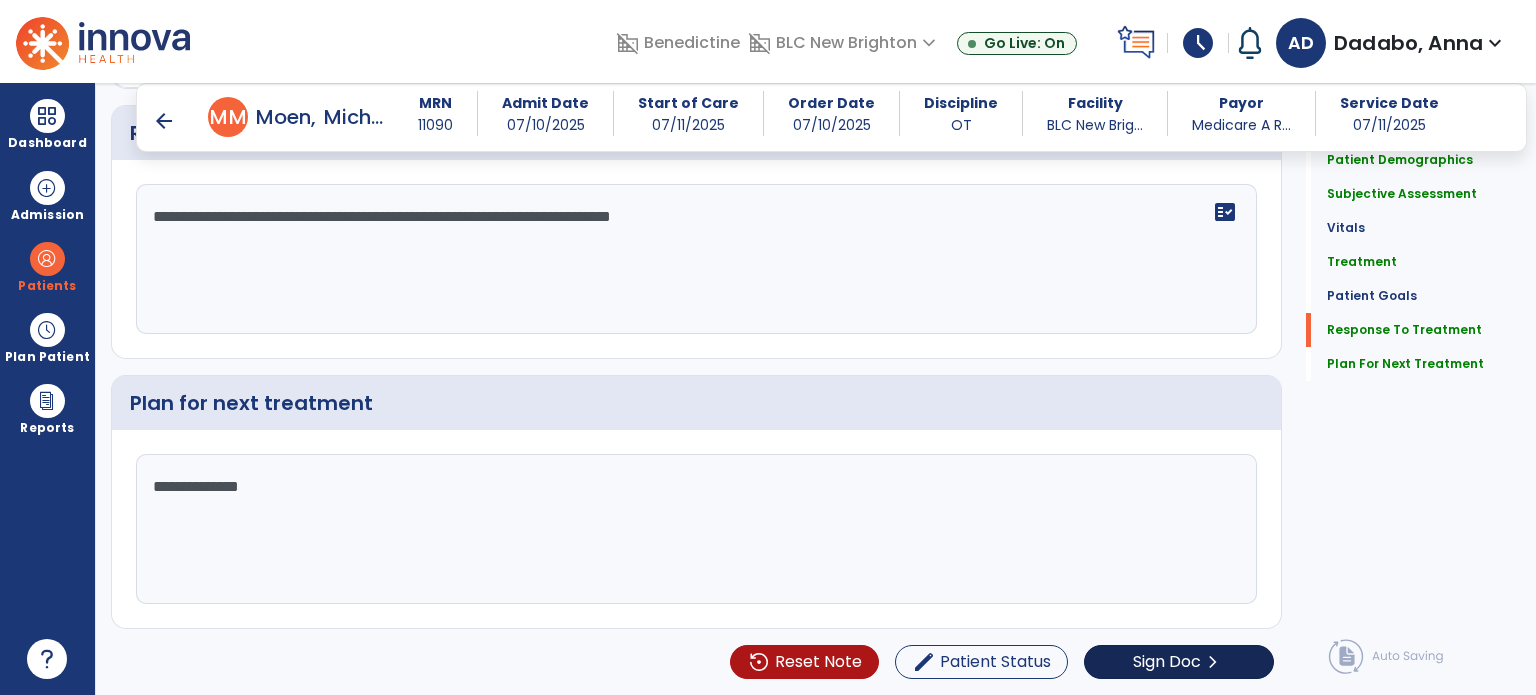 scroll, scrollTop: 2868, scrollLeft: 0, axis: vertical 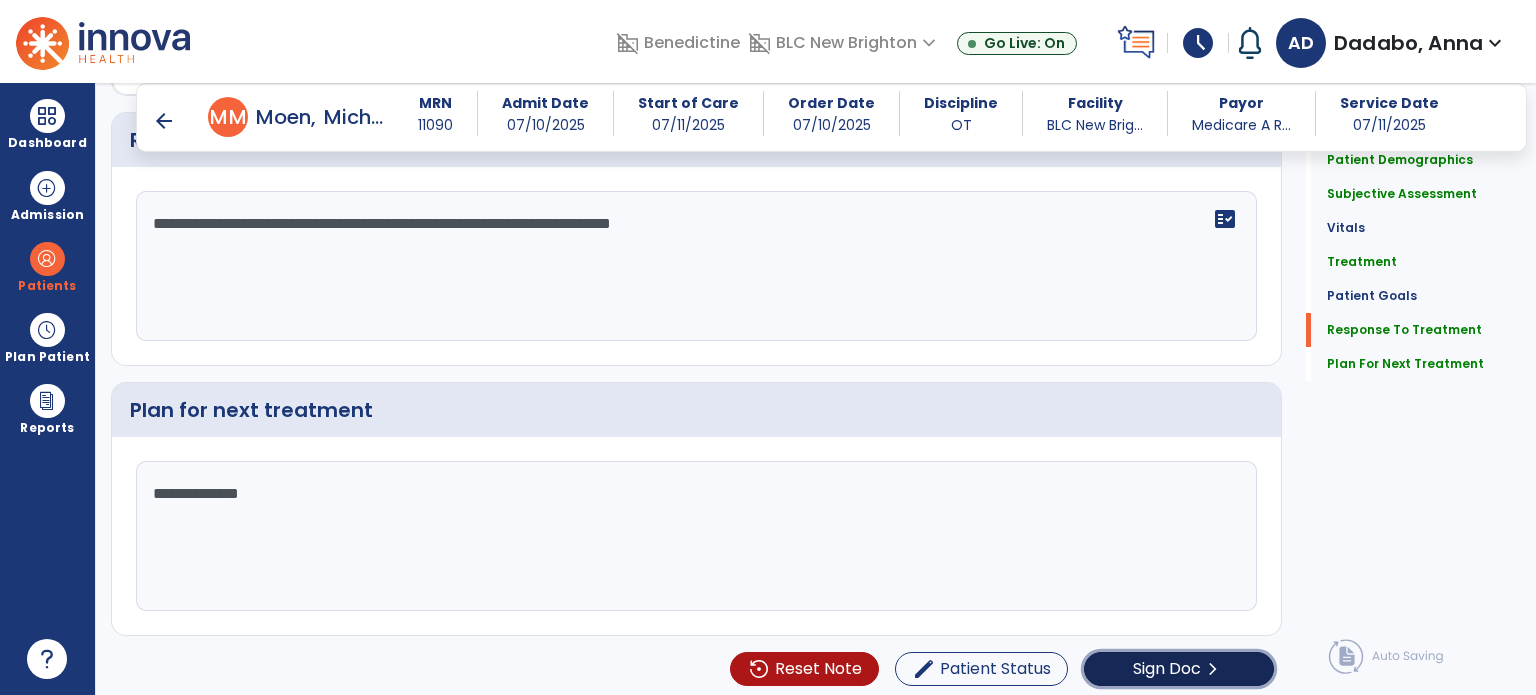 click on "chevron_right" 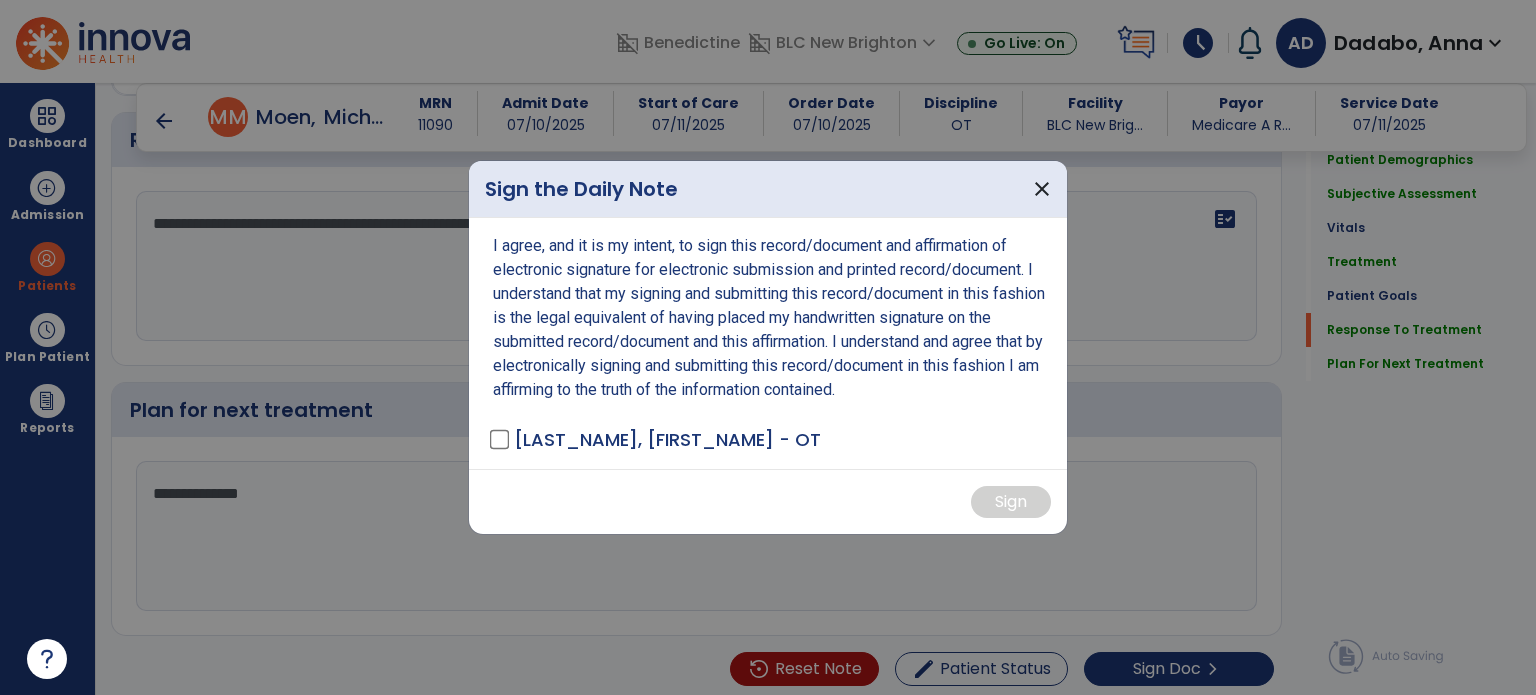 click on "[LAST_NAME], [FIRST_NAME]   - OT" at bounding box center [657, 439] 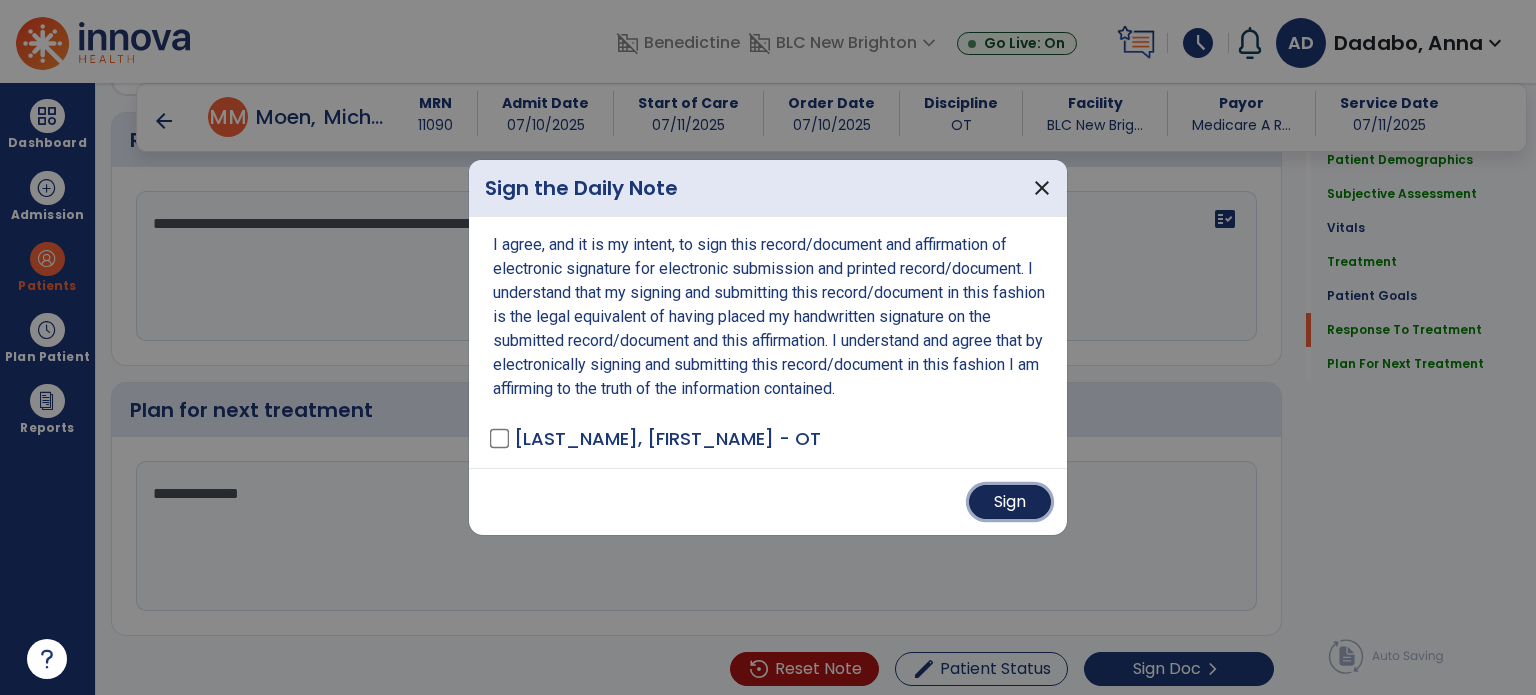 click on "Sign" at bounding box center [1010, 502] 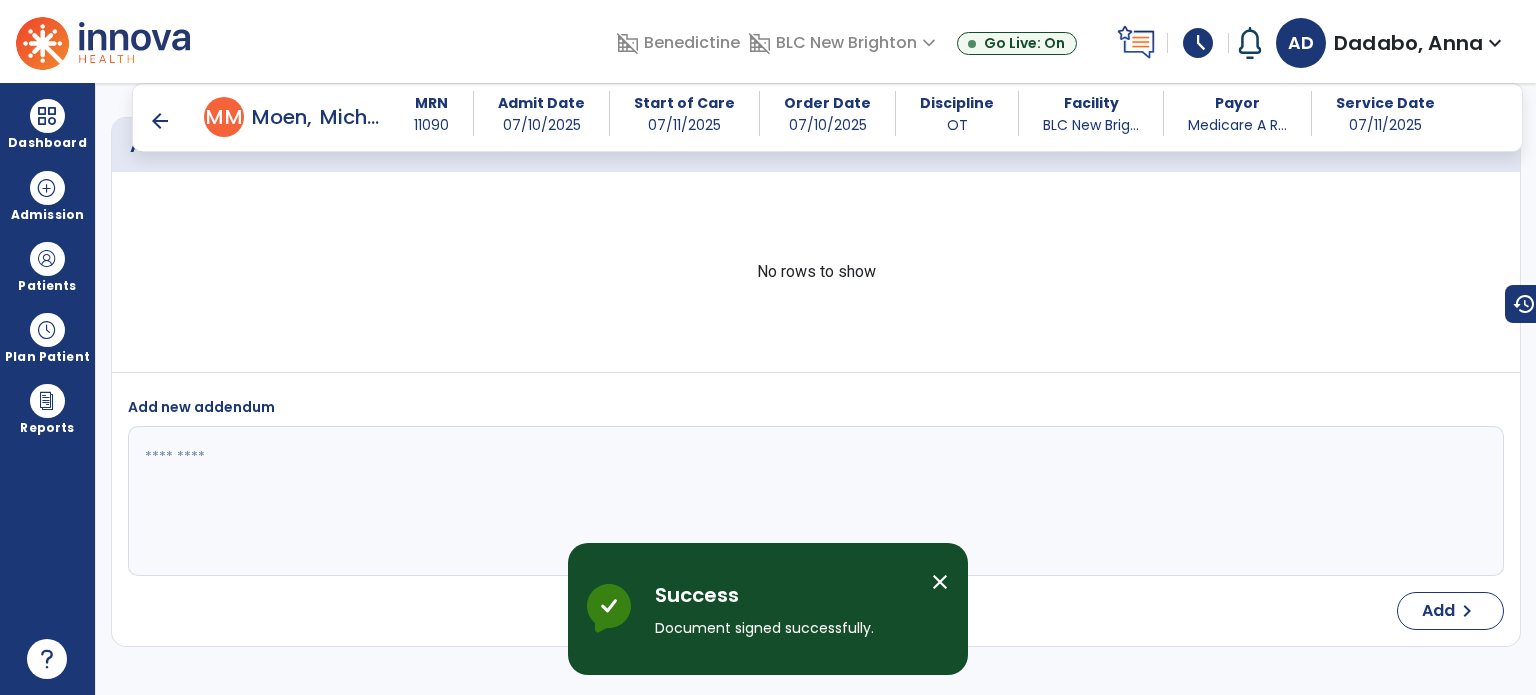 scroll, scrollTop: 4372, scrollLeft: 0, axis: vertical 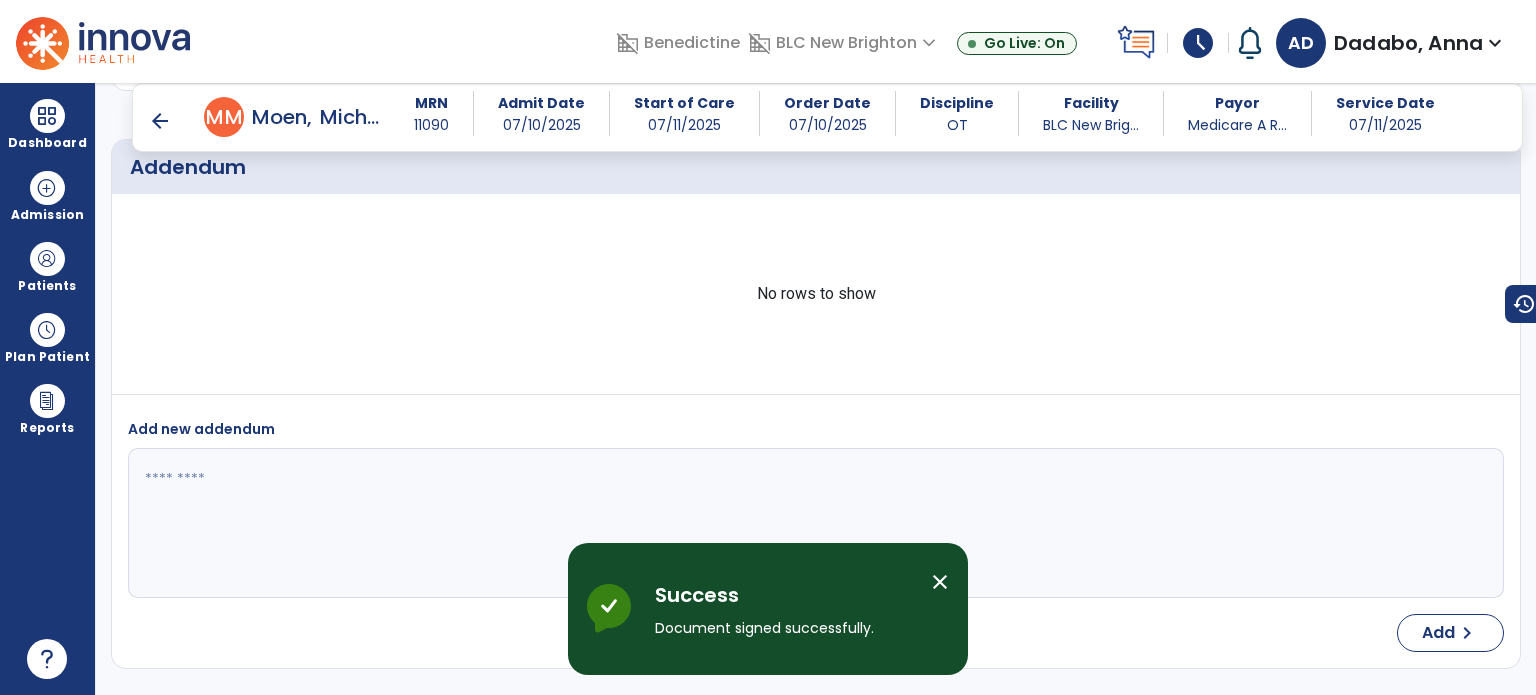 click on "arrow_back" at bounding box center (160, 121) 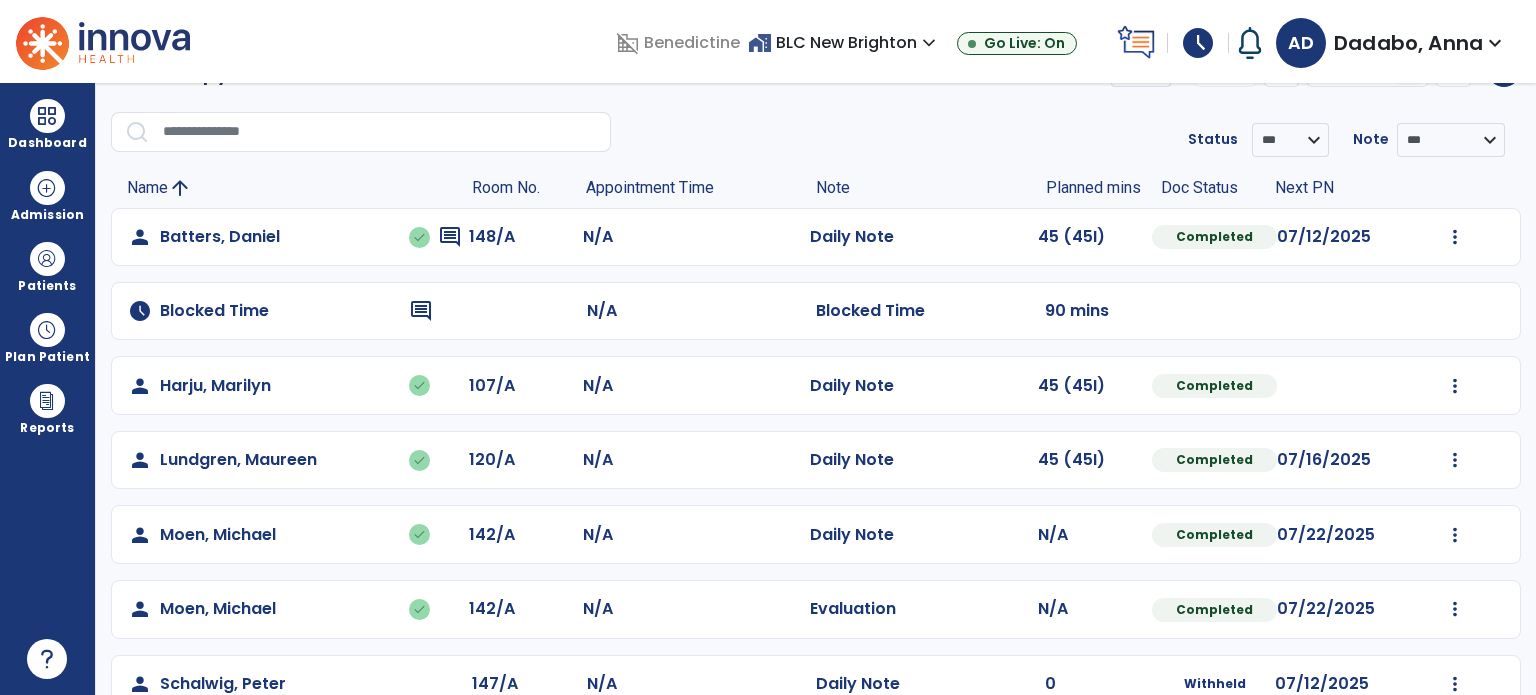 scroll, scrollTop: 0, scrollLeft: 0, axis: both 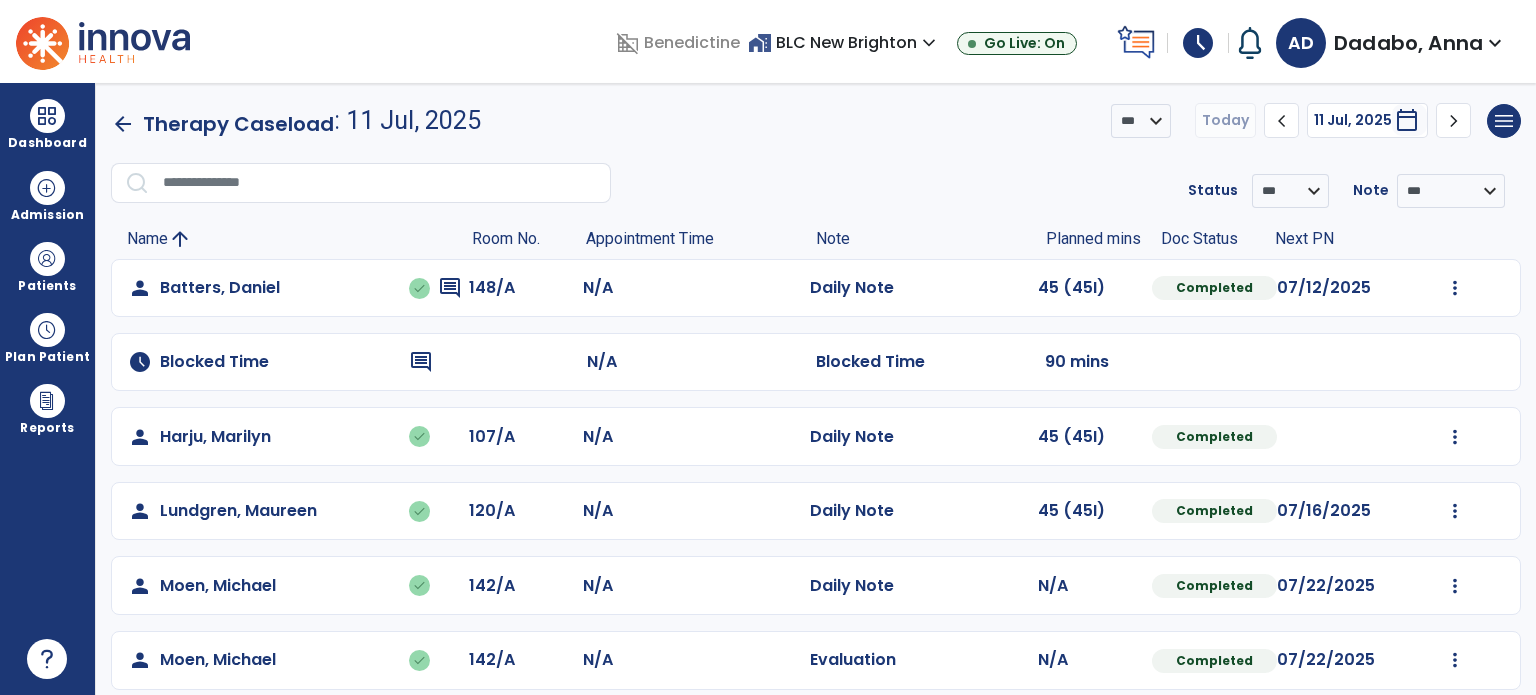 click on "schedule" at bounding box center [1198, 43] 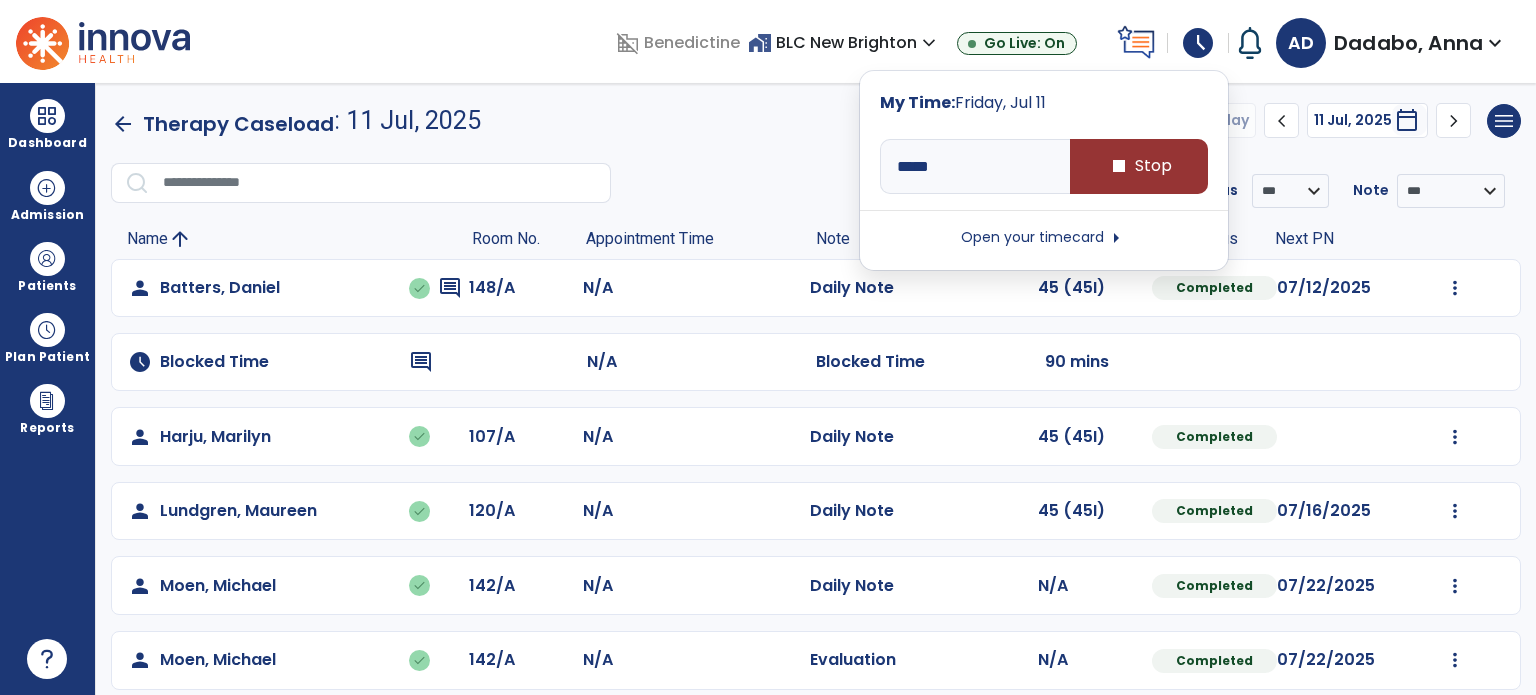 click on "stop  Stop" at bounding box center [1139, 166] 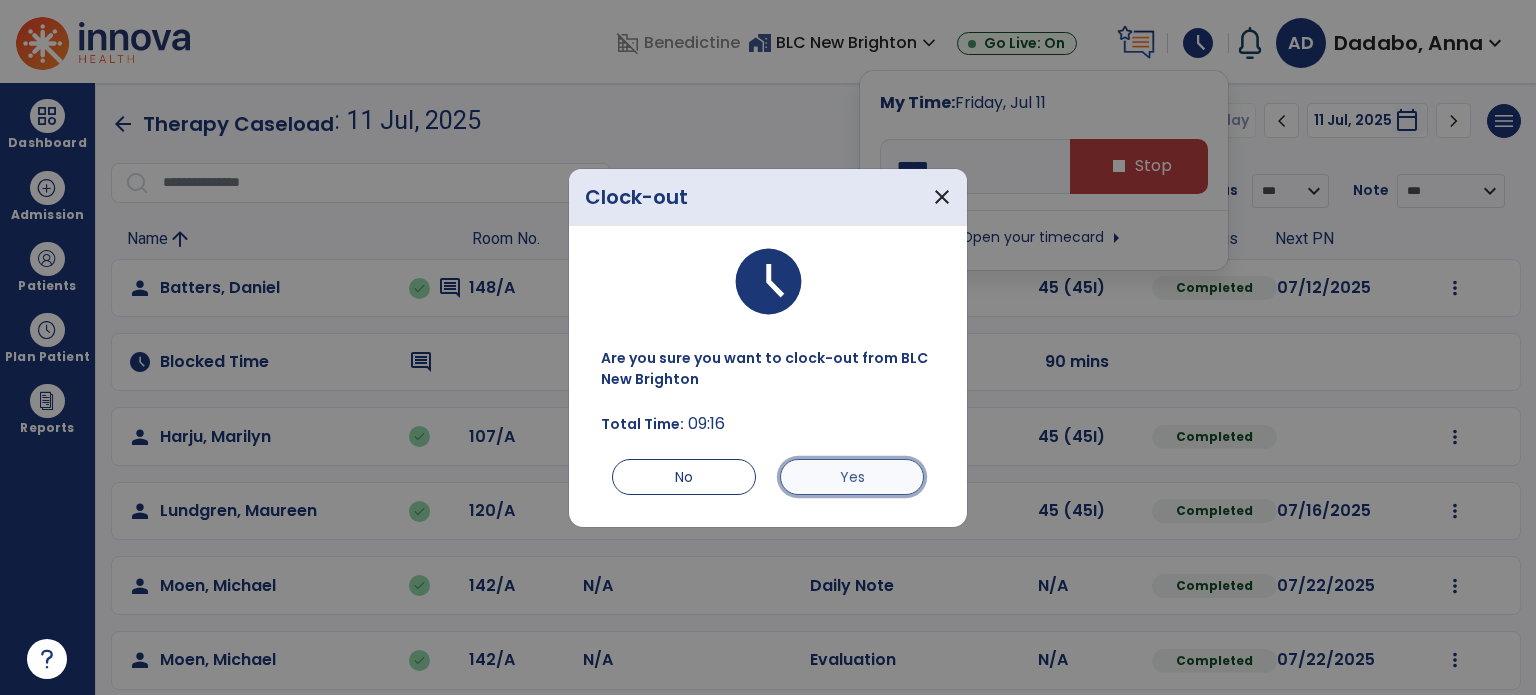 click on "Yes" at bounding box center (852, 477) 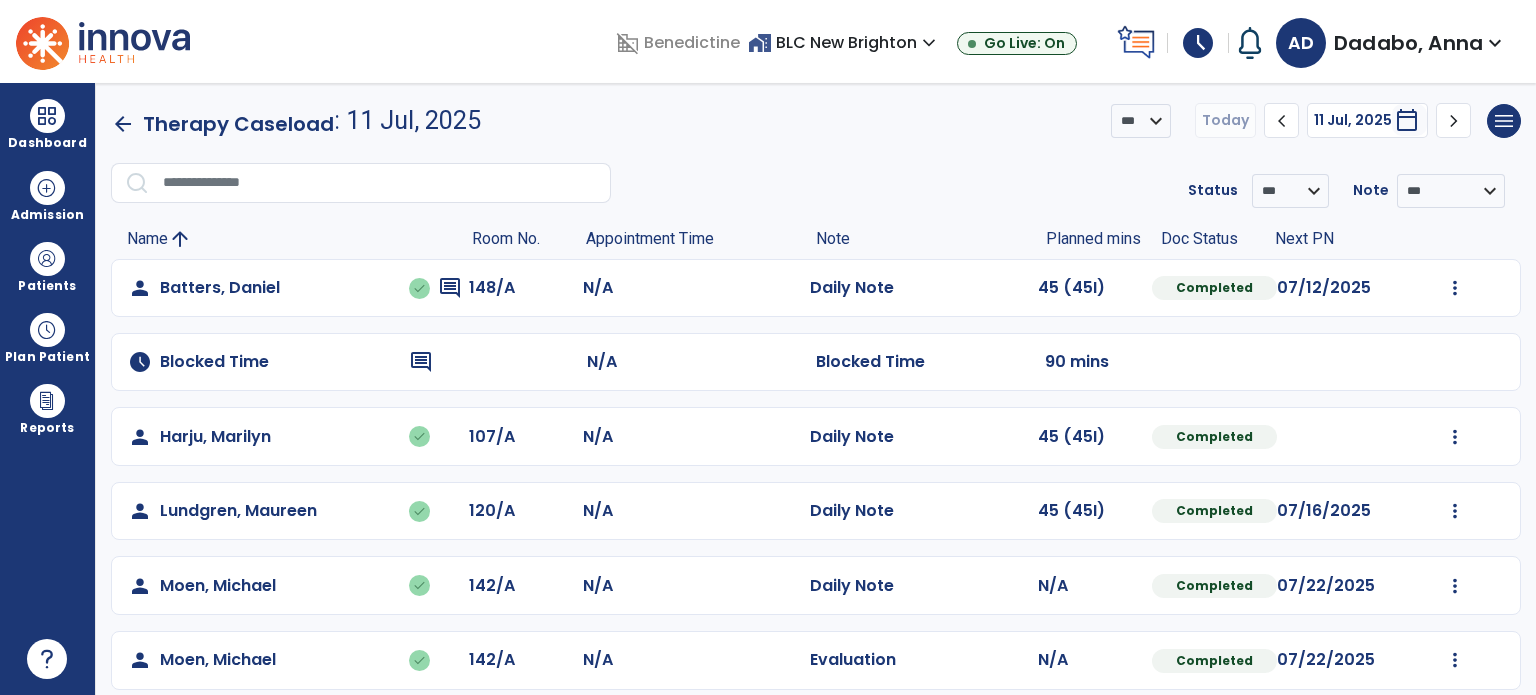 type on "****" 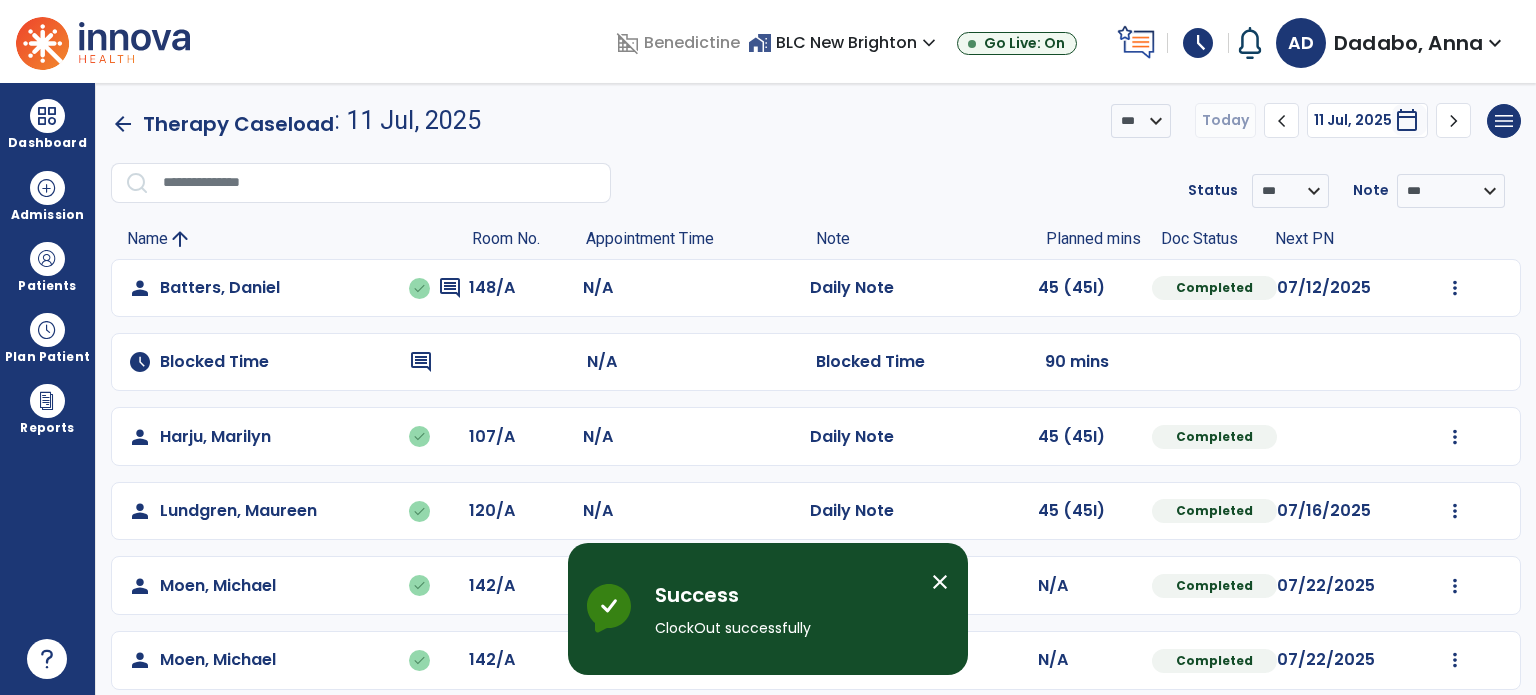 click on "schedule" at bounding box center (1198, 43) 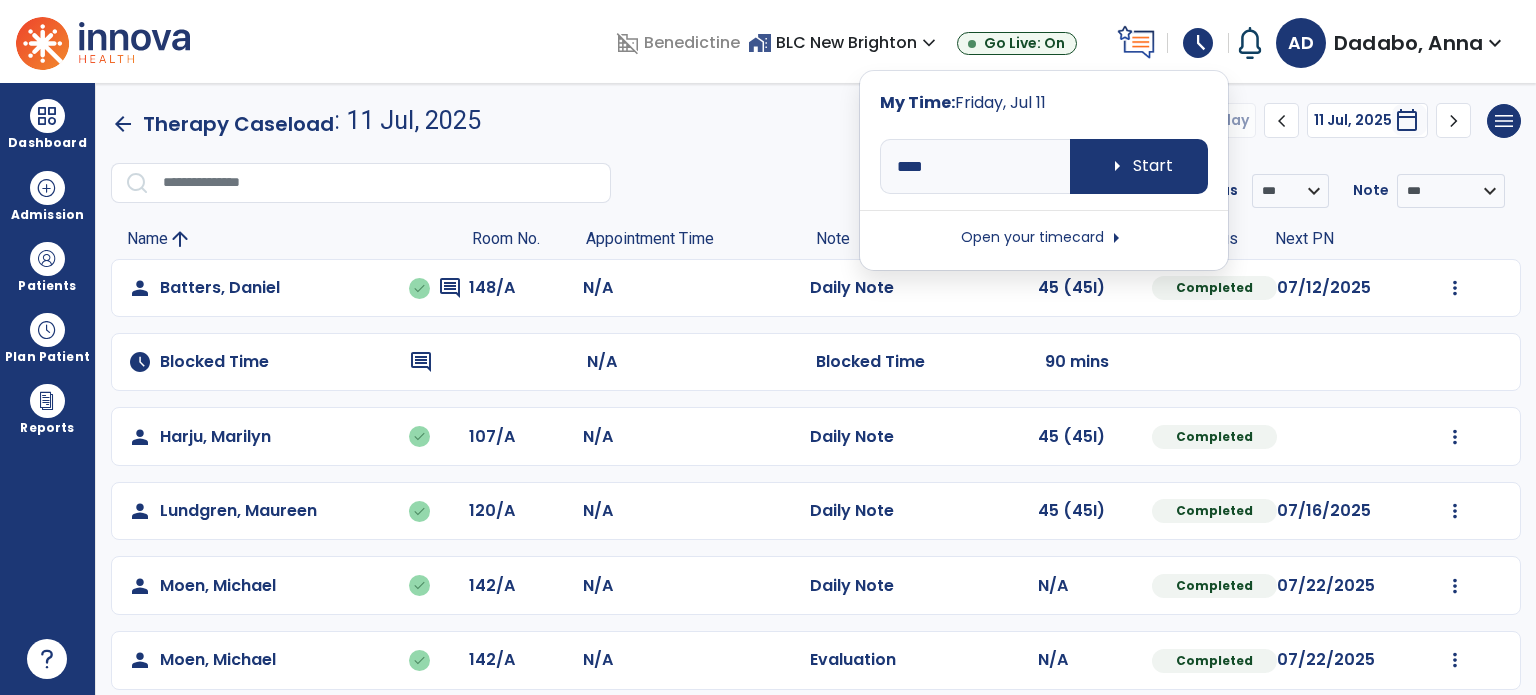 click on "Open your timecard  arrow_right" at bounding box center [1044, 238] 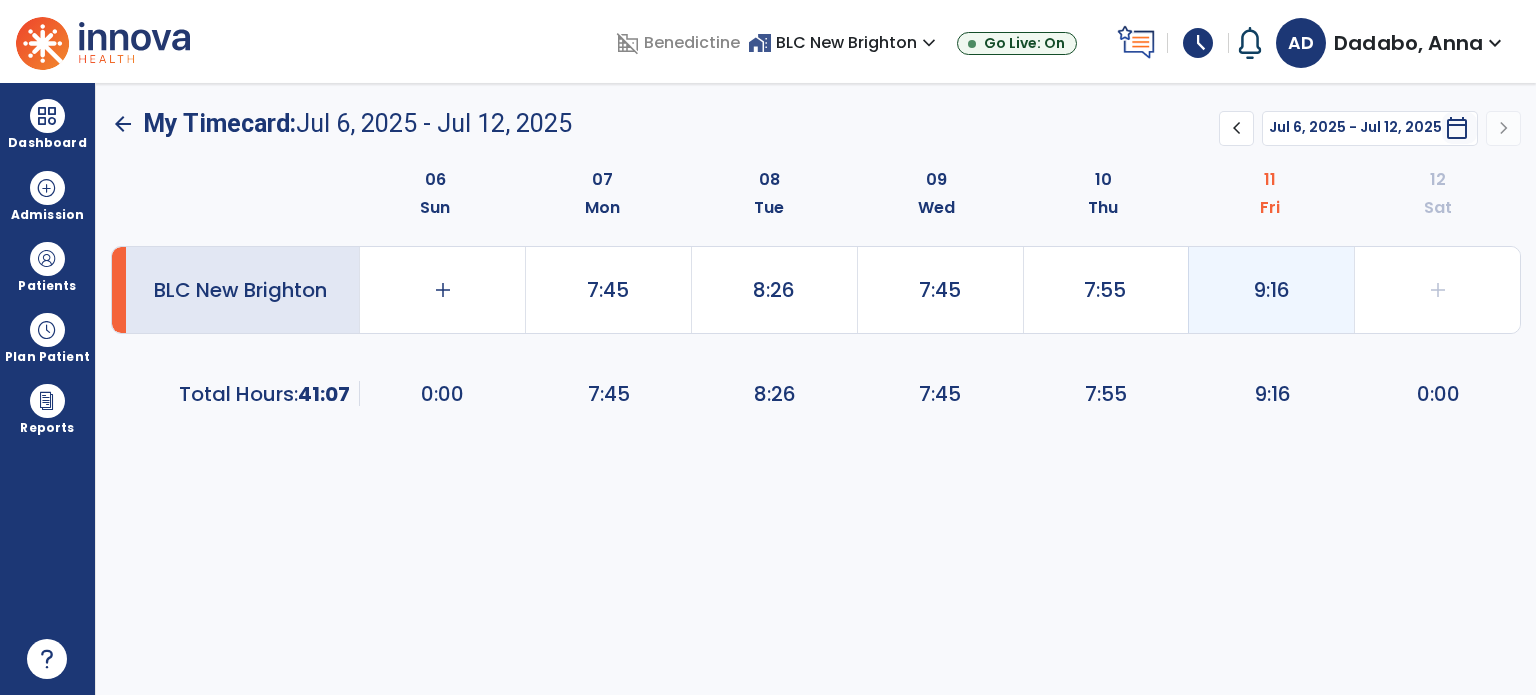 click on "9:16" 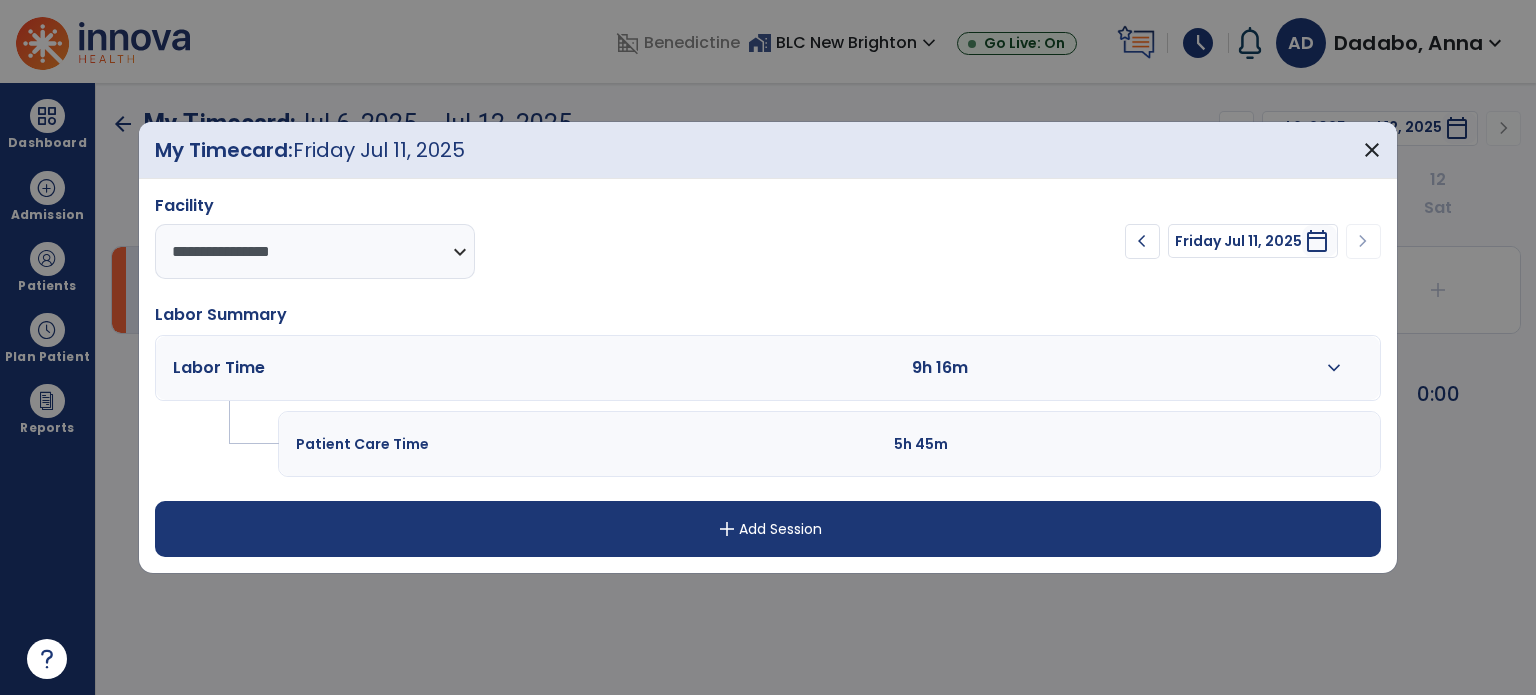click on "expand_more" at bounding box center (1334, 368) 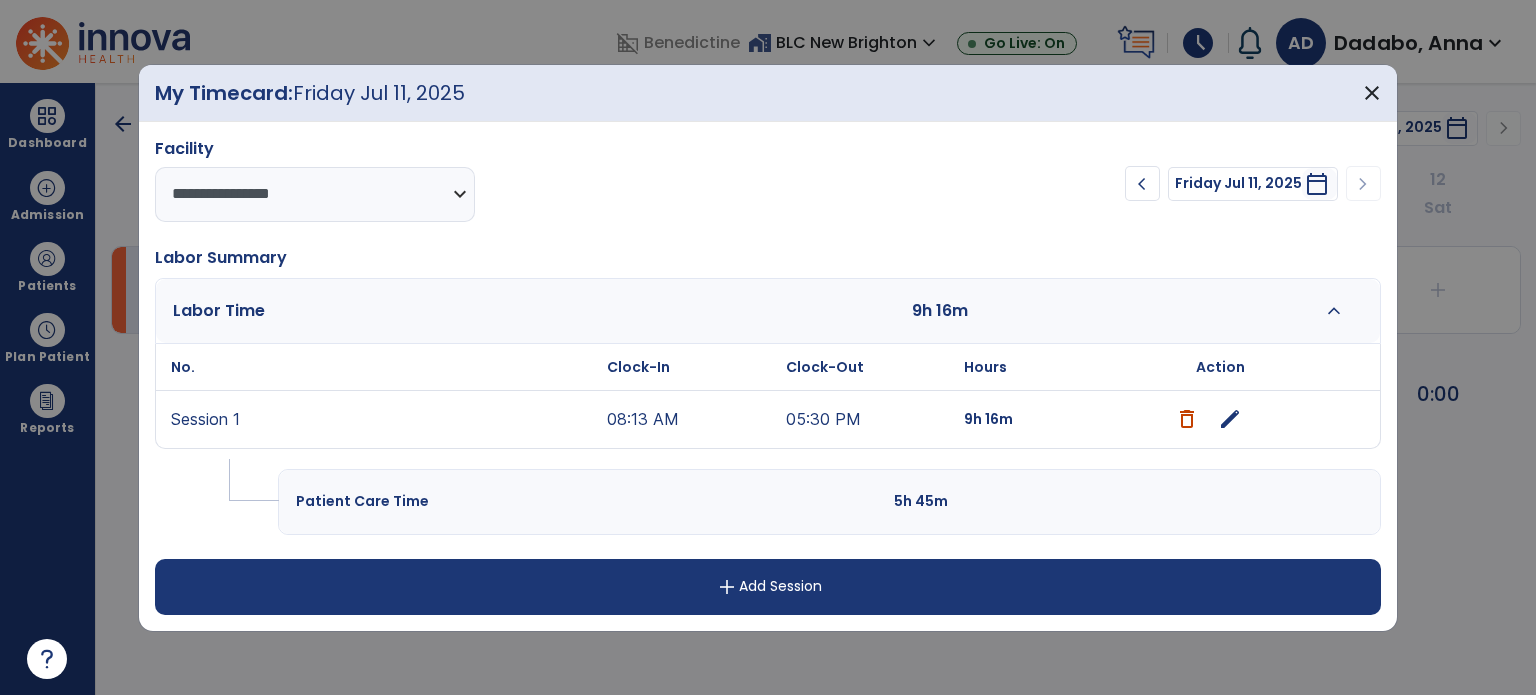 click on "edit" at bounding box center (1230, 419) 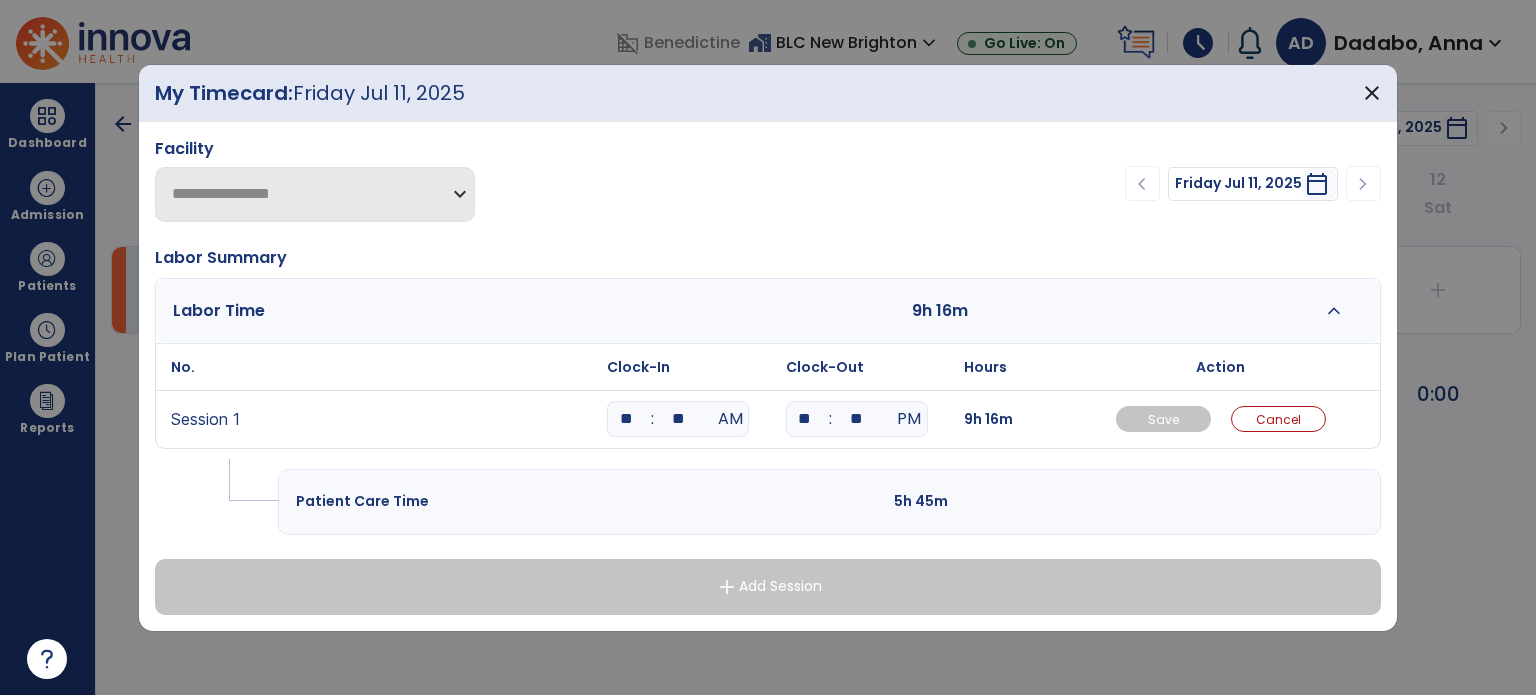 click on "**" at bounding box center [678, 419] 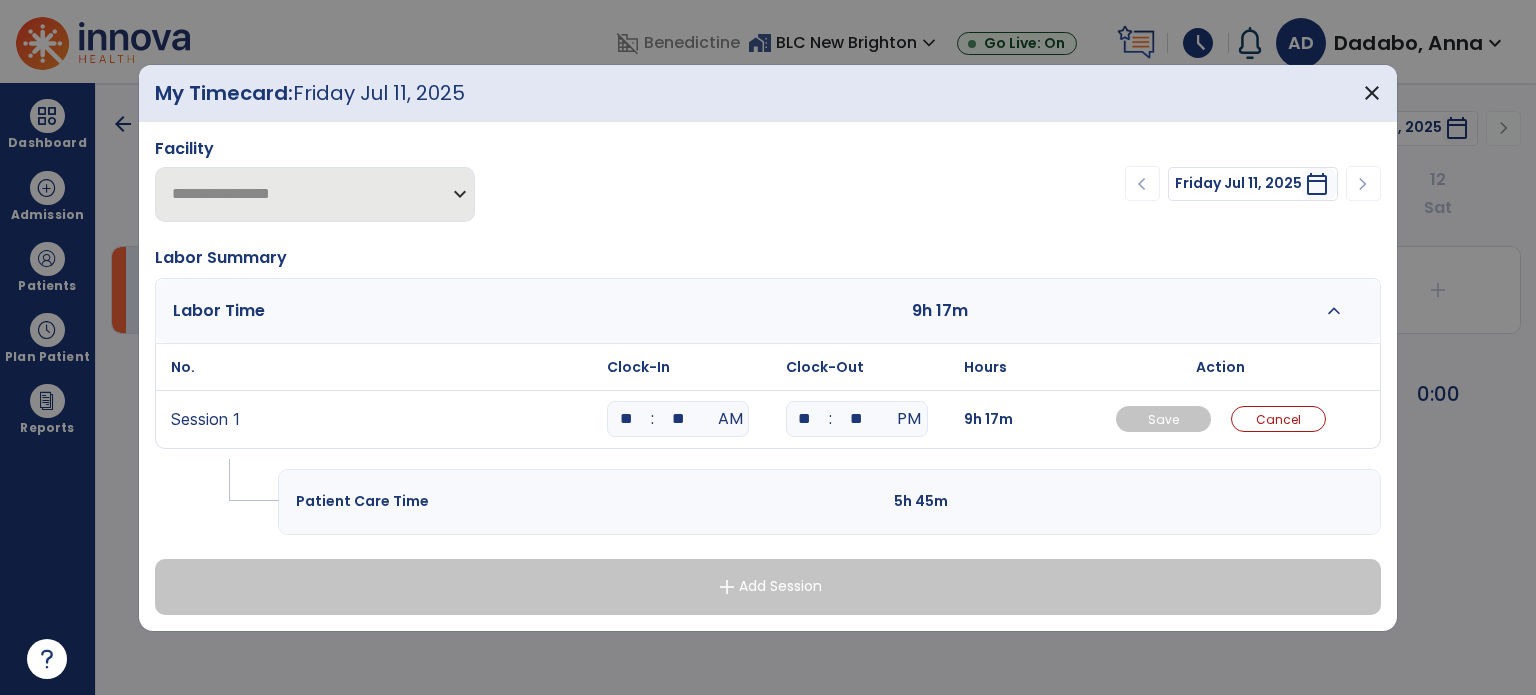 type on "*" 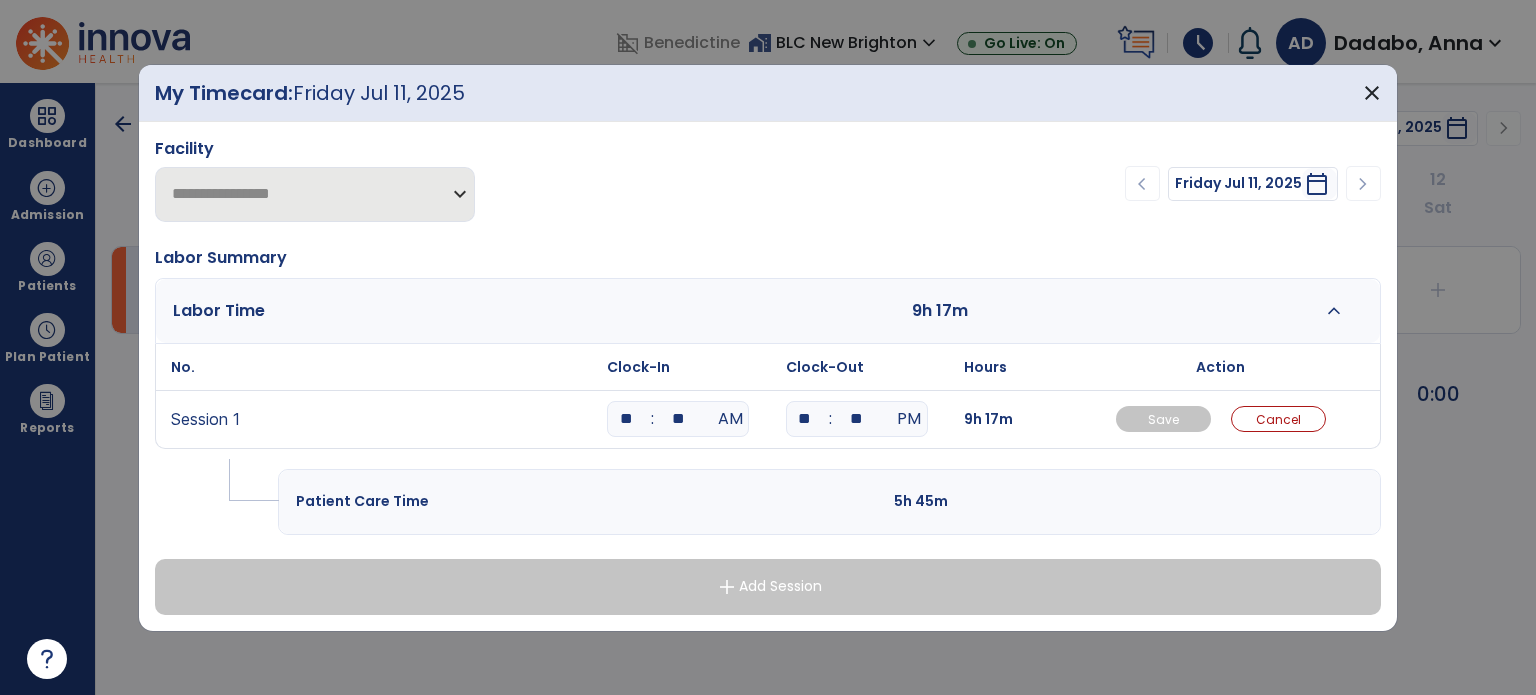 type on "**" 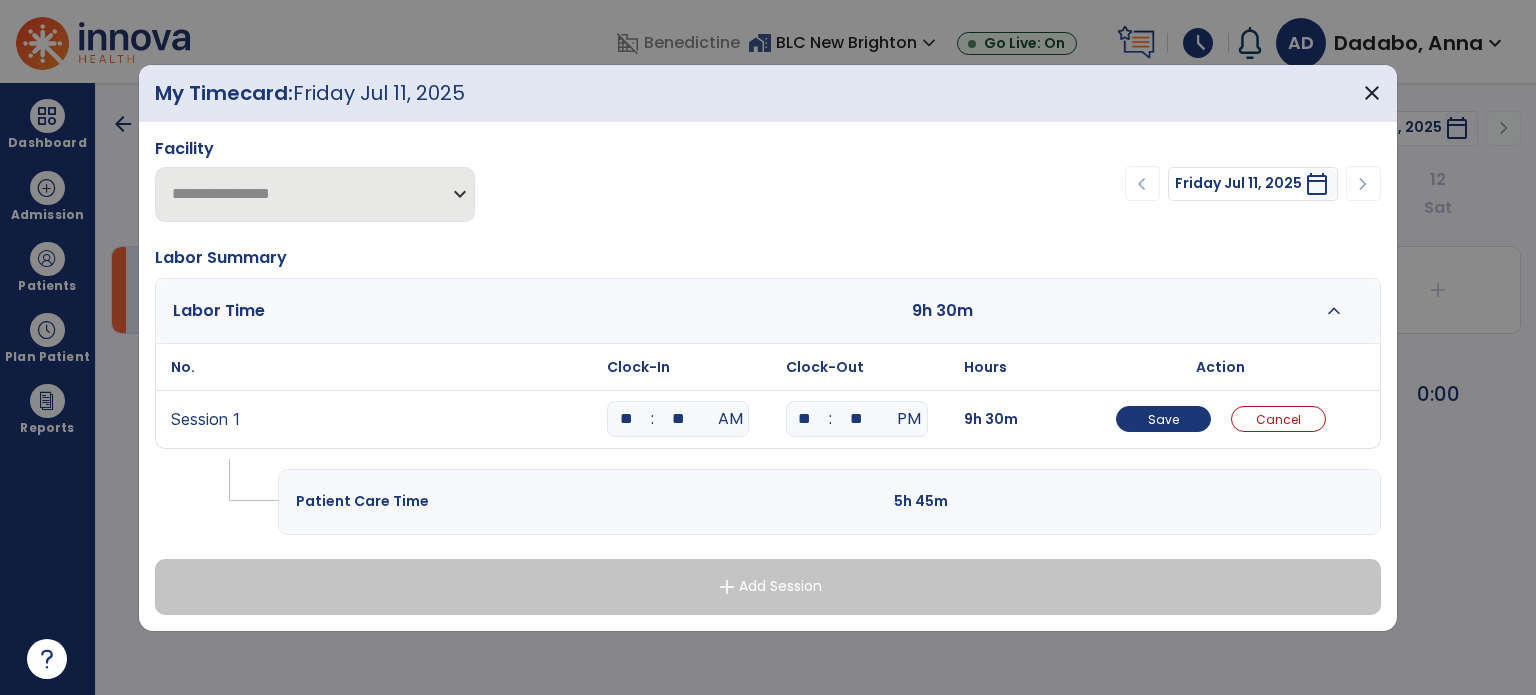 click on "**" at bounding box center [805, 419] 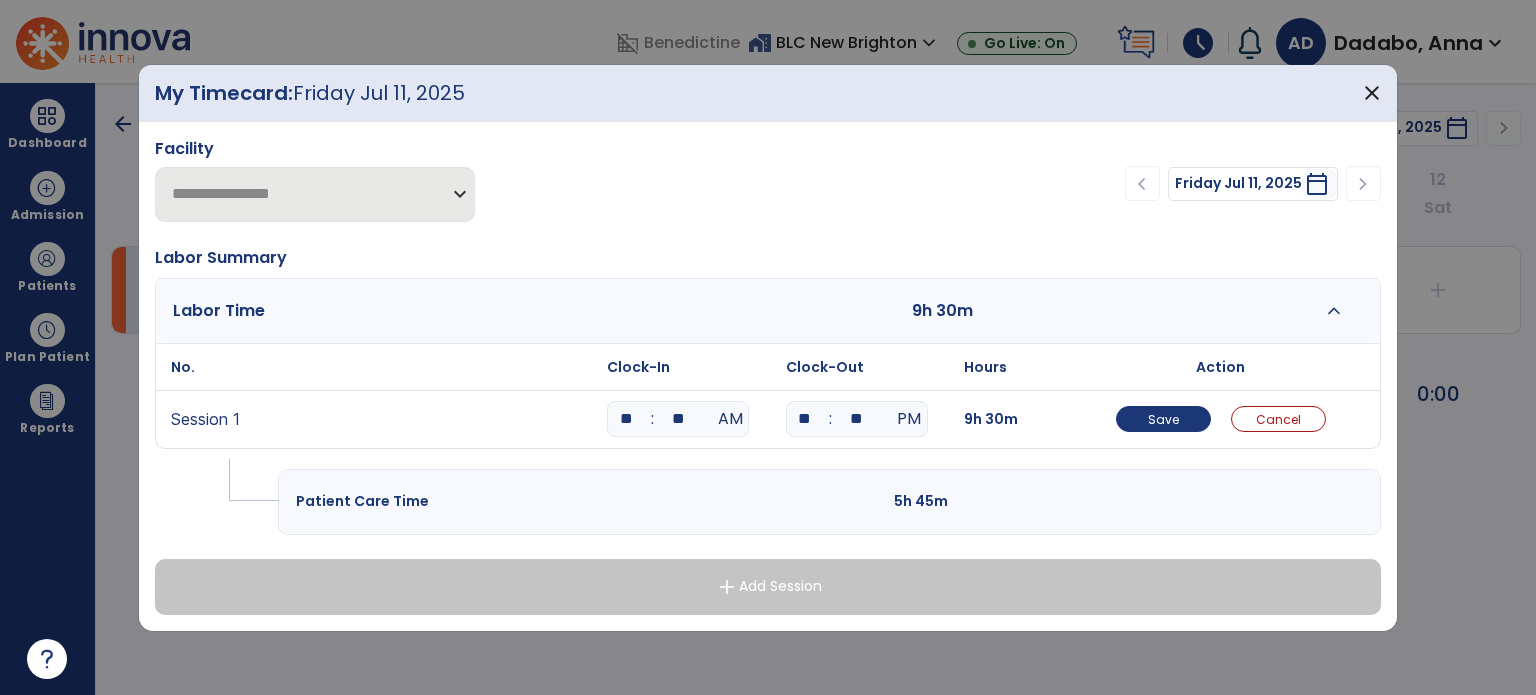 click on "**" at bounding box center (857, 419) 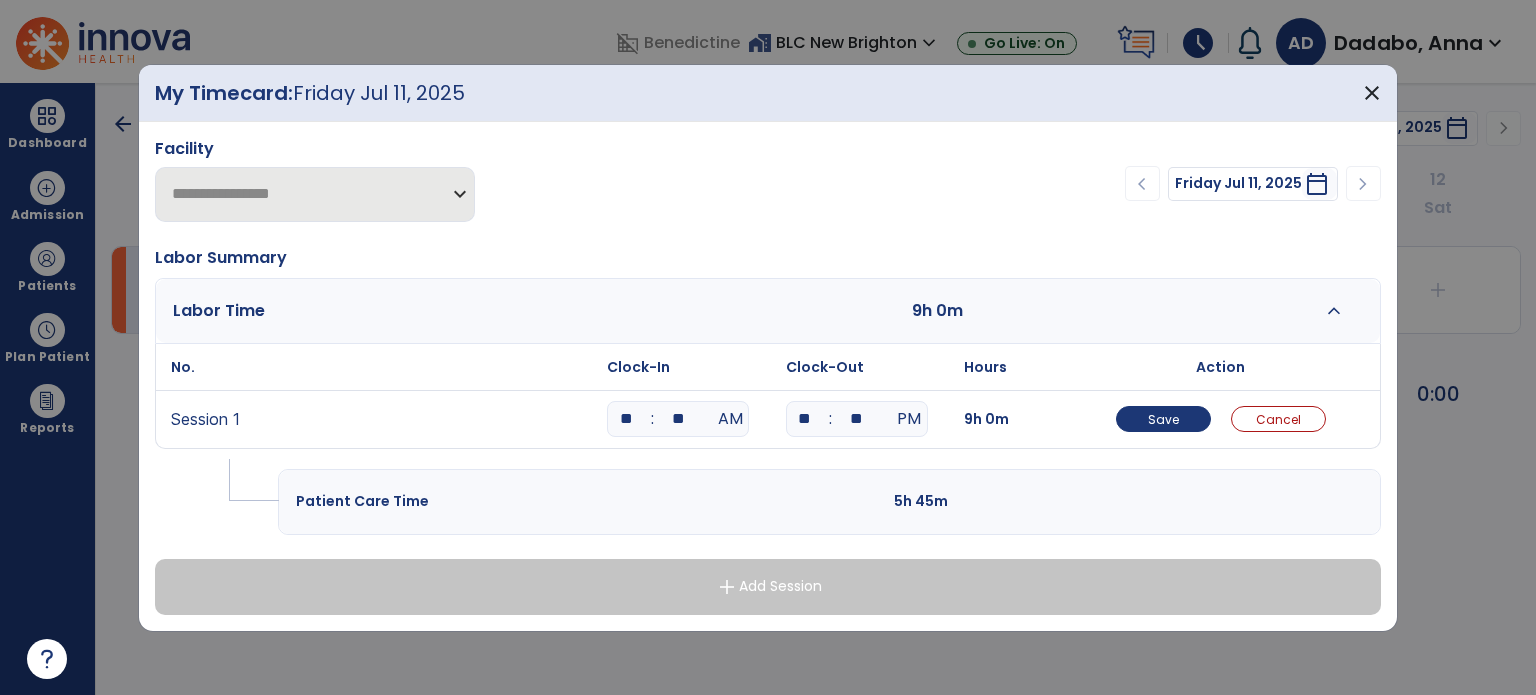 click at bounding box center (1155, 311) 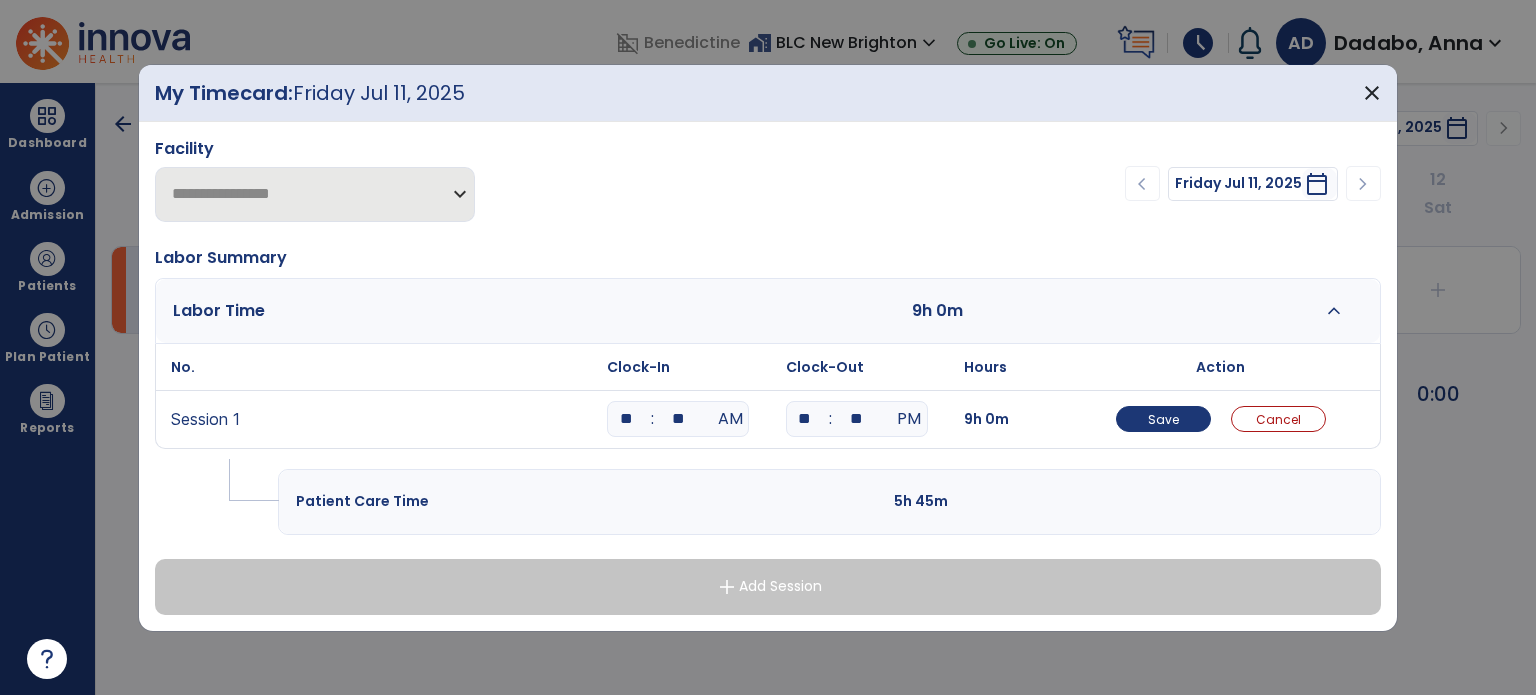 click on "**" at bounding box center [805, 419] 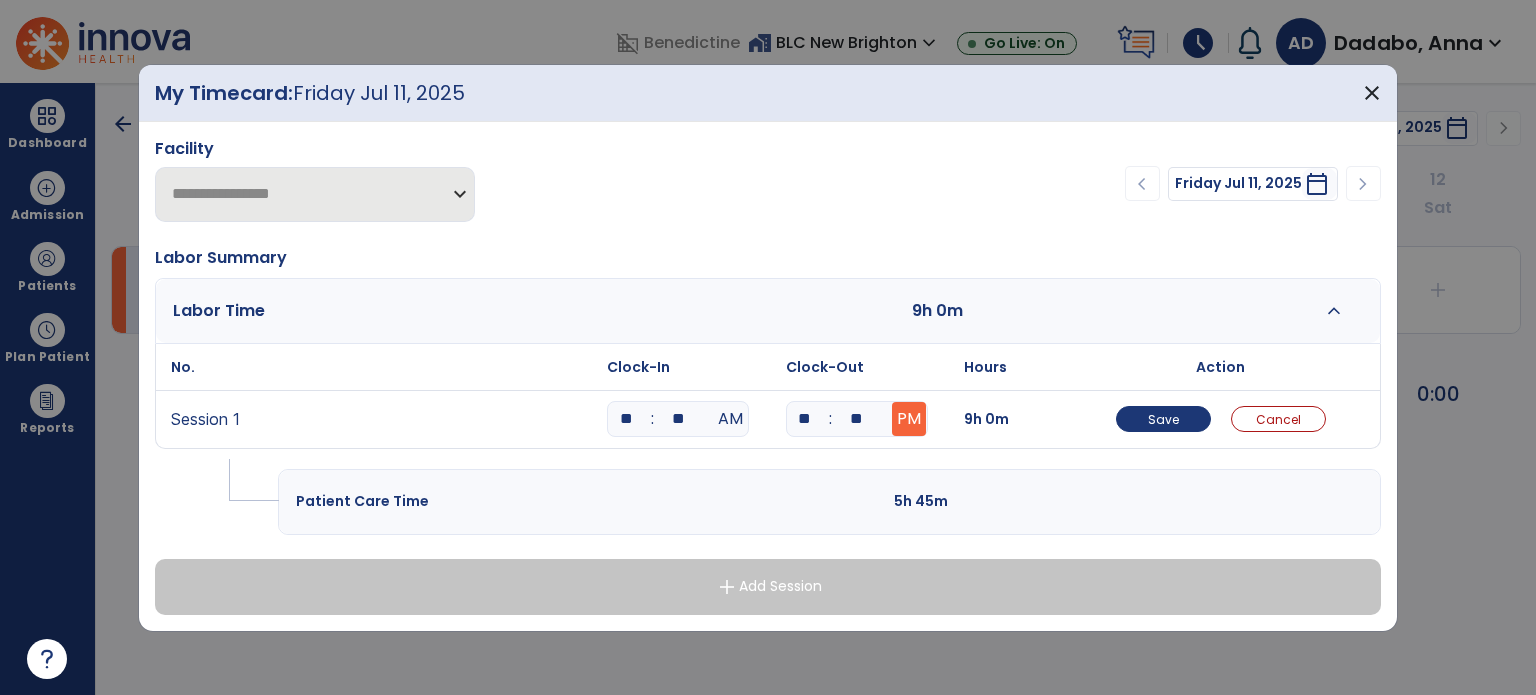 type on "**" 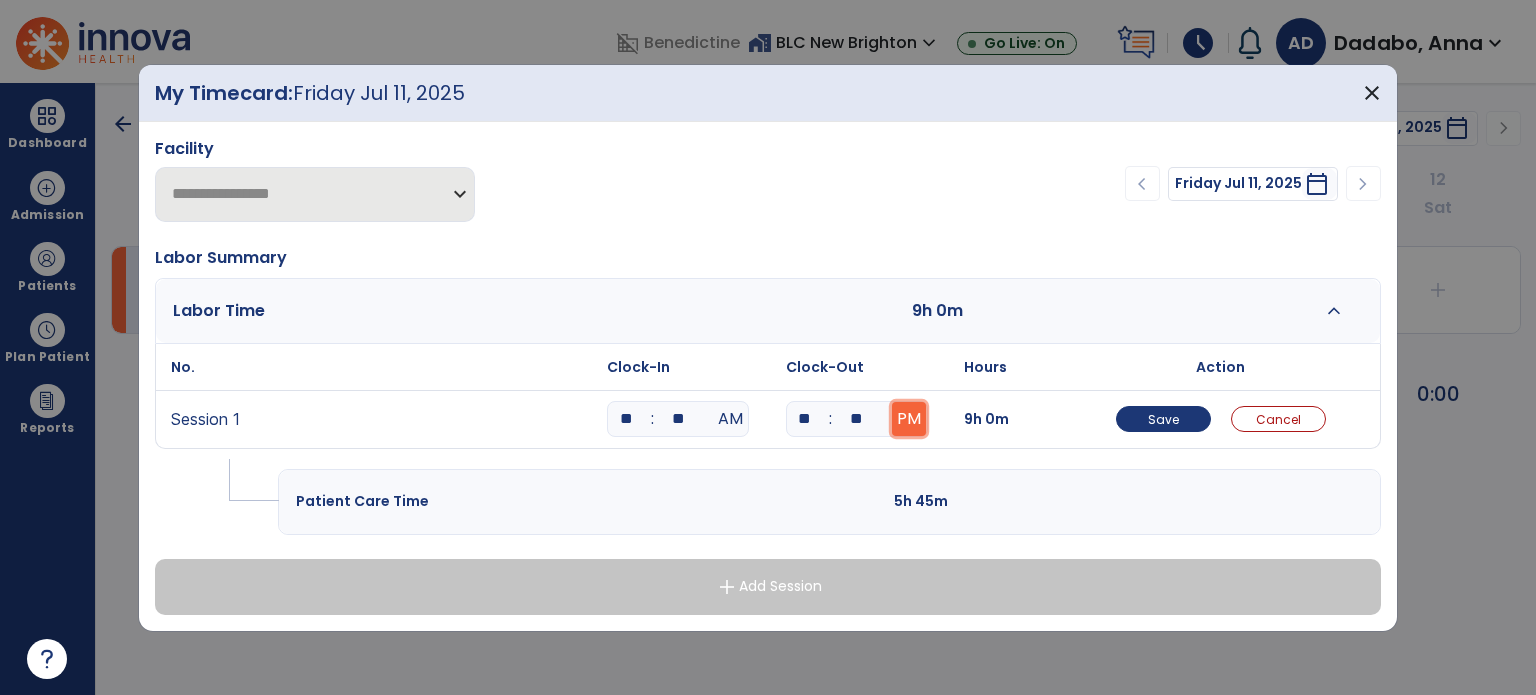 click on "PM" at bounding box center [909, 419] 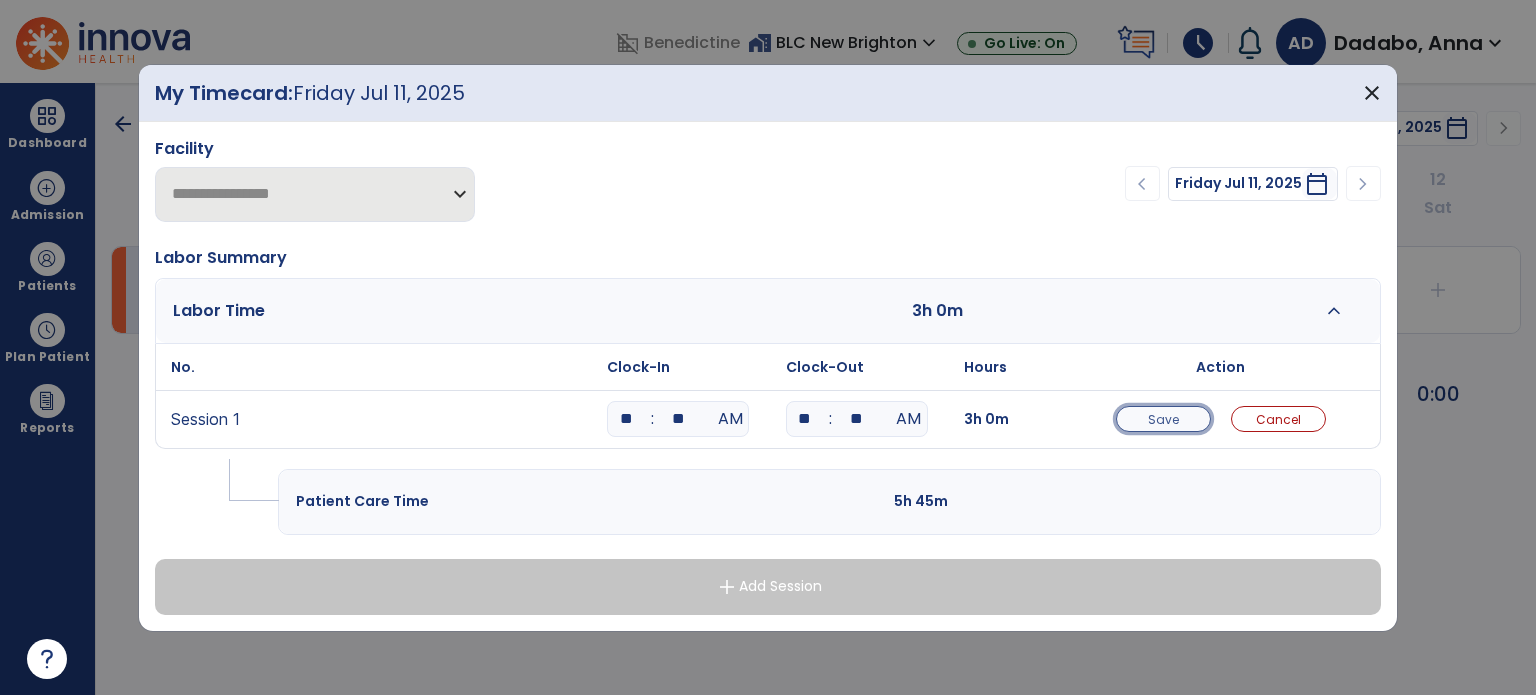 click on "Save" at bounding box center [1163, 419] 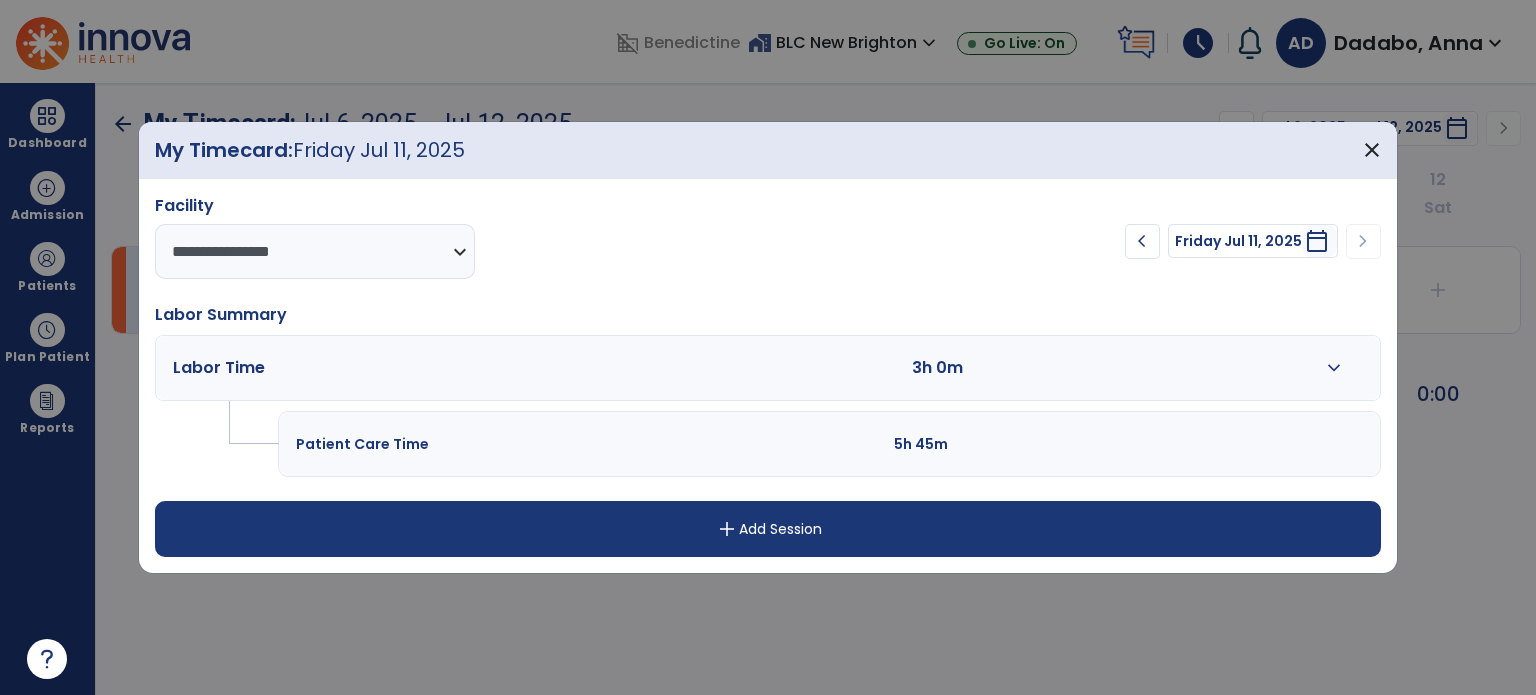 click on "add  Add Session" at bounding box center (768, 529) 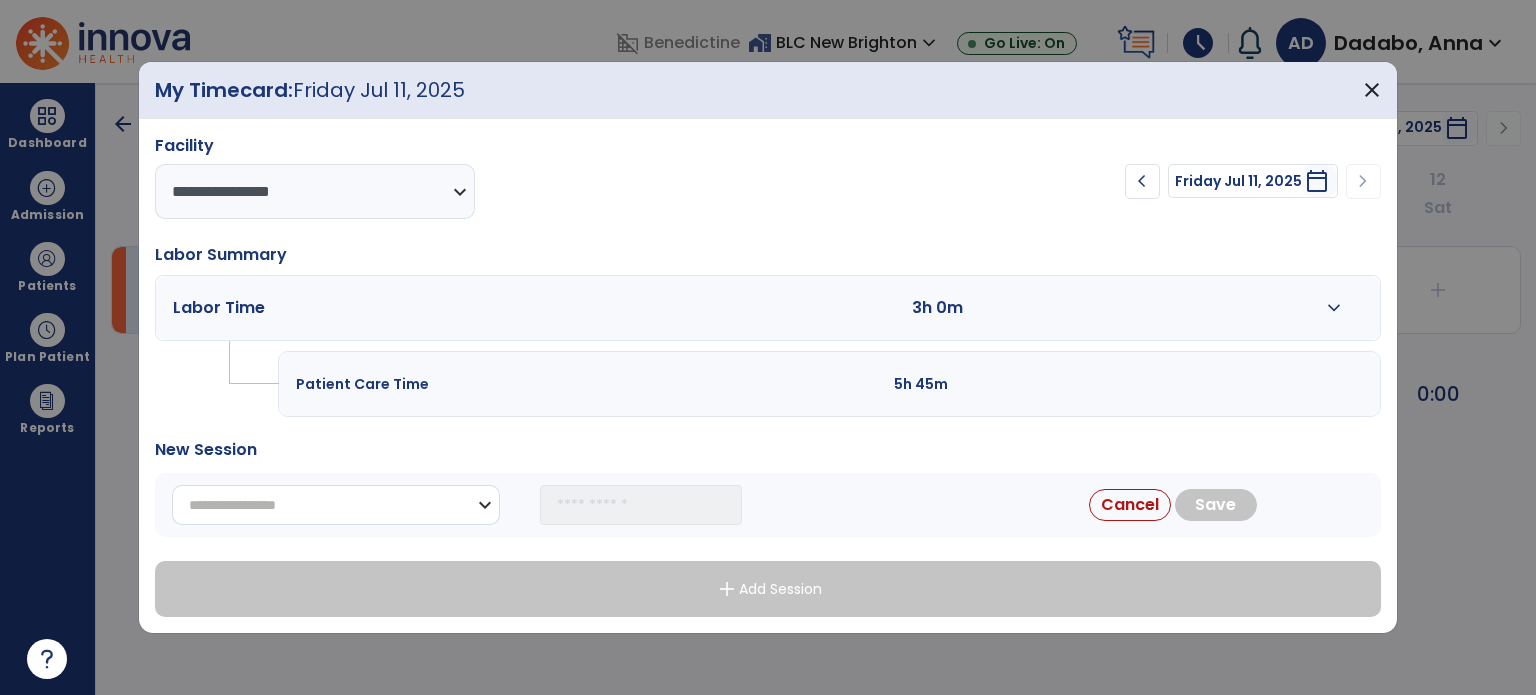 click on "**********" at bounding box center [336, 505] 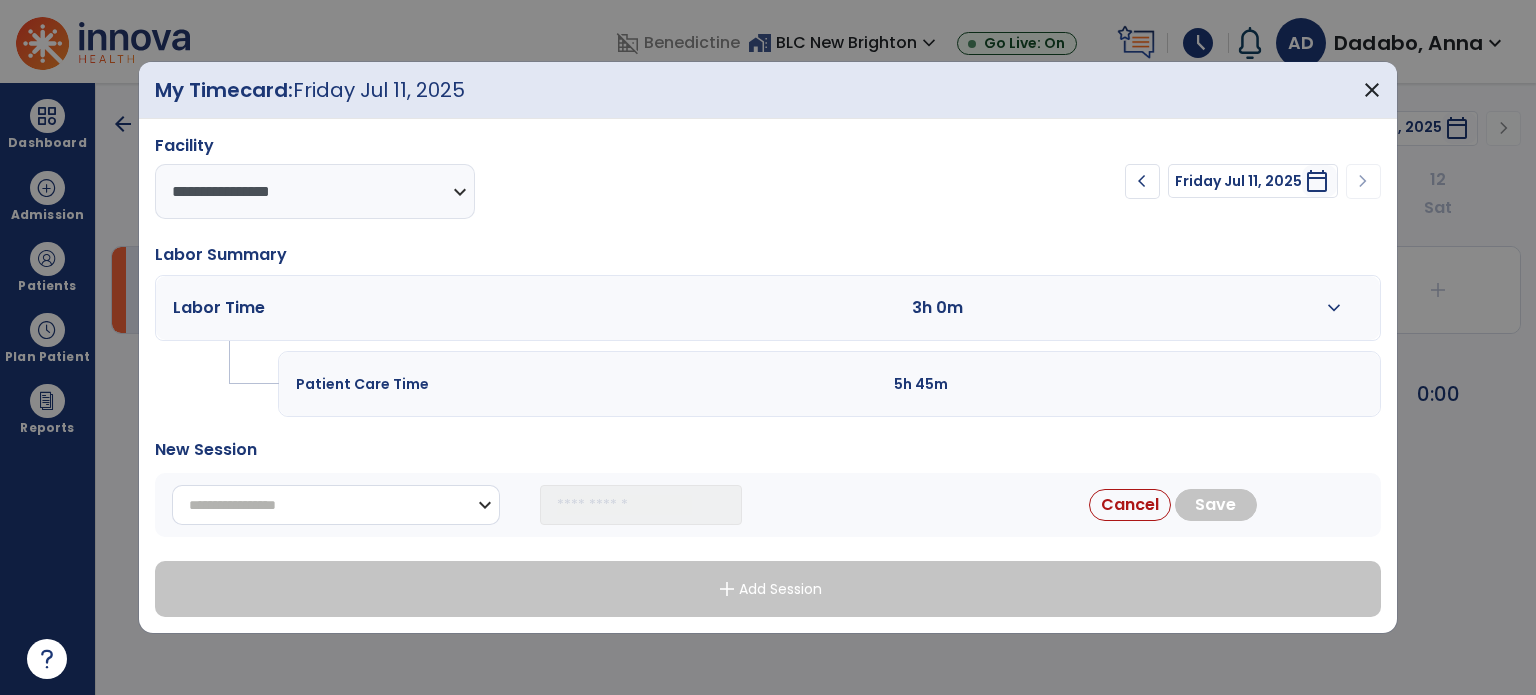 select on "**********" 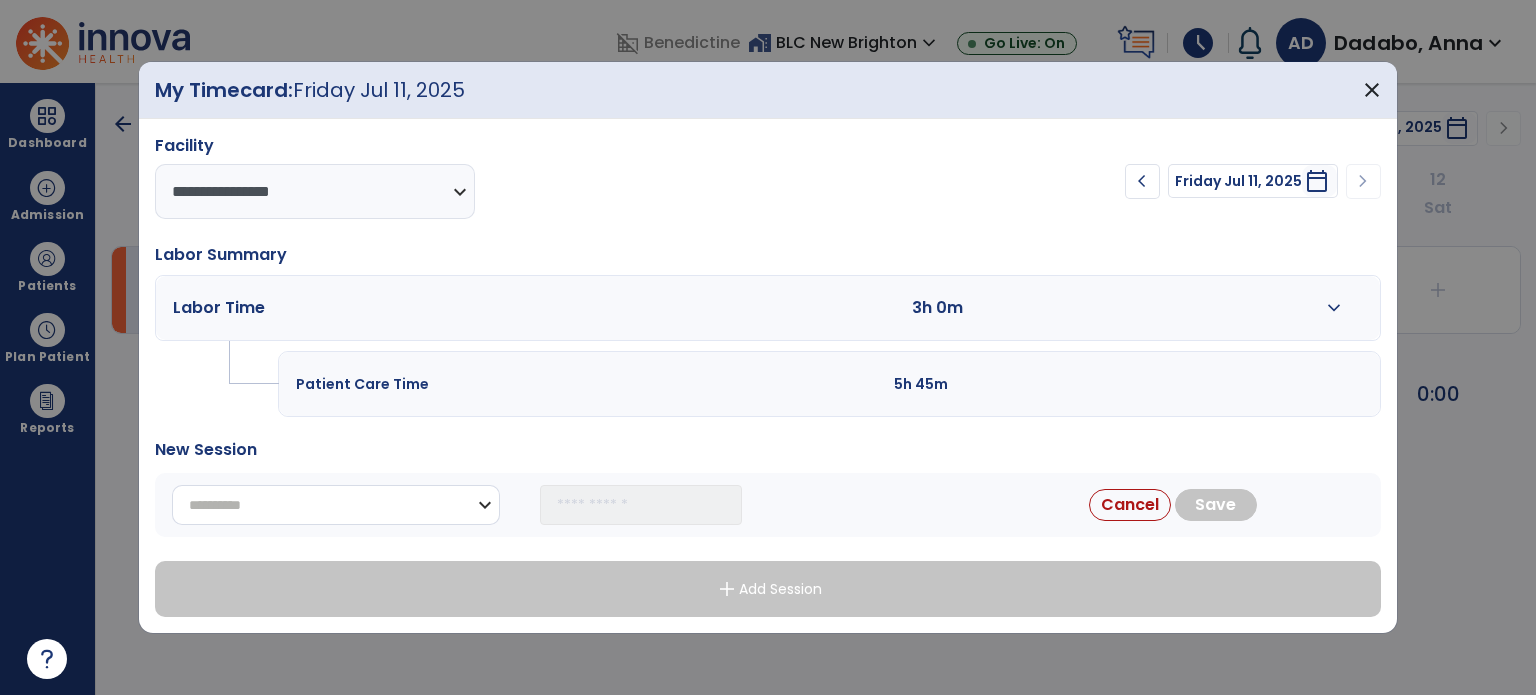 click on "**********" at bounding box center (336, 505) 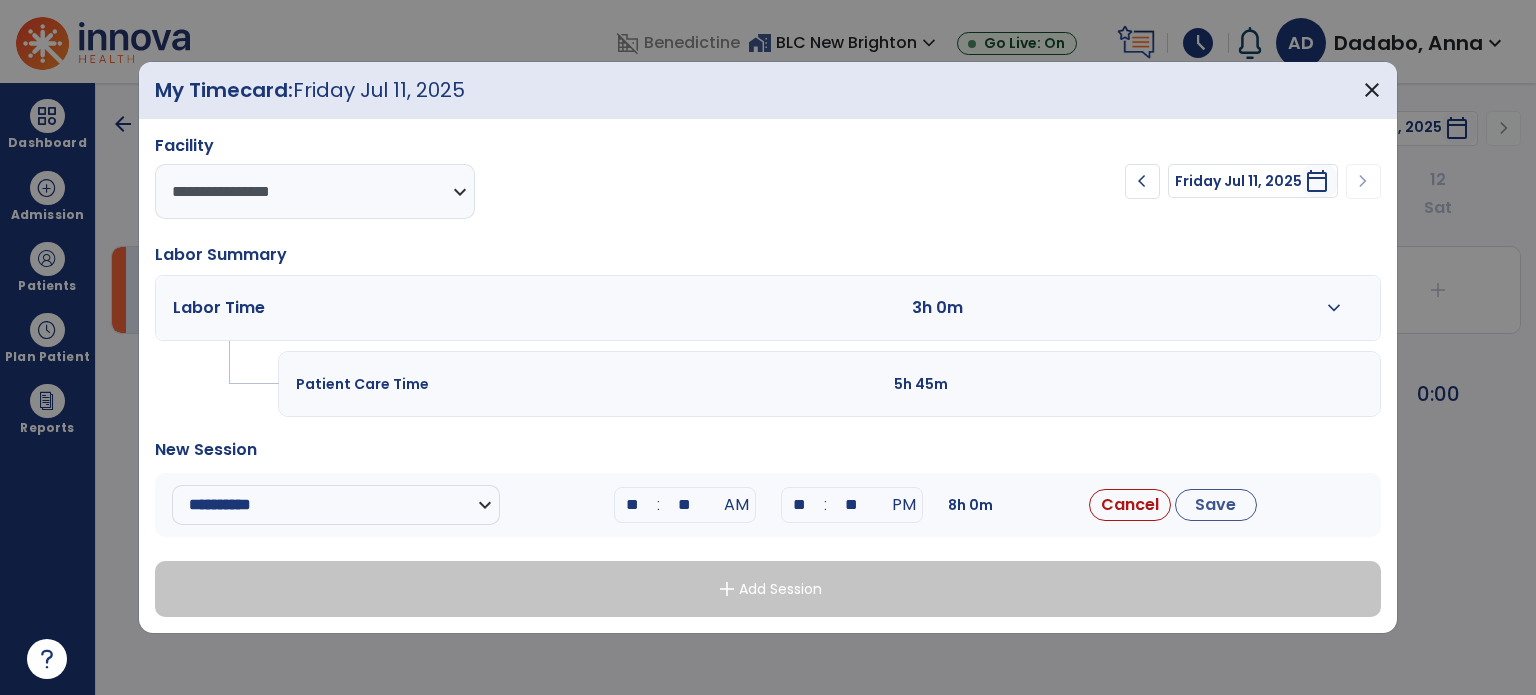 click on "**" at bounding box center [633, 505] 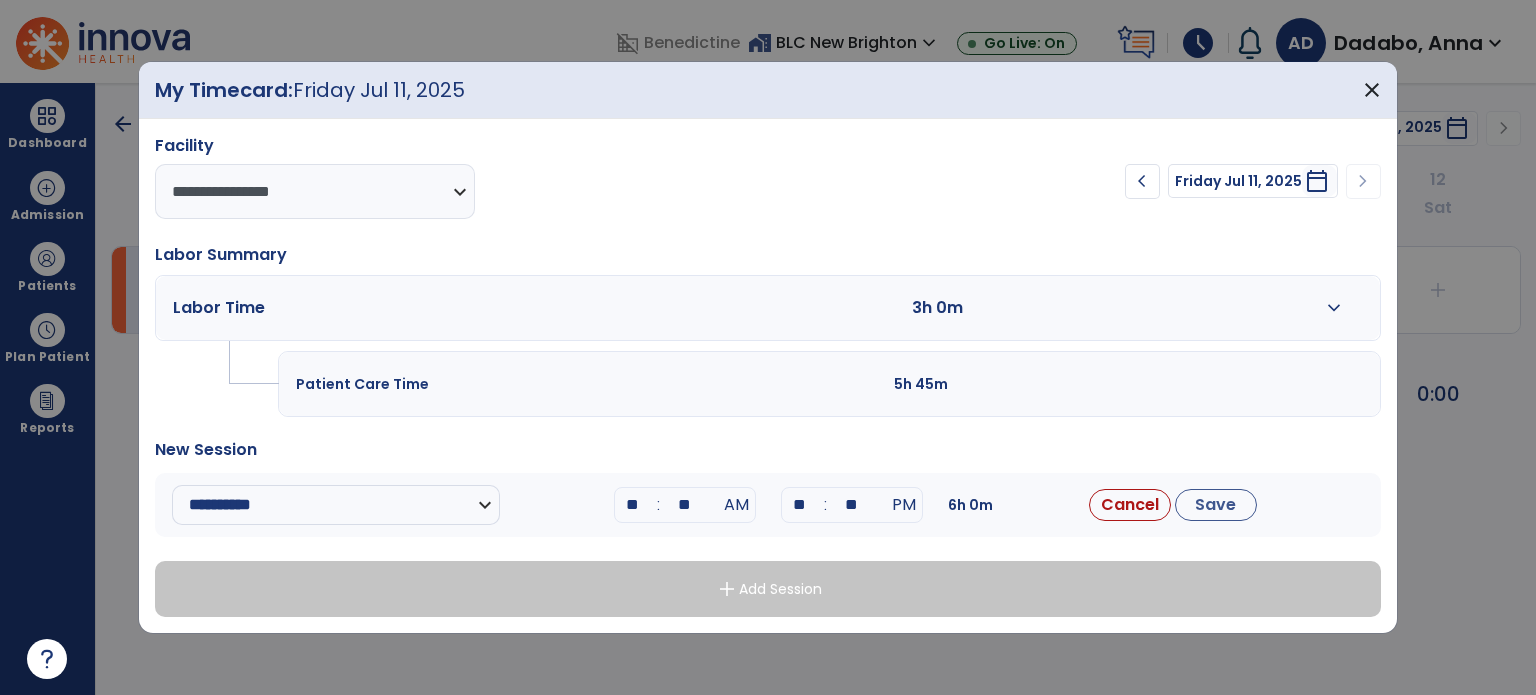 click on "**" at bounding box center [685, 505] 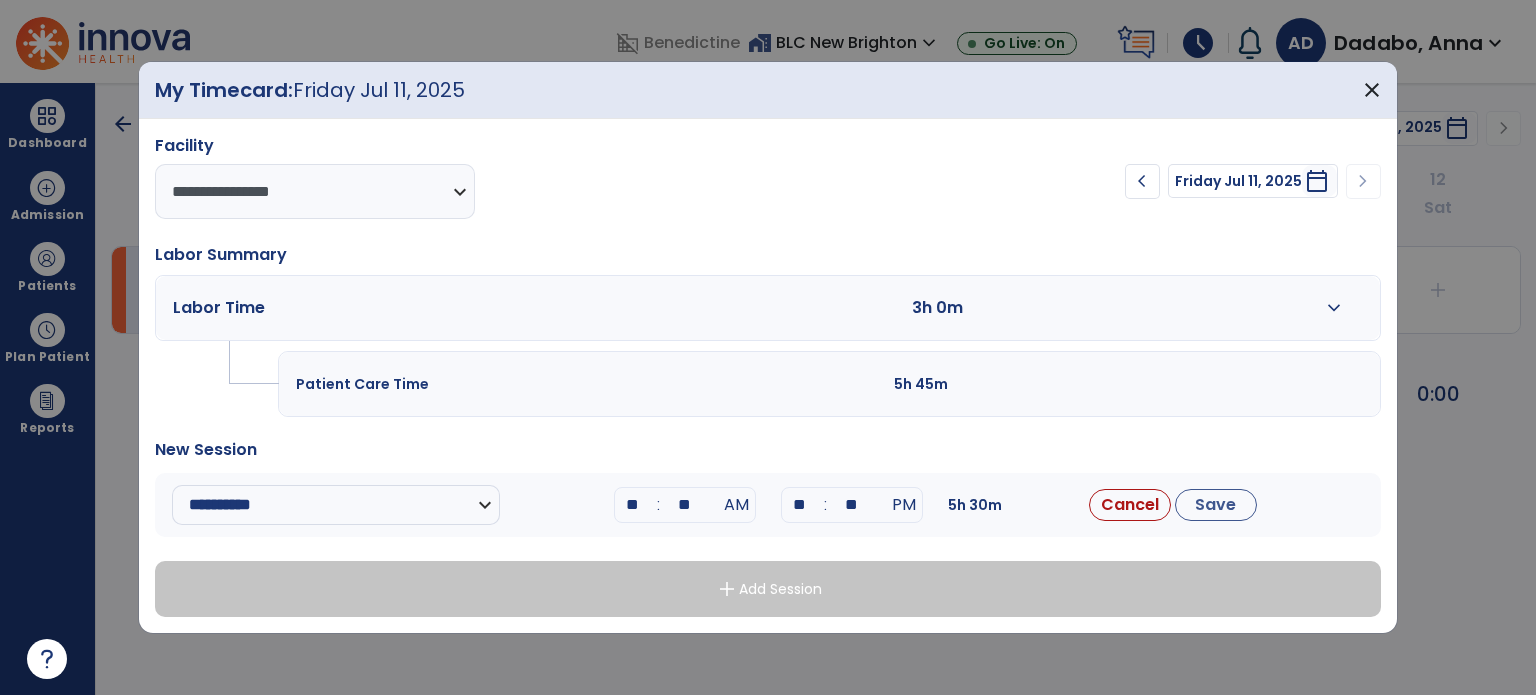 click on "**" at bounding box center (800, 505) 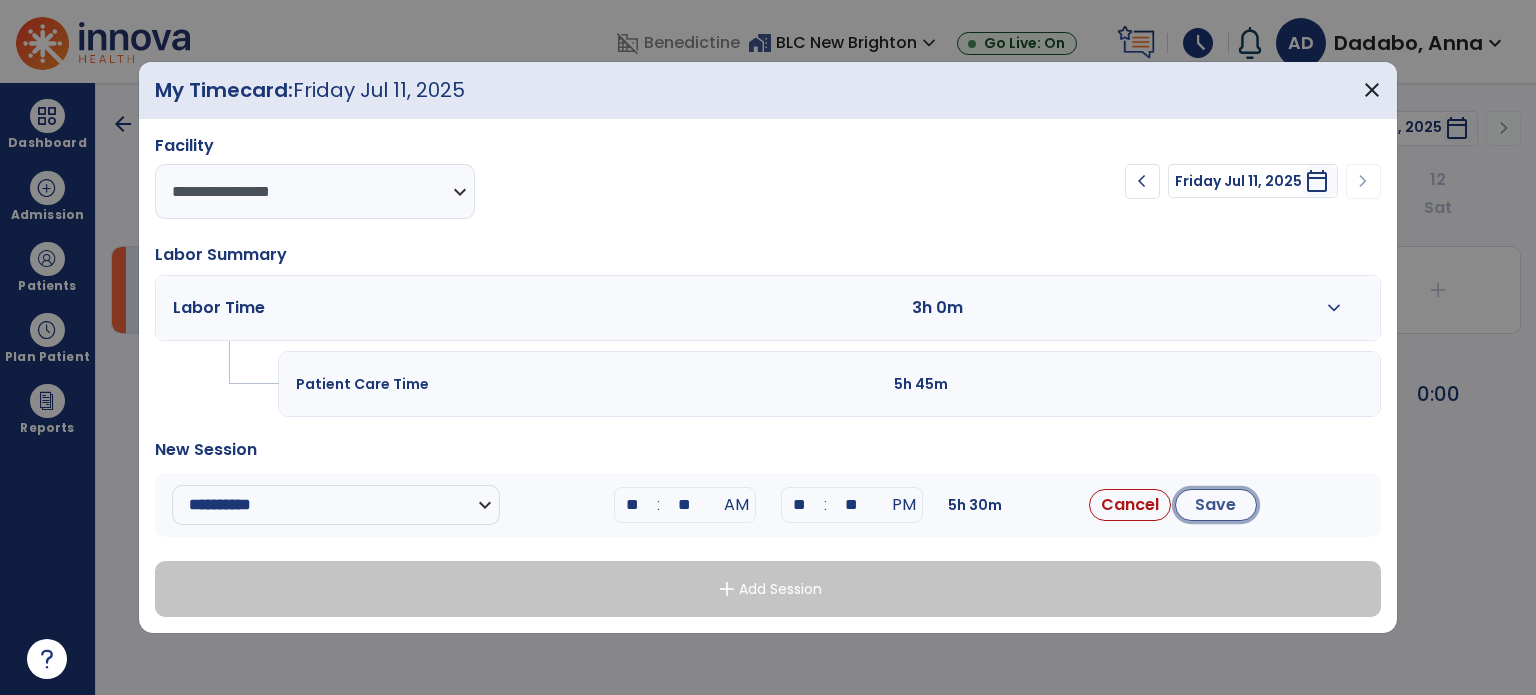 click on "Save" at bounding box center [1216, 505] 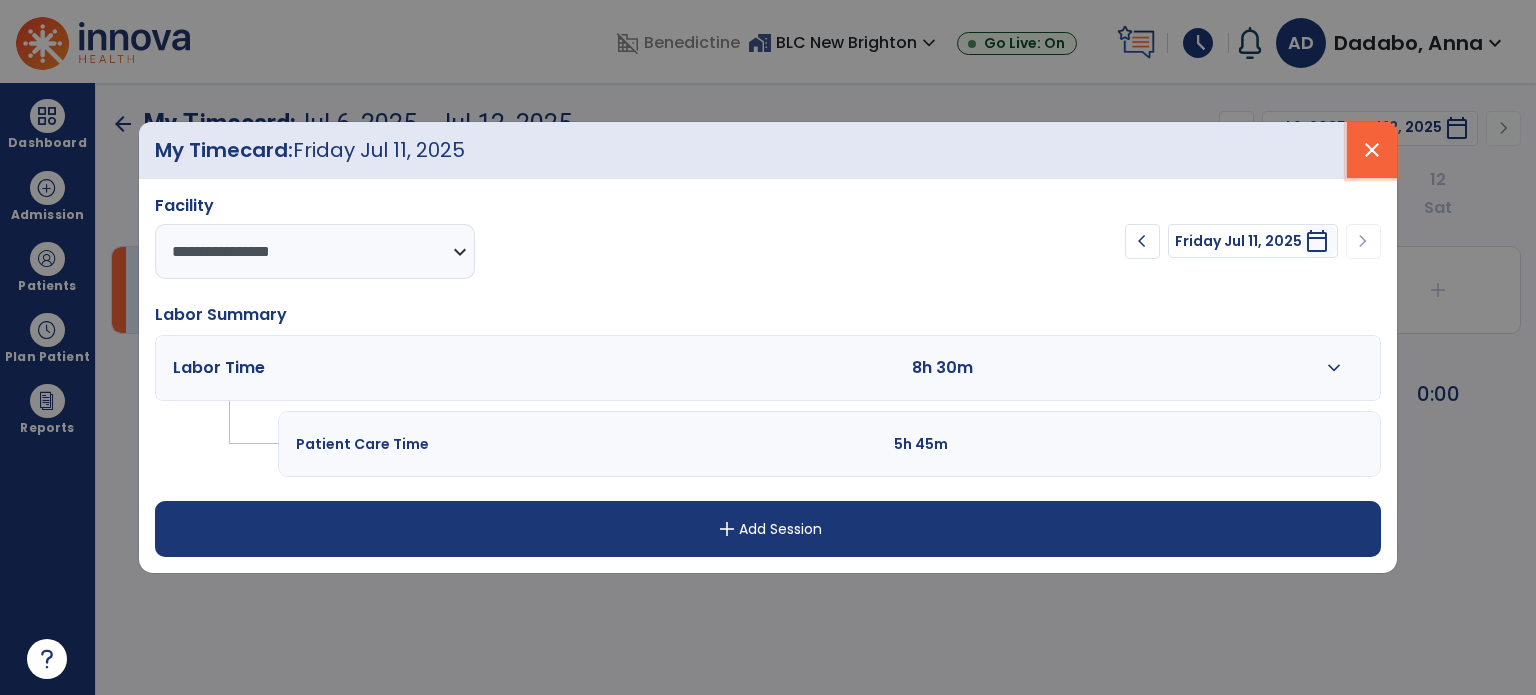 click on "close" at bounding box center (1372, 150) 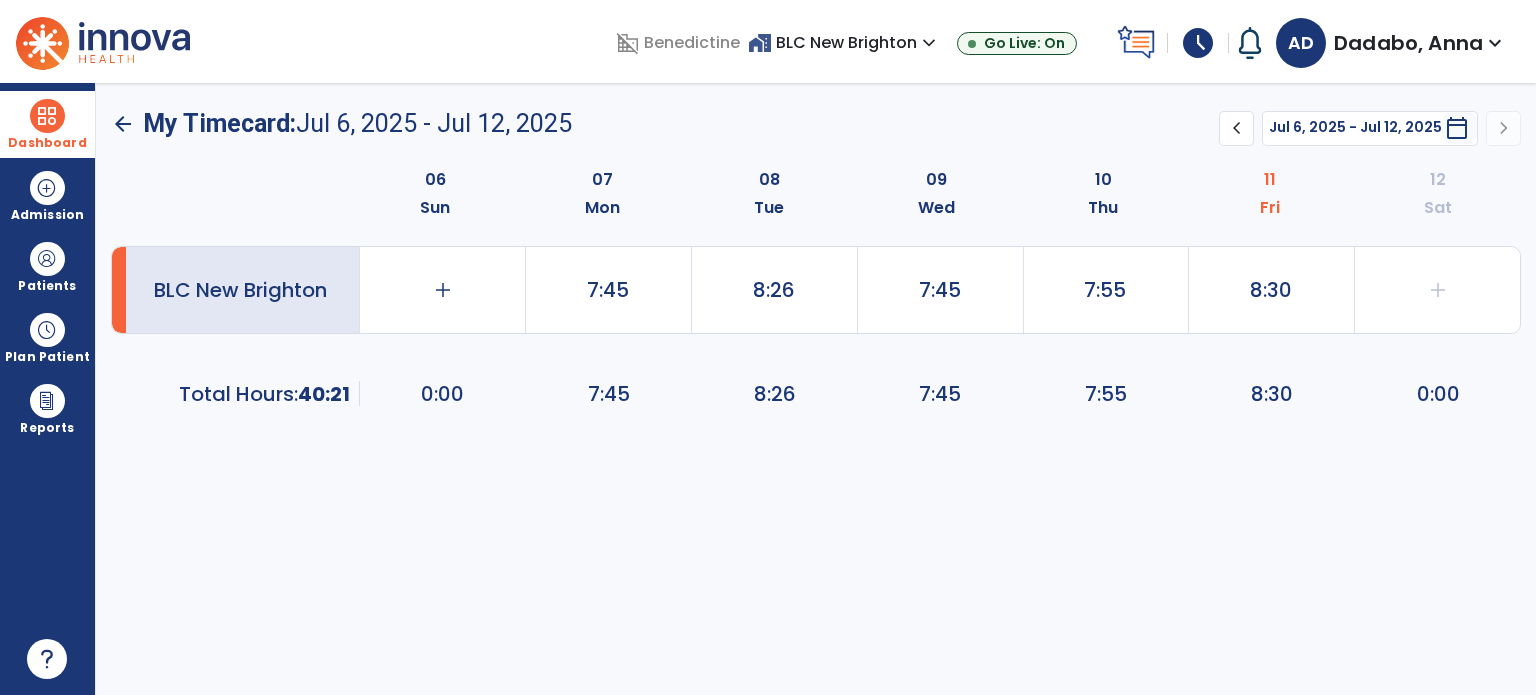 click at bounding box center [47, 116] 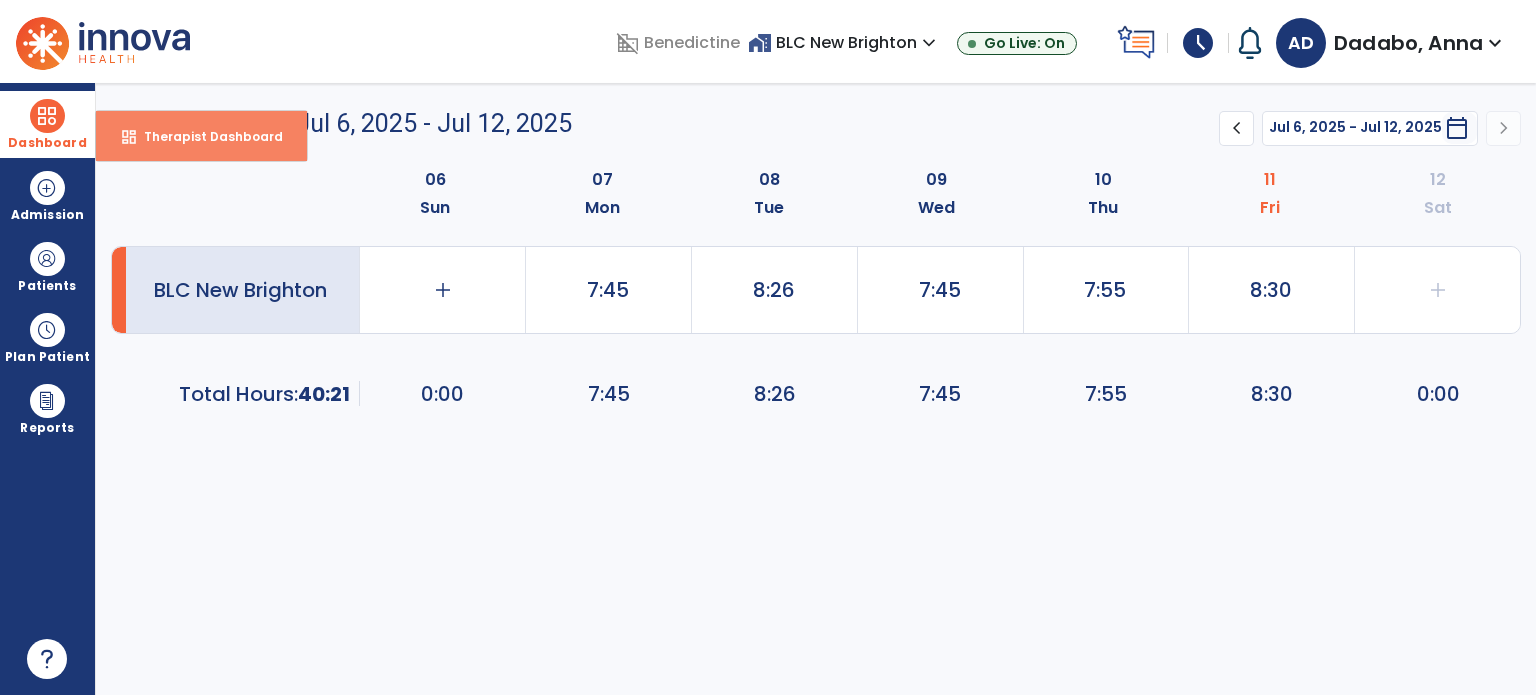 click on "Therapist Dashboard" at bounding box center (205, 136) 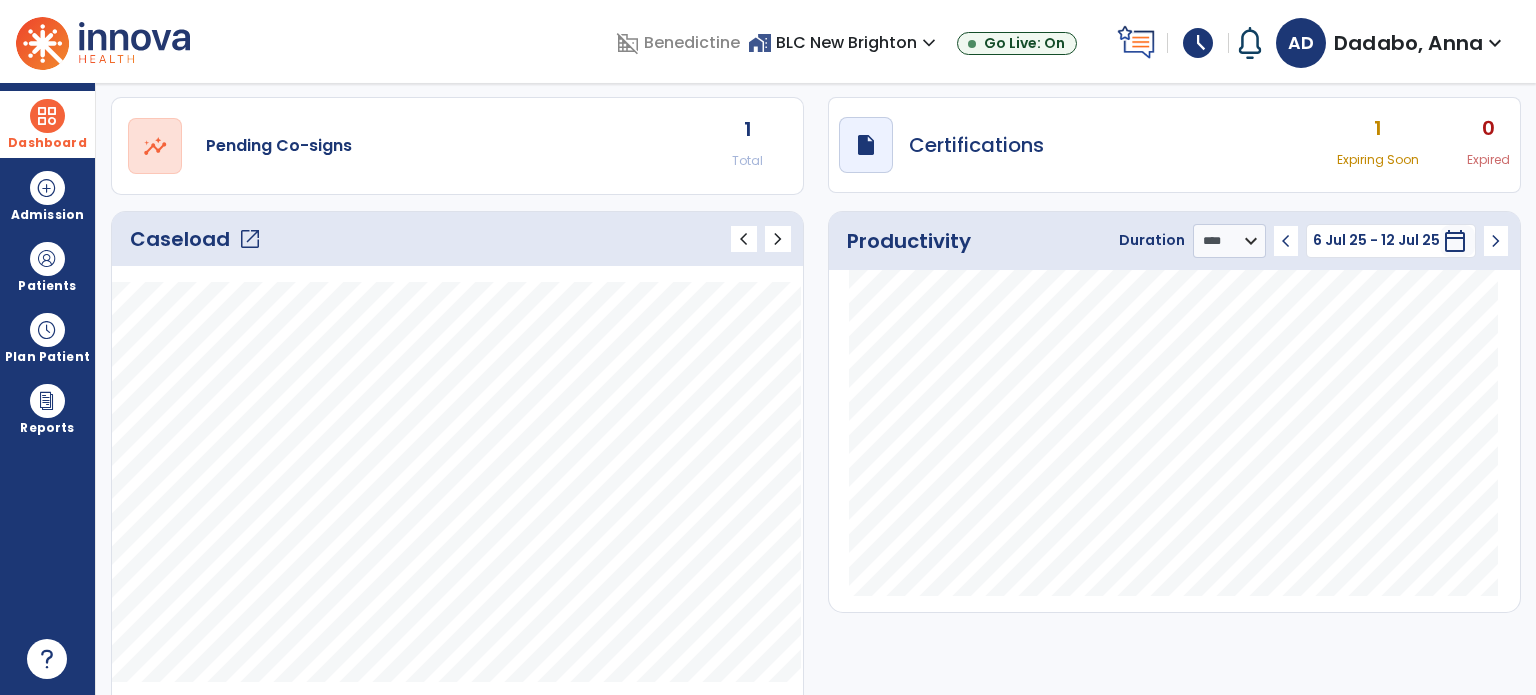 scroll, scrollTop: 156, scrollLeft: 0, axis: vertical 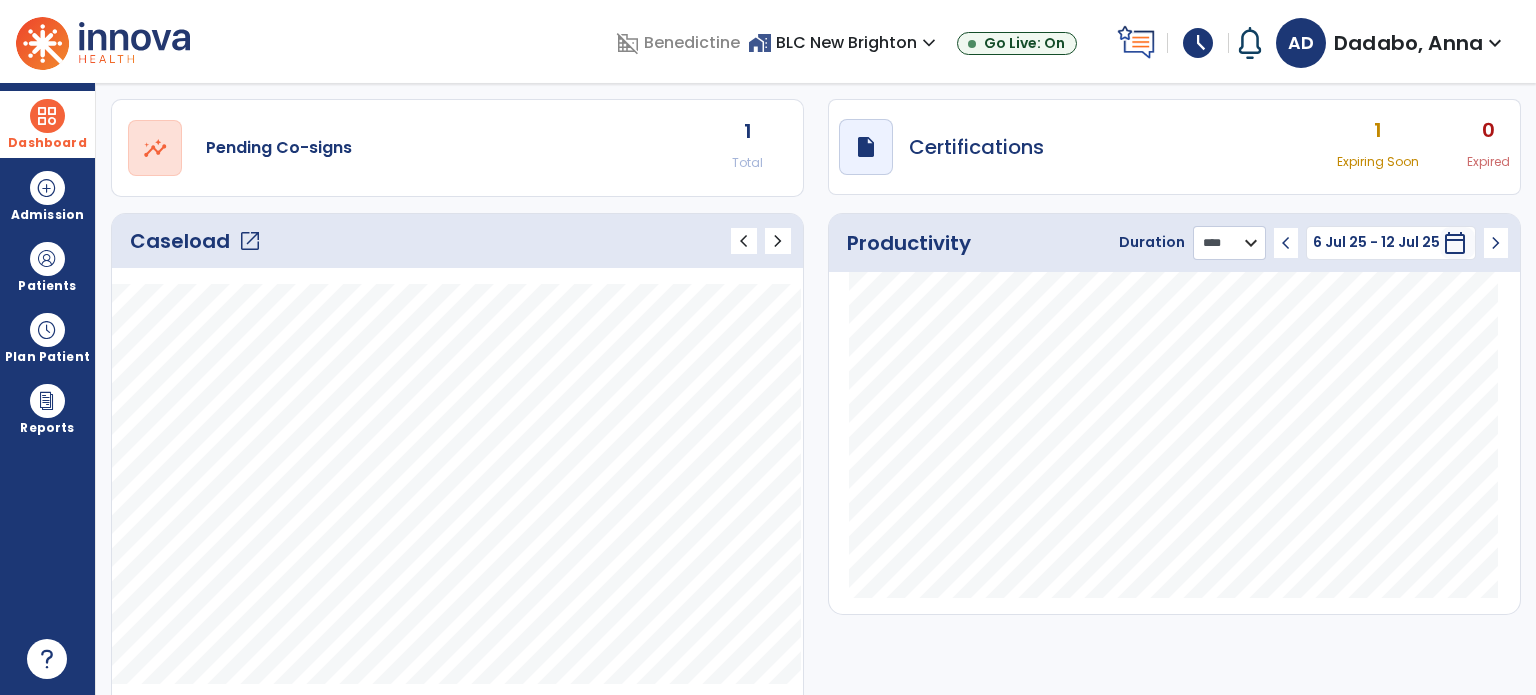 click on "******** **** ***" 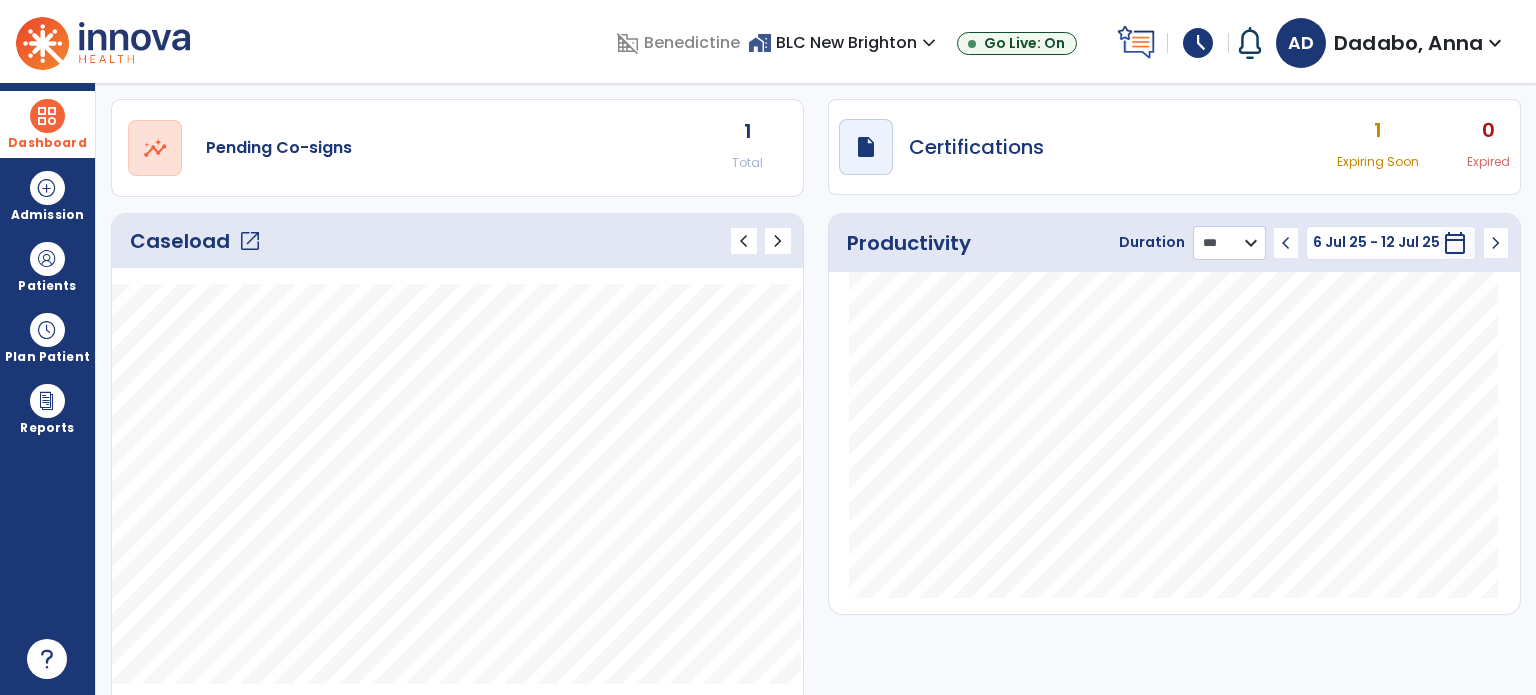 click on "******** **** ***" 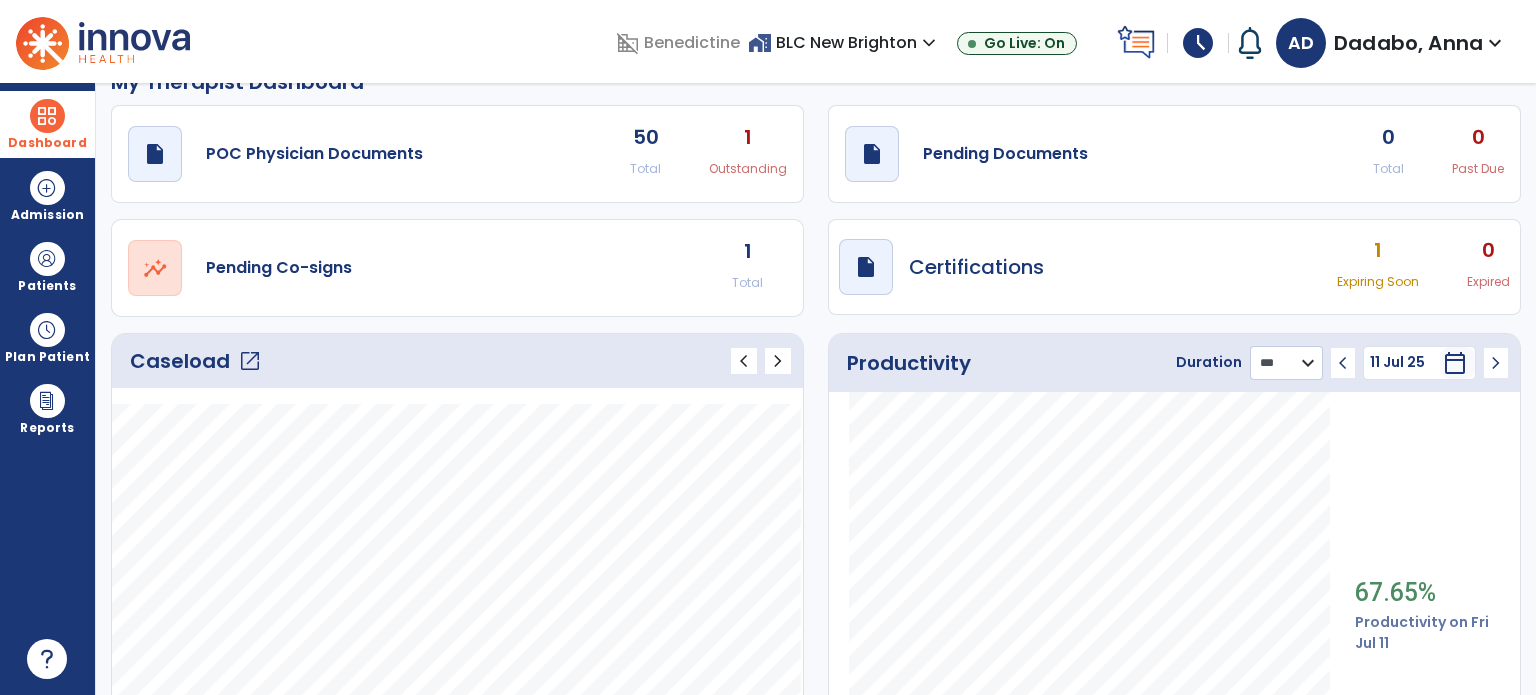 scroll, scrollTop: 0, scrollLeft: 0, axis: both 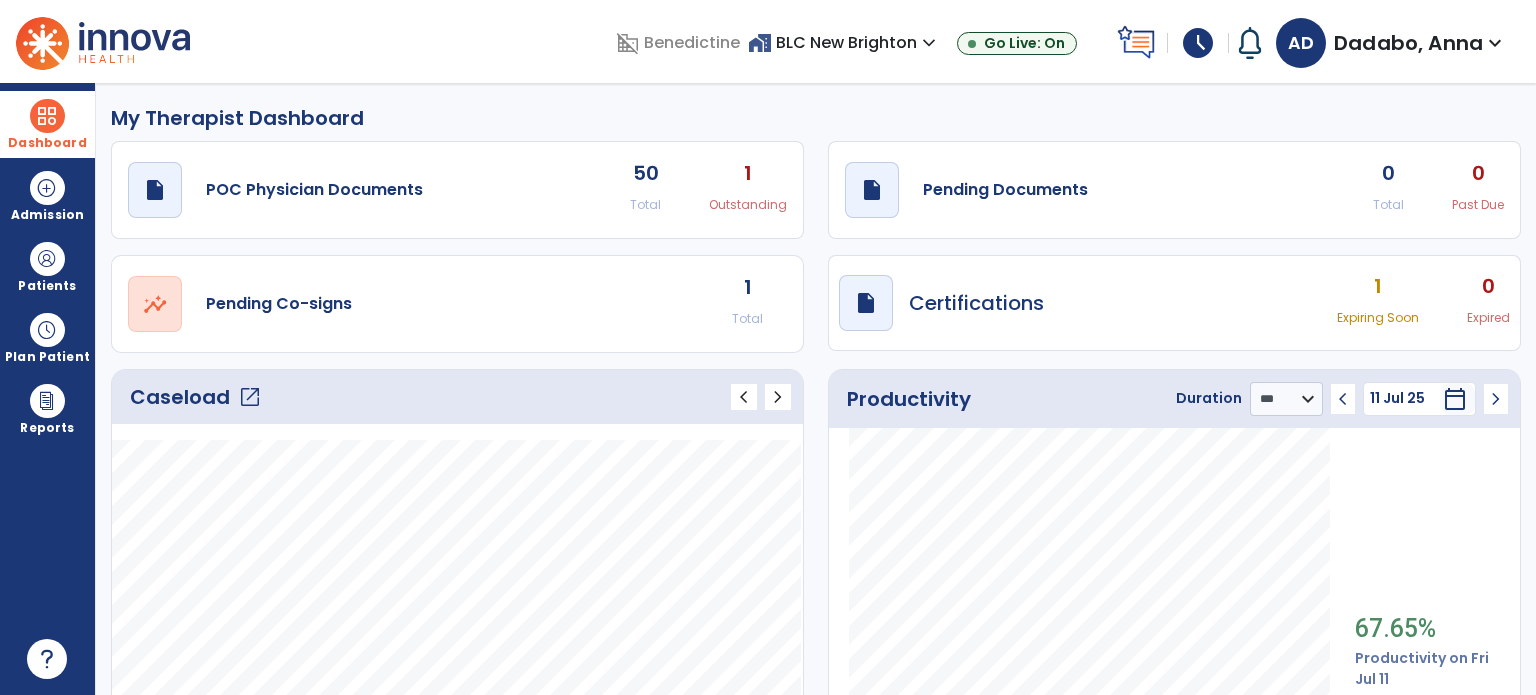 click on "Dashboard" at bounding box center (47, 124) 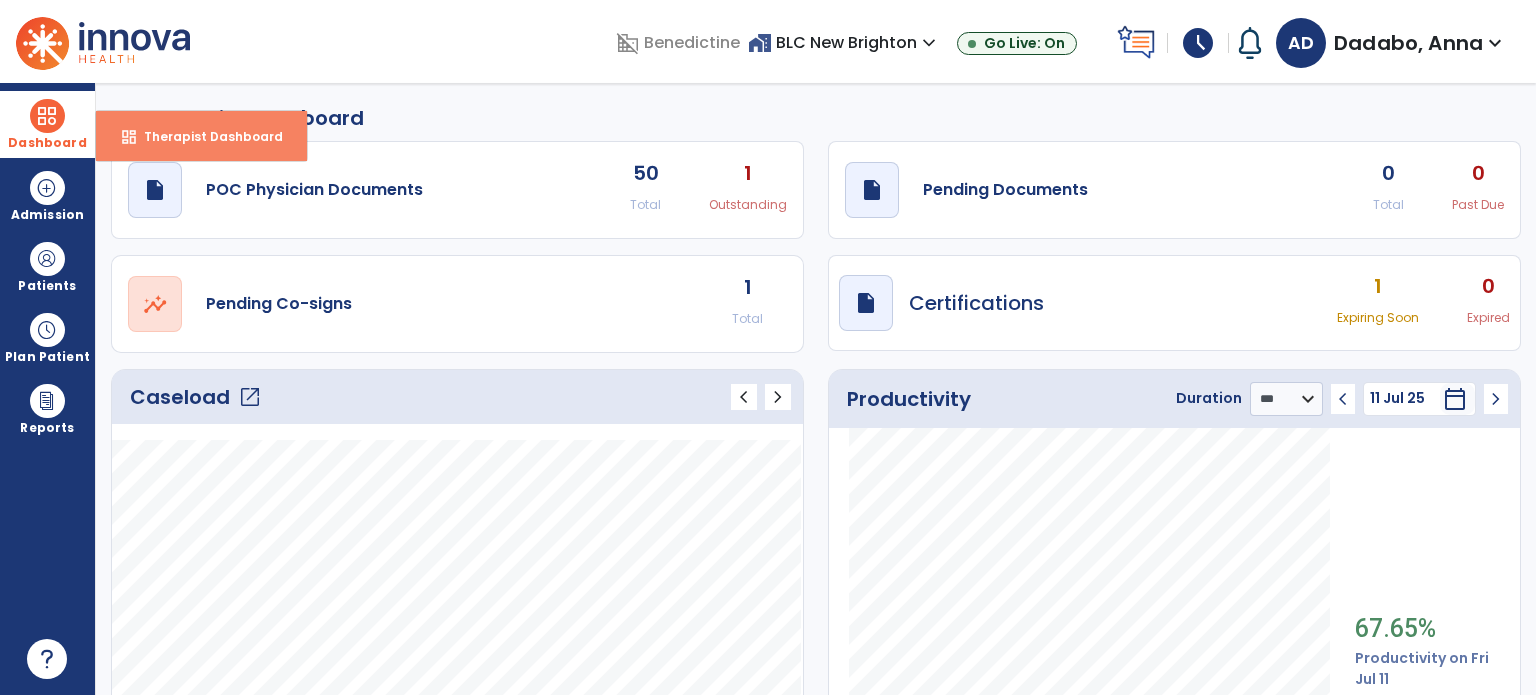 click on "dashboard  Therapist Dashboard" at bounding box center [201, 136] 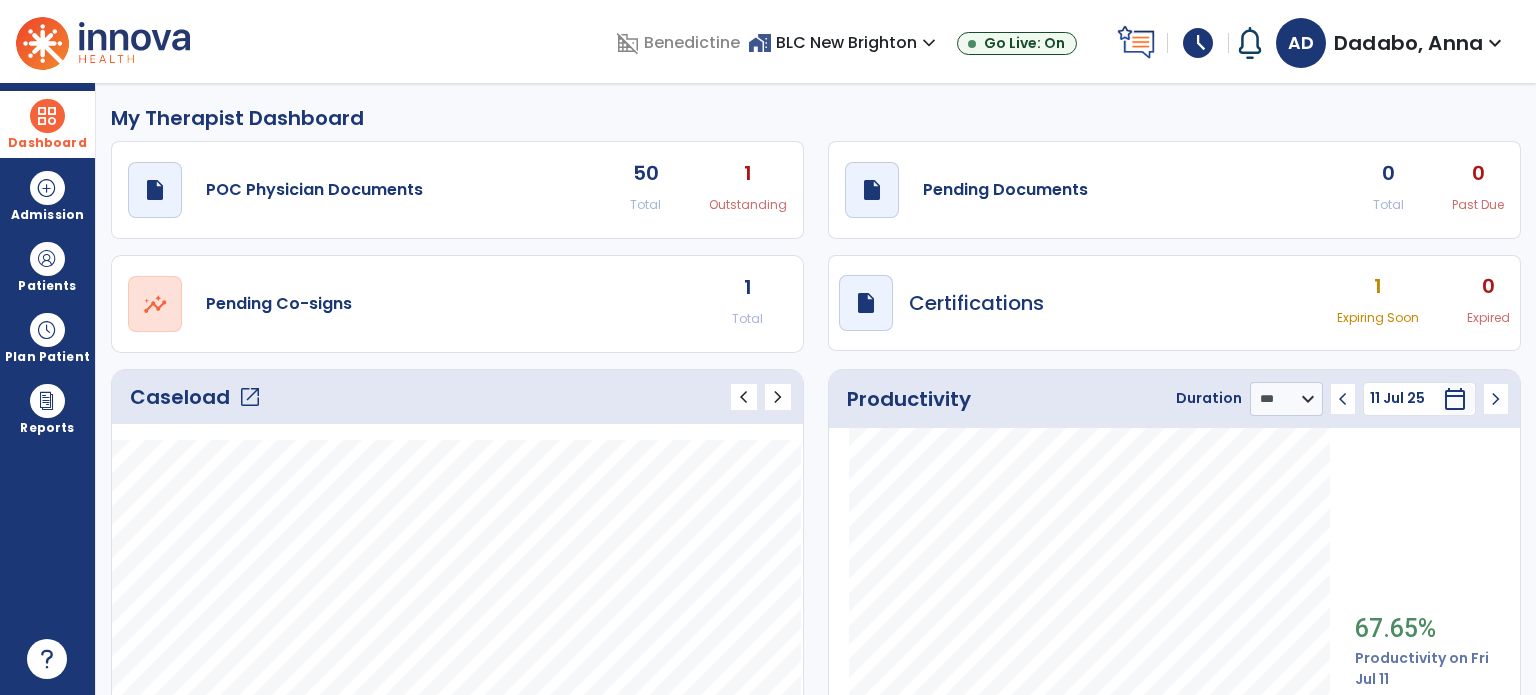 scroll, scrollTop: 216, scrollLeft: 0, axis: vertical 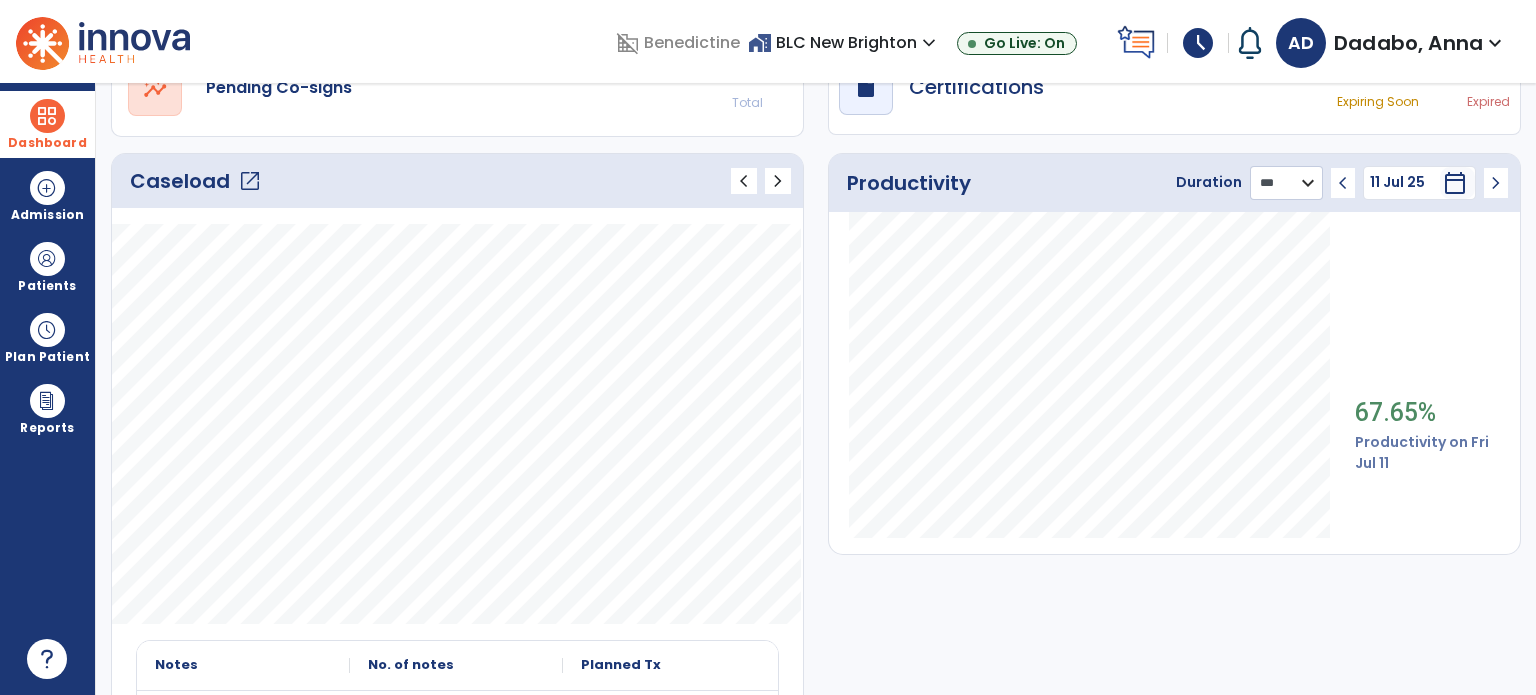 click on "******** **** ***" 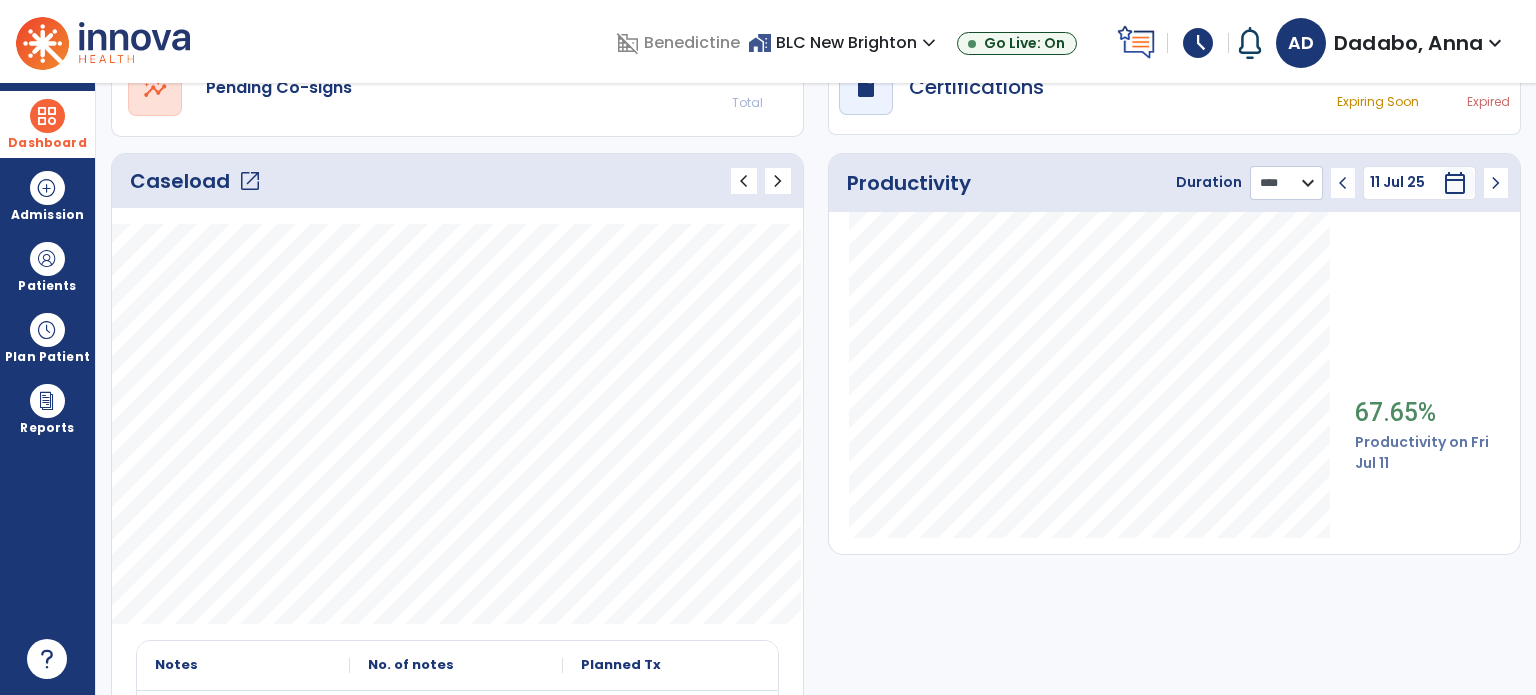 click on "******** **** ***" 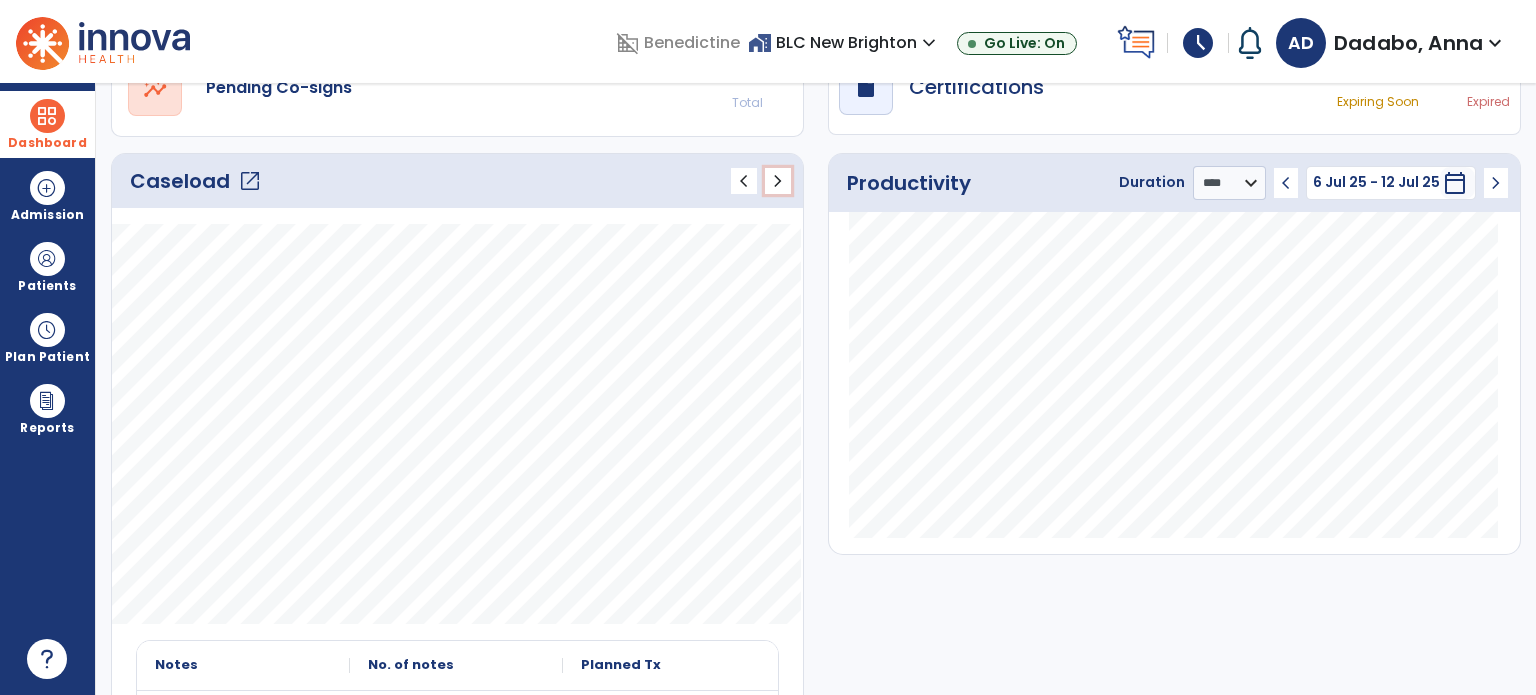 click on "chevron_right" 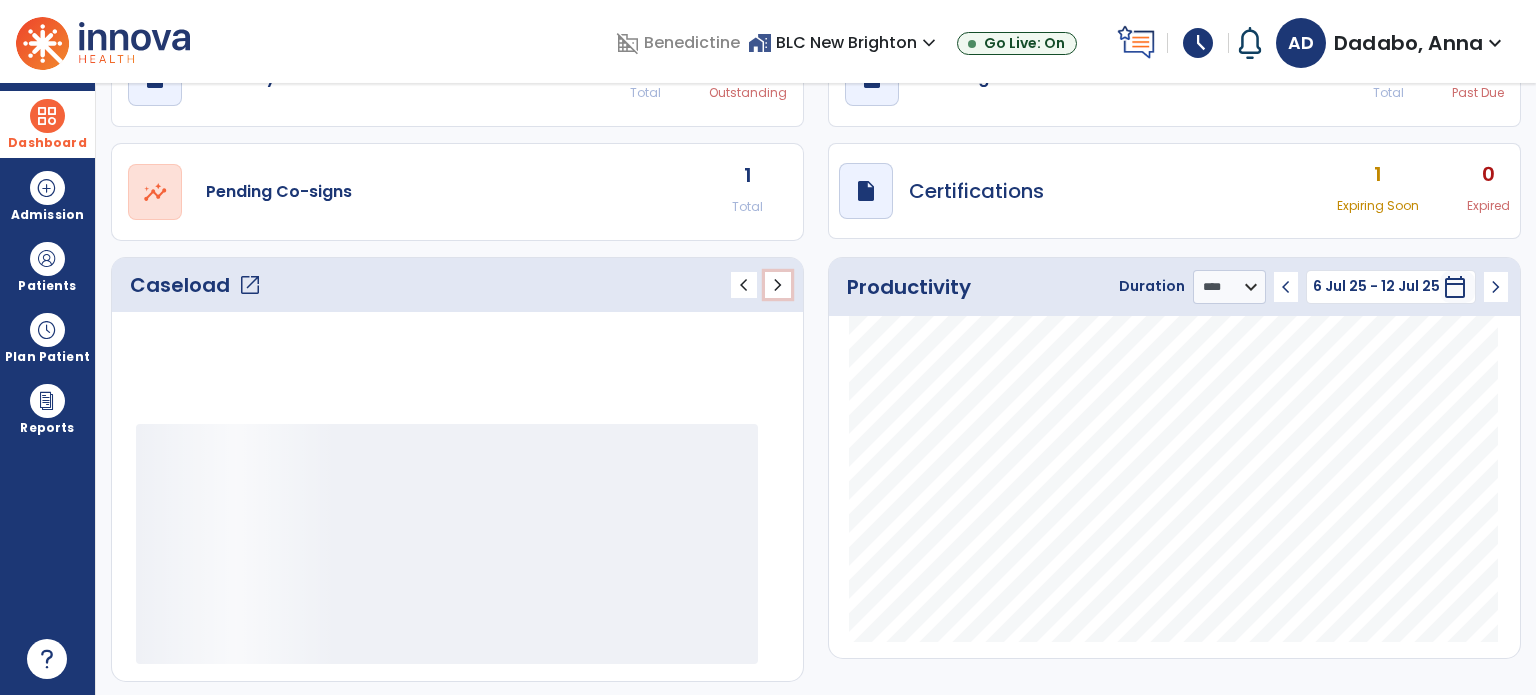 scroll, scrollTop: 201, scrollLeft: 0, axis: vertical 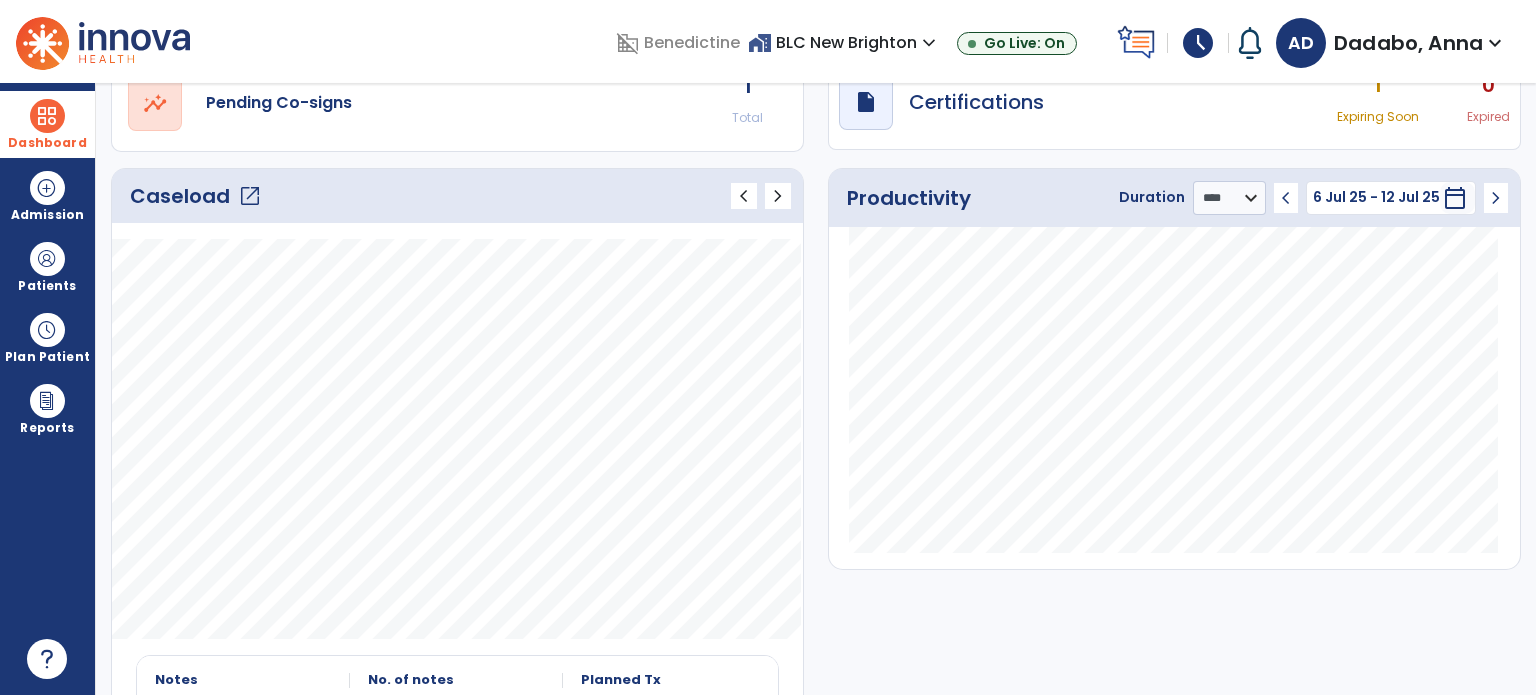 click on "open_in_new" 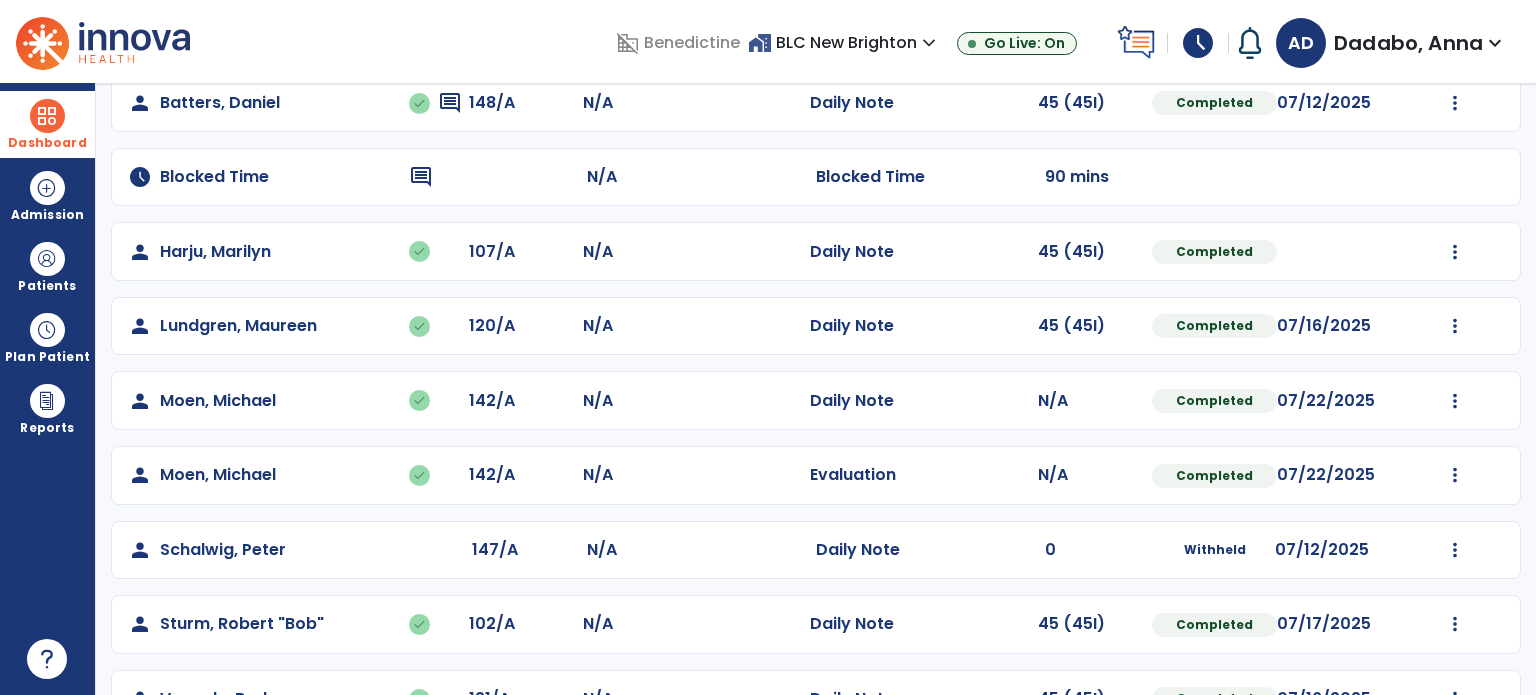 scroll, scrollTop: 184, scrollLeft: 0, axis: vertical 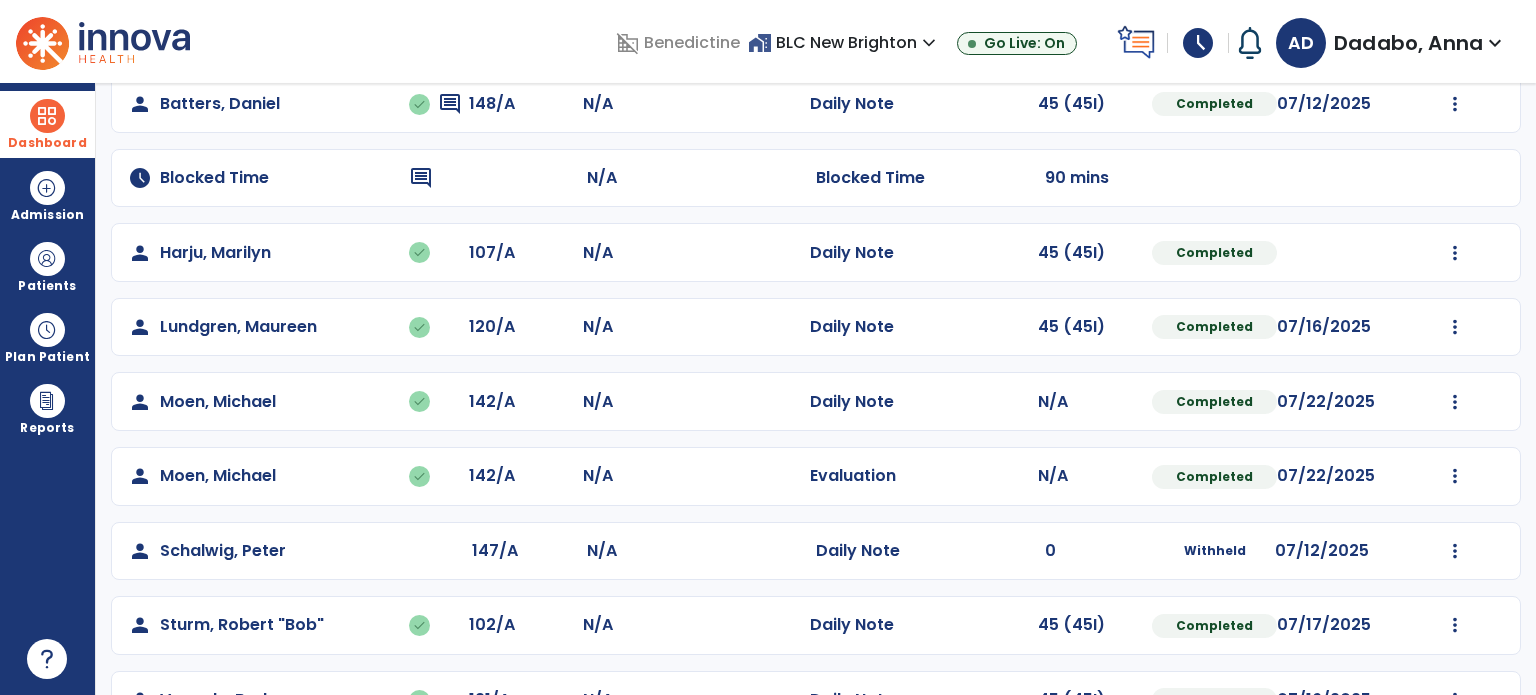click on "person   [LAST_NAME], [FIRST_NAME]  147/A N/A  Daily Note   0  Withheld [DATE]   Mark Visit As Complete   Reset Note   Open Document   G + C Mins" 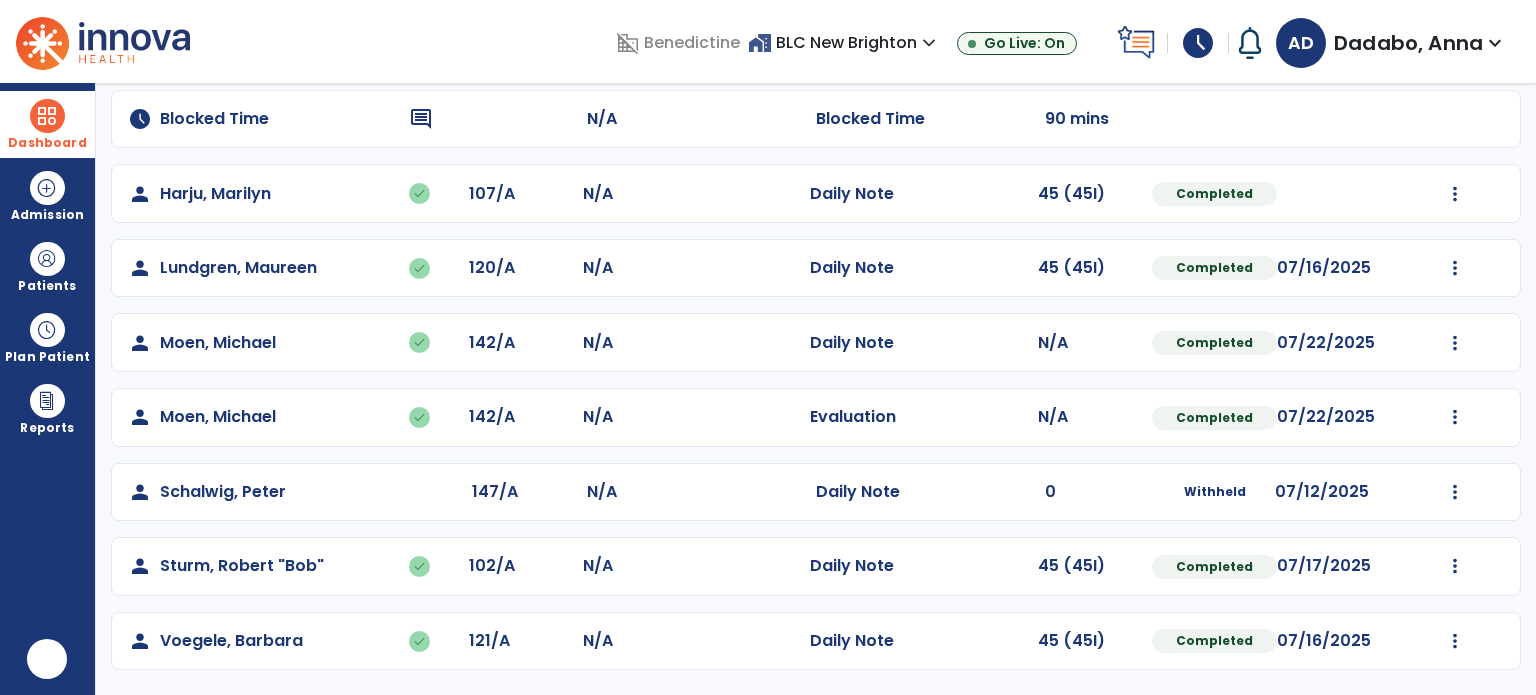 scroll, scrollTop: 0, scrollLeft: 0, axis: both 